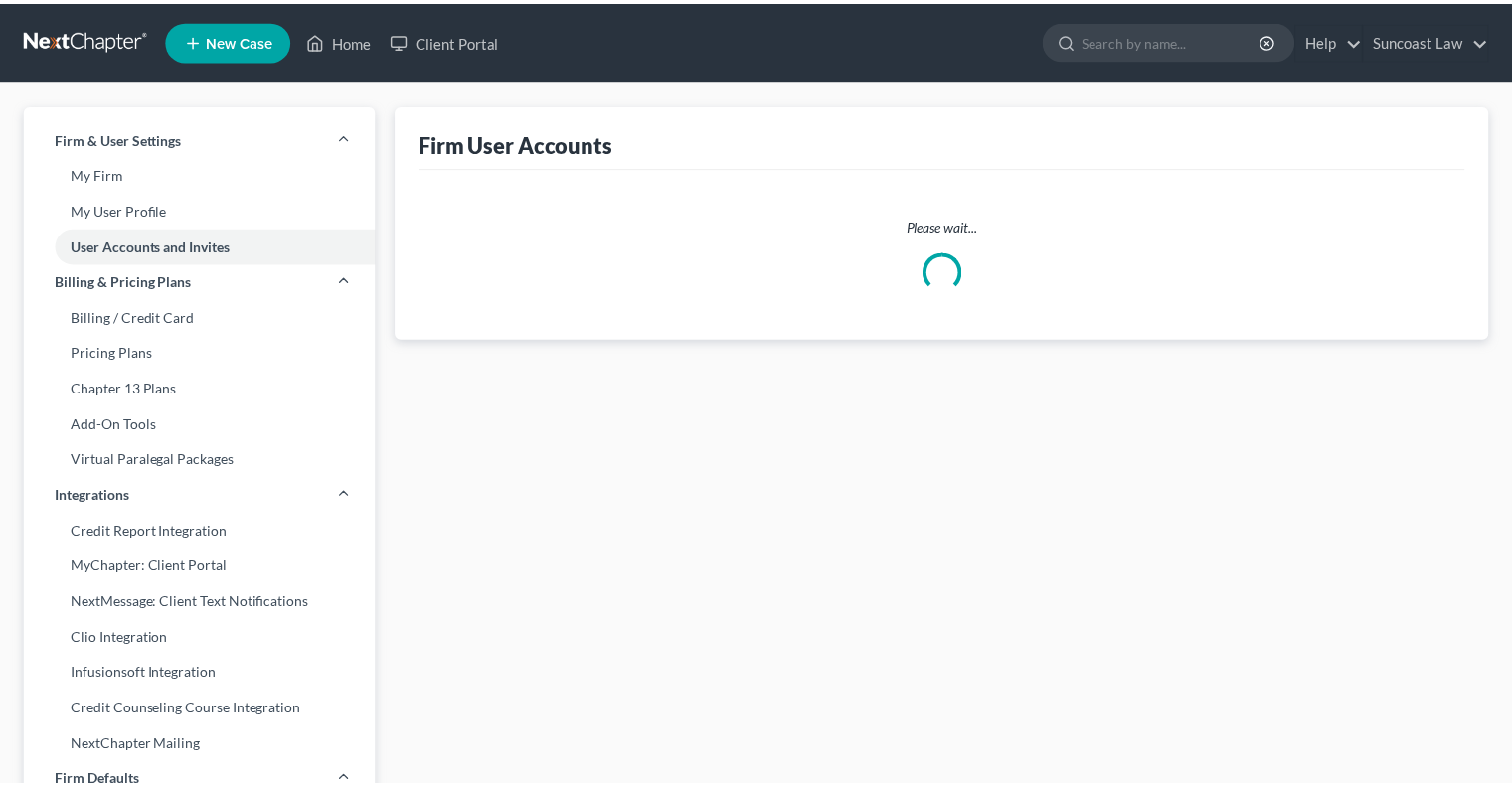 scroll, scrollTop: 0, scrollLeft: 0, axis: both 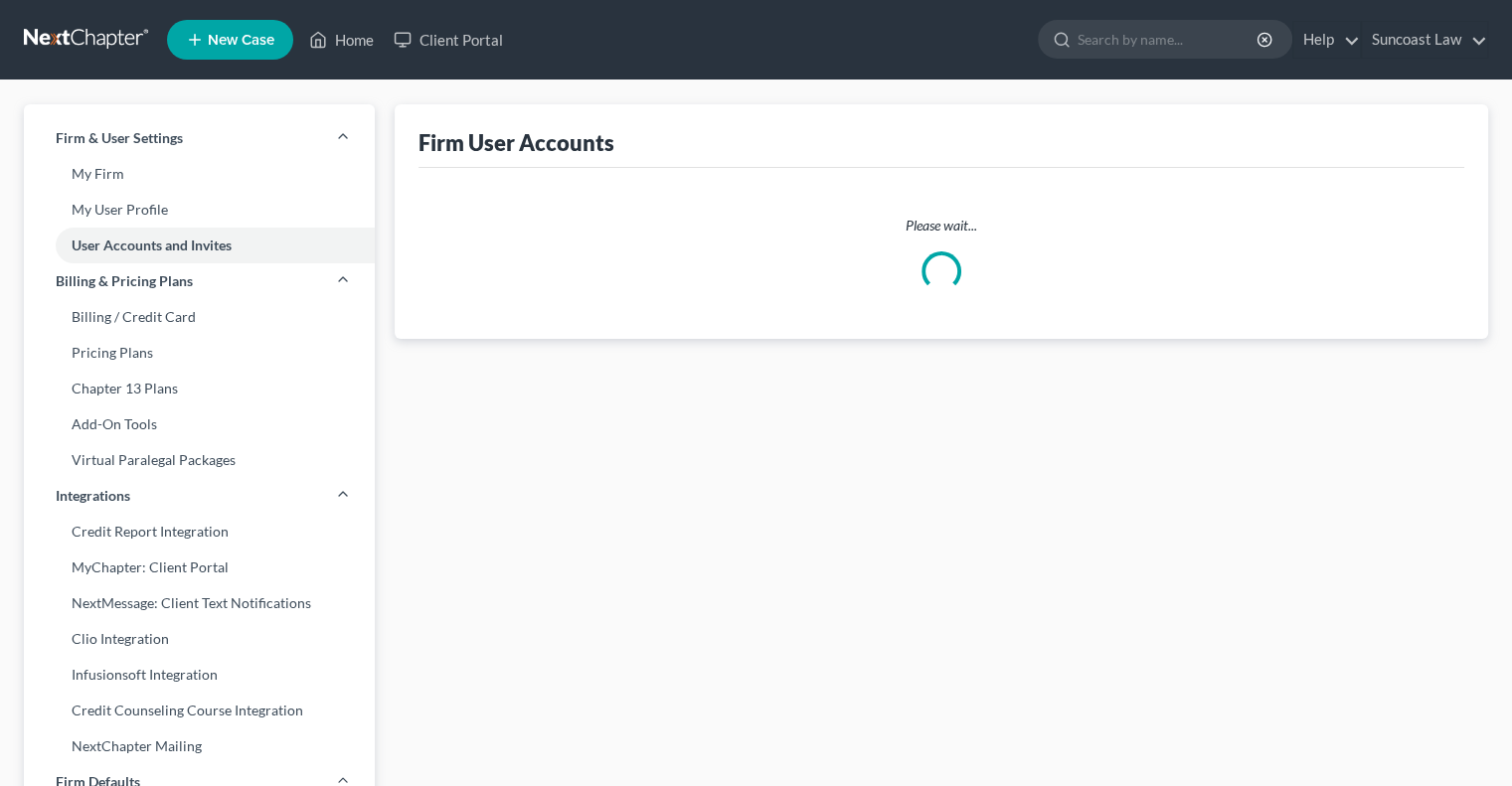 select on "0" 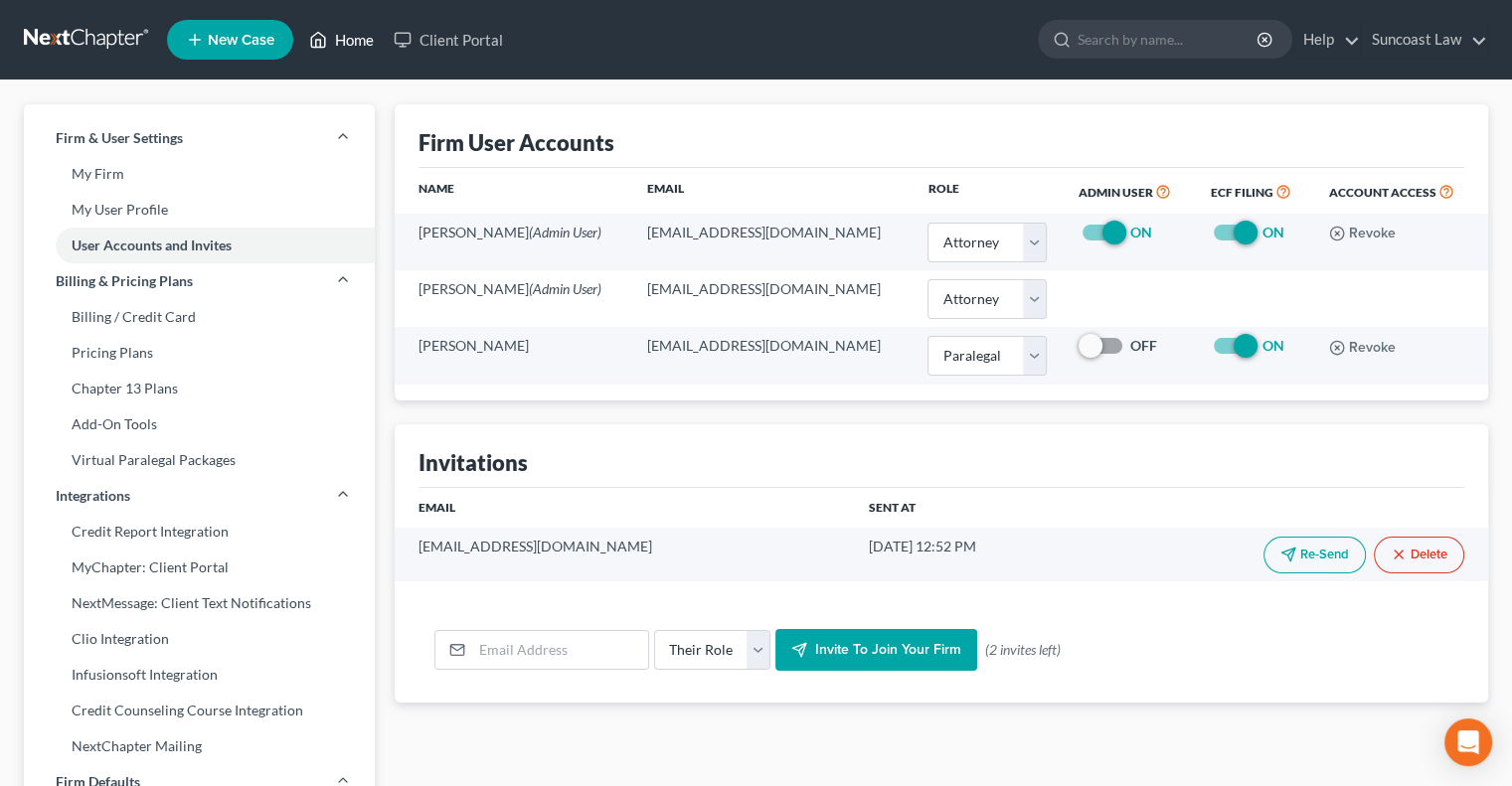 click on "Home" at bounding box center (341, 40) 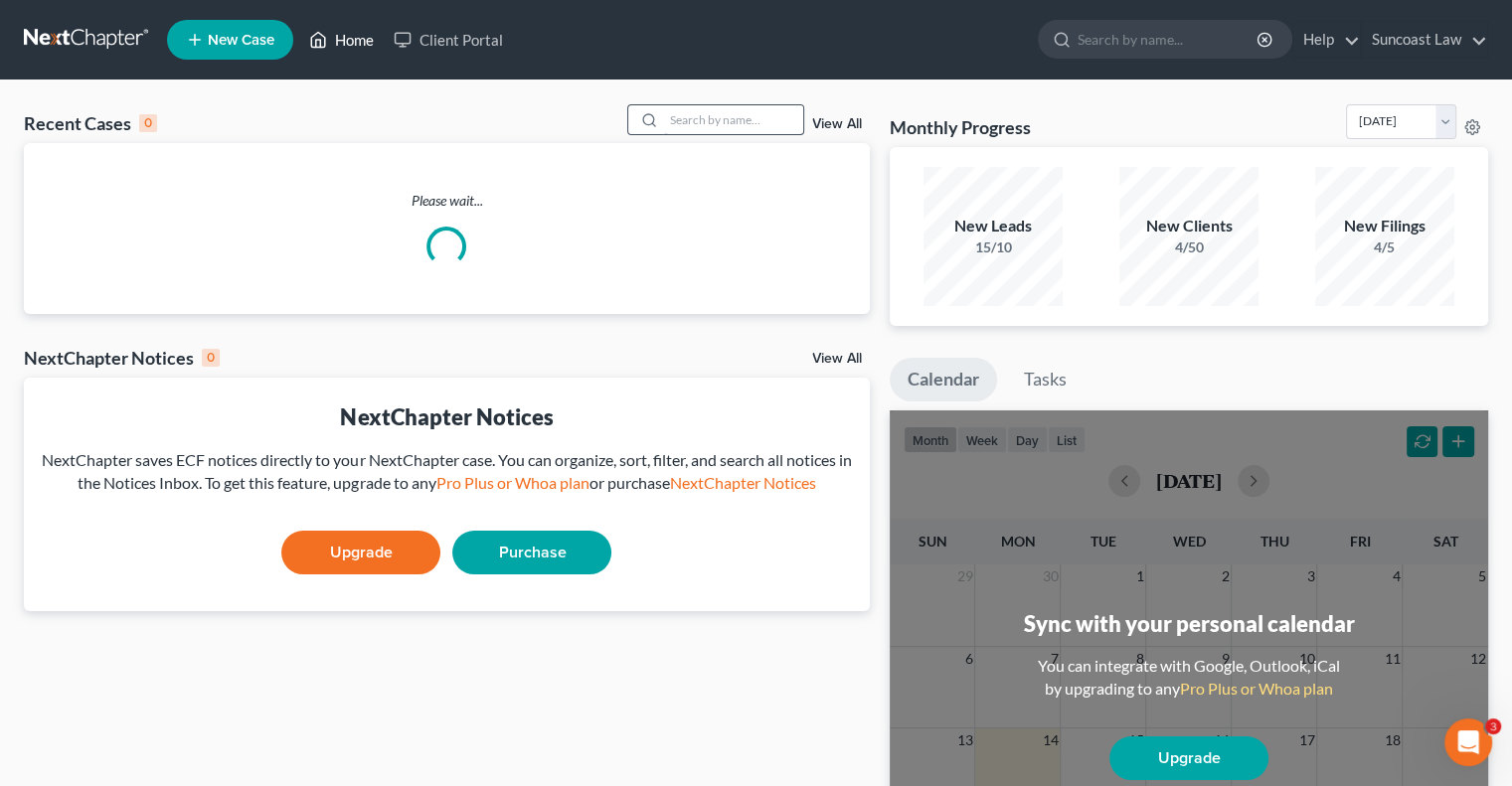 scroll, scrollTop: 0, scrollLeft: 0, axis: both 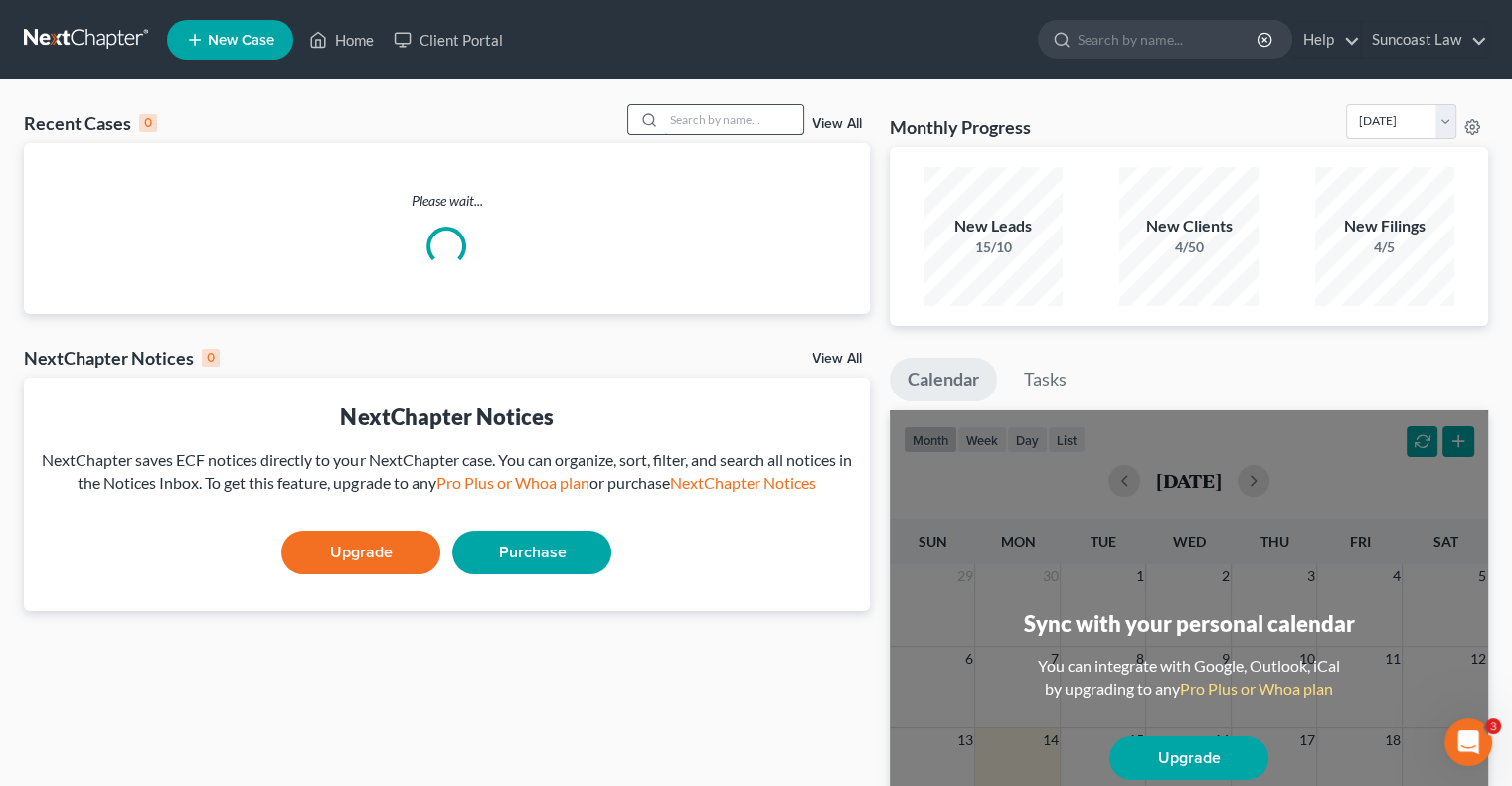 click at bounding box center (734, 119) 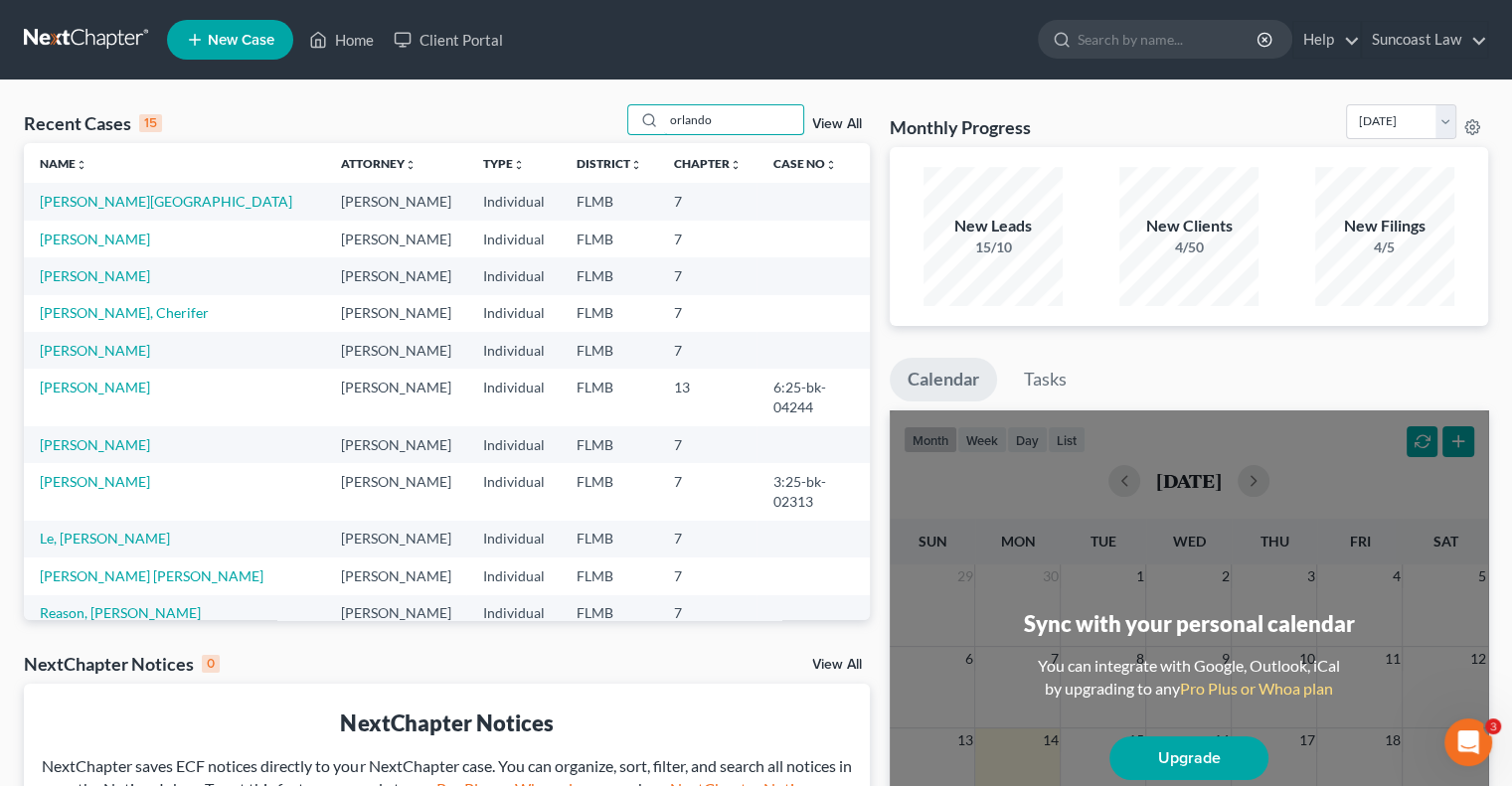 type on "orlando" 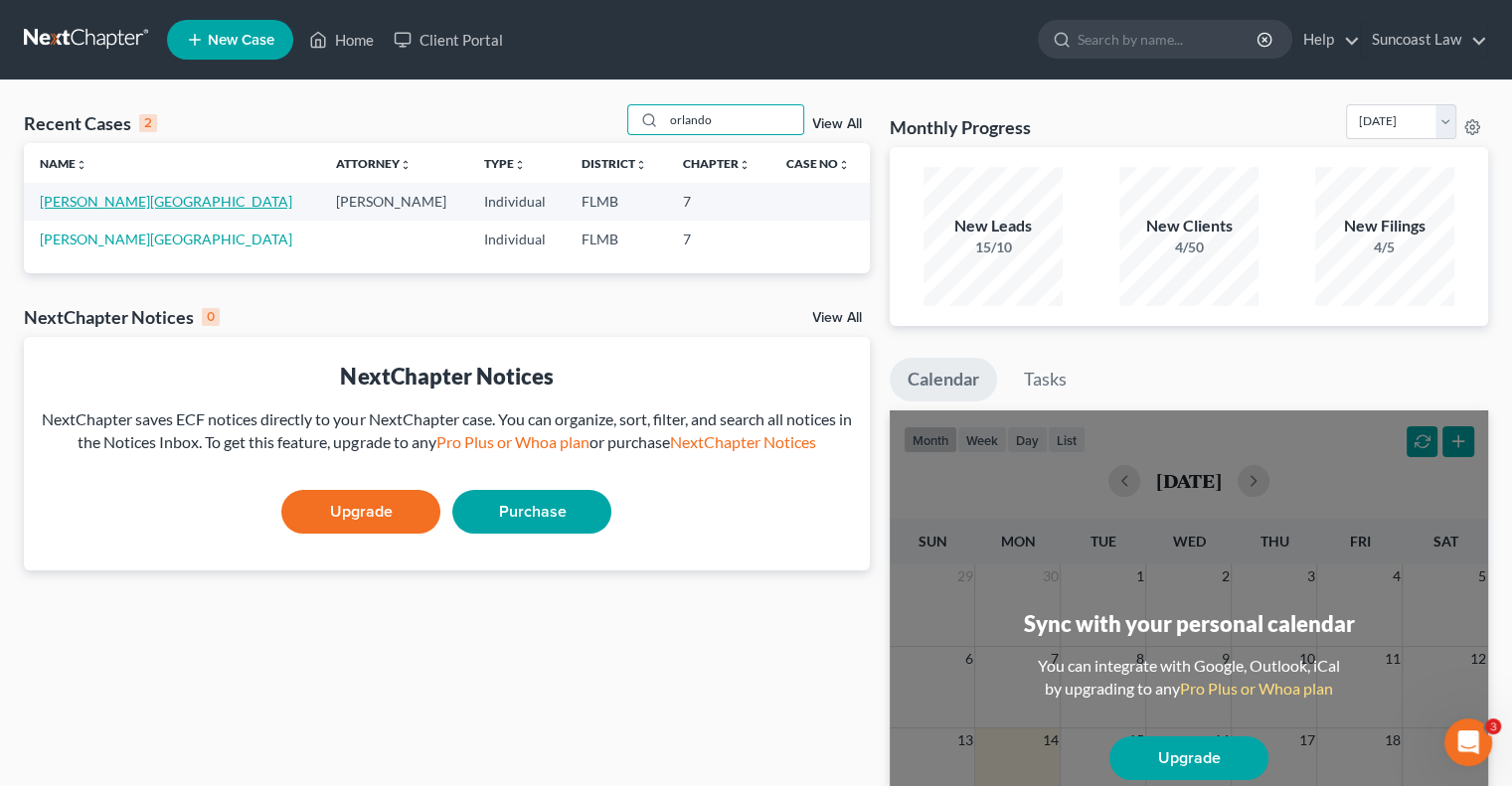 click on "[PERSON_NAME][GEOGRAPHIC_DATA]" at bounding box center (166, 201) 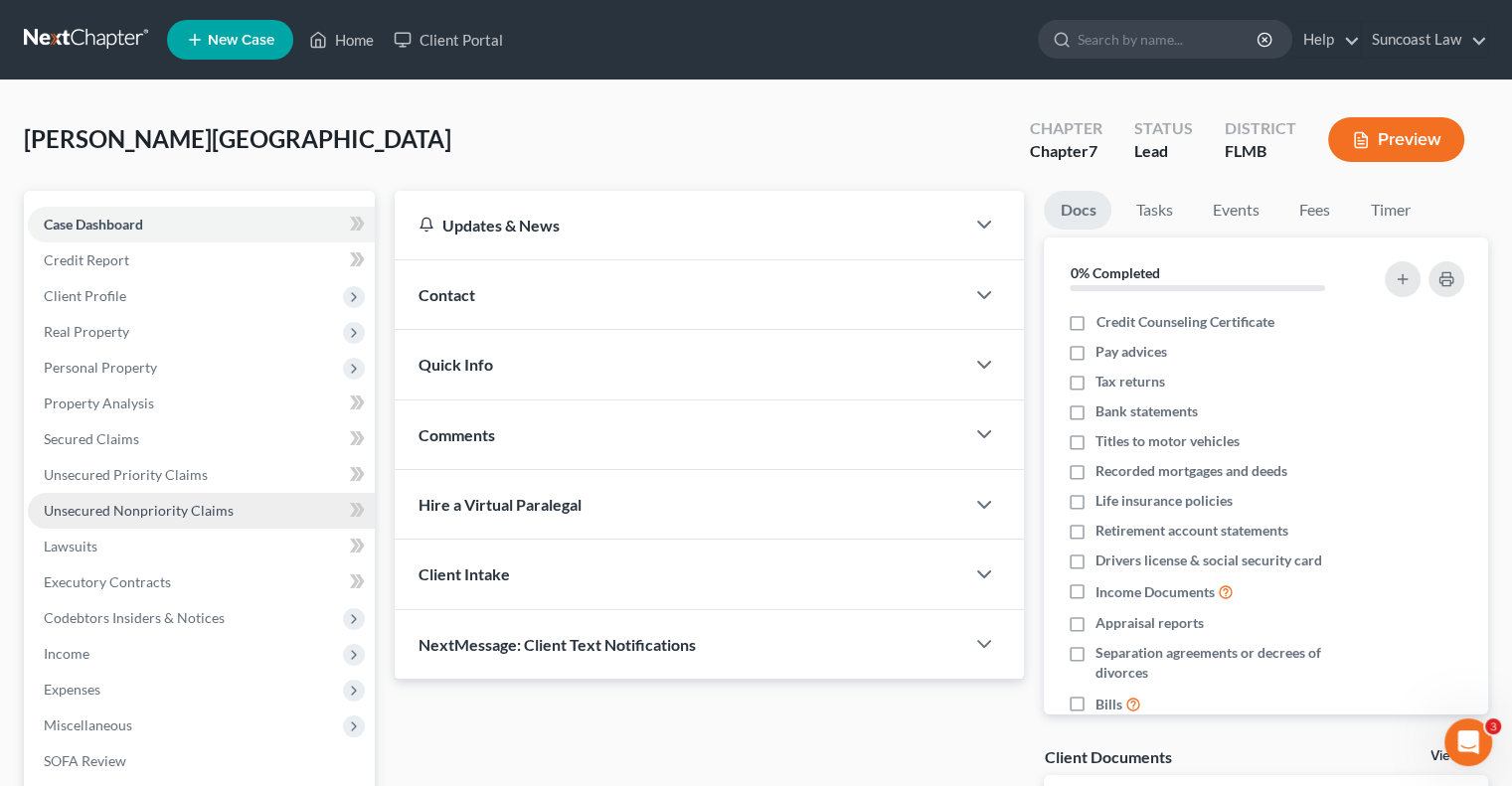 click on "Unsecured Nonpriority Claims" at bounding box center (138, 510) 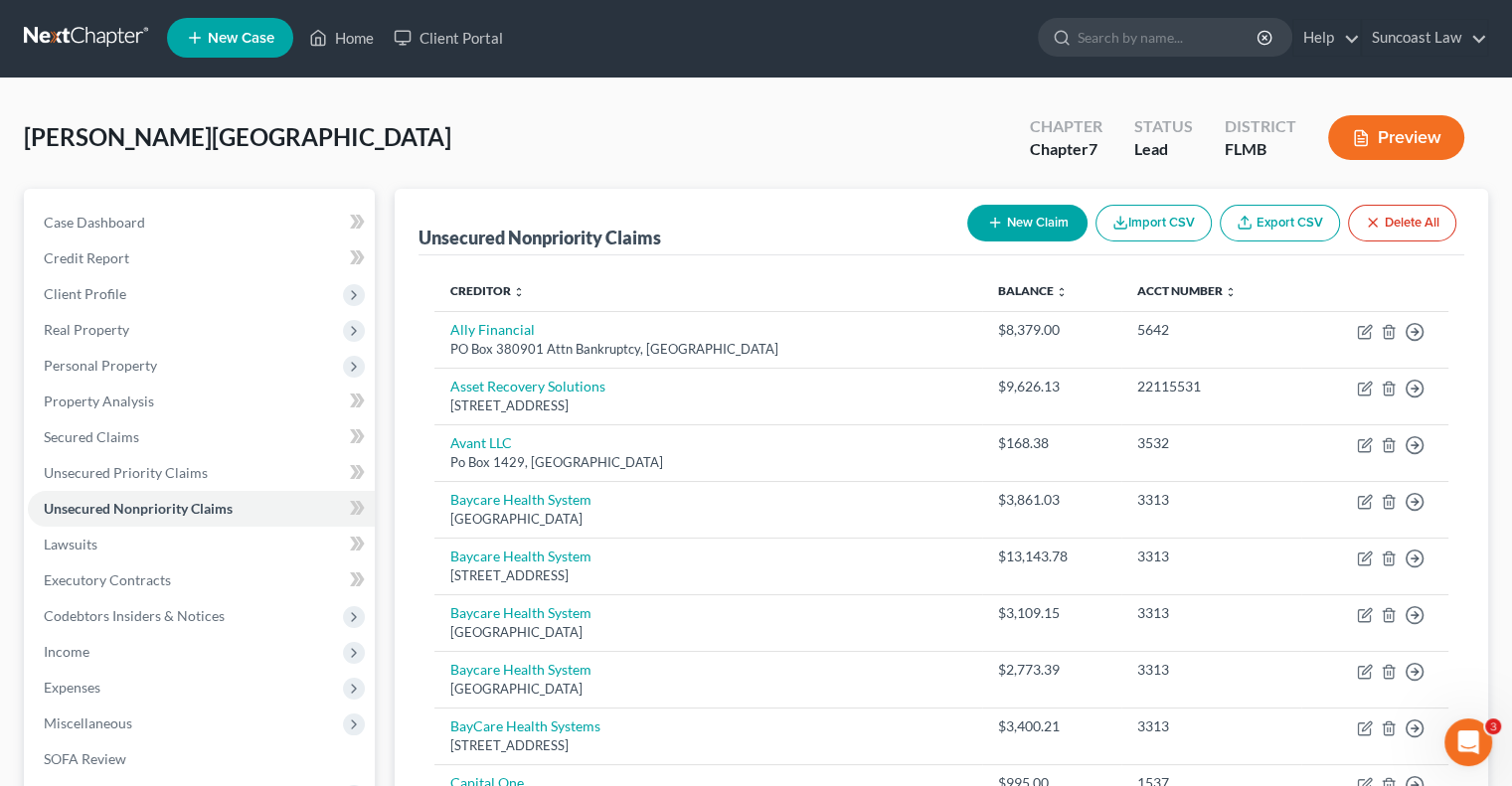 scroll, scrollTop: 0, scrollLeft: 0, axis: both 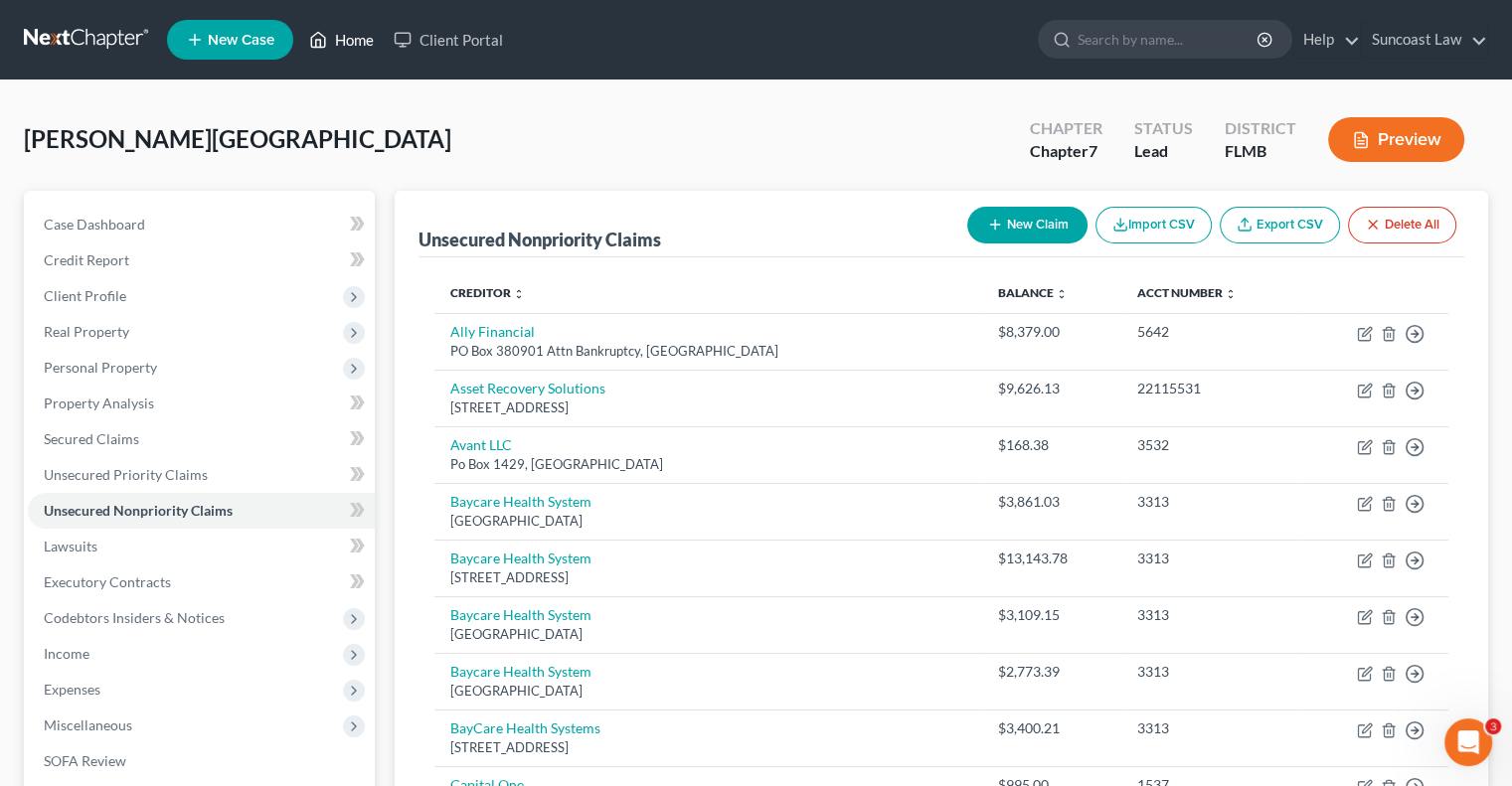 click on "Home" at bounding box center (341, 40) 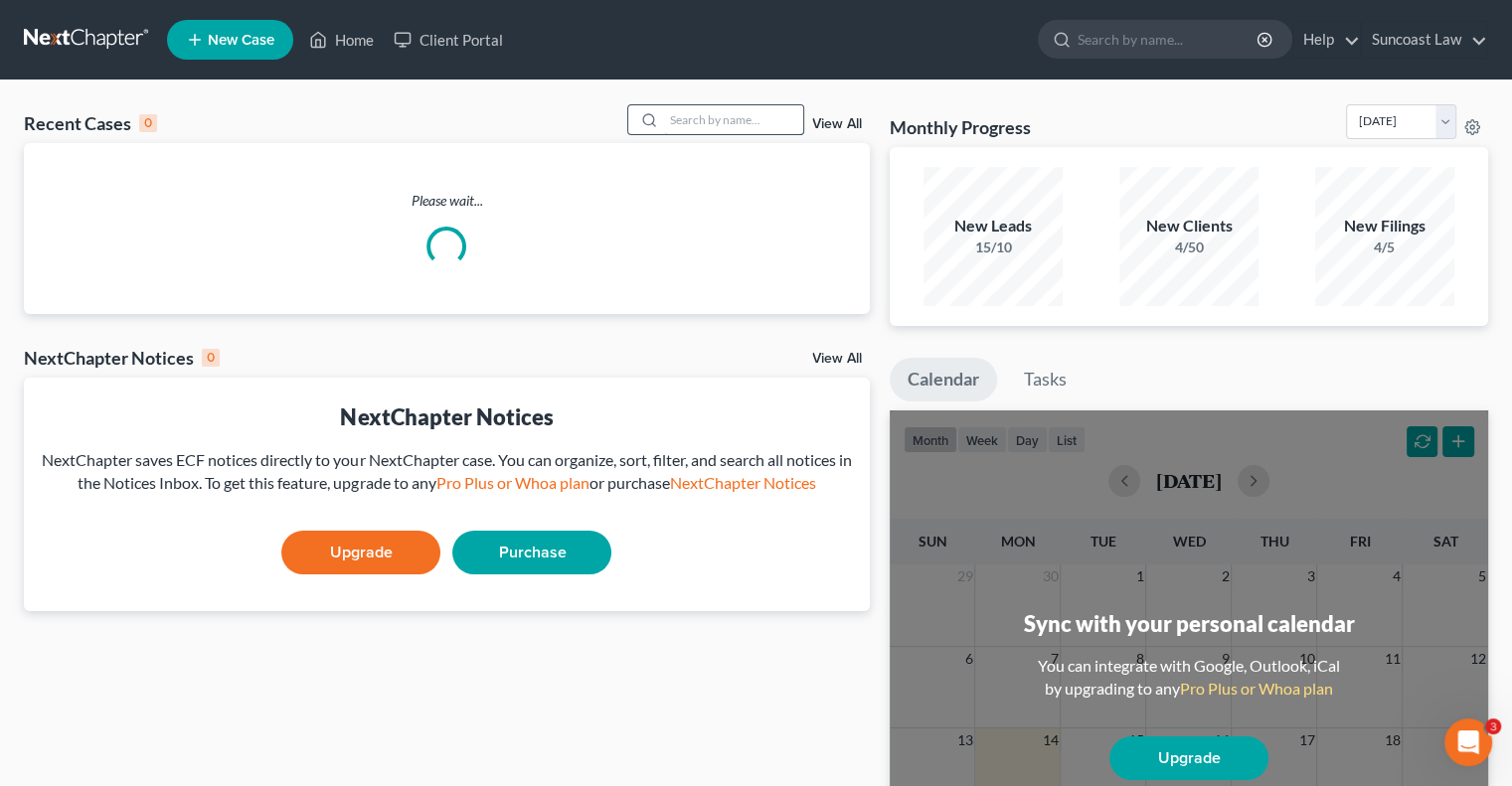 click at bounding box center (734, 119) 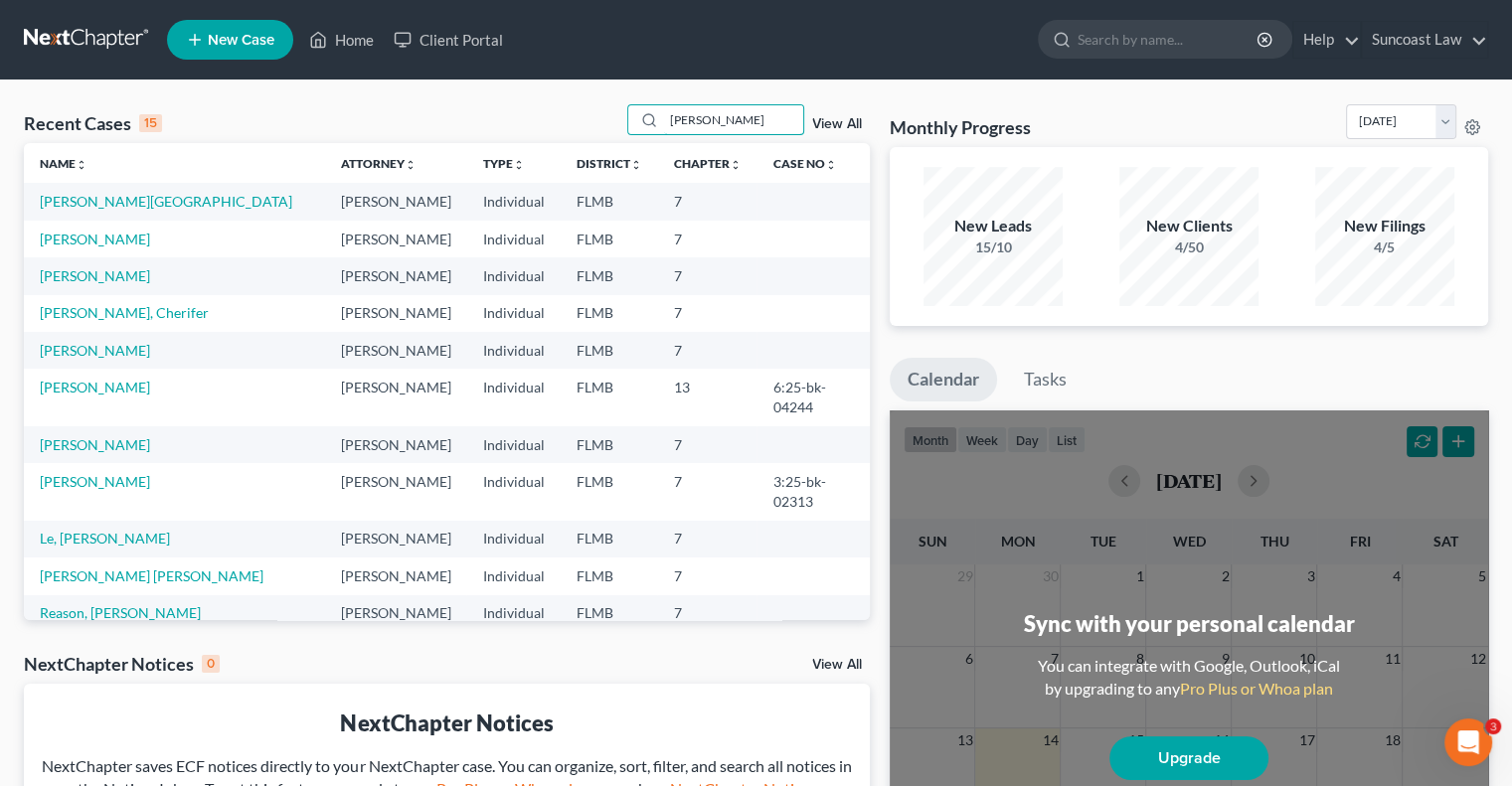 type on "[PERSON_NAME]" 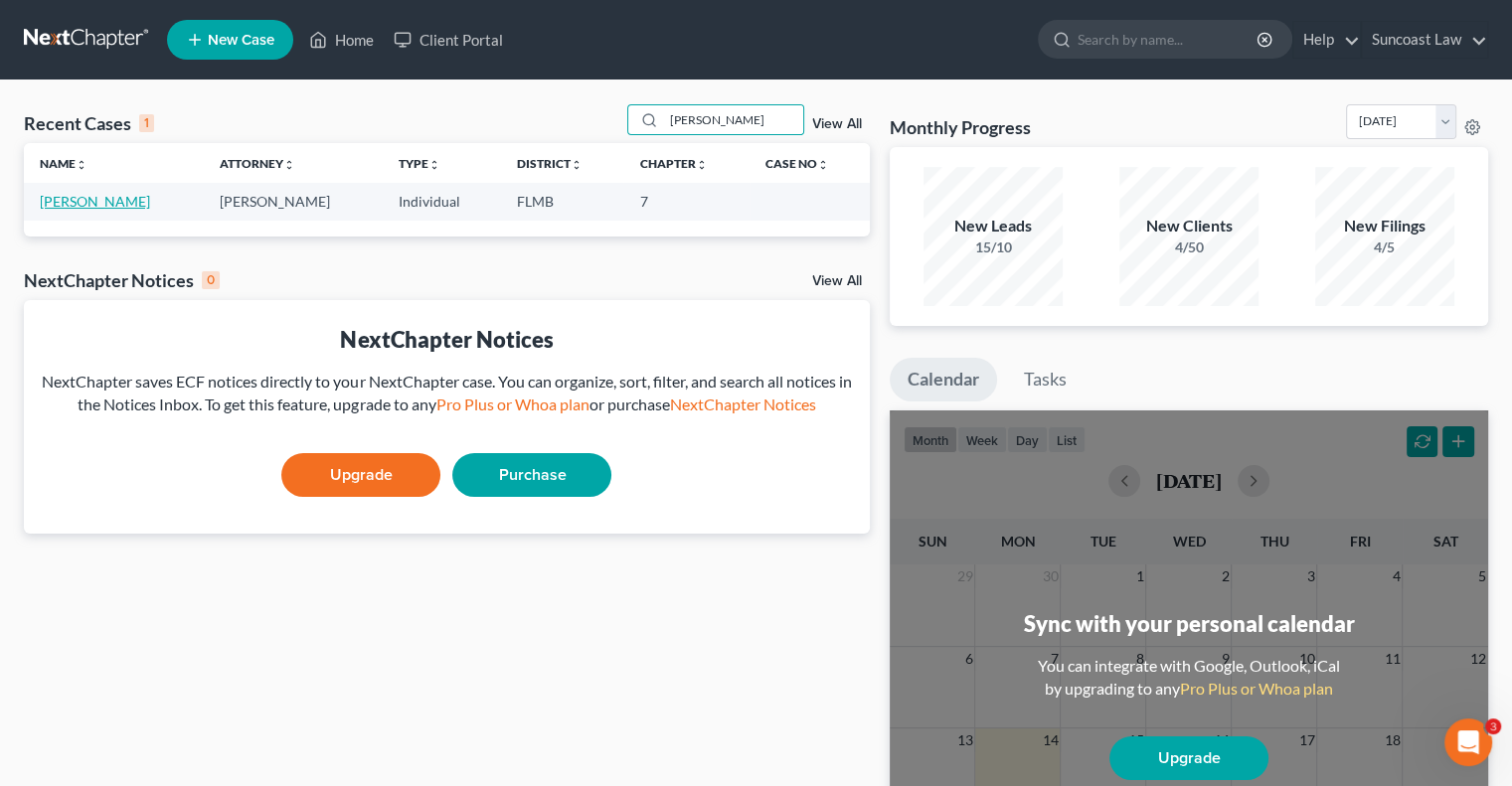click on "[PERSON_NAME]" at bounding box center [94, 201] 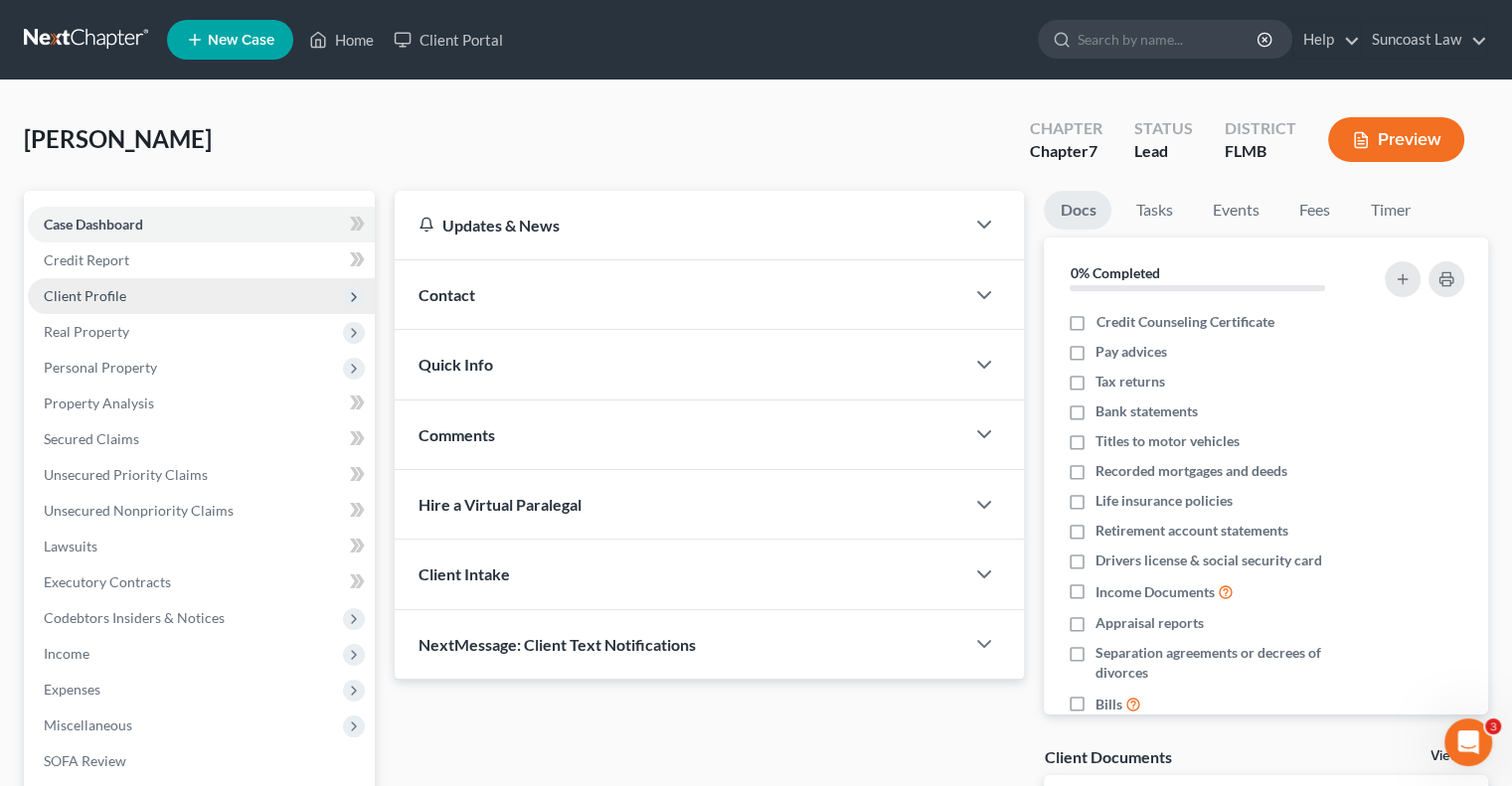 click on "Client Profile" at bounding box center [201, 296] 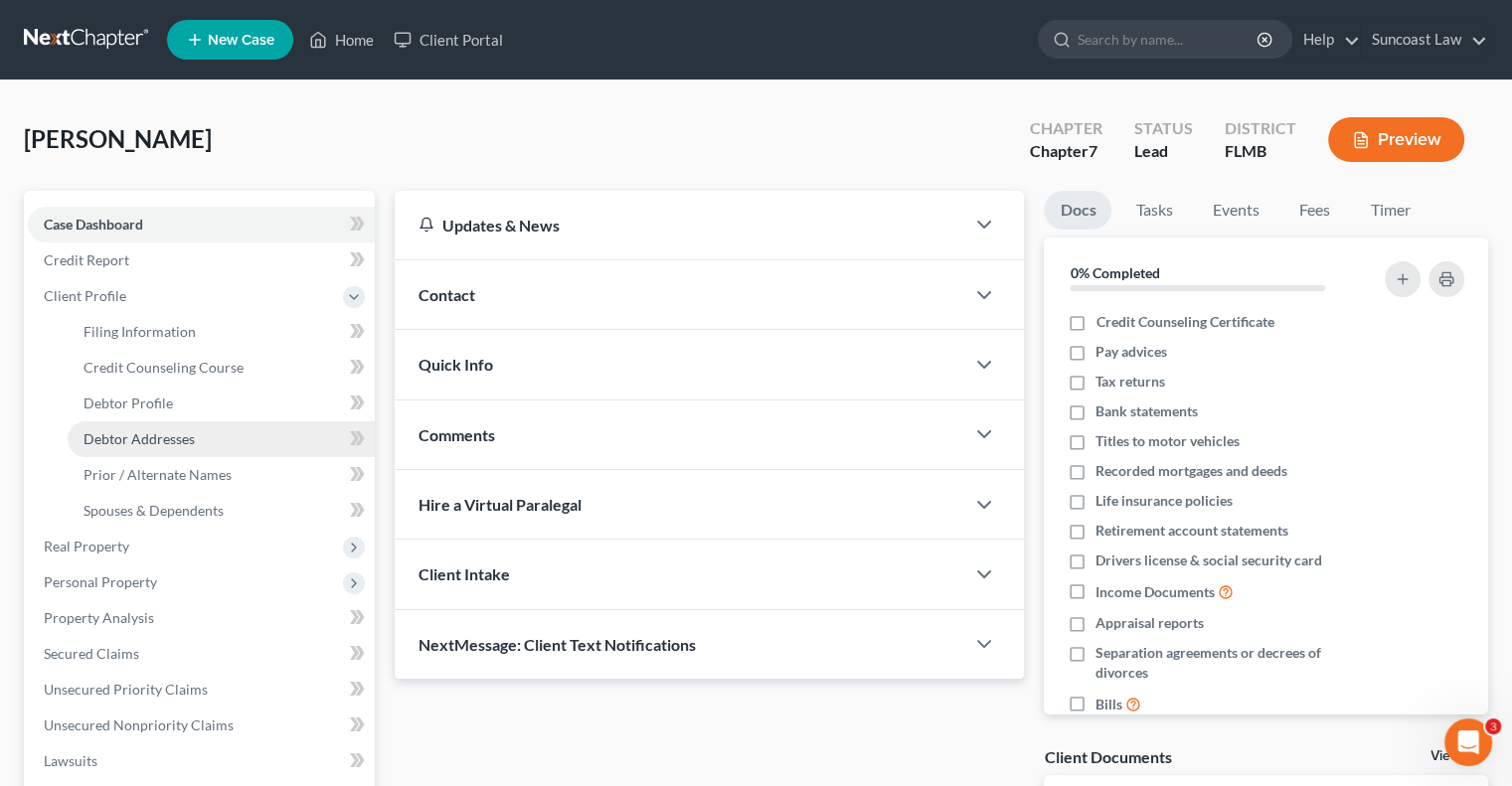 click on "Debtor Addresses" at bounding box center [139, 438] 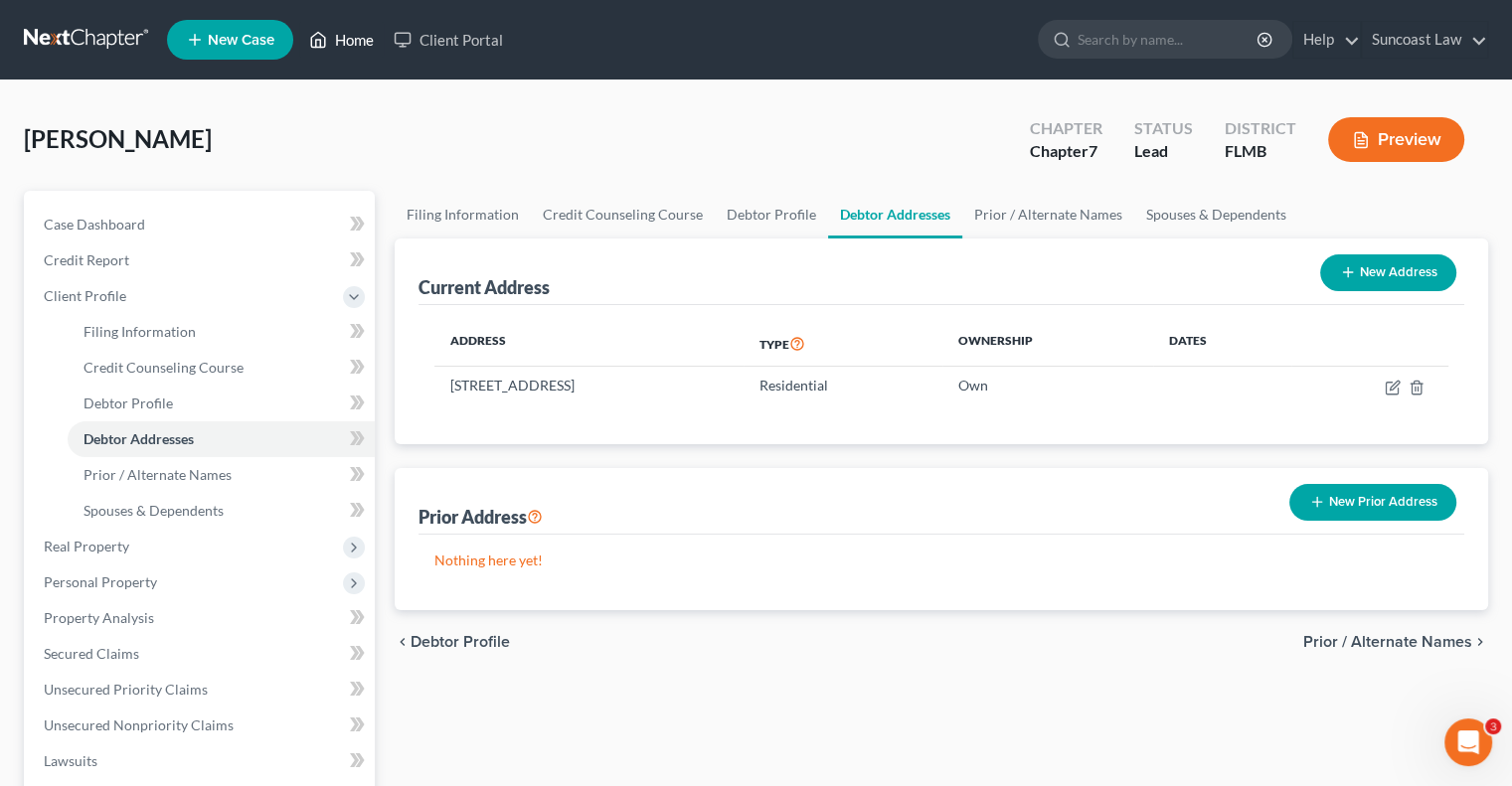 click on "Home" at bounding box center [341, 40] 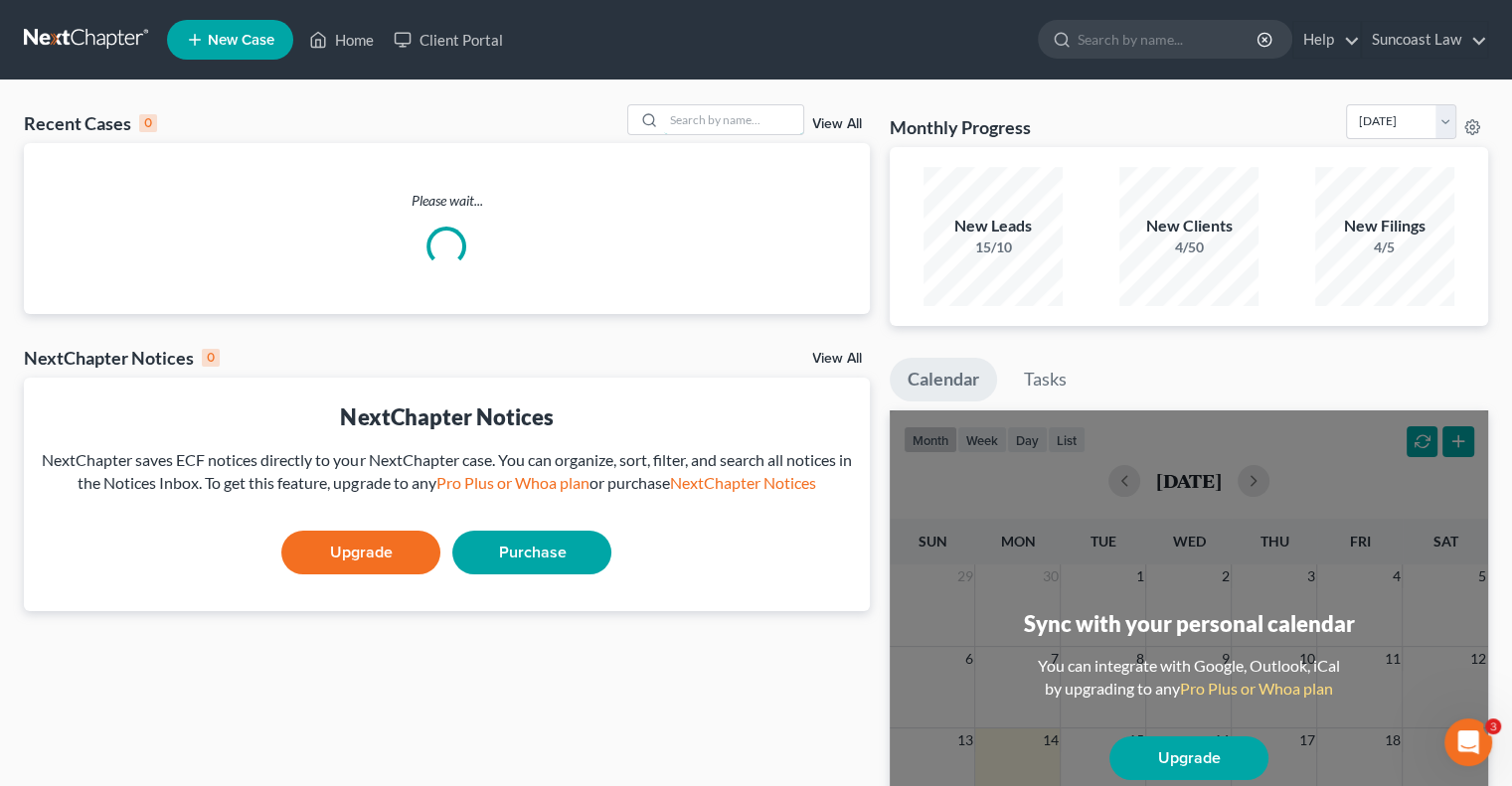 drag, startPoint x: 732, startPoint y: 120, endPoint x: 736, endPoint y: 93, distance: 27.294688 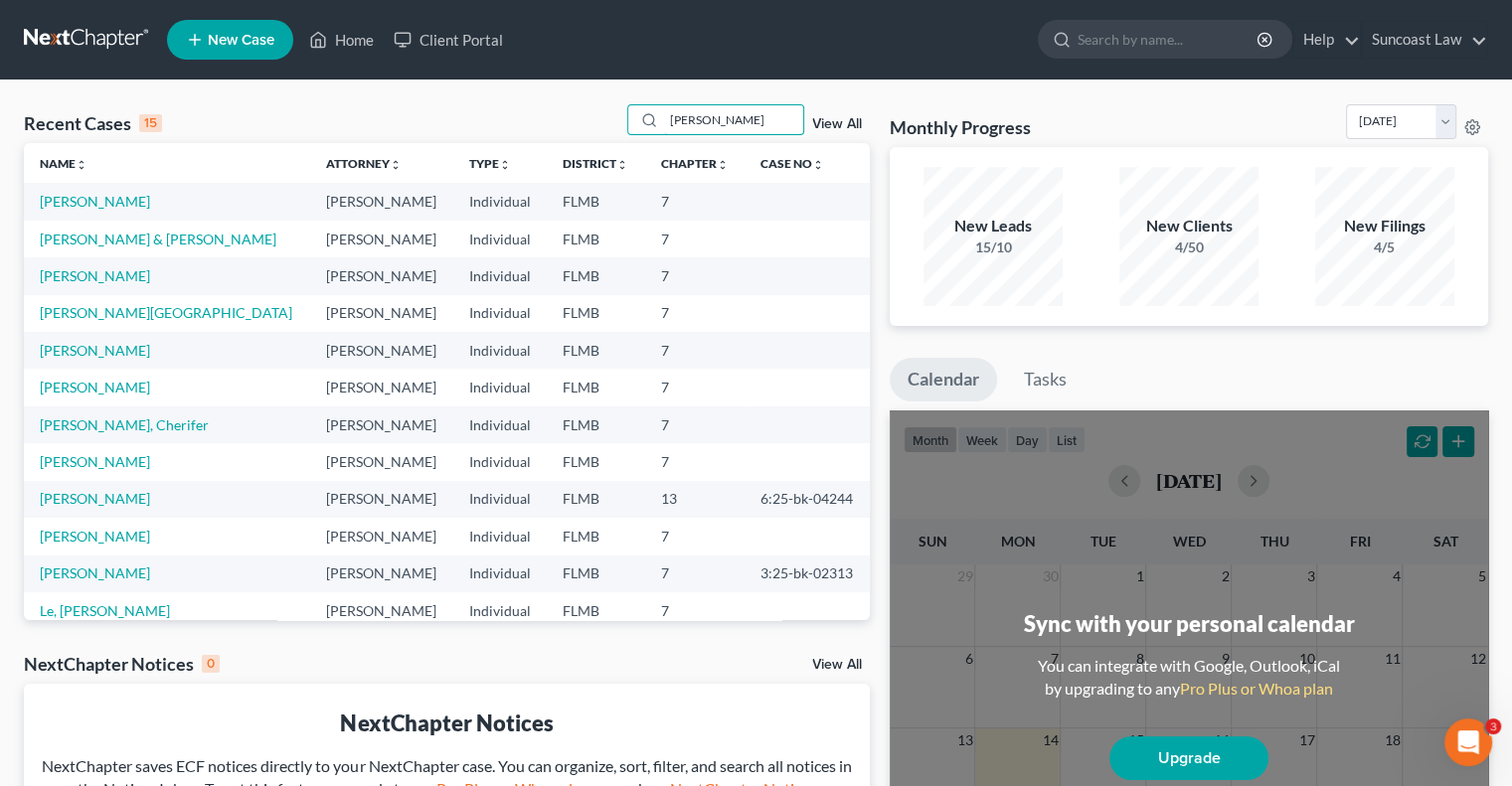type on "[PERSON_NAME]" 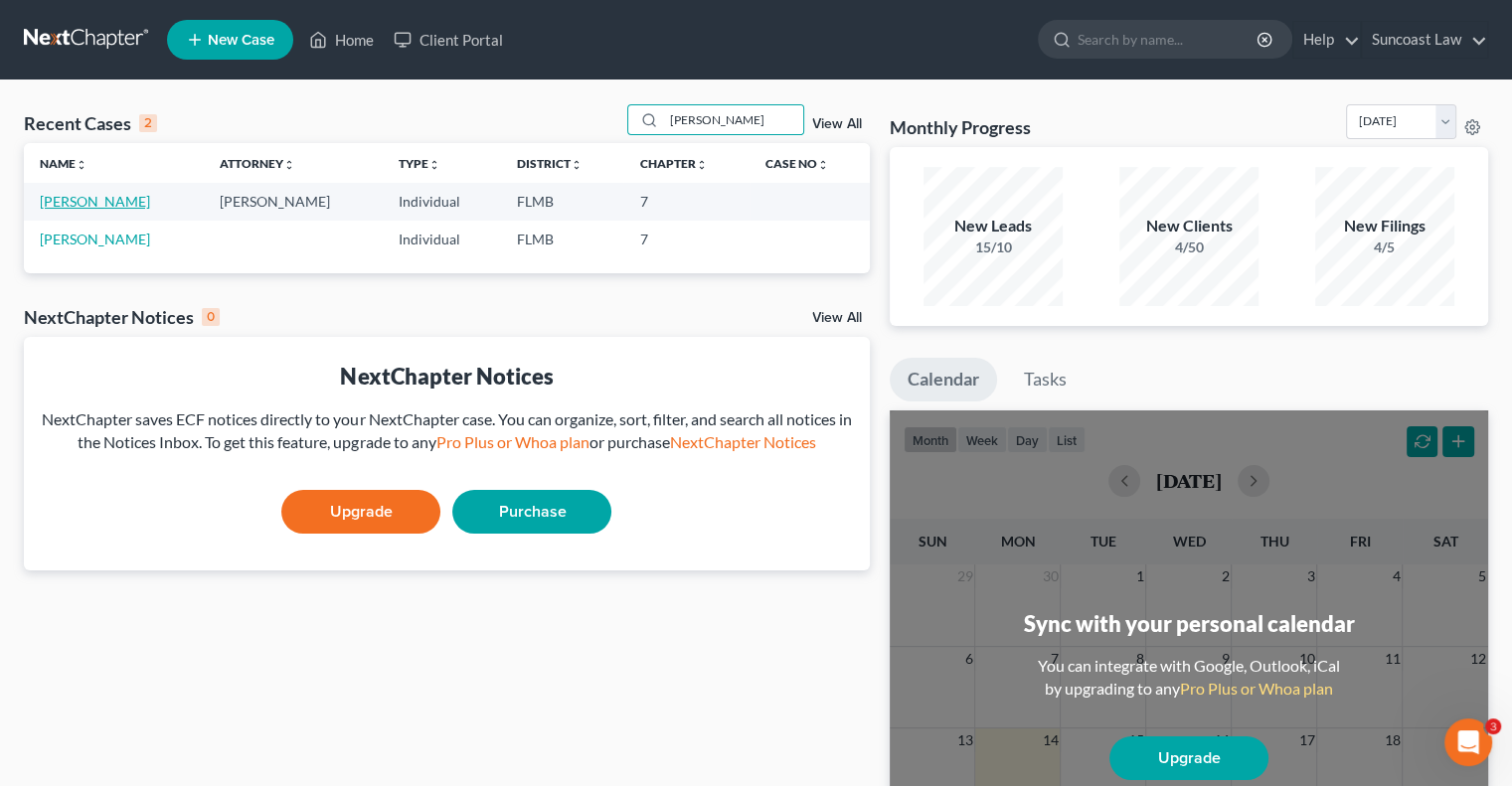click on "[PERSON_NAME]" at bounding box center (94, 201) 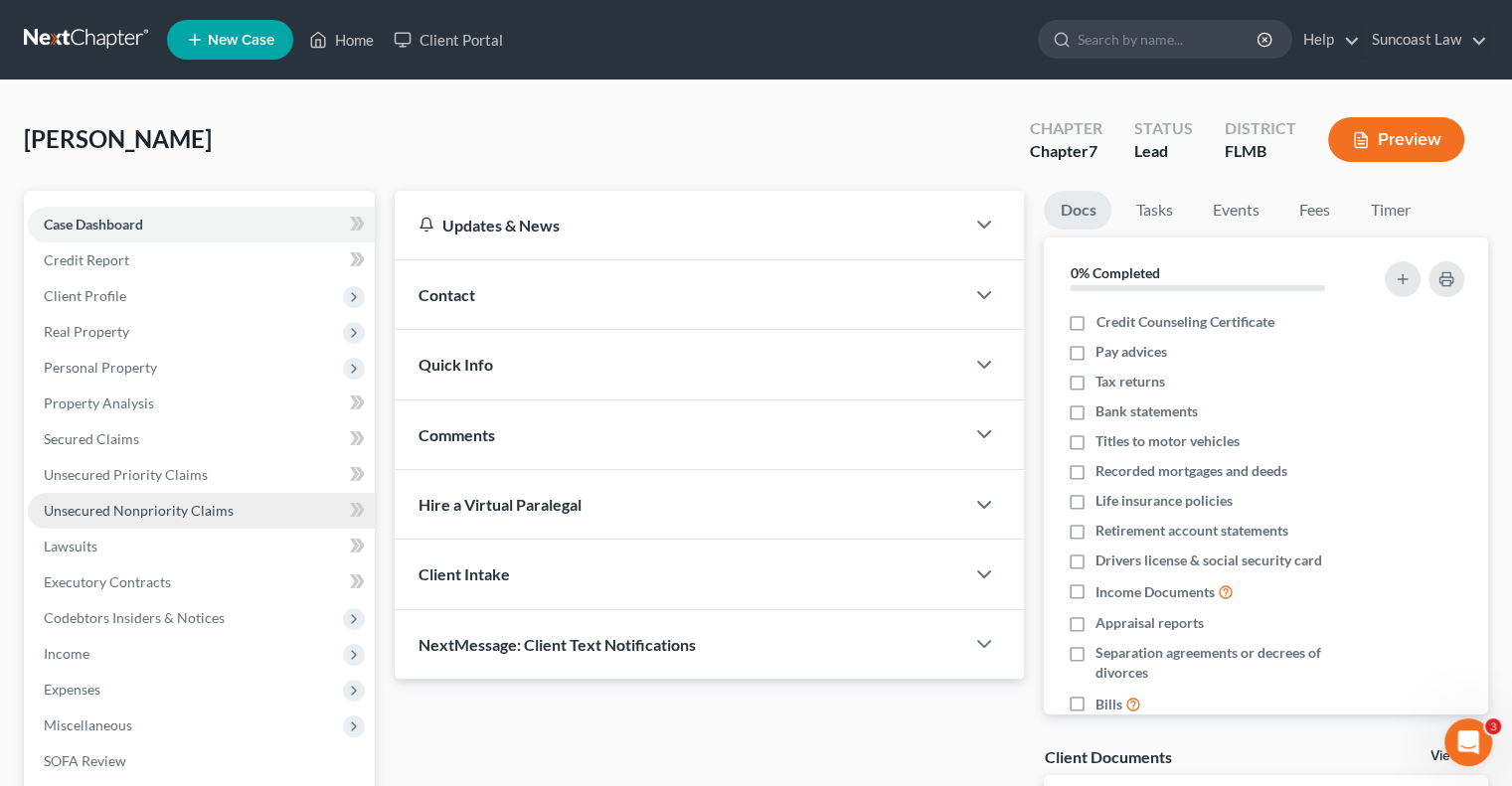 scroll, scrollTop: 99, scrollLeft: 0, axis: vertical 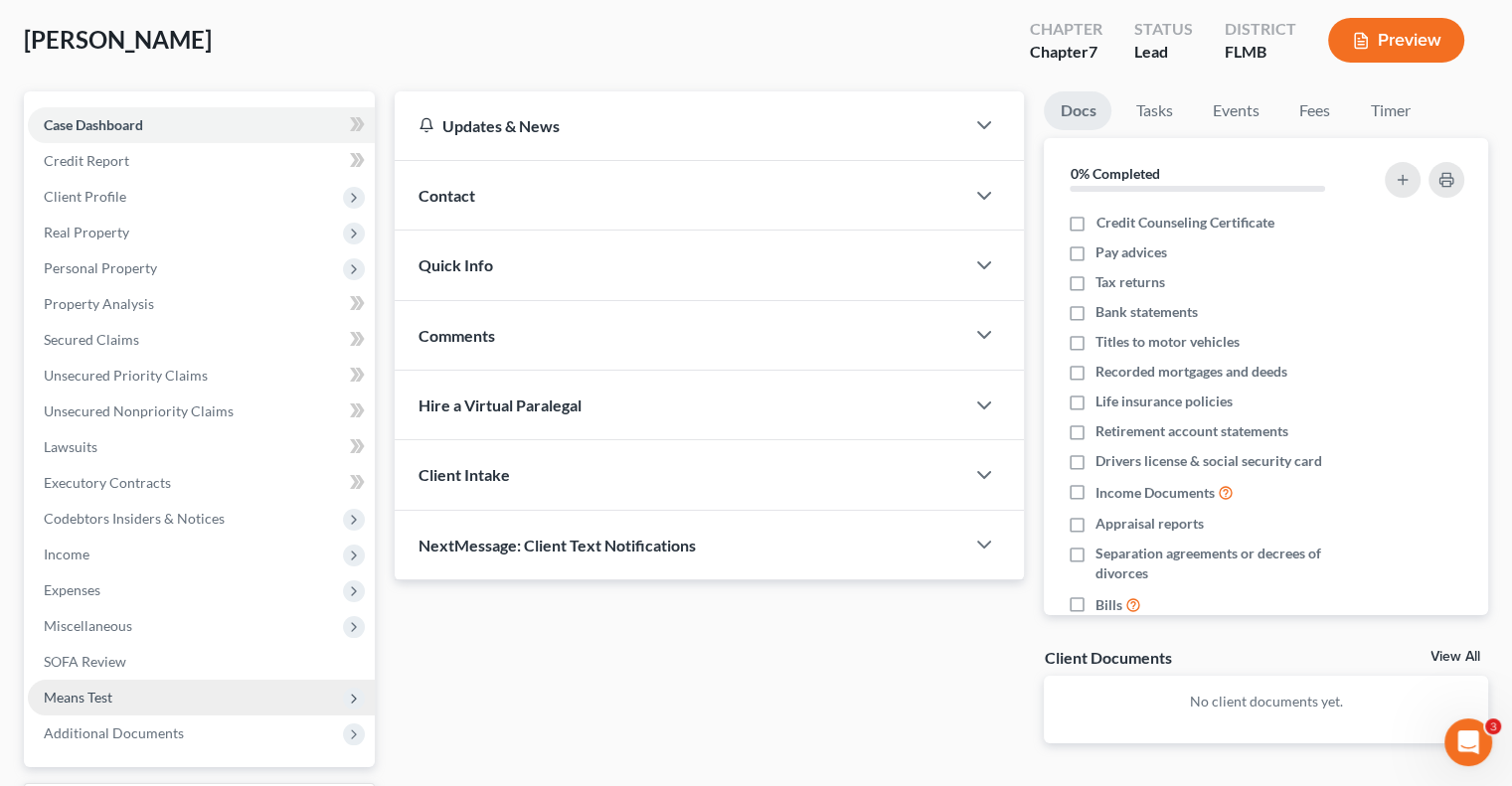 click on "Means Test" at bounding box center [78, 697] 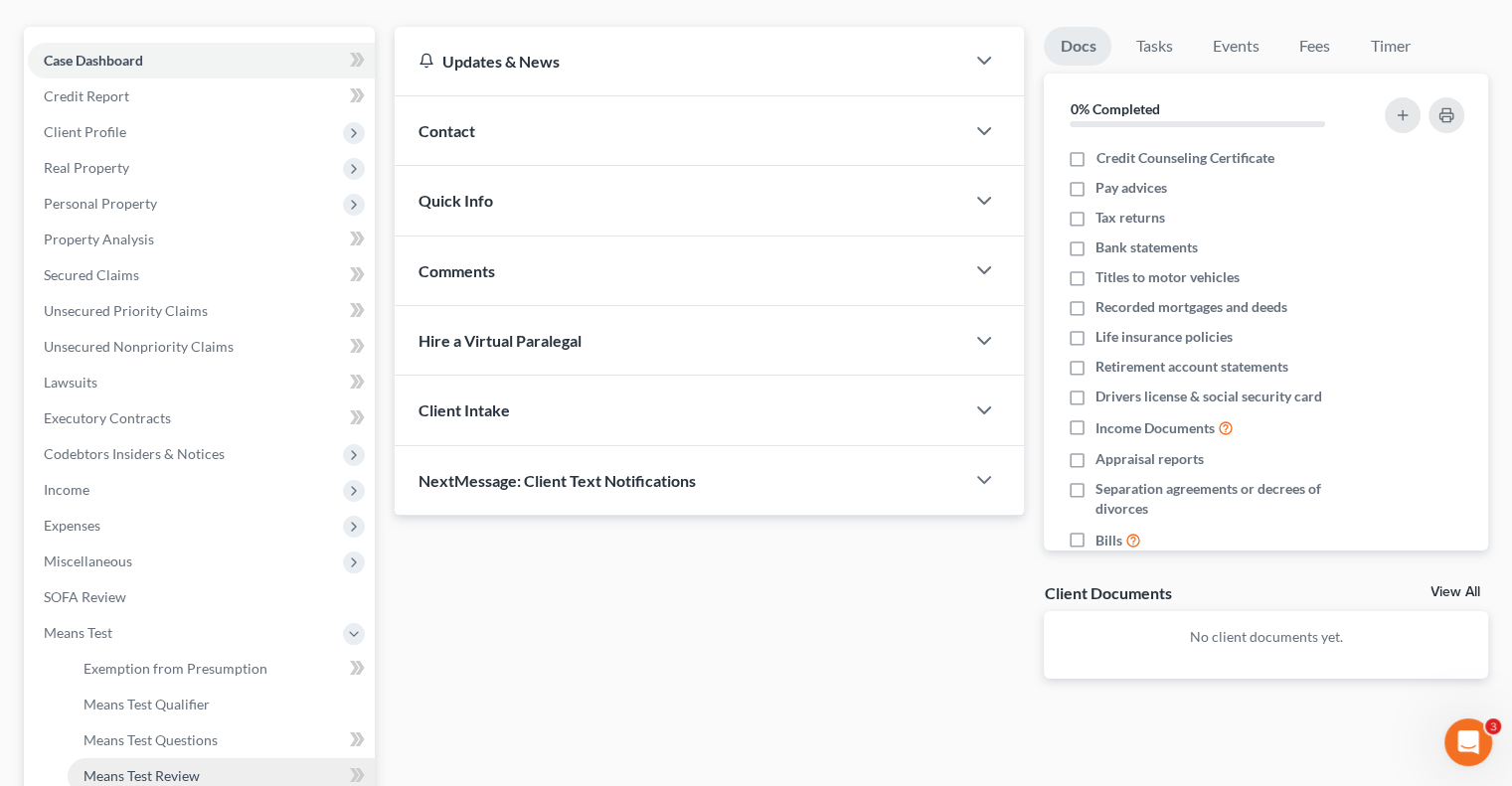 scroll, scrollTop: 199, scrollLeft: 0, axis: vertical 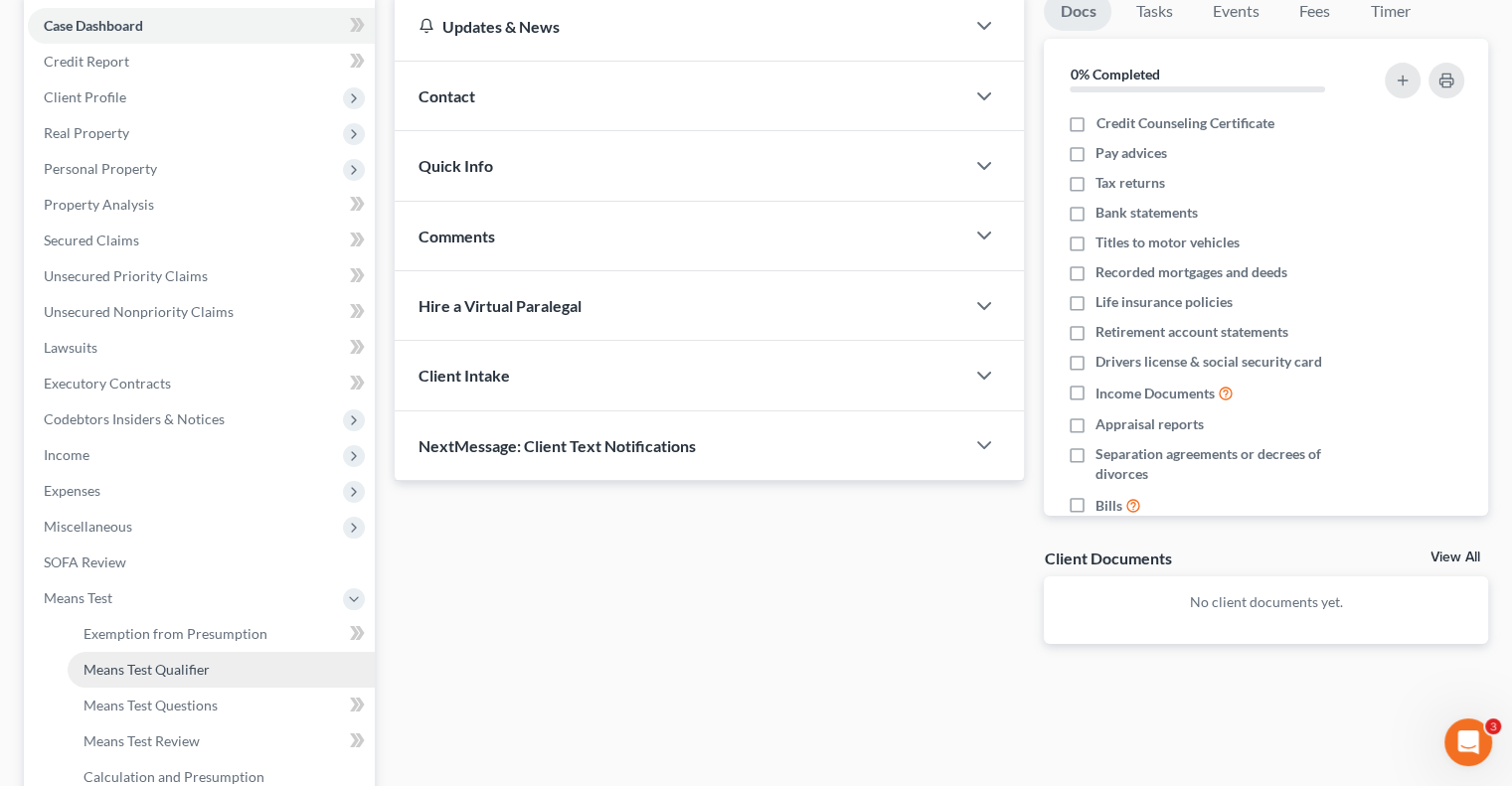 click on "Means Test Qualifier" at bounding box center (146, 669) 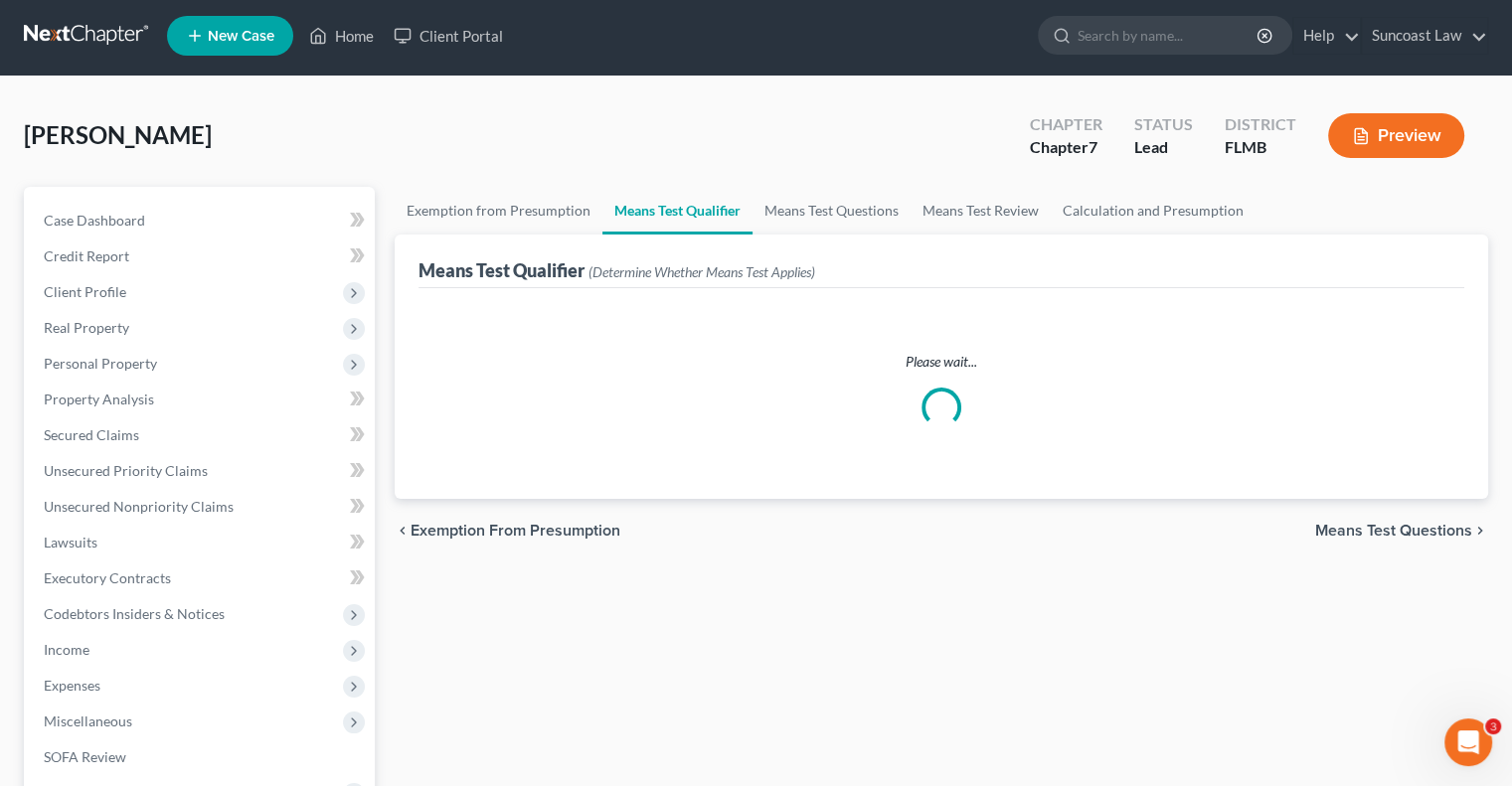 scroll, scrollTop: 0, scrollLeft: 0, axis: both 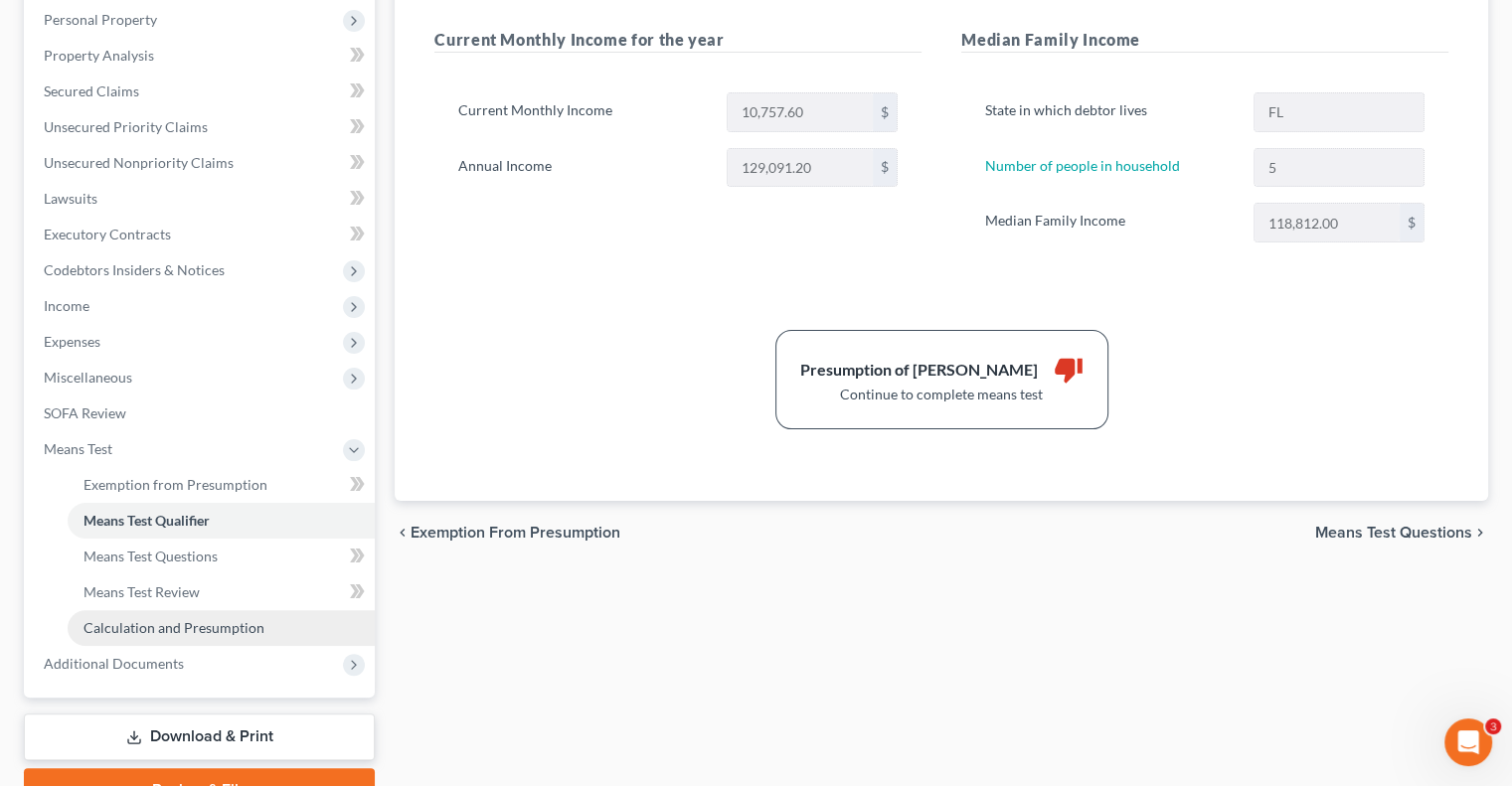 click on "Calculation and Presumption" at bounding box center [174, 627] 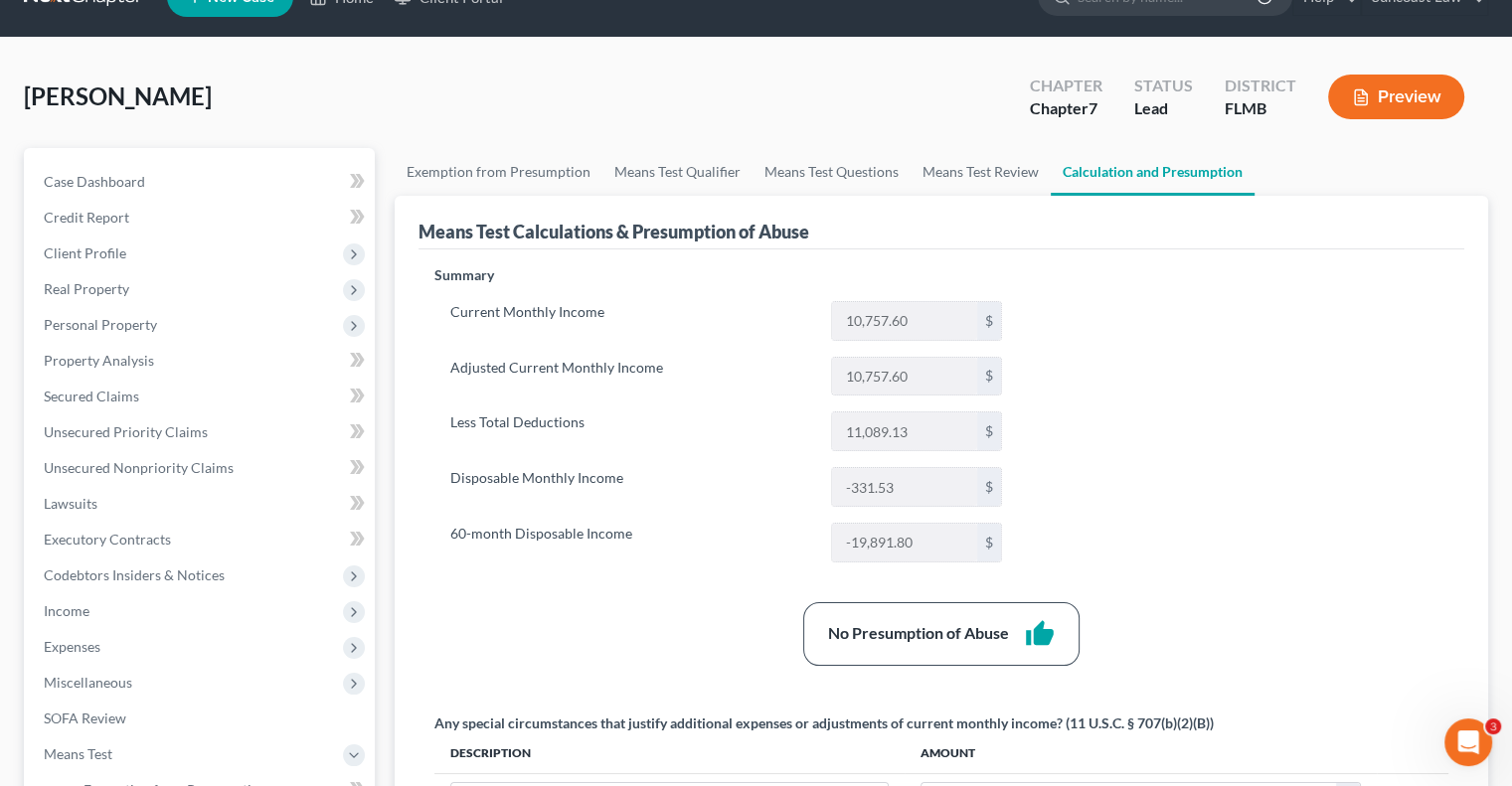 scroll, scrollTop: 0, scrollLeft: 0, axis: both 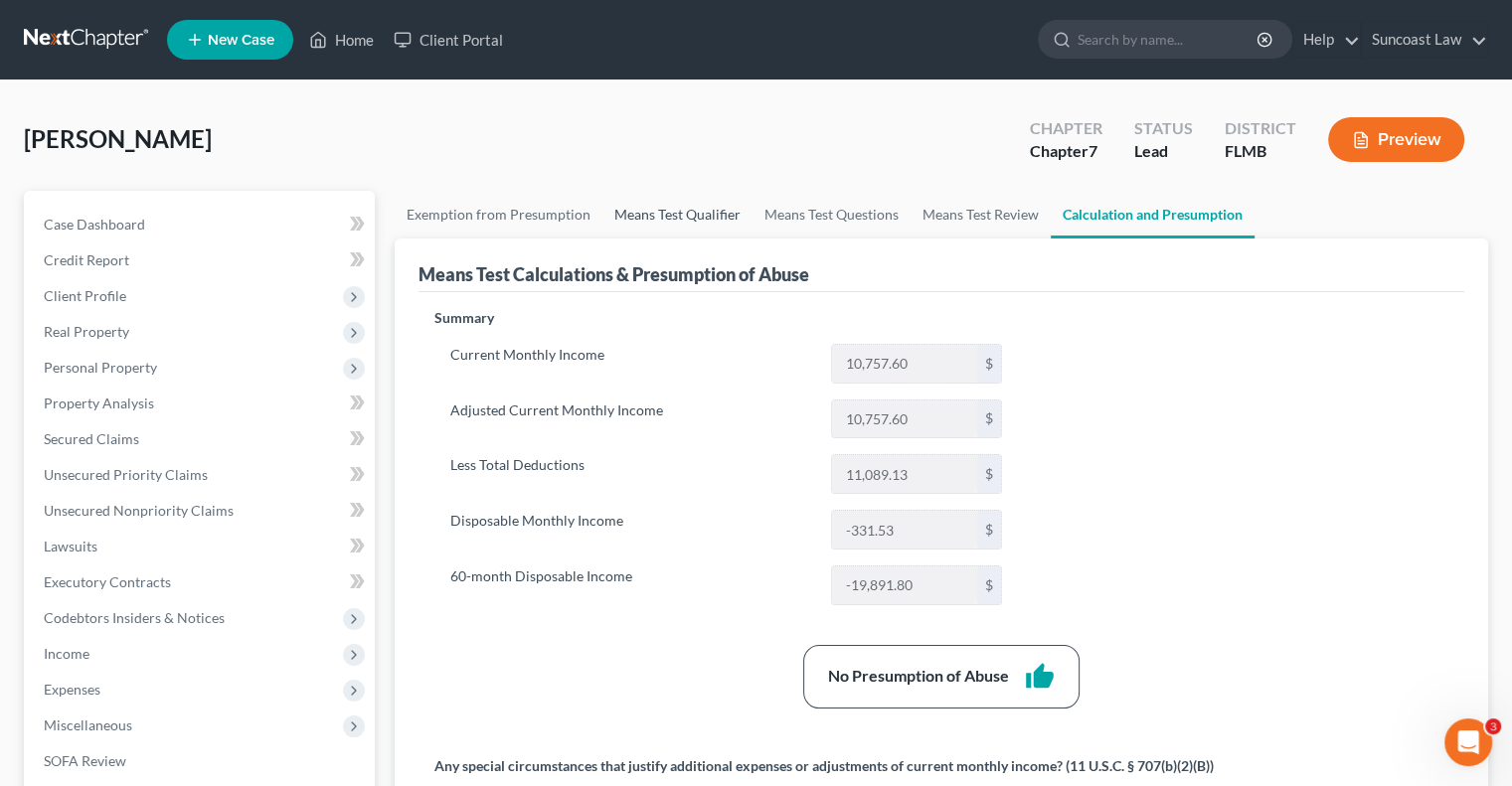 click on "Means Test Qualifier" at bounding box center (677, 215) 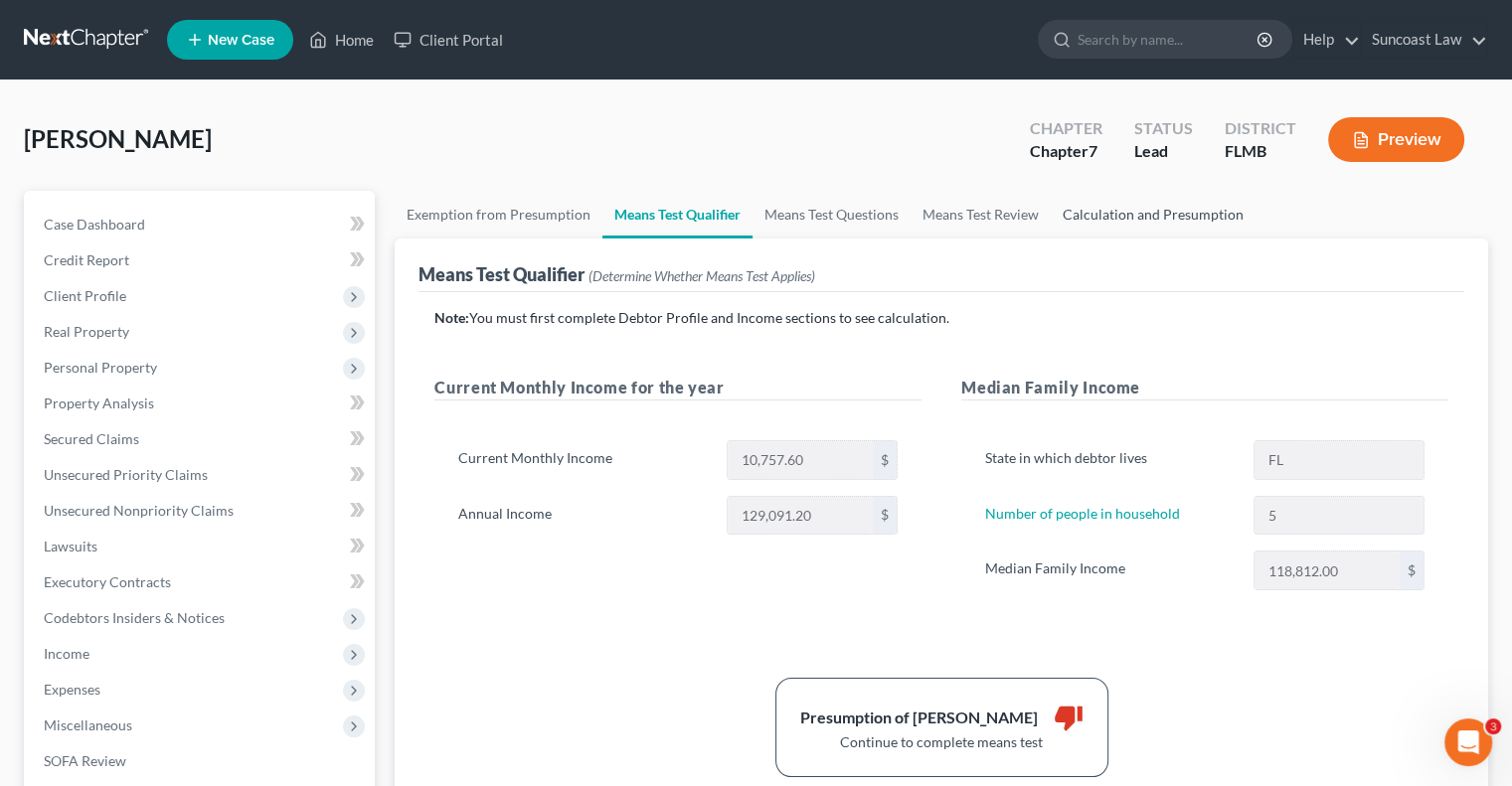 click on "Calculation and Presumption" at bounding box center (1153, 215) 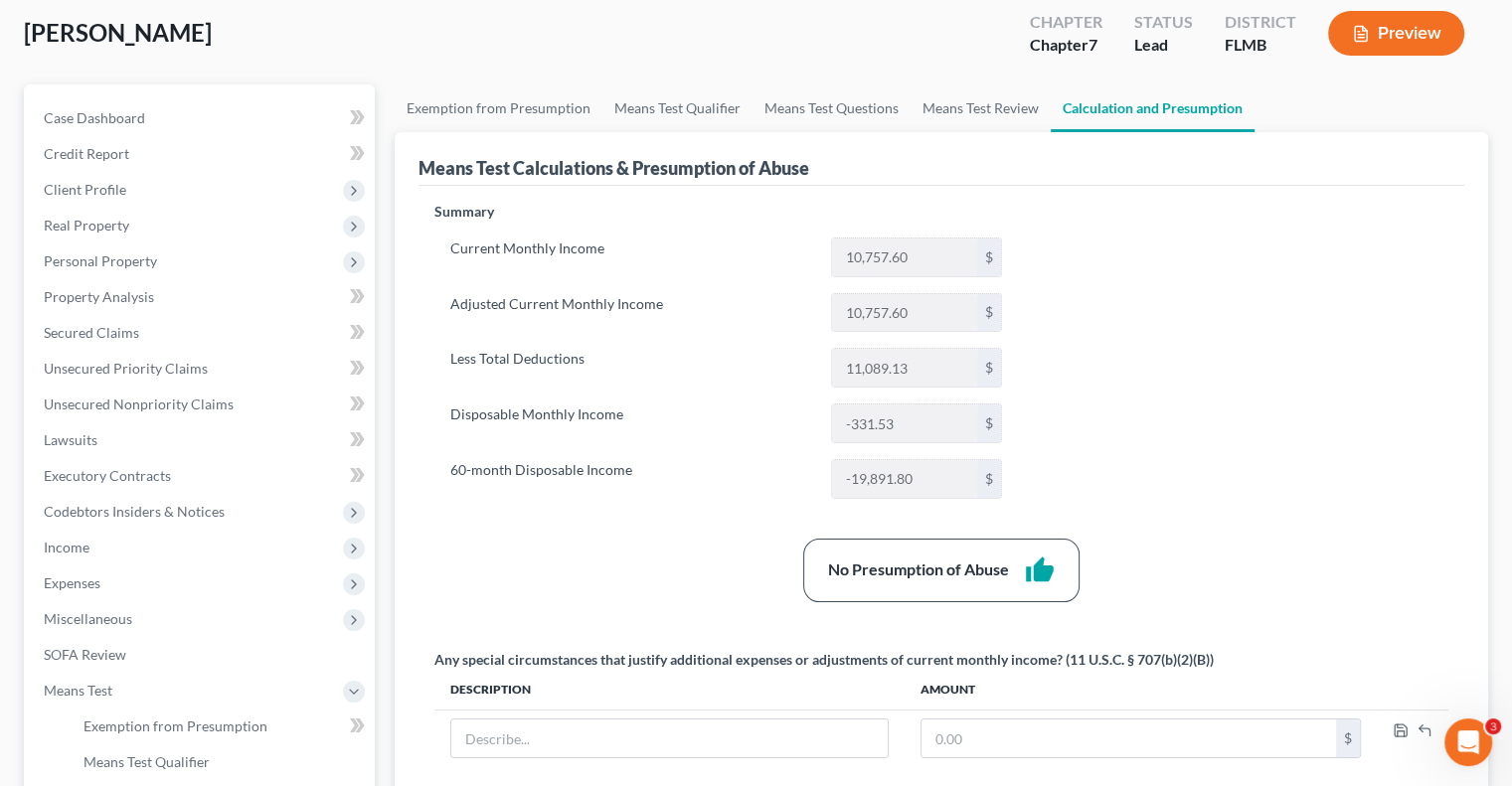 scroll, scrollTop: 0, scrollLeft: 0, axis: both 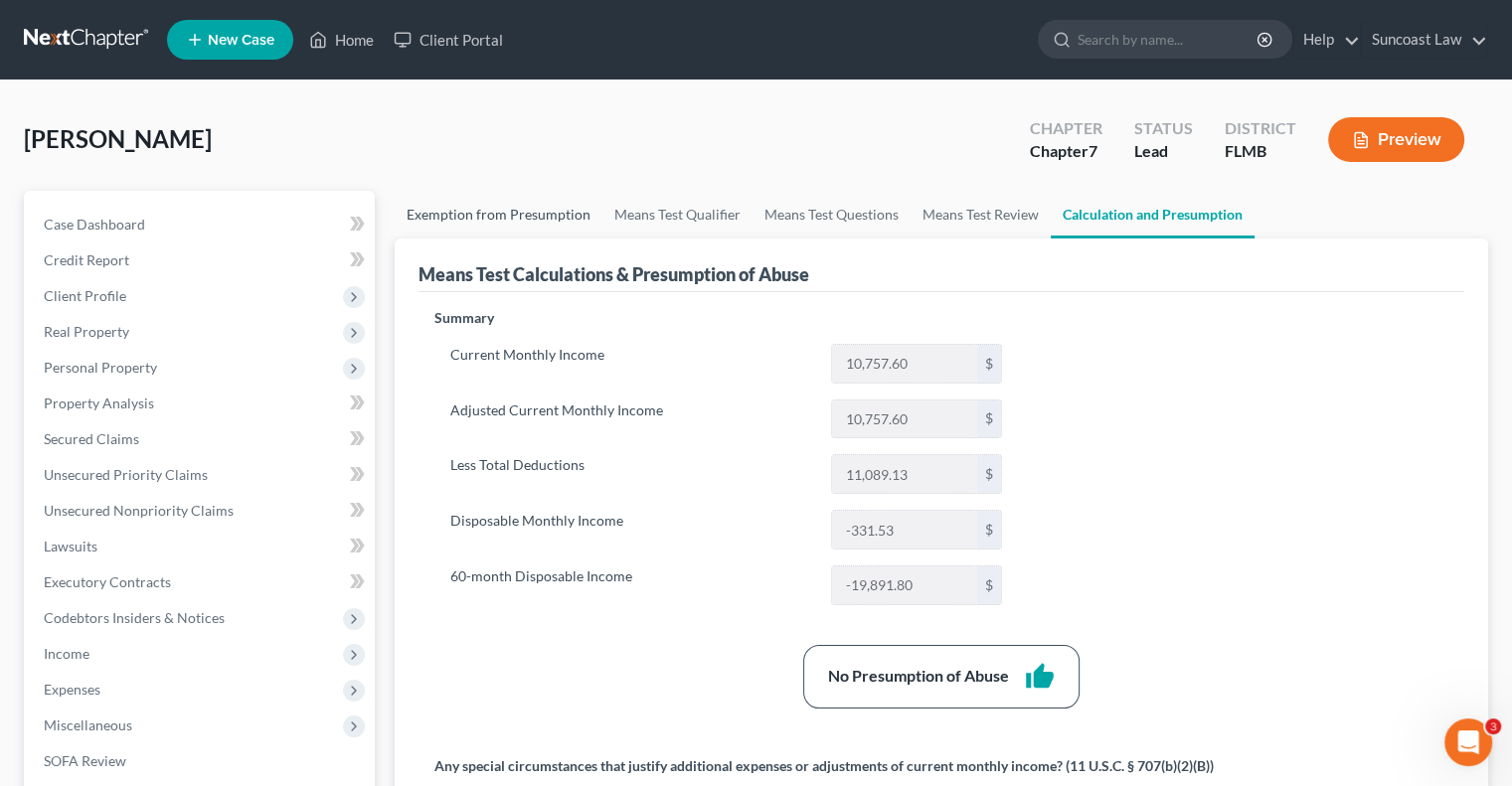 click on "Exemption from Presumption" at bounding box center [498, 215] 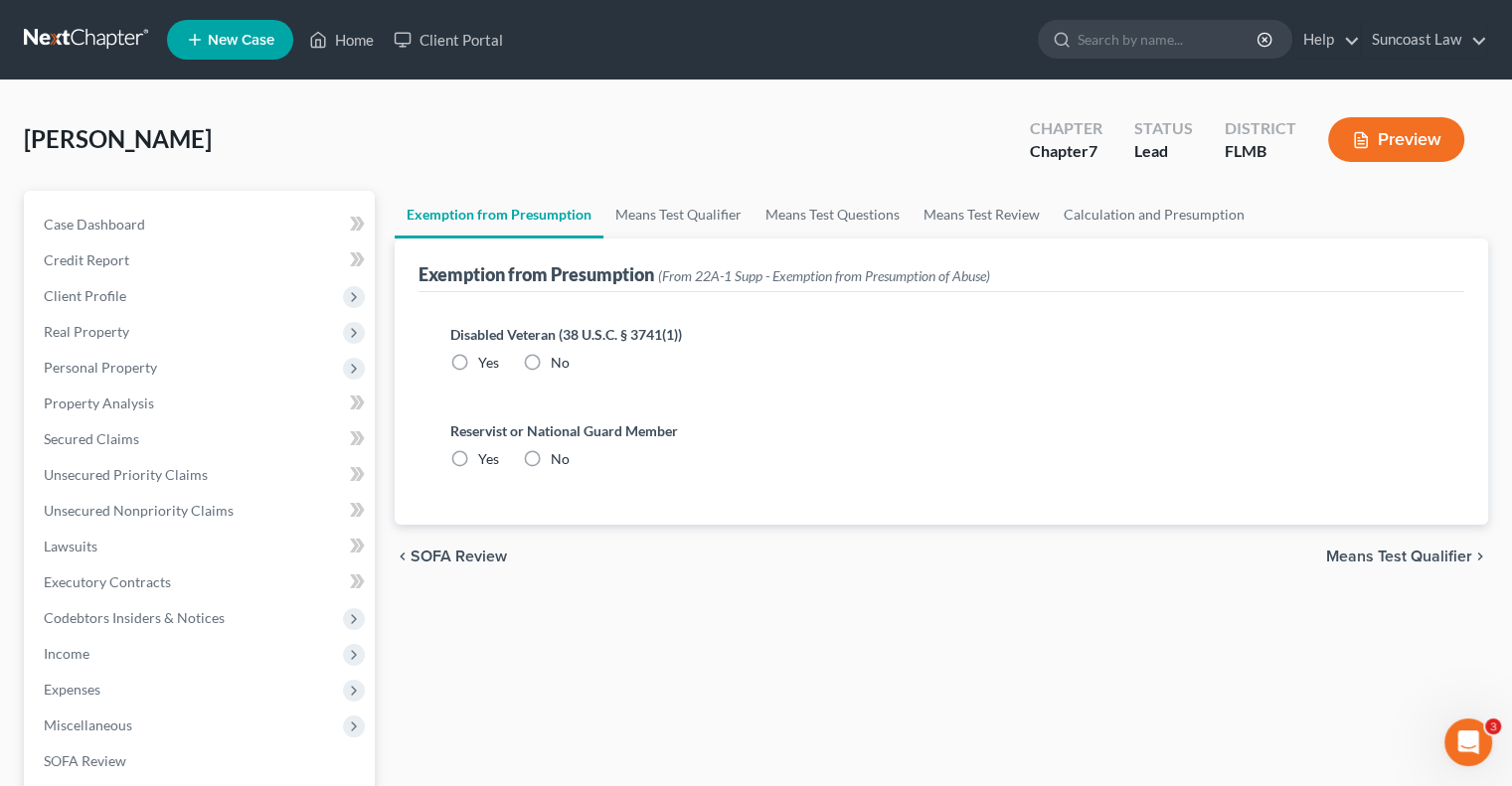 radio on "true" 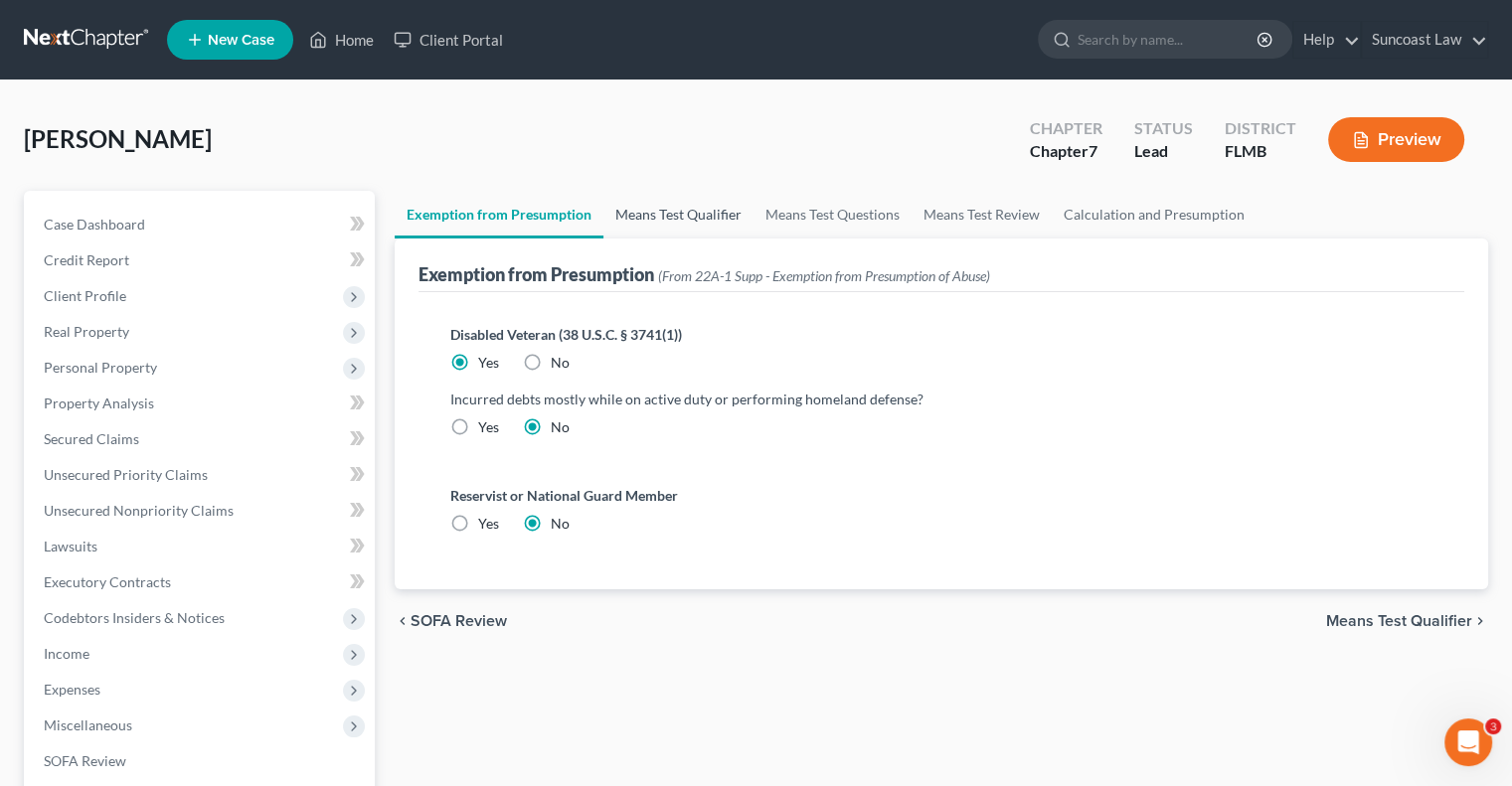 click on "Means Test Qualifier" at bounding box center [678, 215] 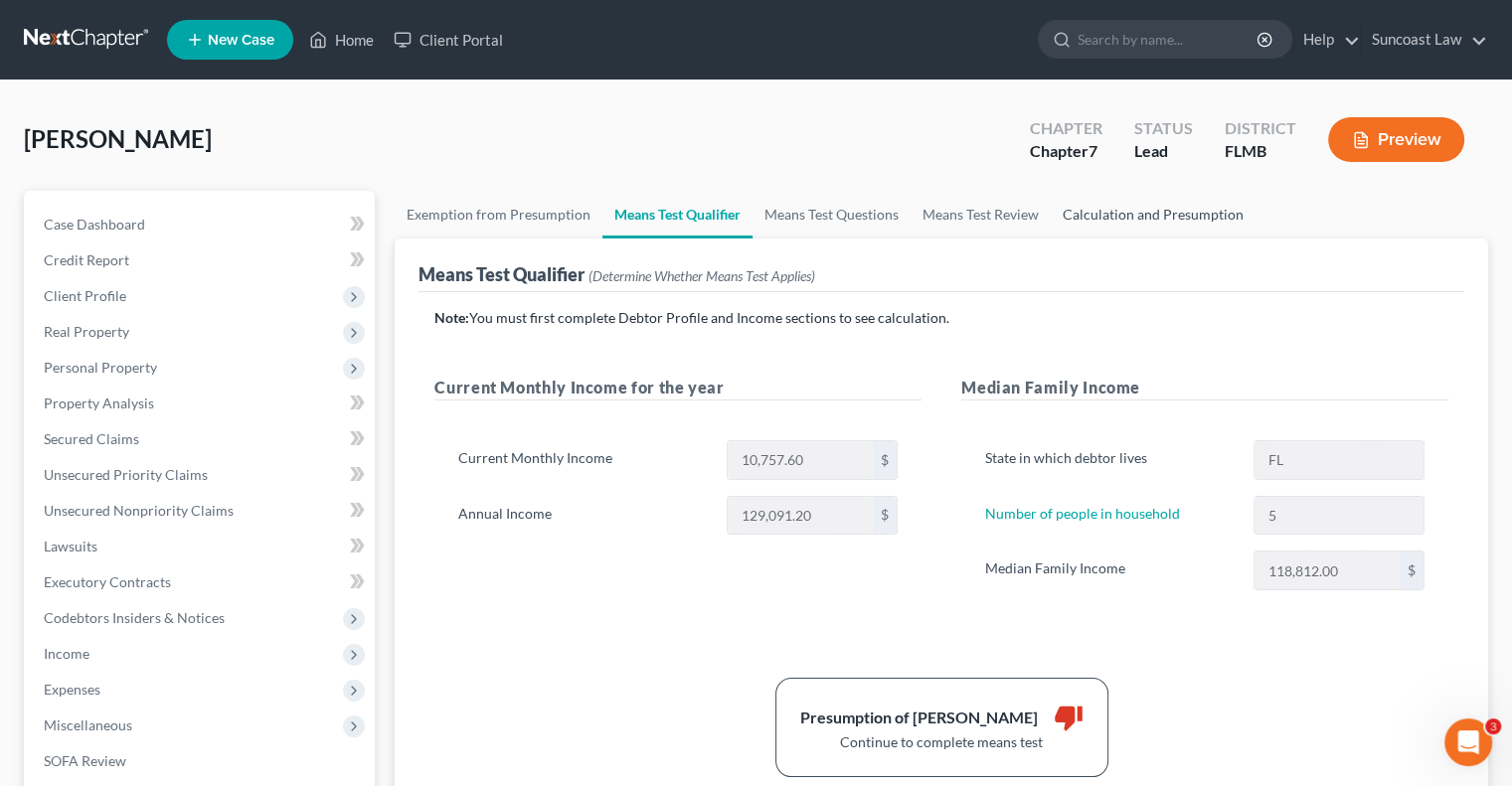 click on "Calculation and Presumption" at bounding box center [1153, 215] 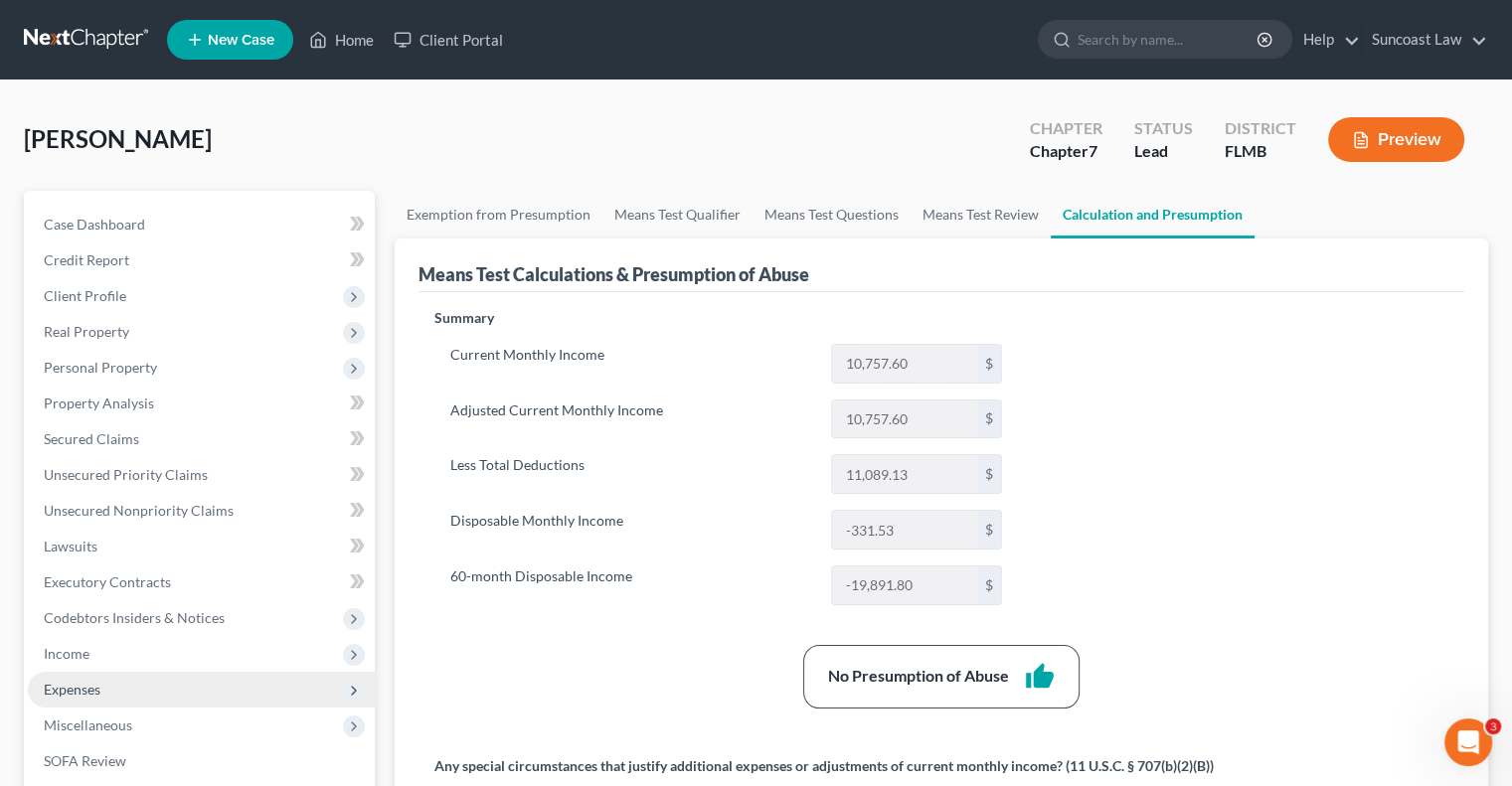 click on "Expenses" at bounding box center (201, 690) 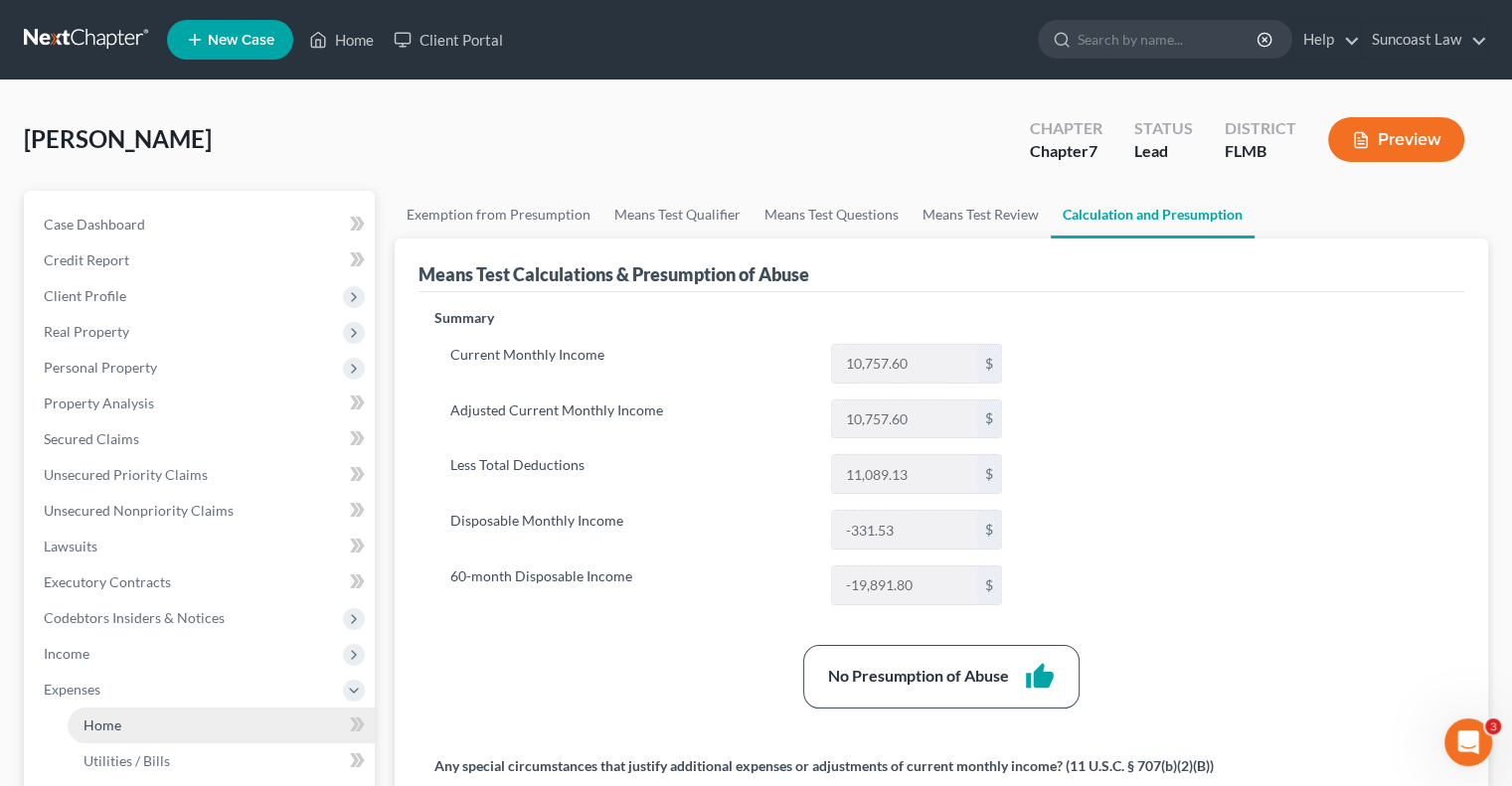 click on "Home" at bounding box center [221, 725] 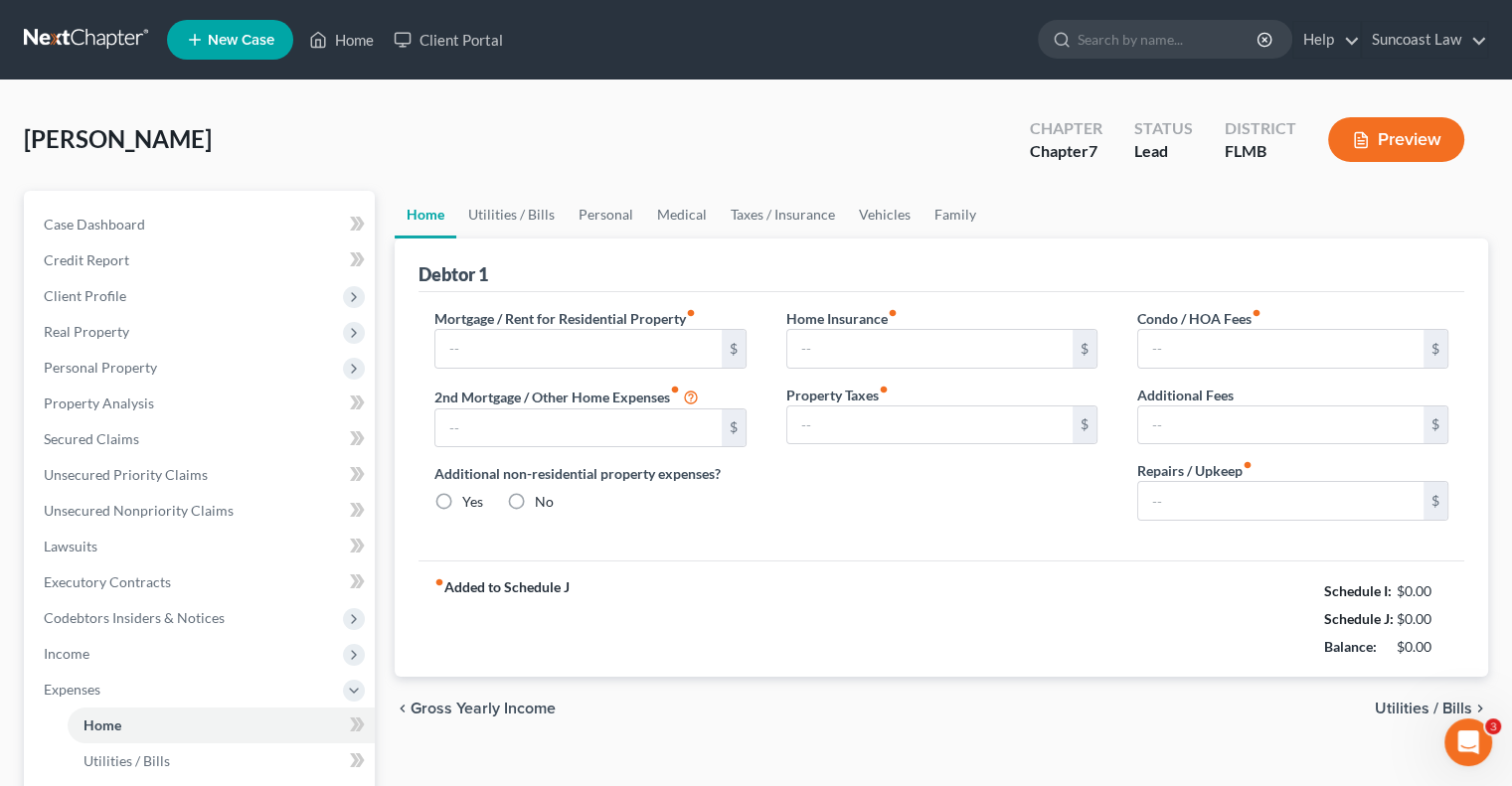 type on "2,600.00" 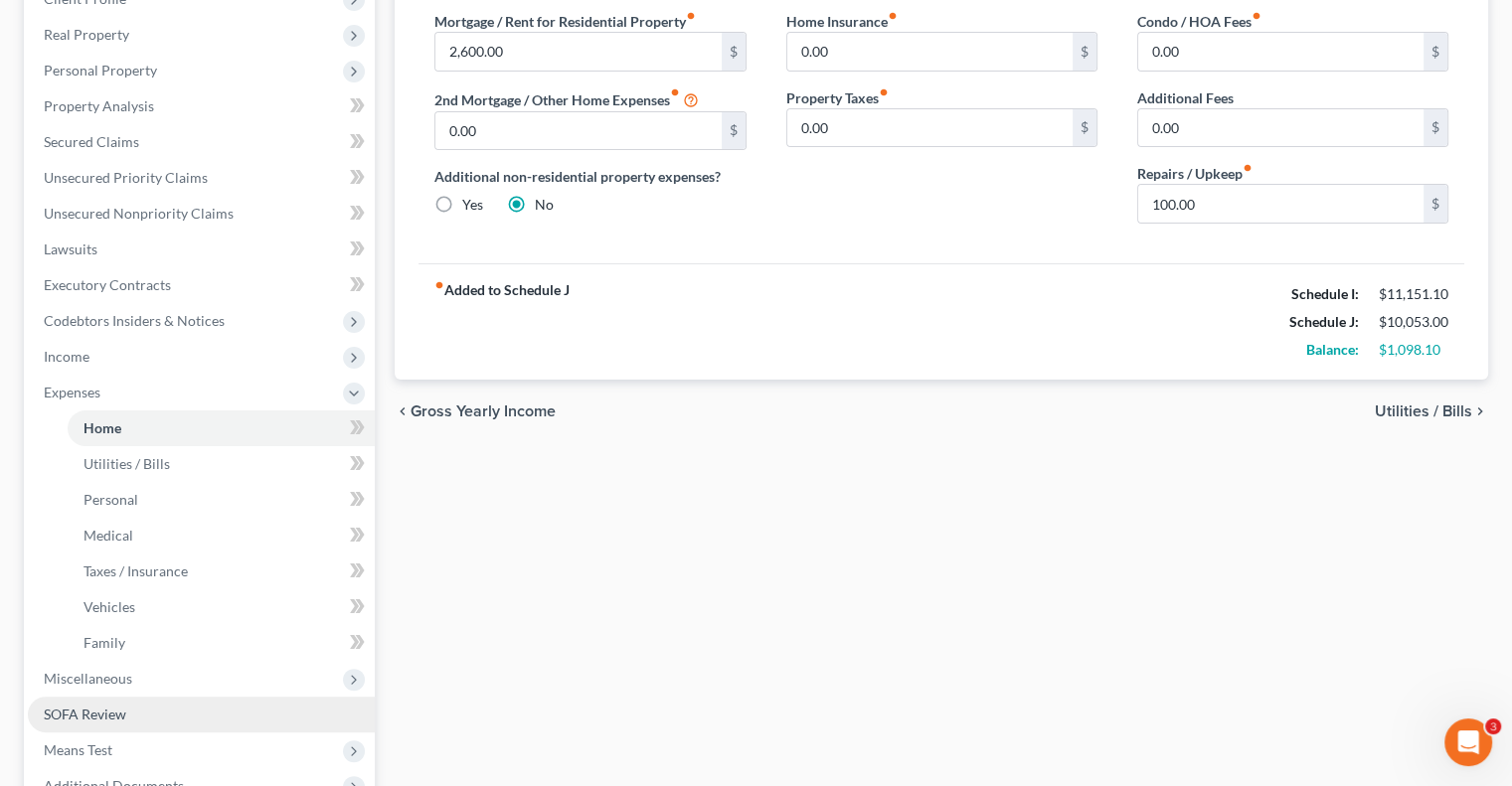 scroll, scrollTop: 397, scrollLeft: 0, axis: vertical 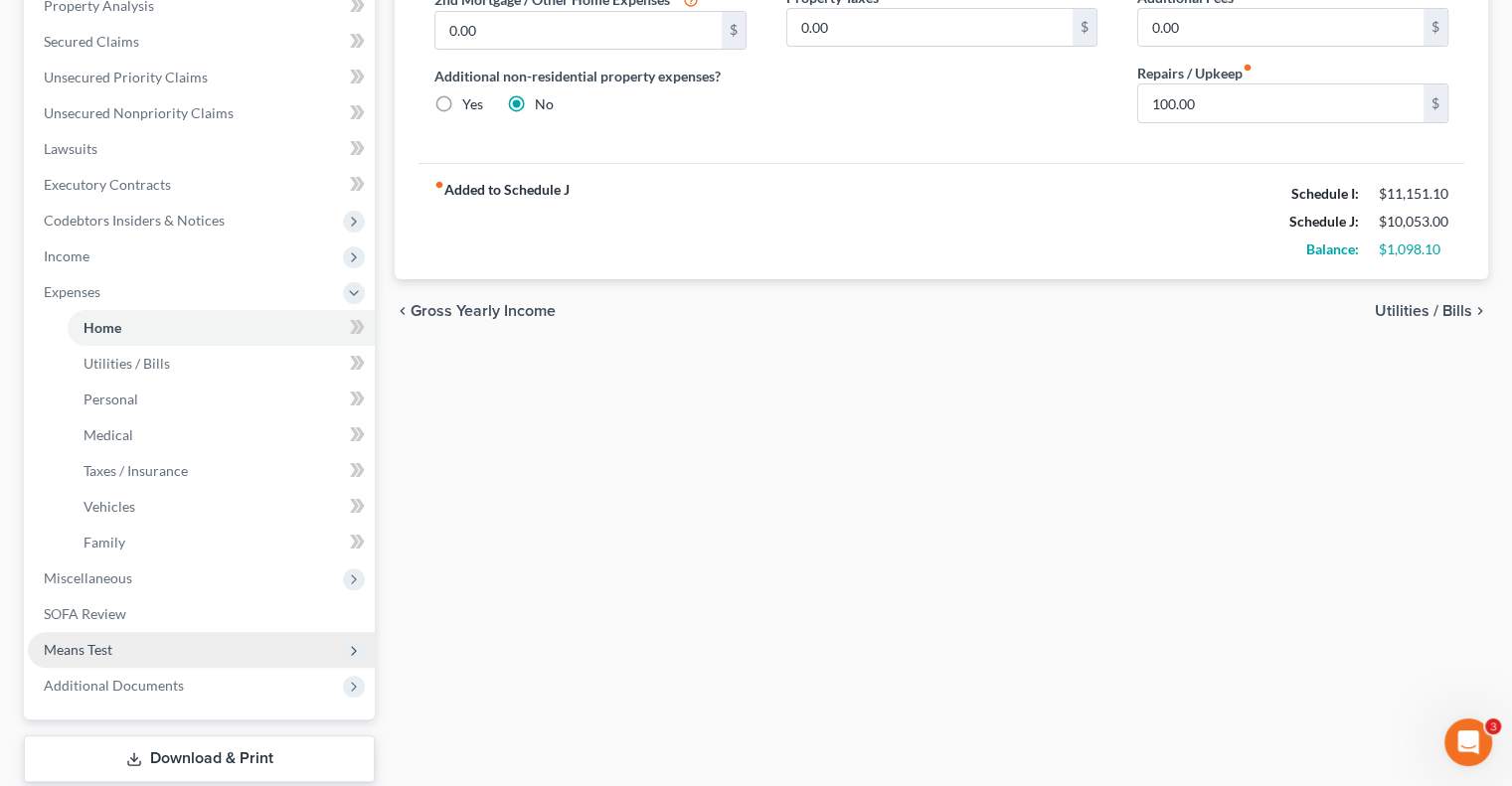 click on "Means Test" at bounding box center [201, 650] 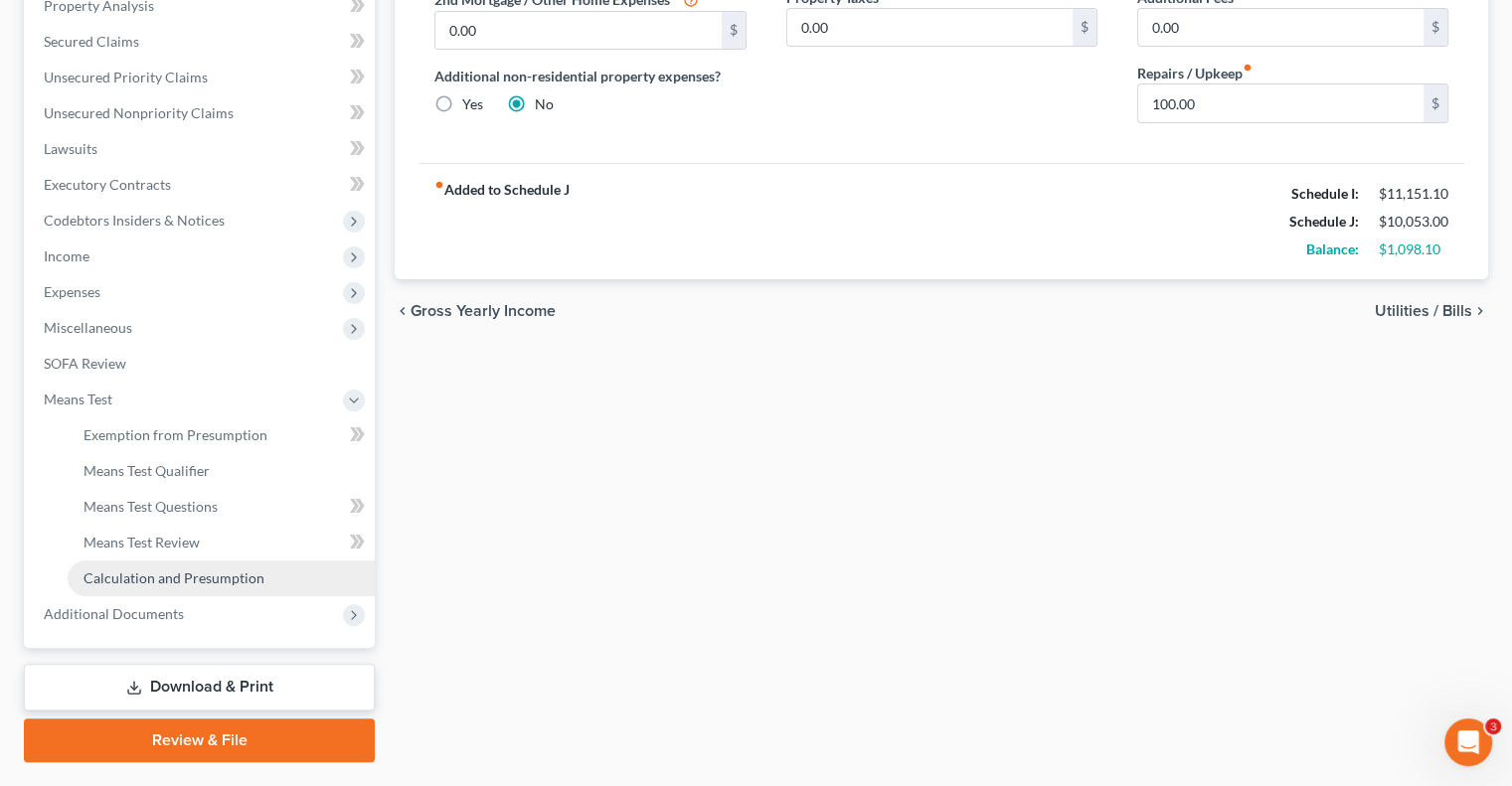 click on "Calculation and Presumption" at bounding box center (174, 577) 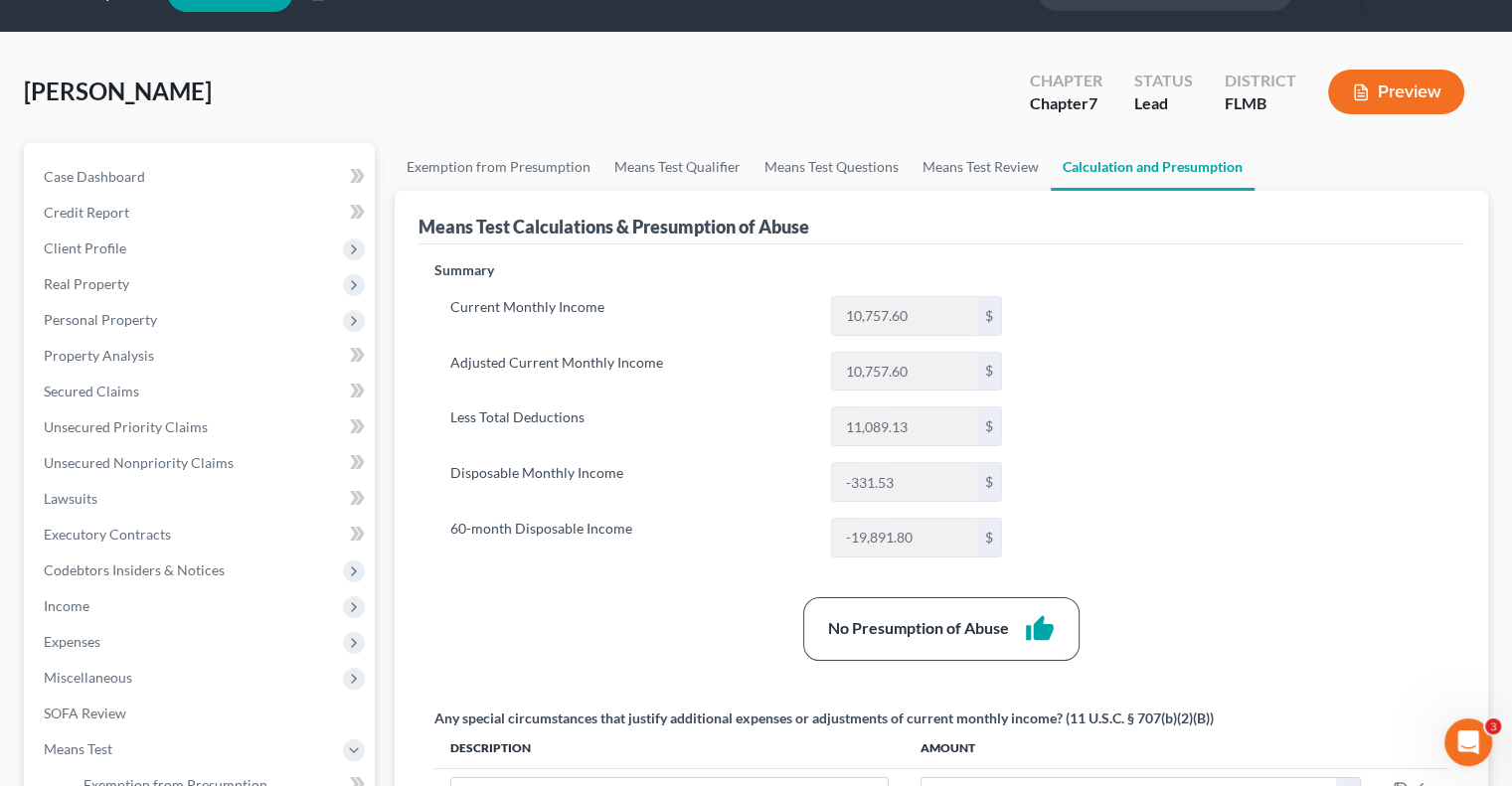 scroll, scrollTop: 0, scrollLeft: 0, axis: both 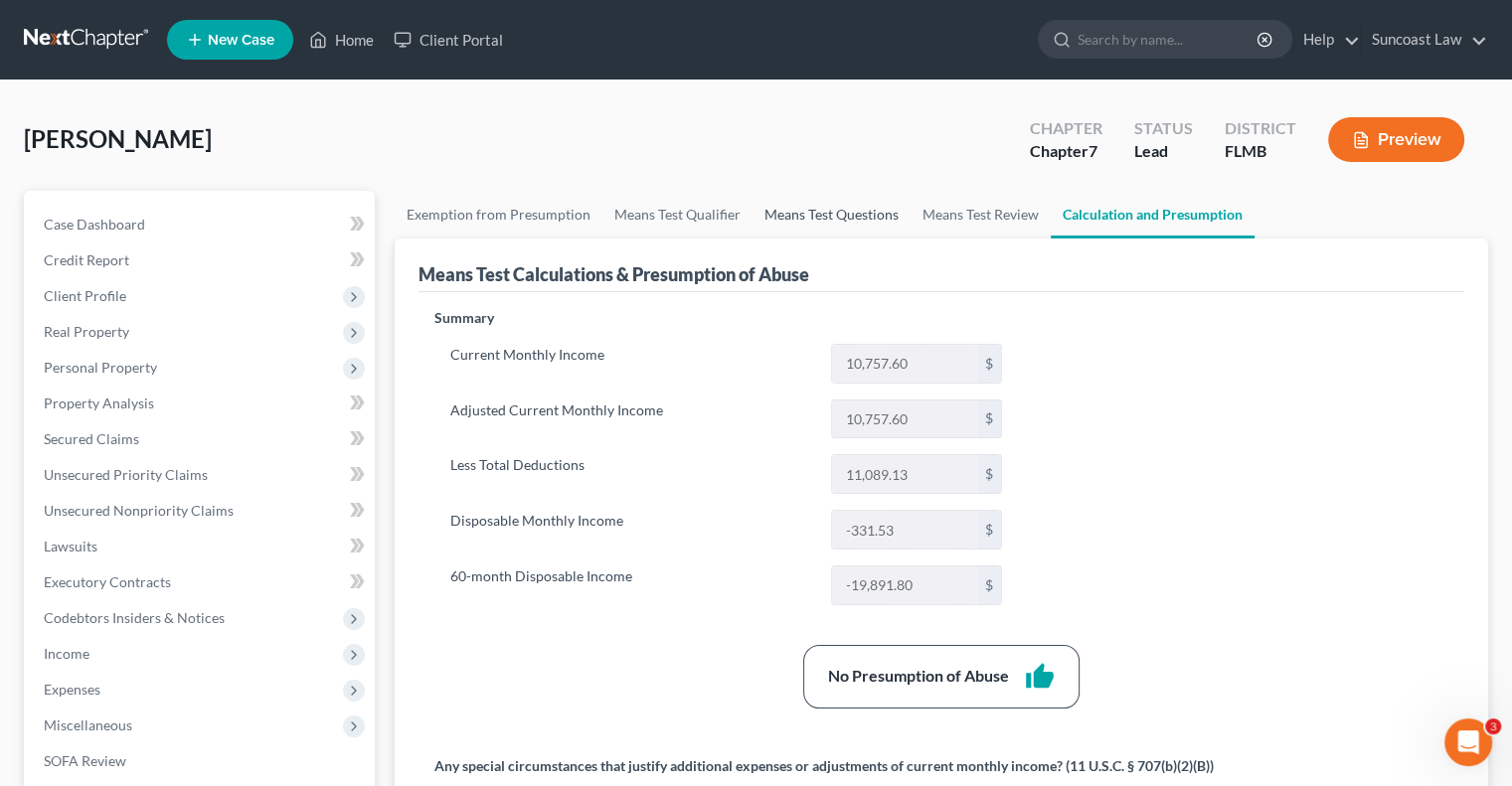 click on "Means Test Questions" at bounding box center (831, 215) 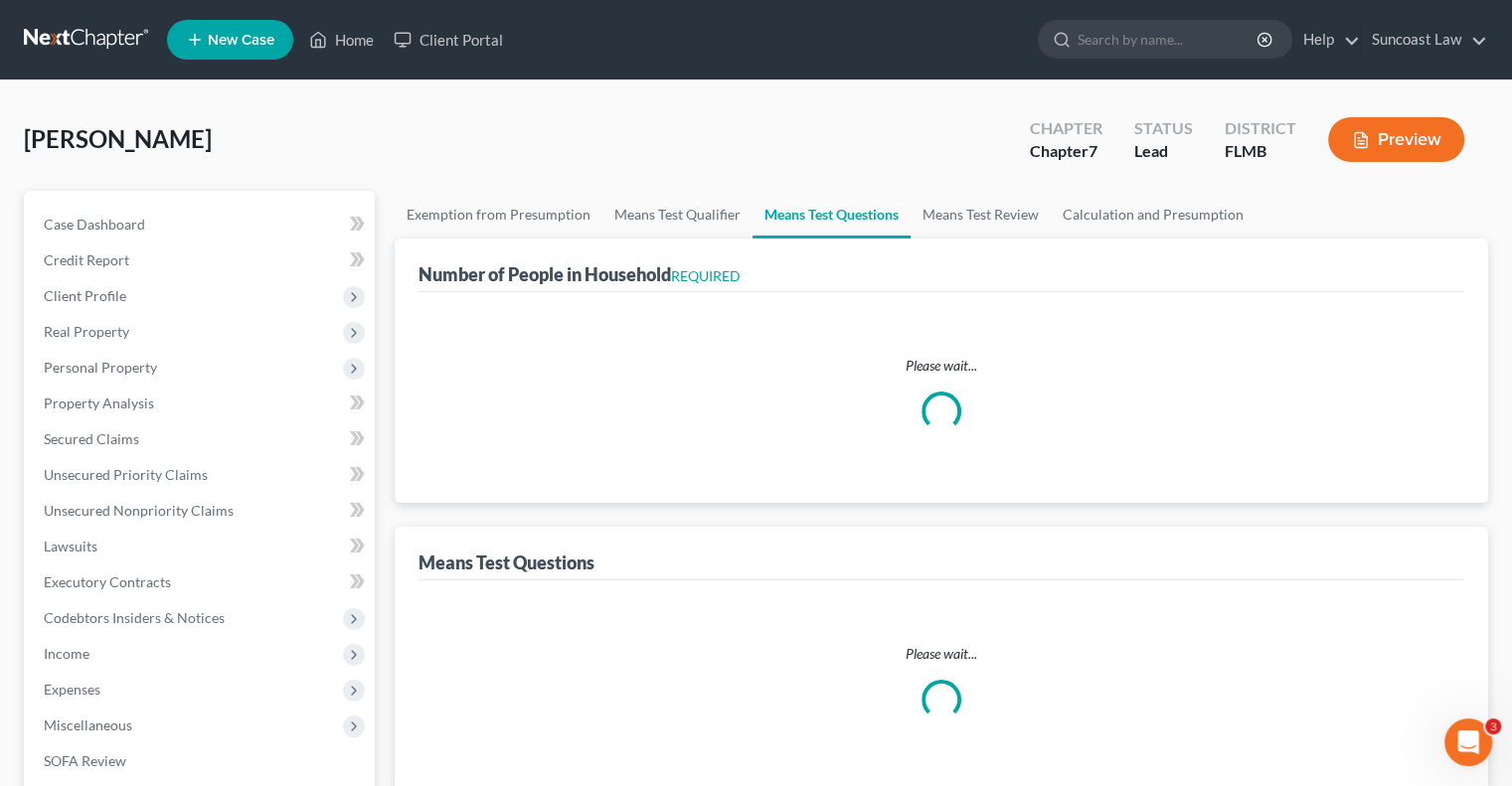 select on "1" 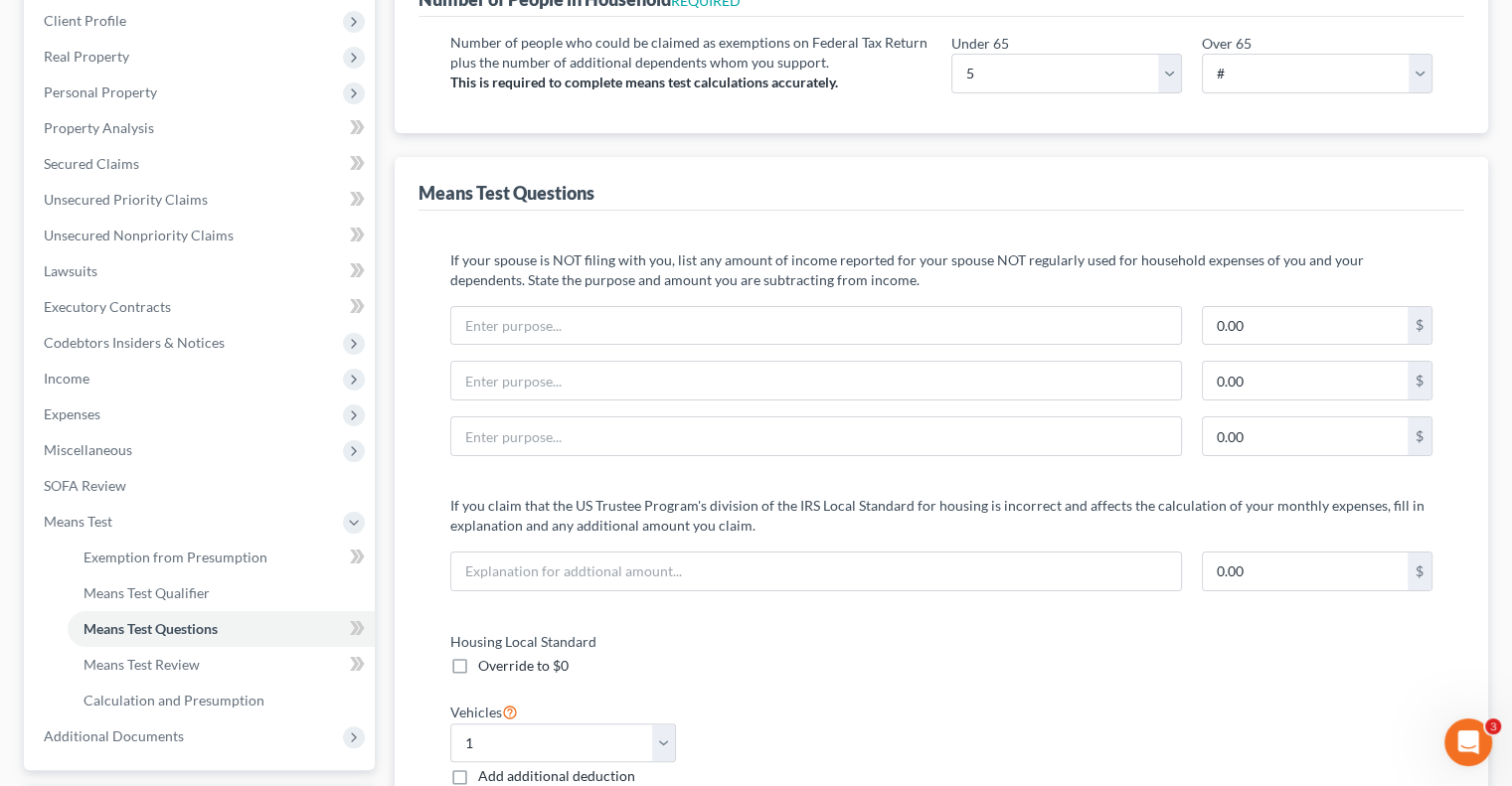 scroll, scrollTop: 0, scrollLeft: 0, axis: both 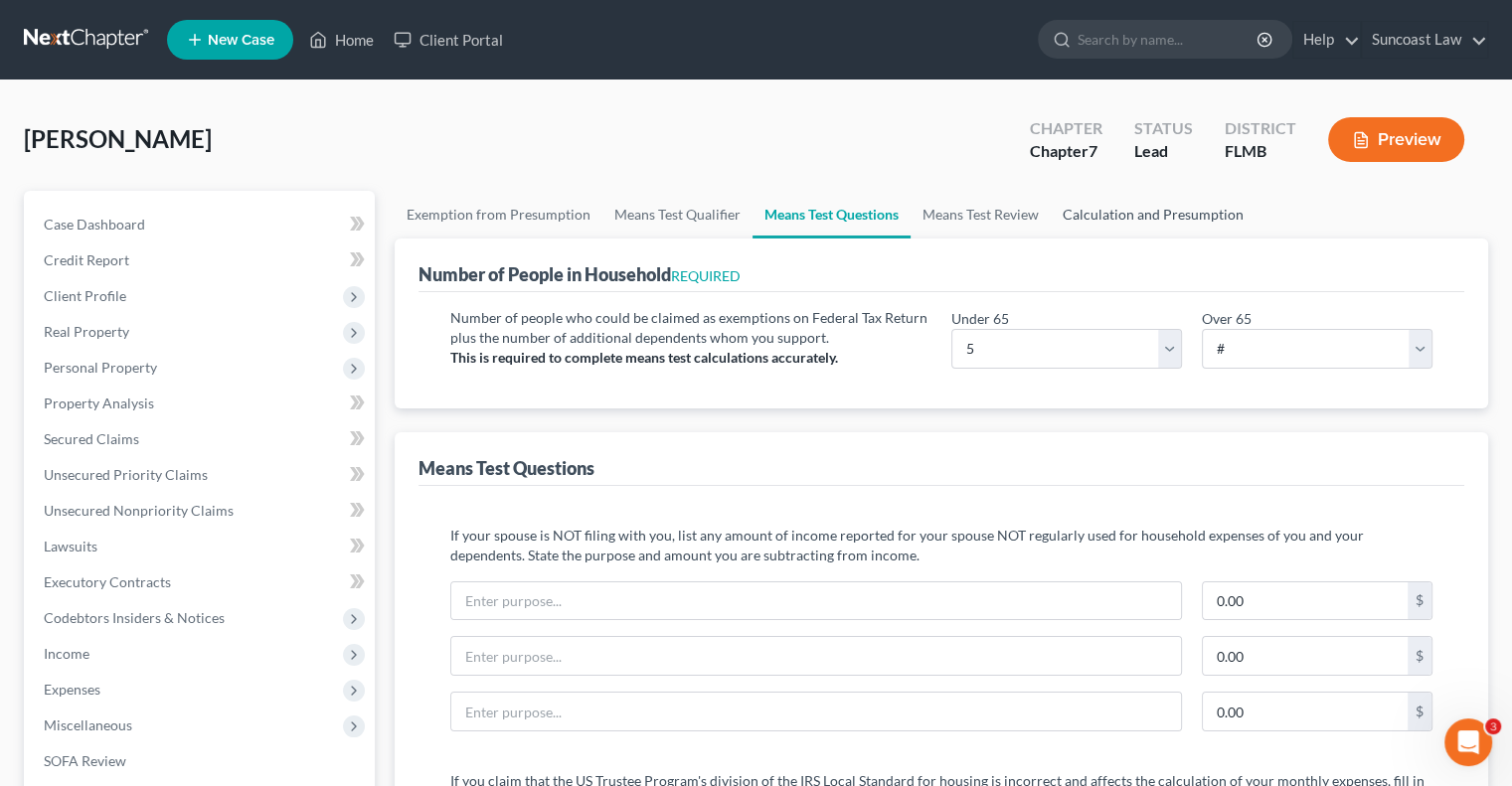 click on "Calculation and Presumption" at bounding box center (1153, 215) 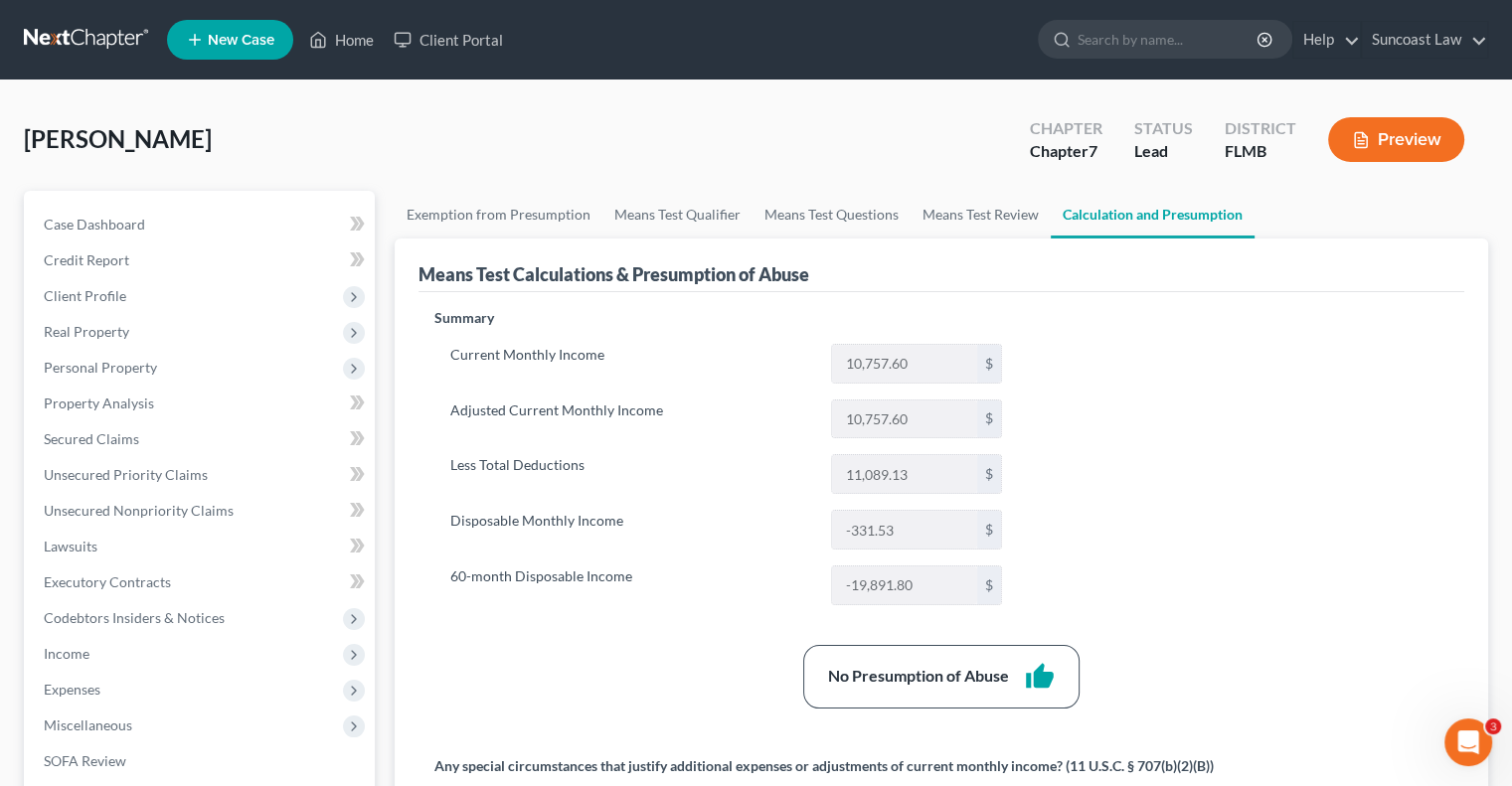 click 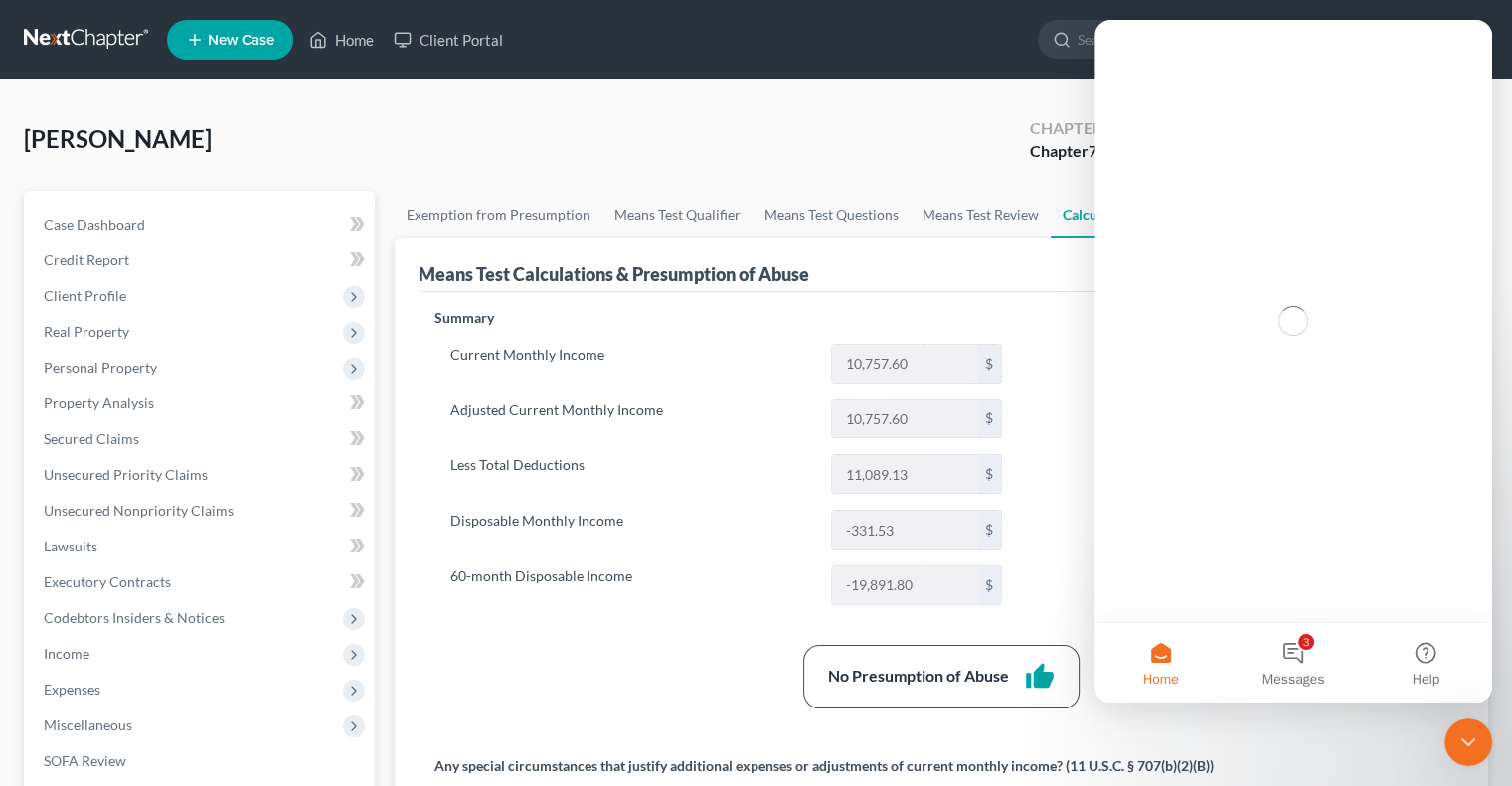 scroll, scrollTop: 0, scrollLeft: 0, axis: both 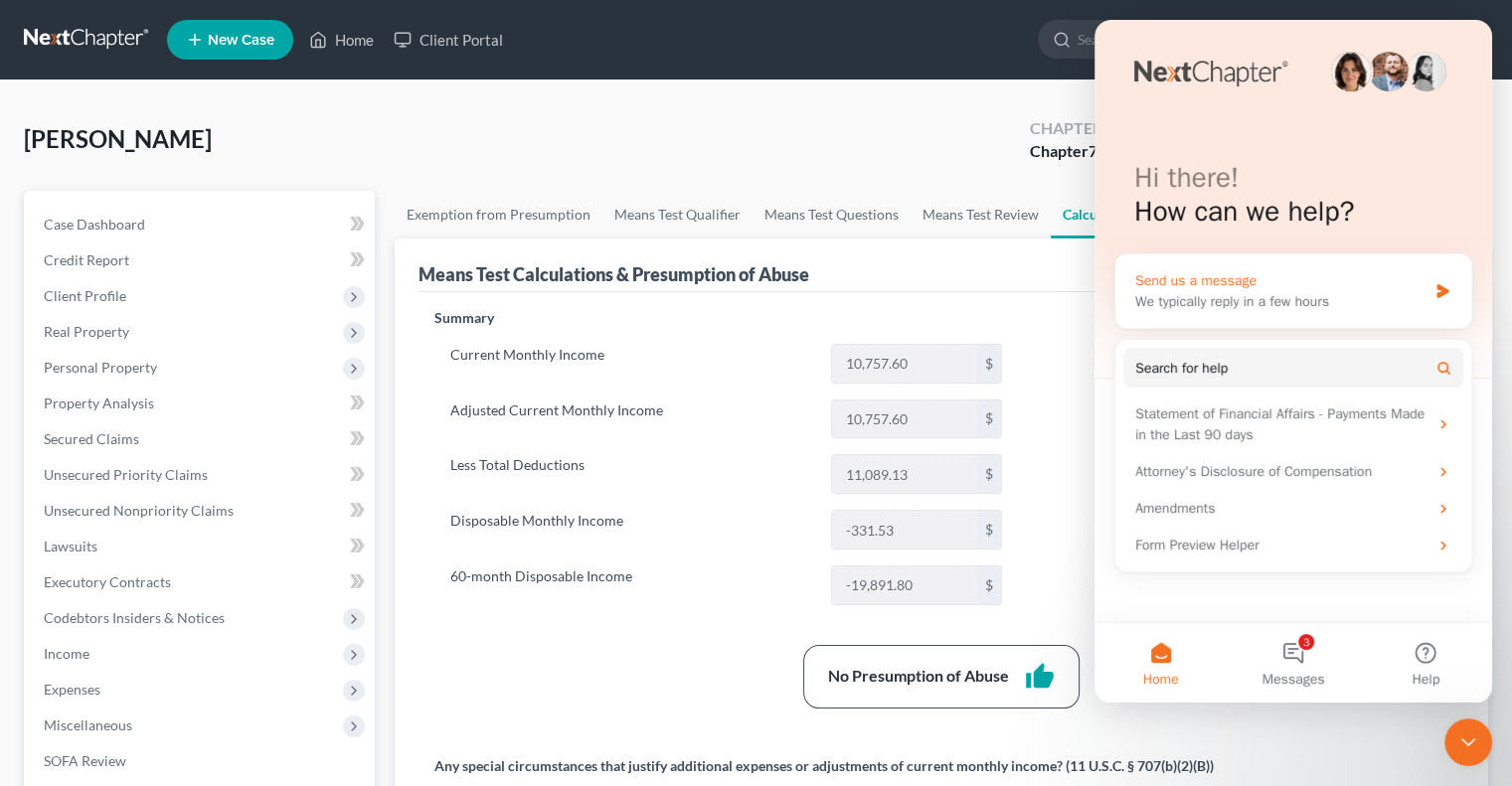 click on "We typically reply in a few hours" at bounding box center (1280, 301) 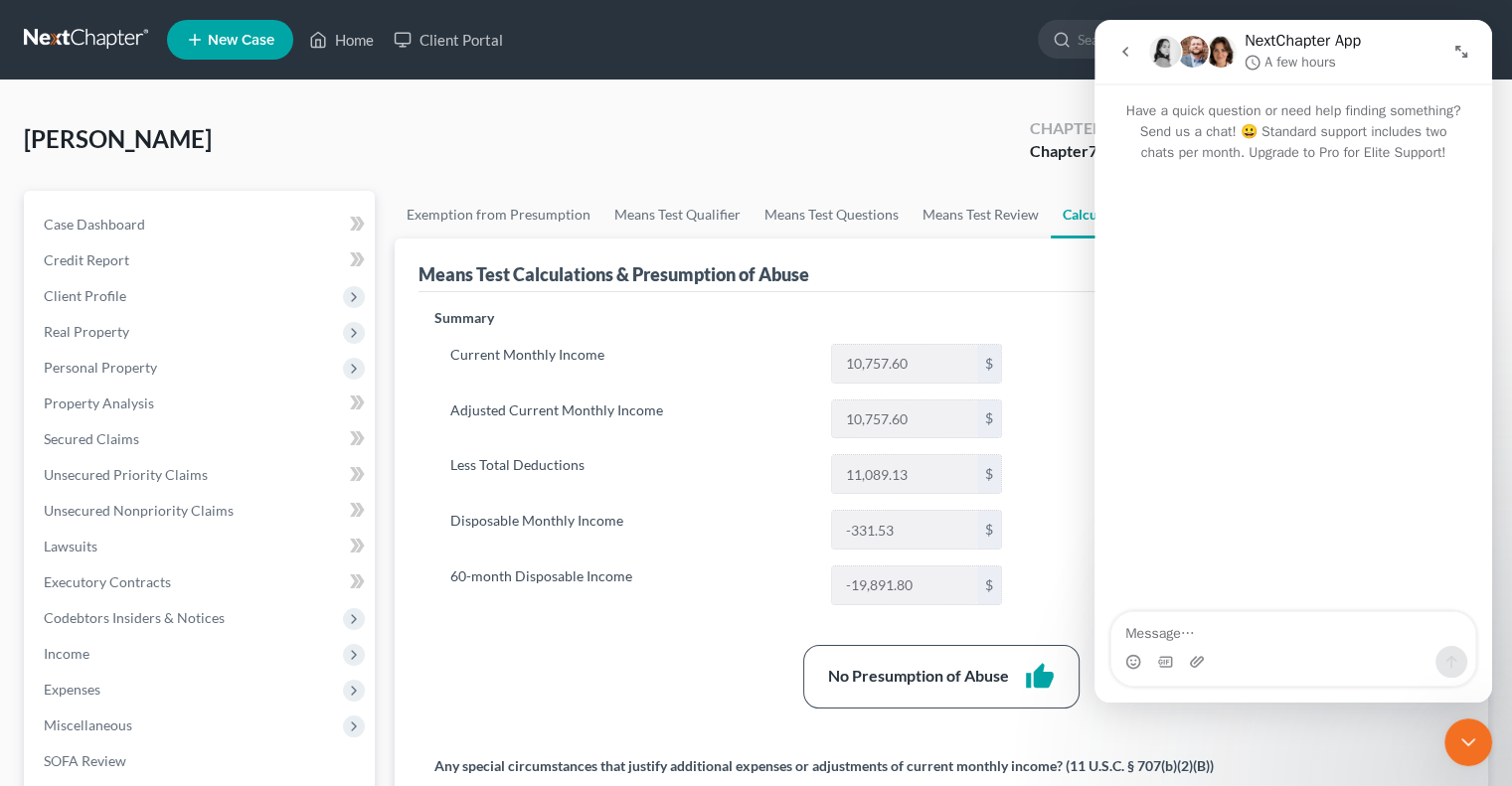 click at bounding box center (1293, 662) 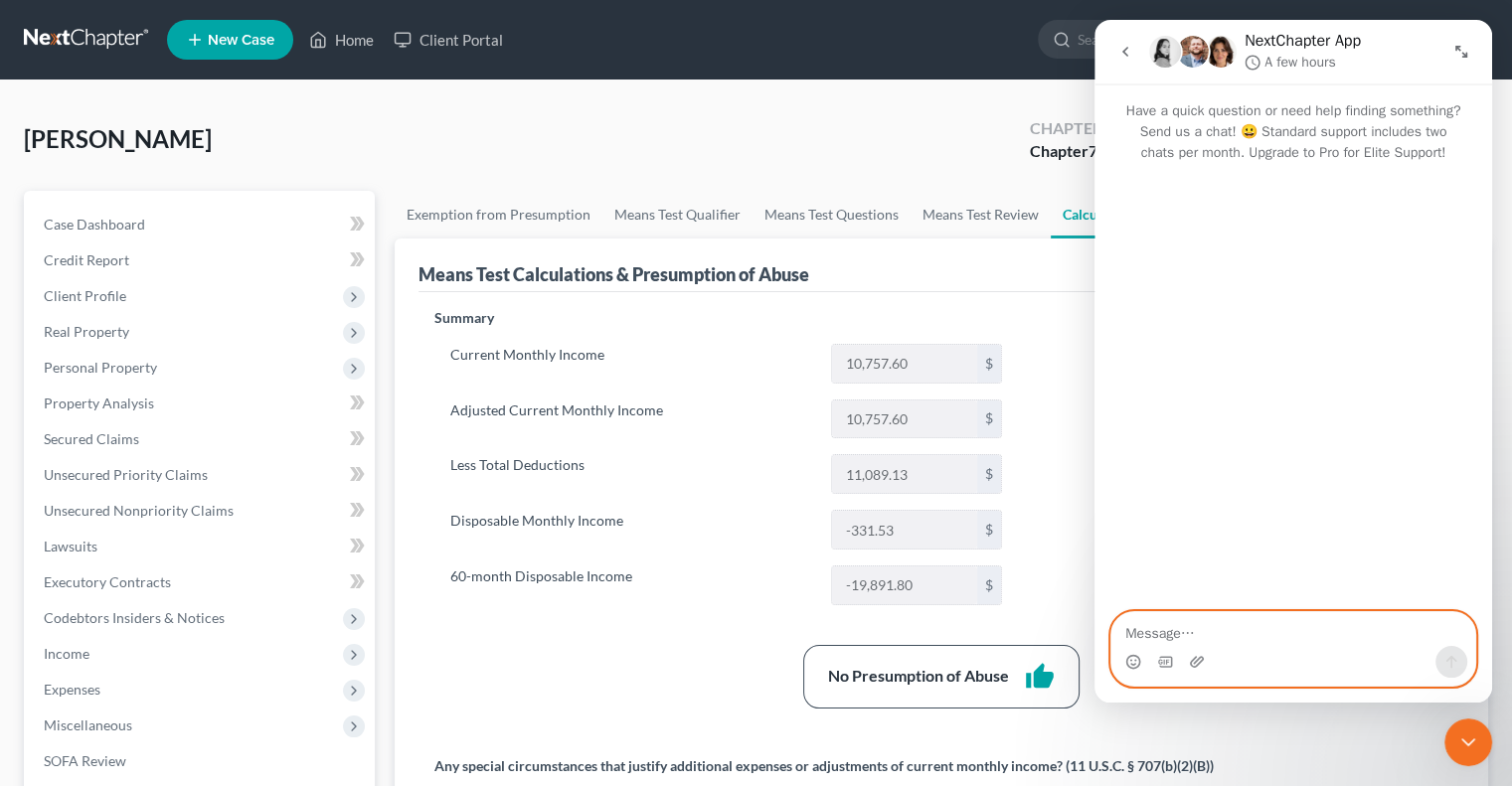 click at bounding box center (1293, 629) 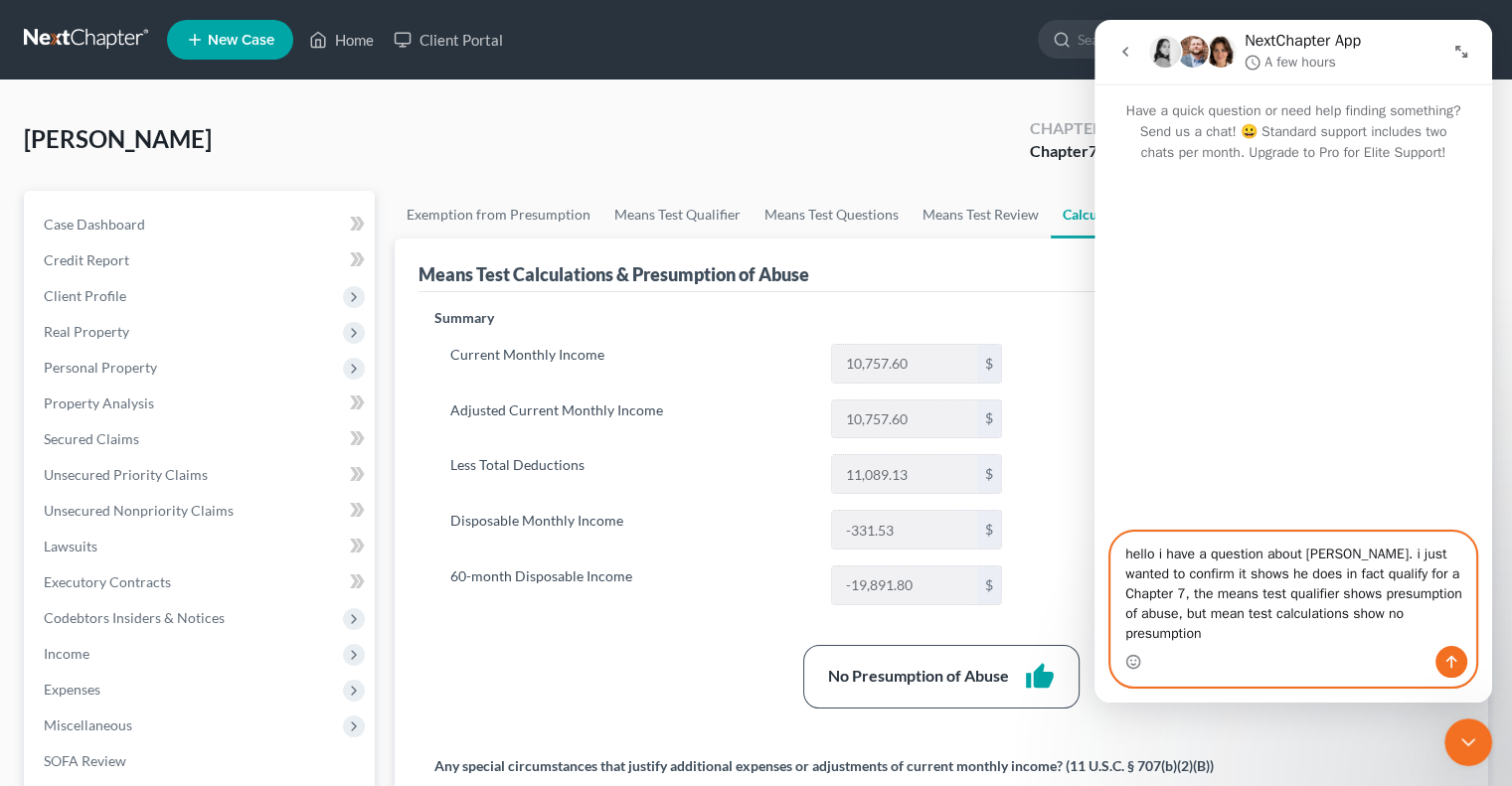 type on "hello i have a question about [PERSON_NAME]. i just wanted to confirm it shows he does in fact qualify for a Chapter 7, the means test qualifier shows presumption of abuse, but mean test calculations show no presumption" 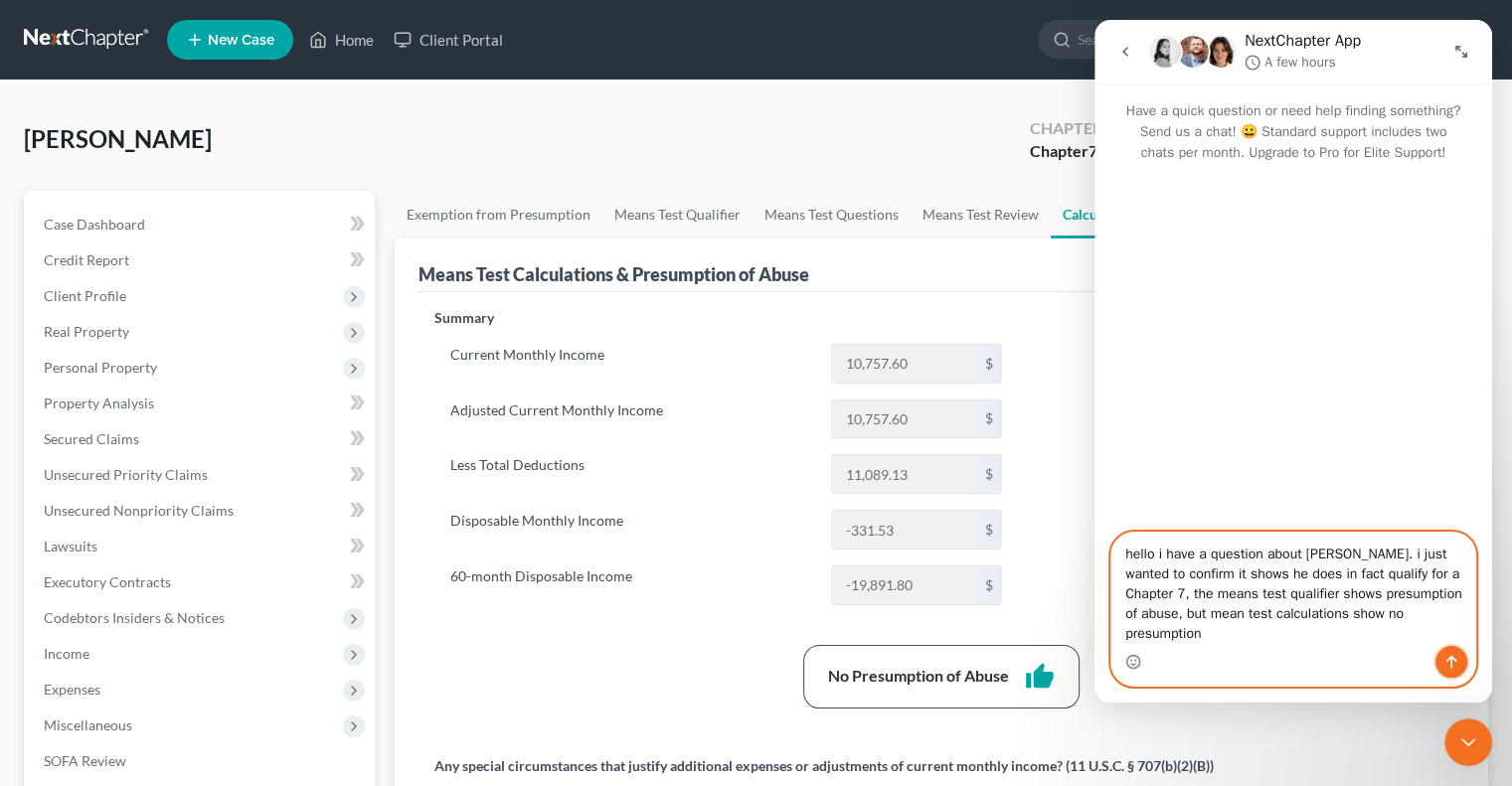 click 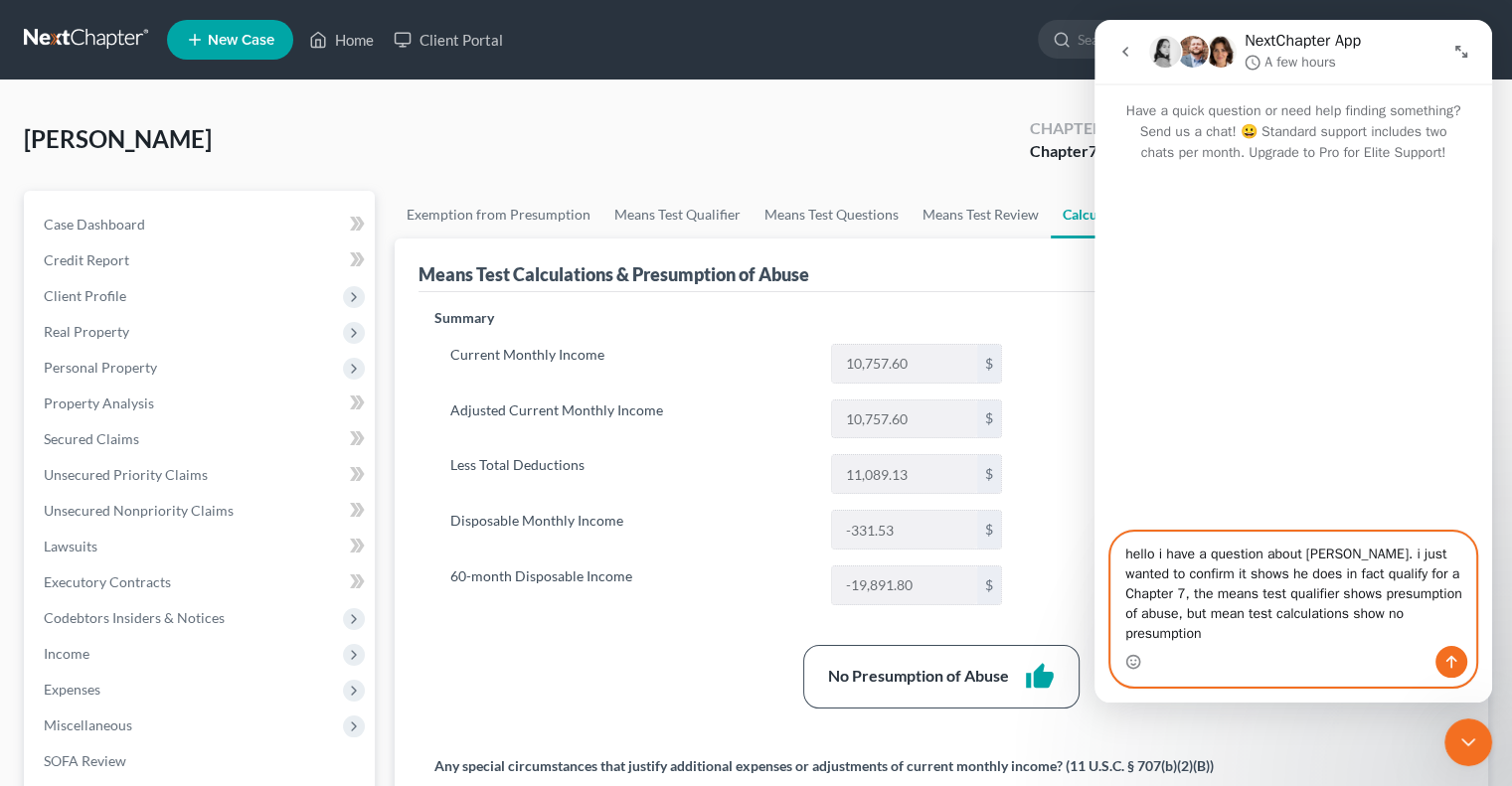 type 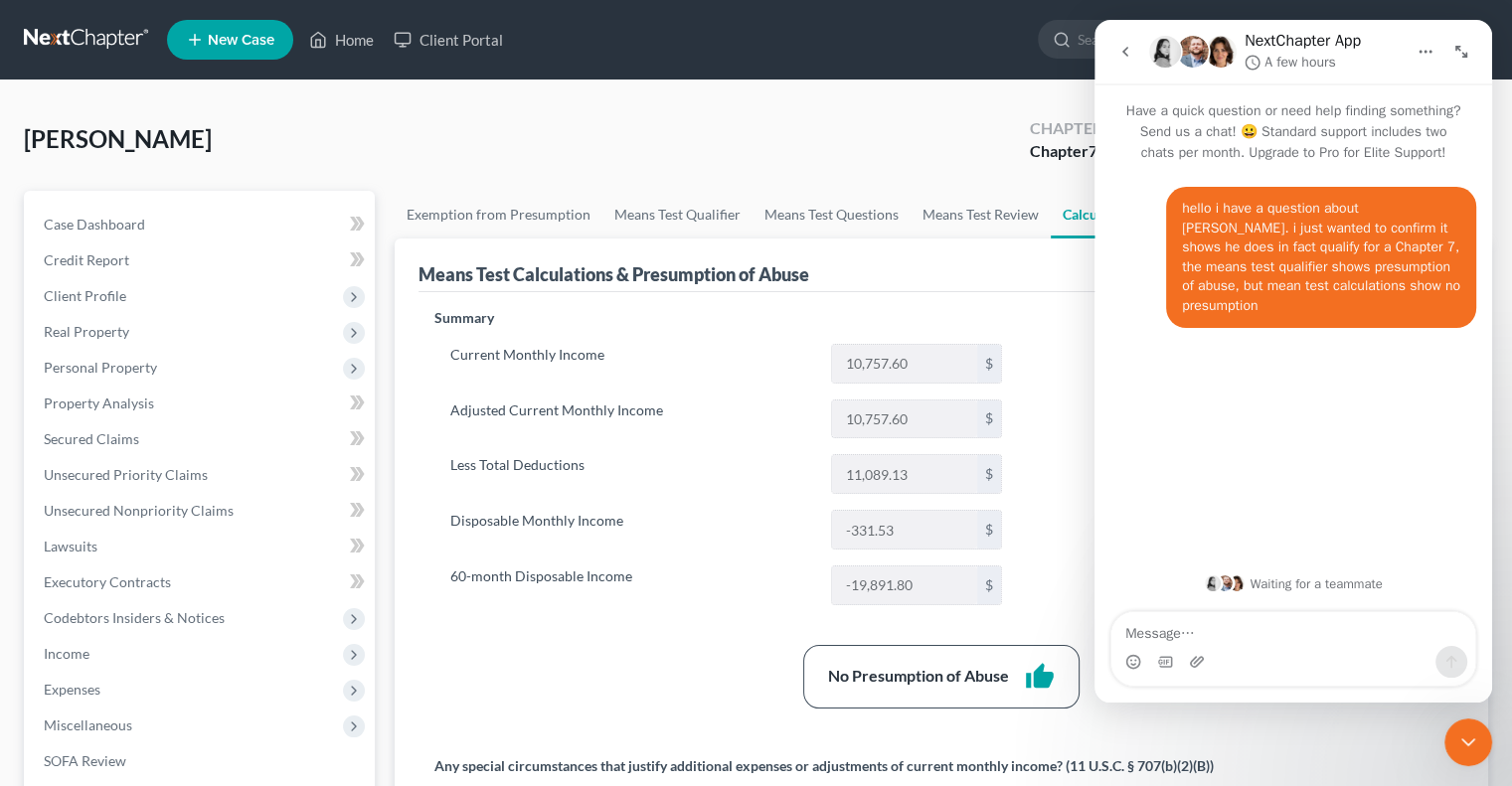 click 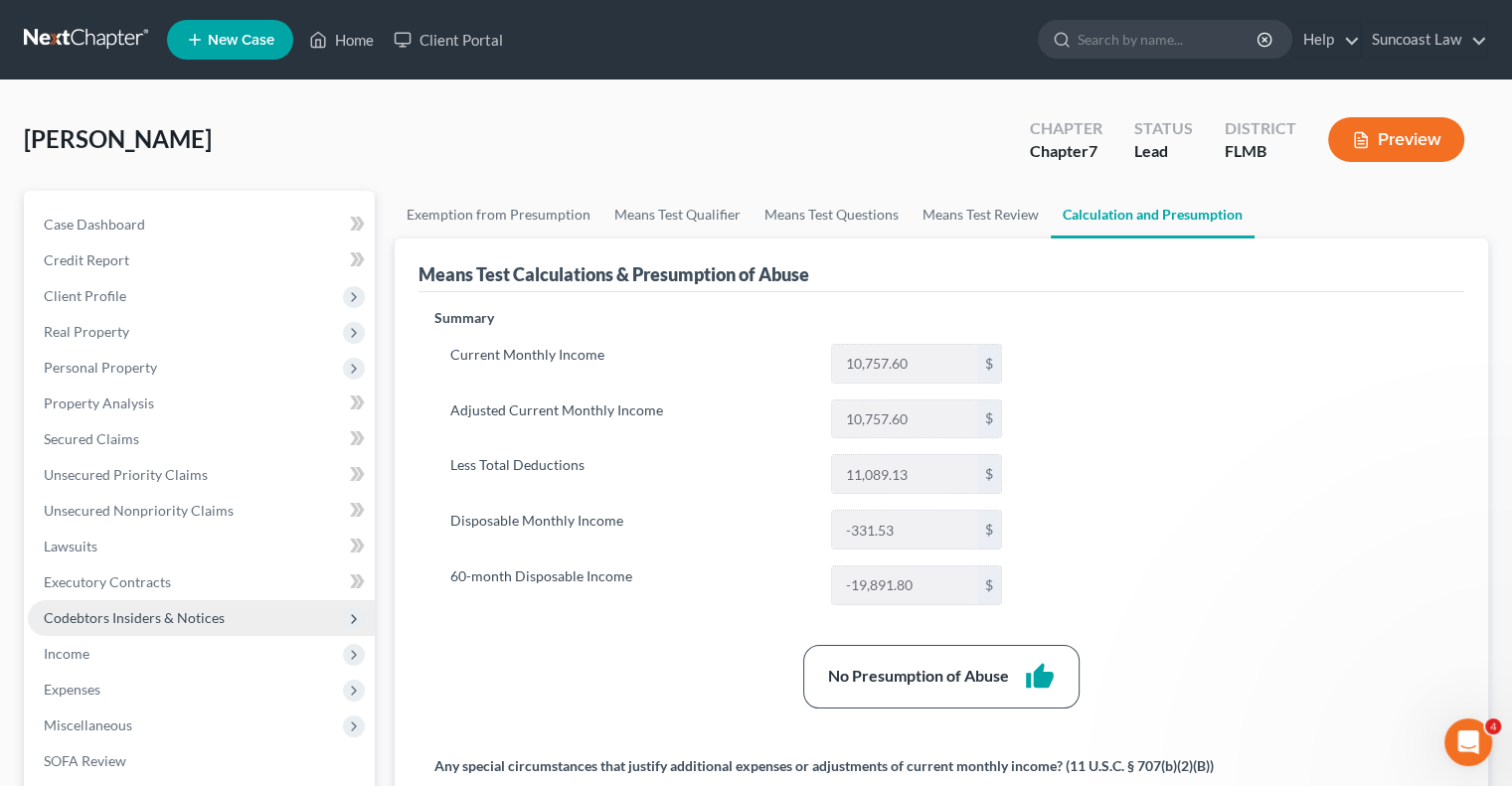 scroll, scrollTop: 0, scrollLeft: 0, axis: both 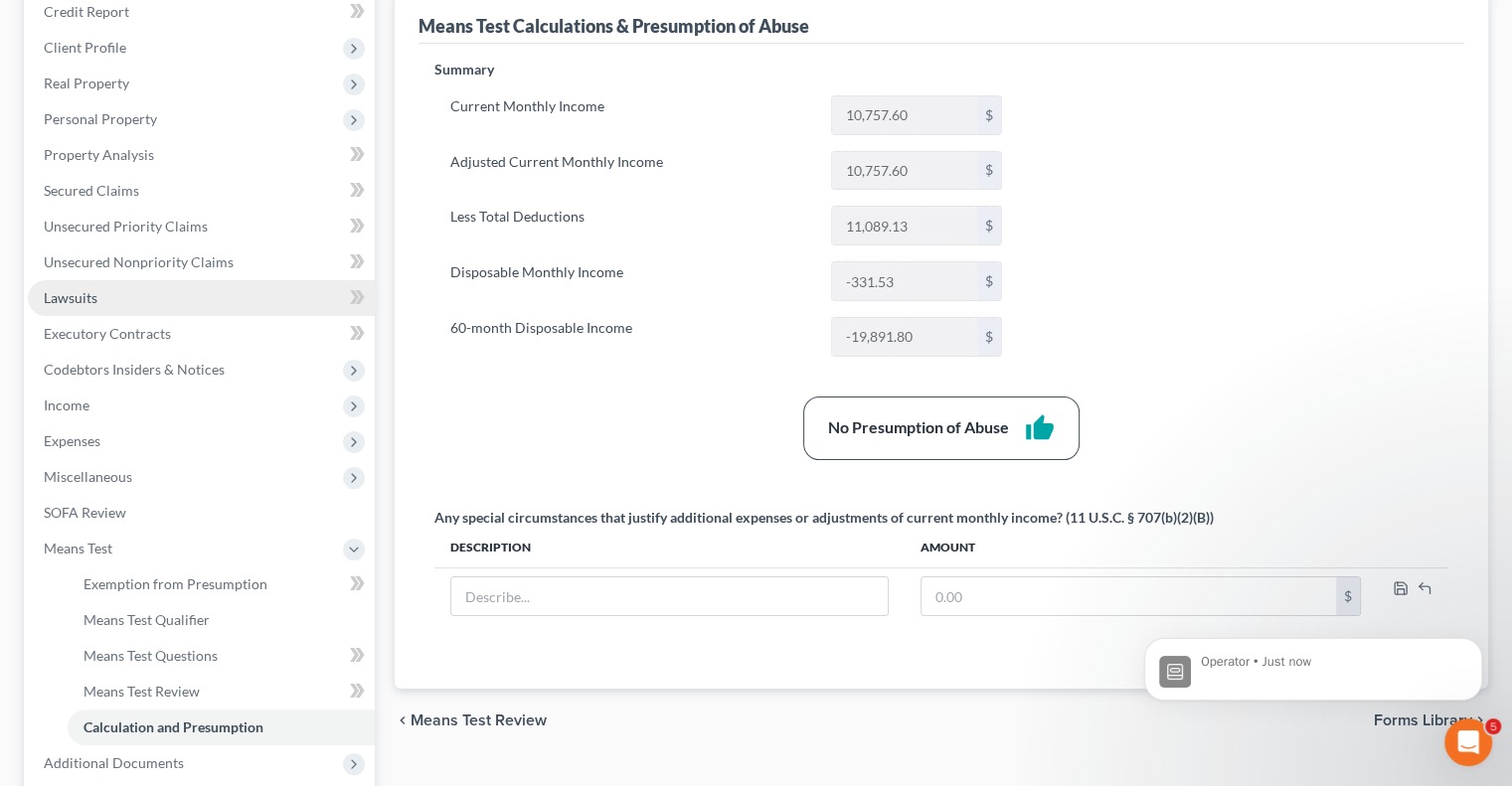 click on "Lawsuits" at bounding box center (201, 298) 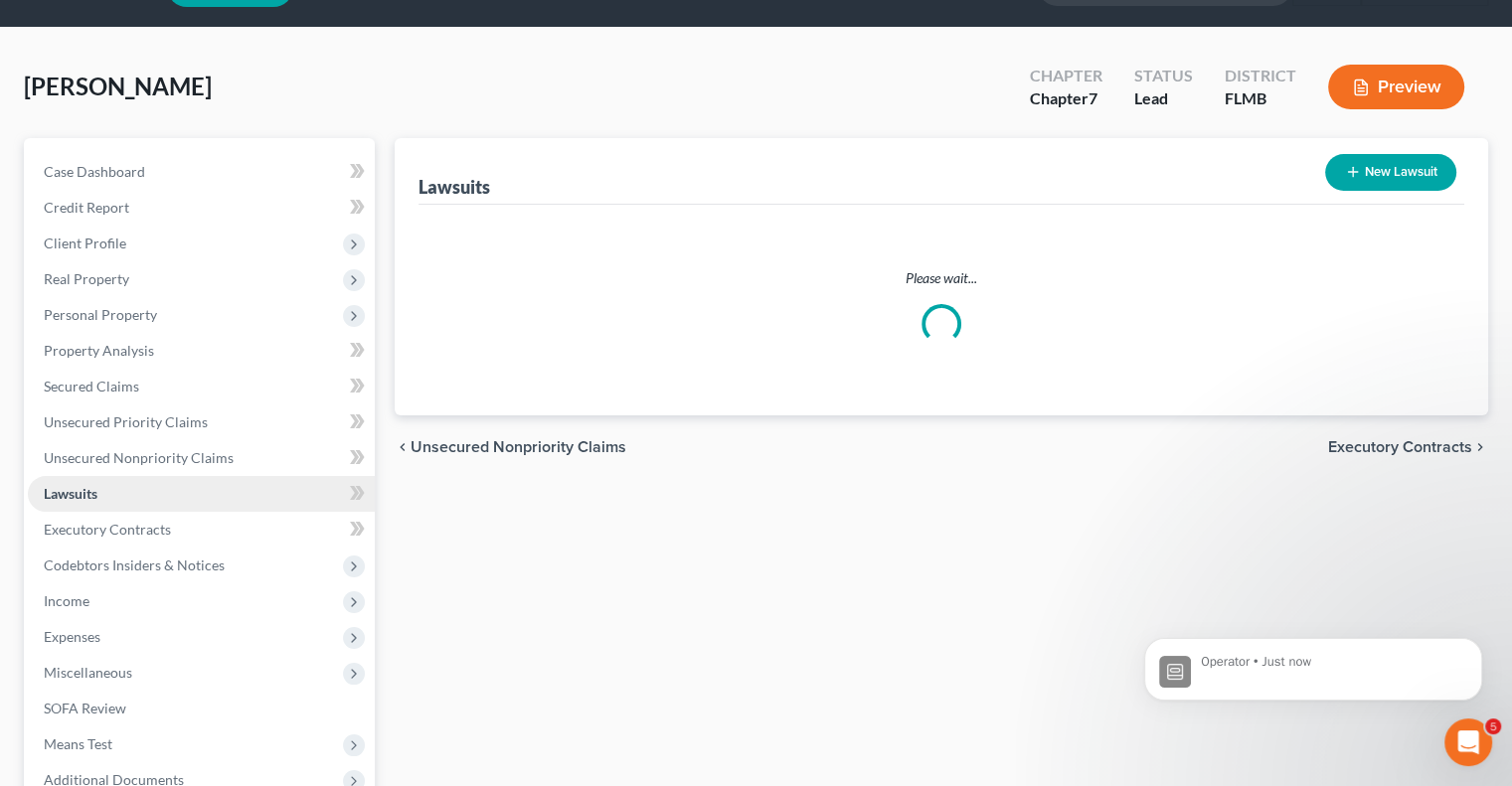 scroll, scrollTop: 0, scrollLeft: 0, axis: both 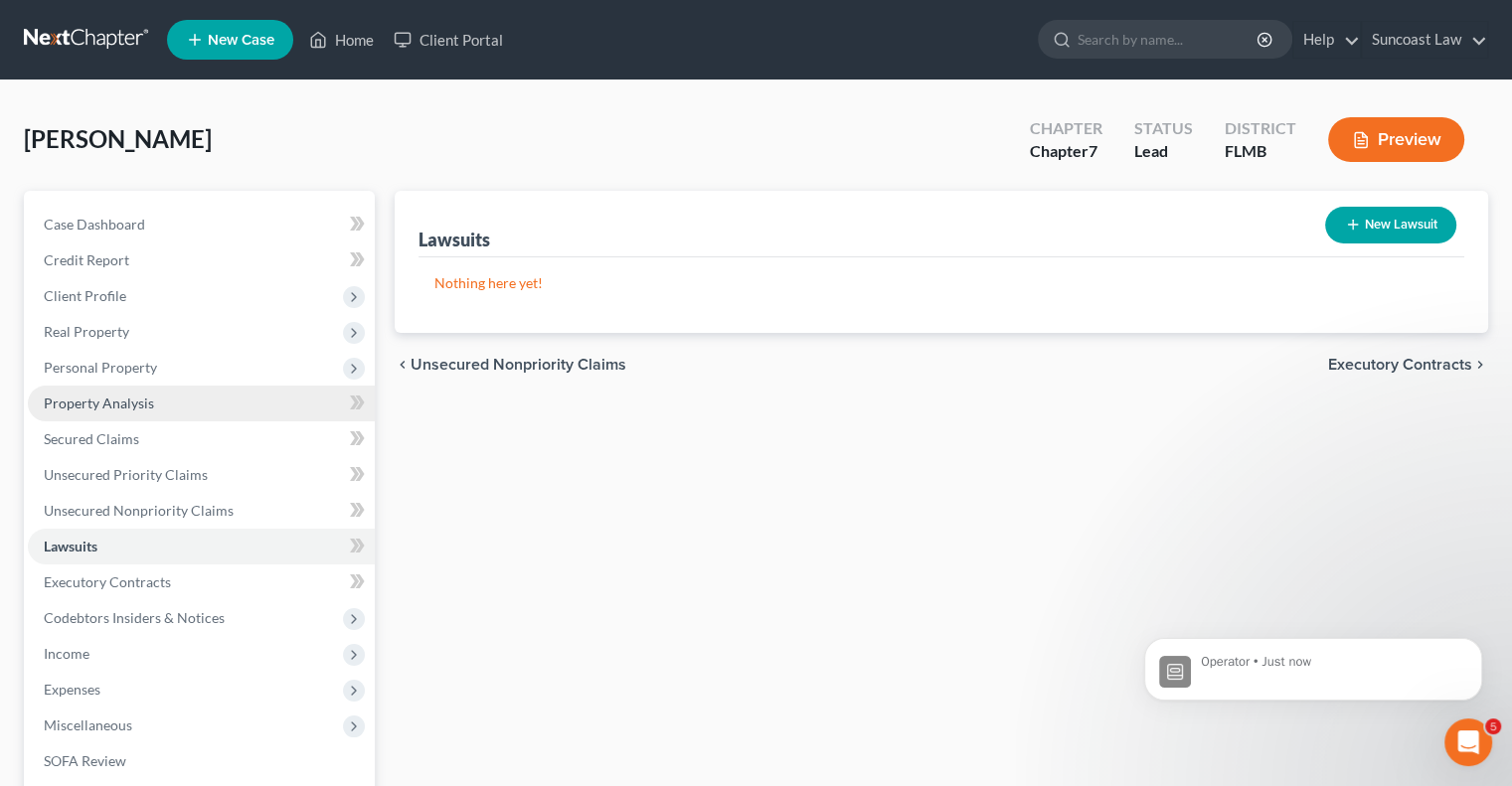 click on "Property Analysis" at bounding box center [98, 402] 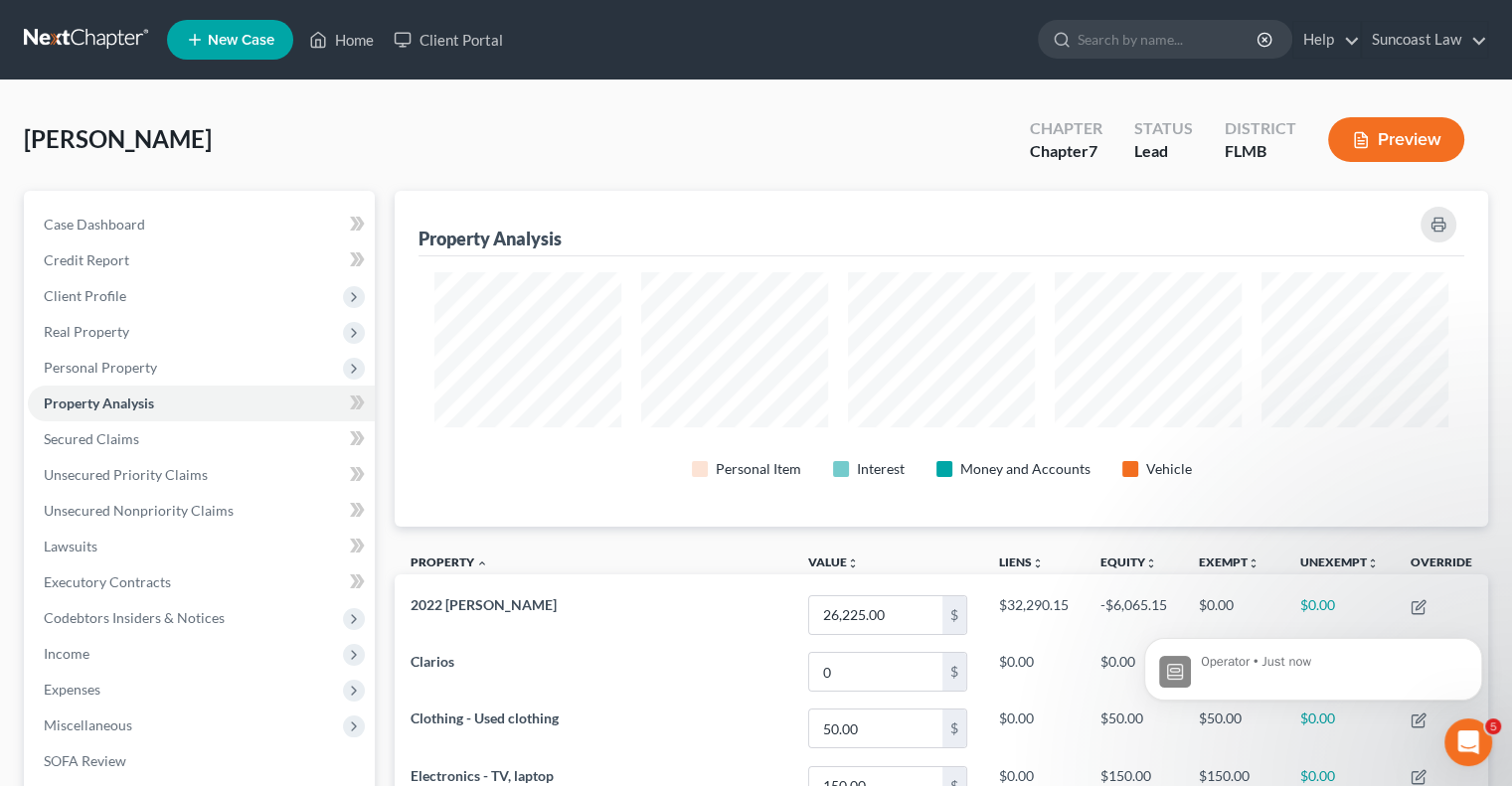 scroll, scrollTop: 993343, scrollLeft: 992989, axis: both 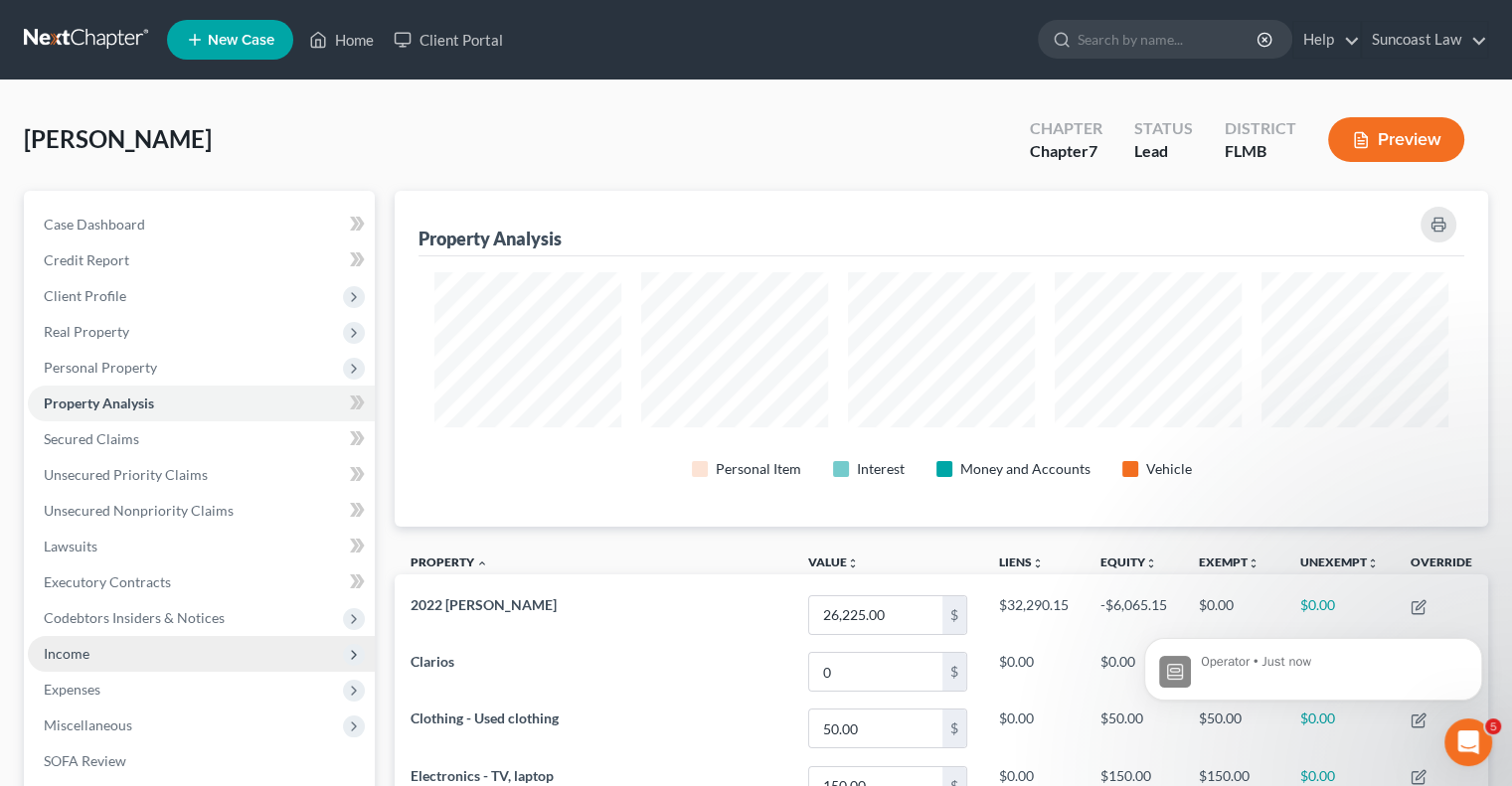 click on "Income" at bounding box center [201, 654] 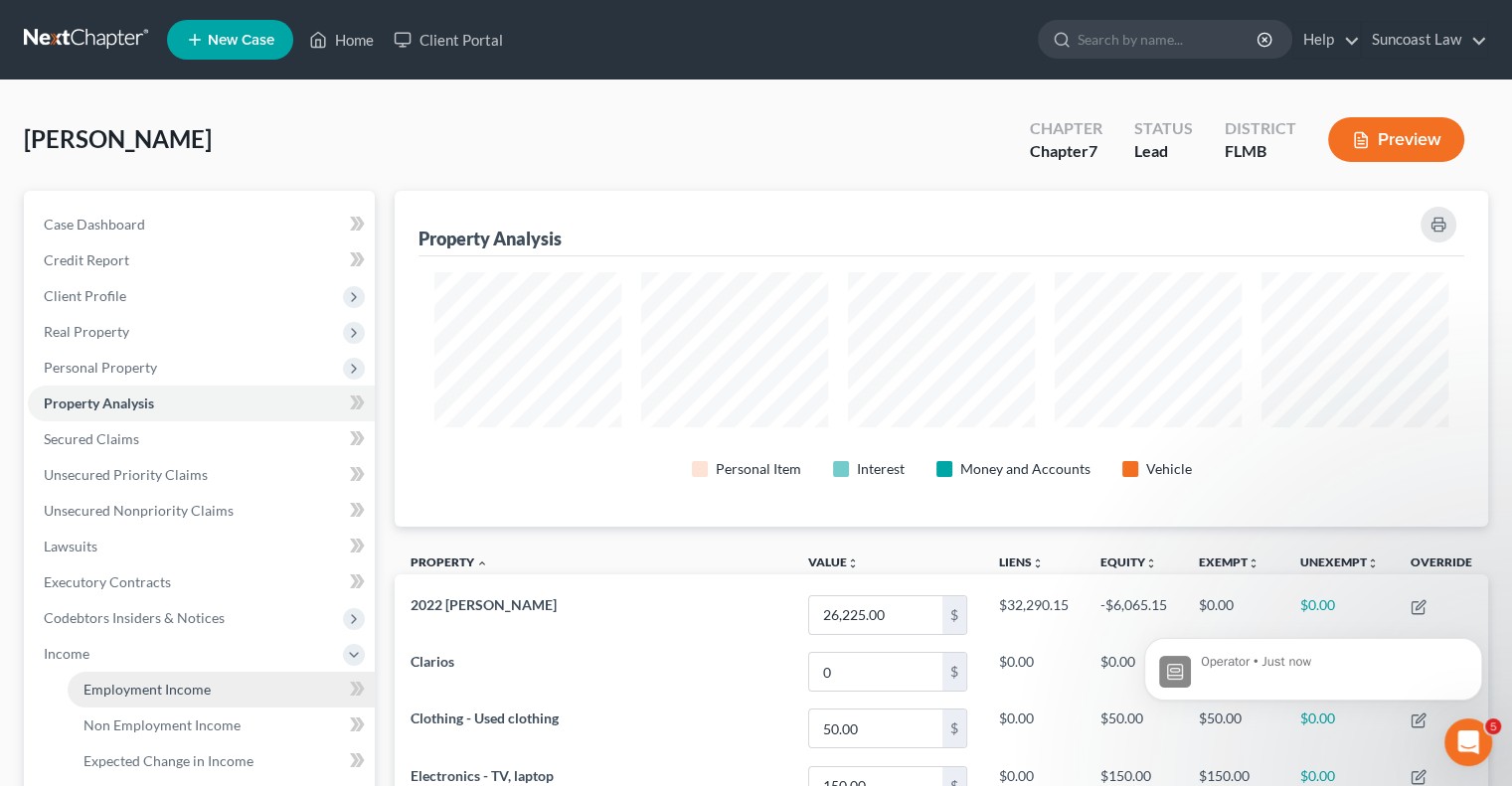 click on "Employment Income" at bounding box center (147, 689) 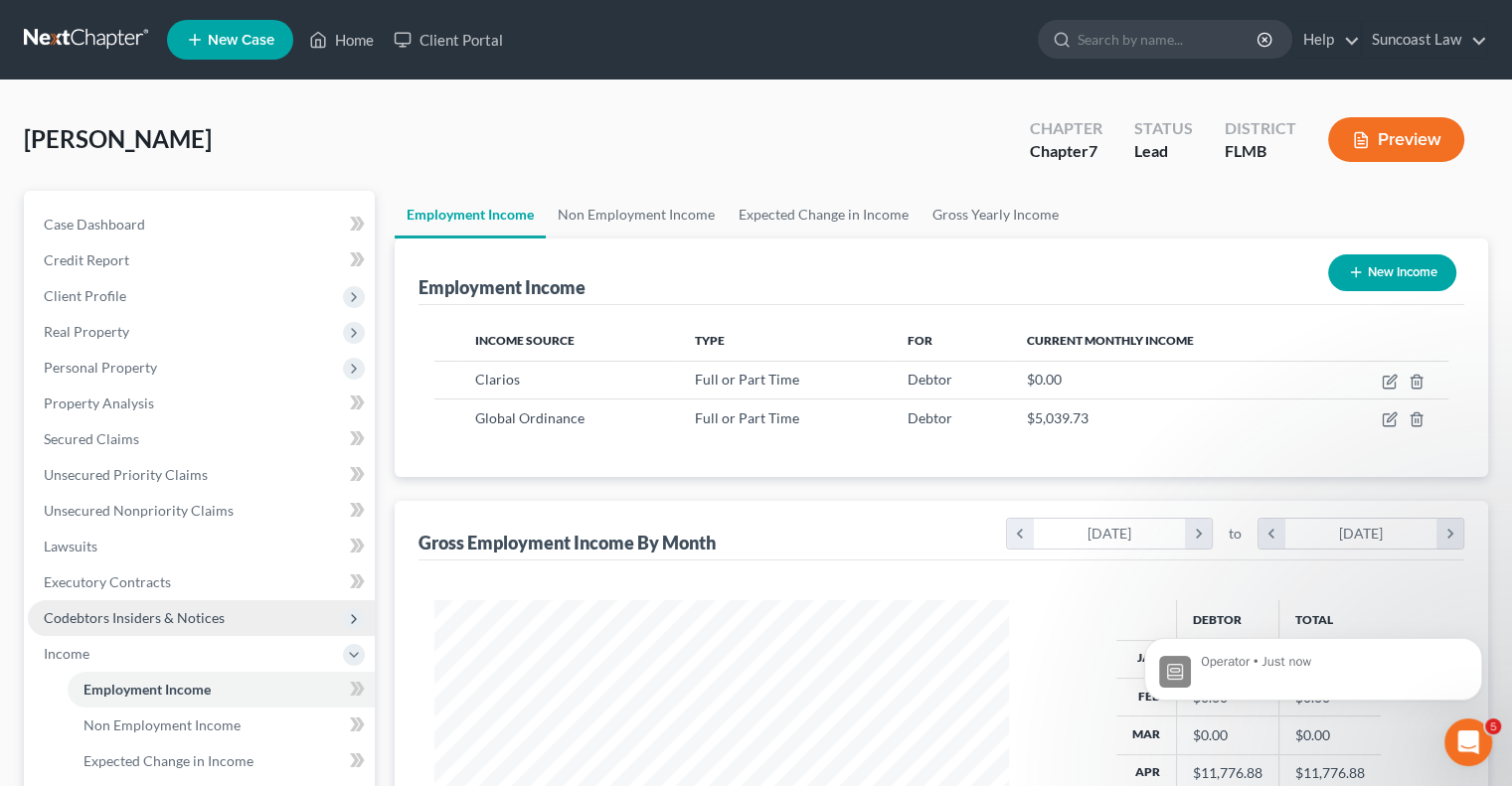 scroll, scrollTop: 993324, scrollLeft: 993468, axis: both 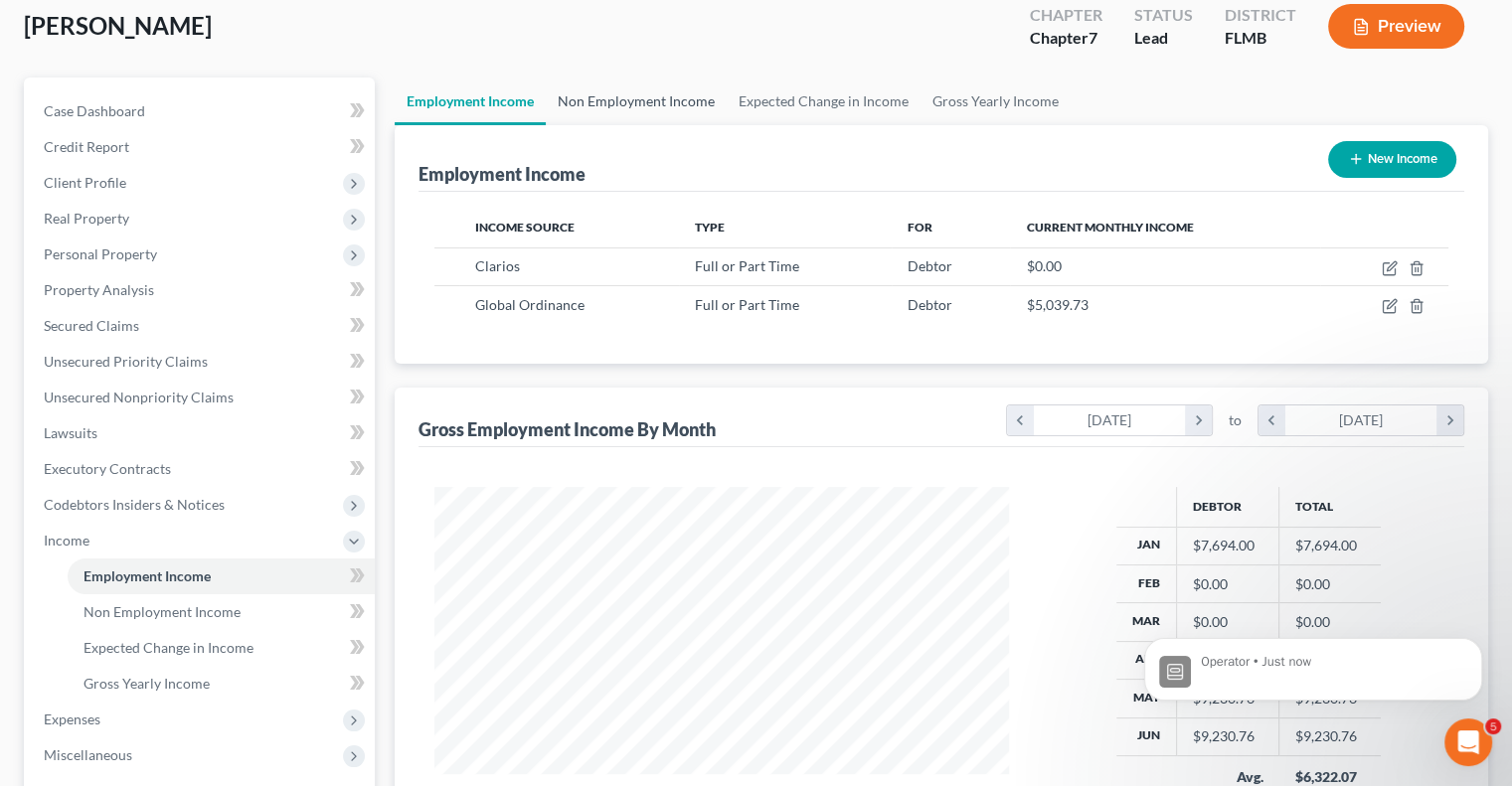 click on "Non Employment Income" at bounding box center [636, 101] 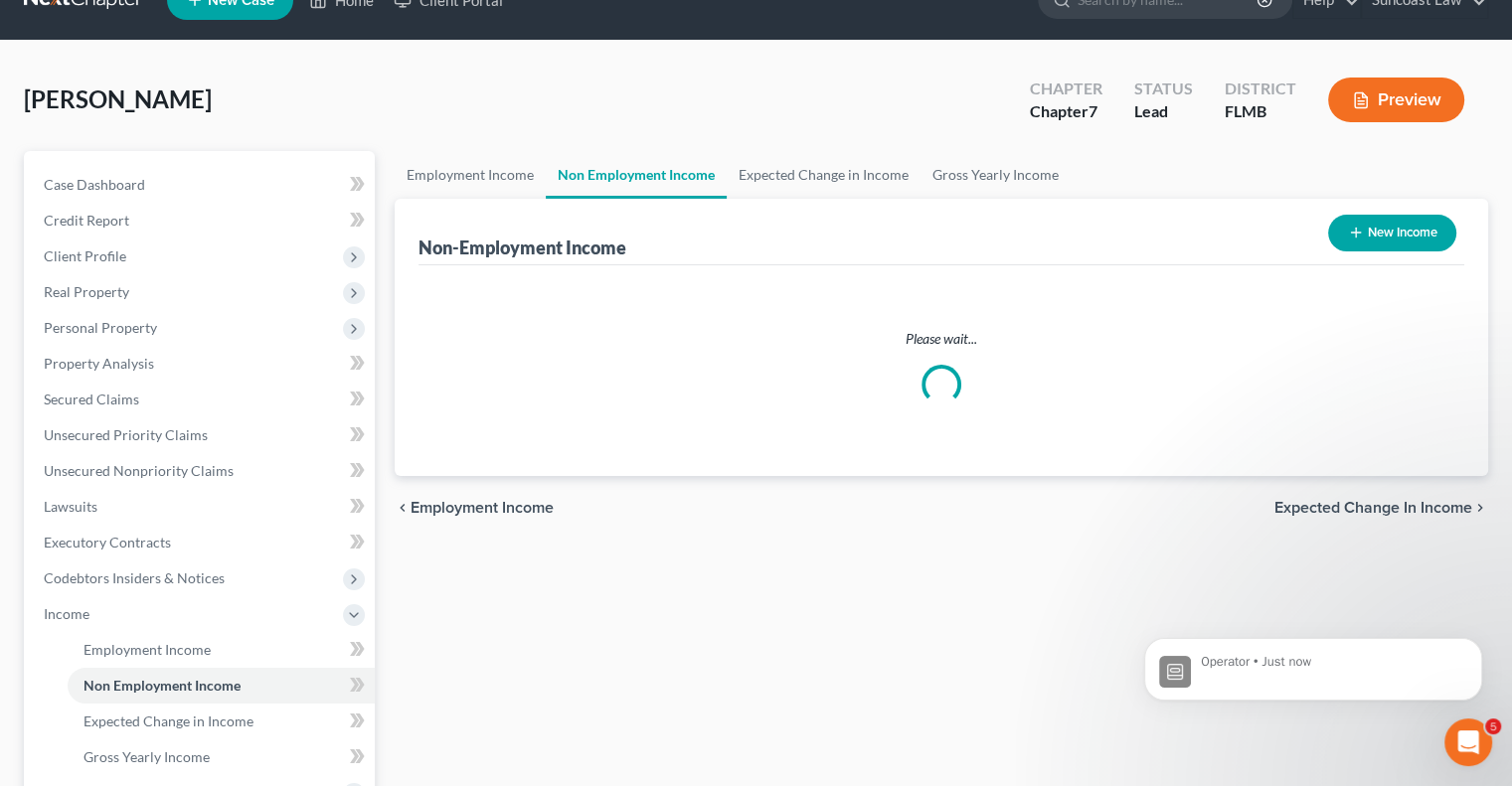 scroll, scrollTop: 0, scrollLeft: 0, axis: both 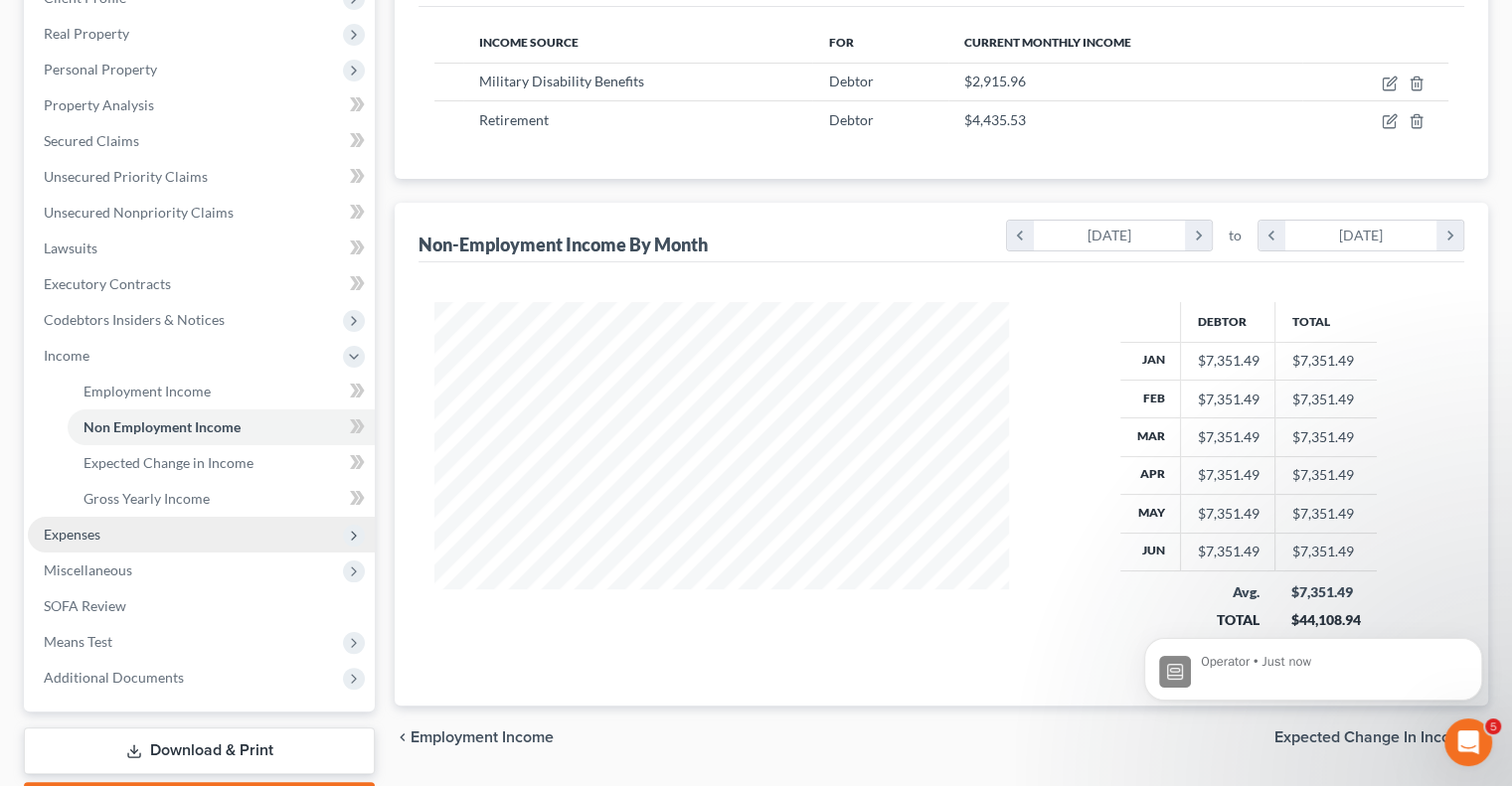 click on "Expenses" at bounding box center (201, 535) 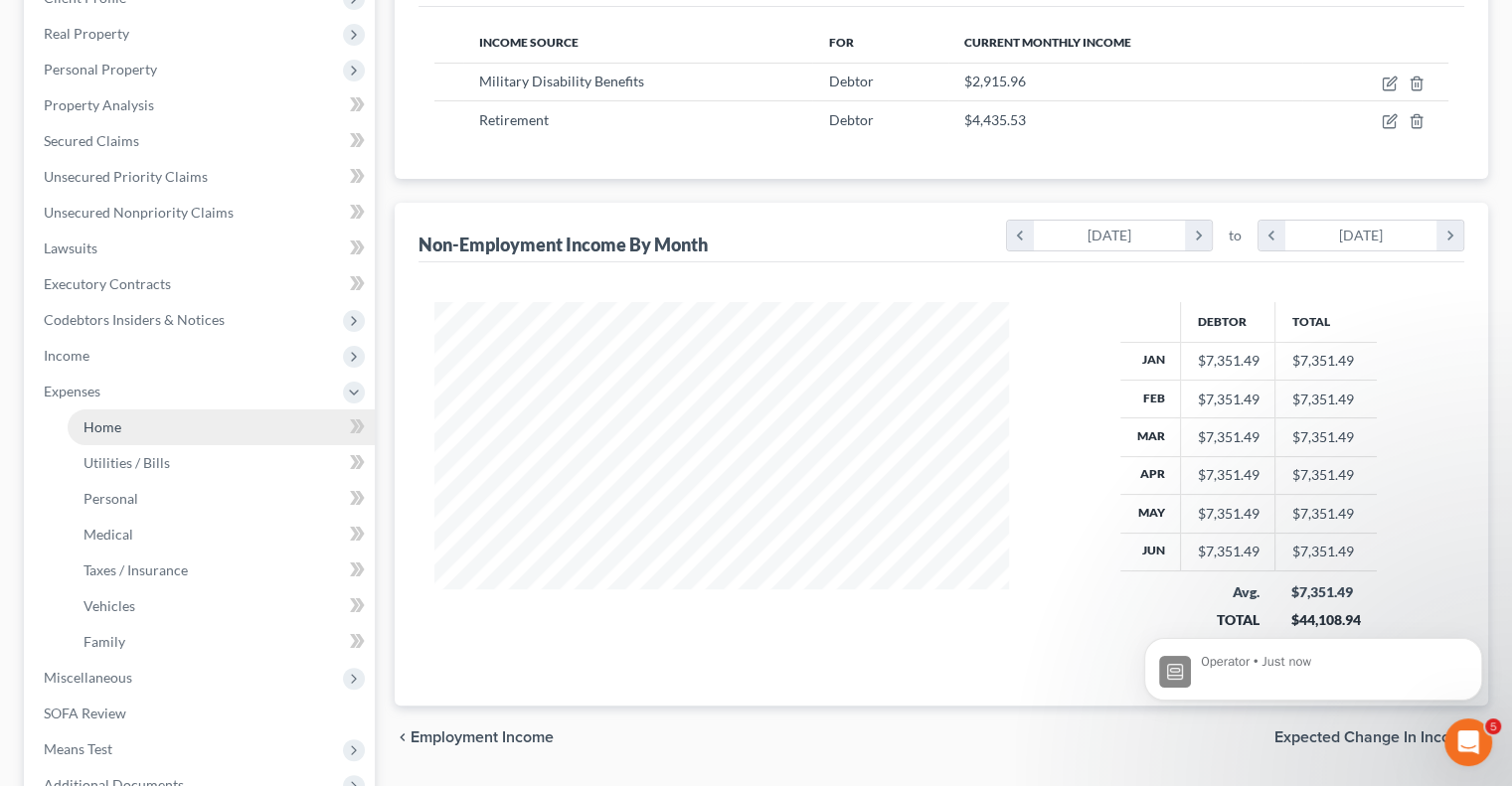 click on "Home" at bounding box center (221, 427) 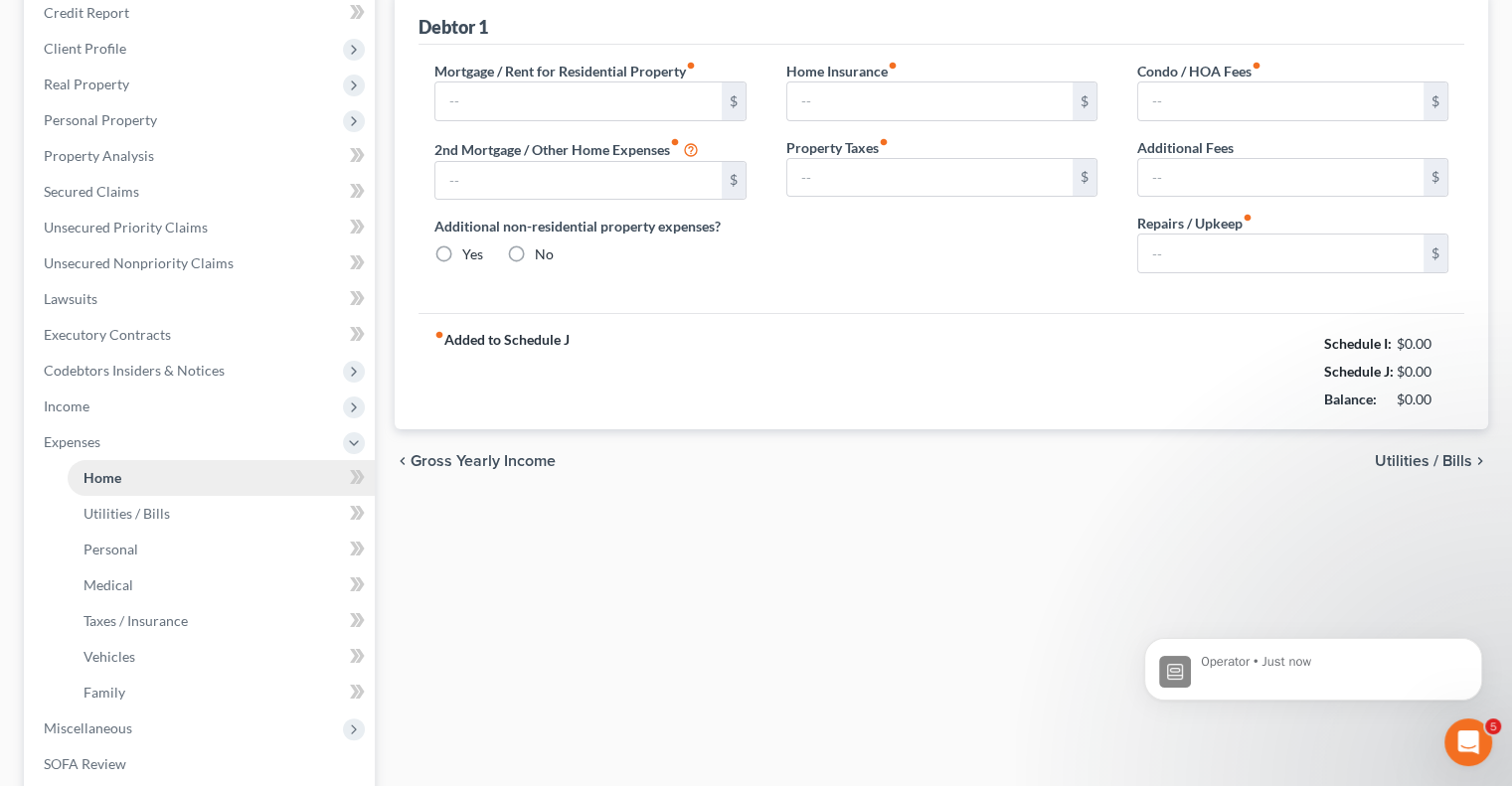 type on "2,600.00" 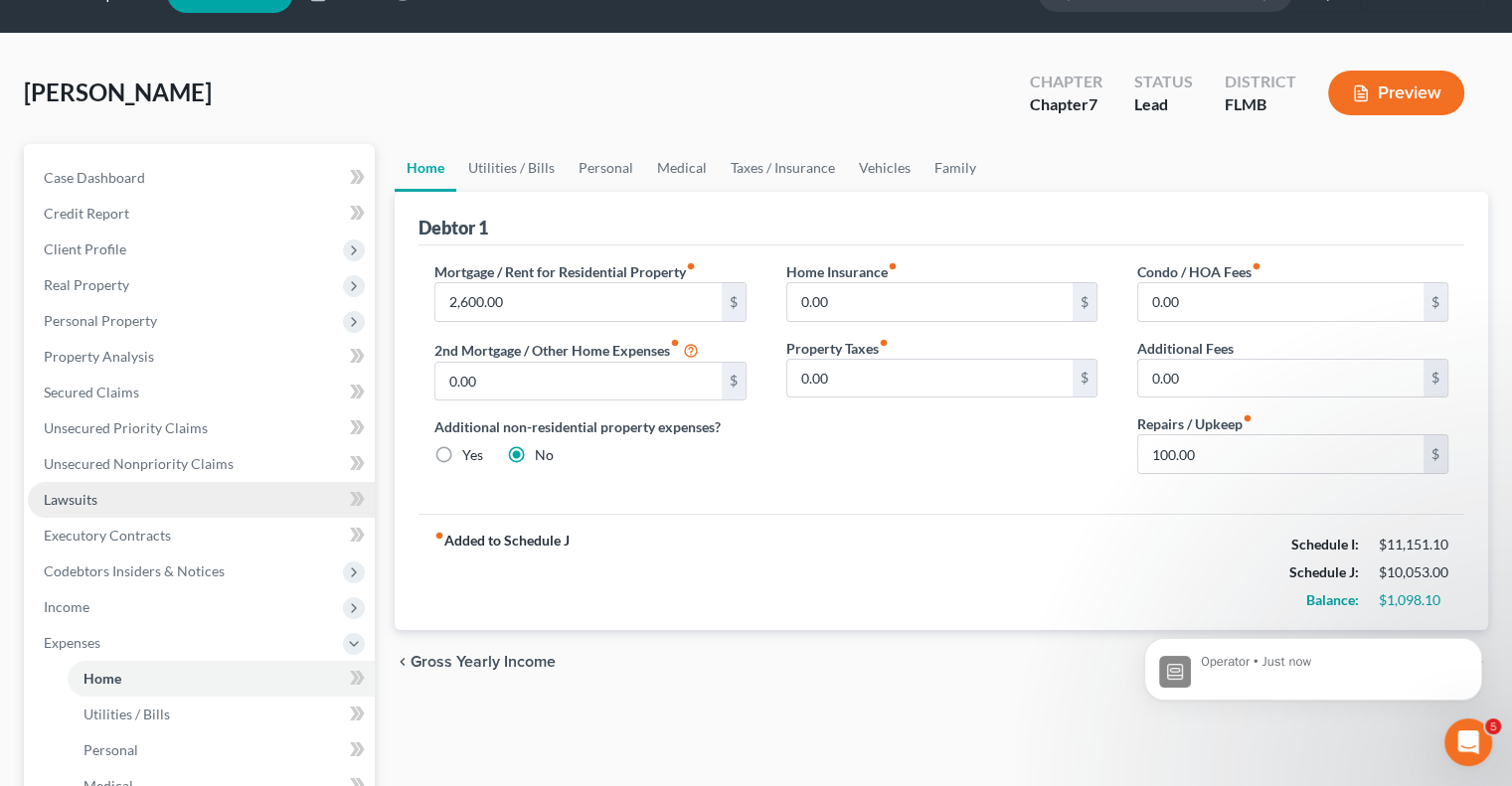 scroll, scrollTop: 0, scrollLeft: 0, axis: both 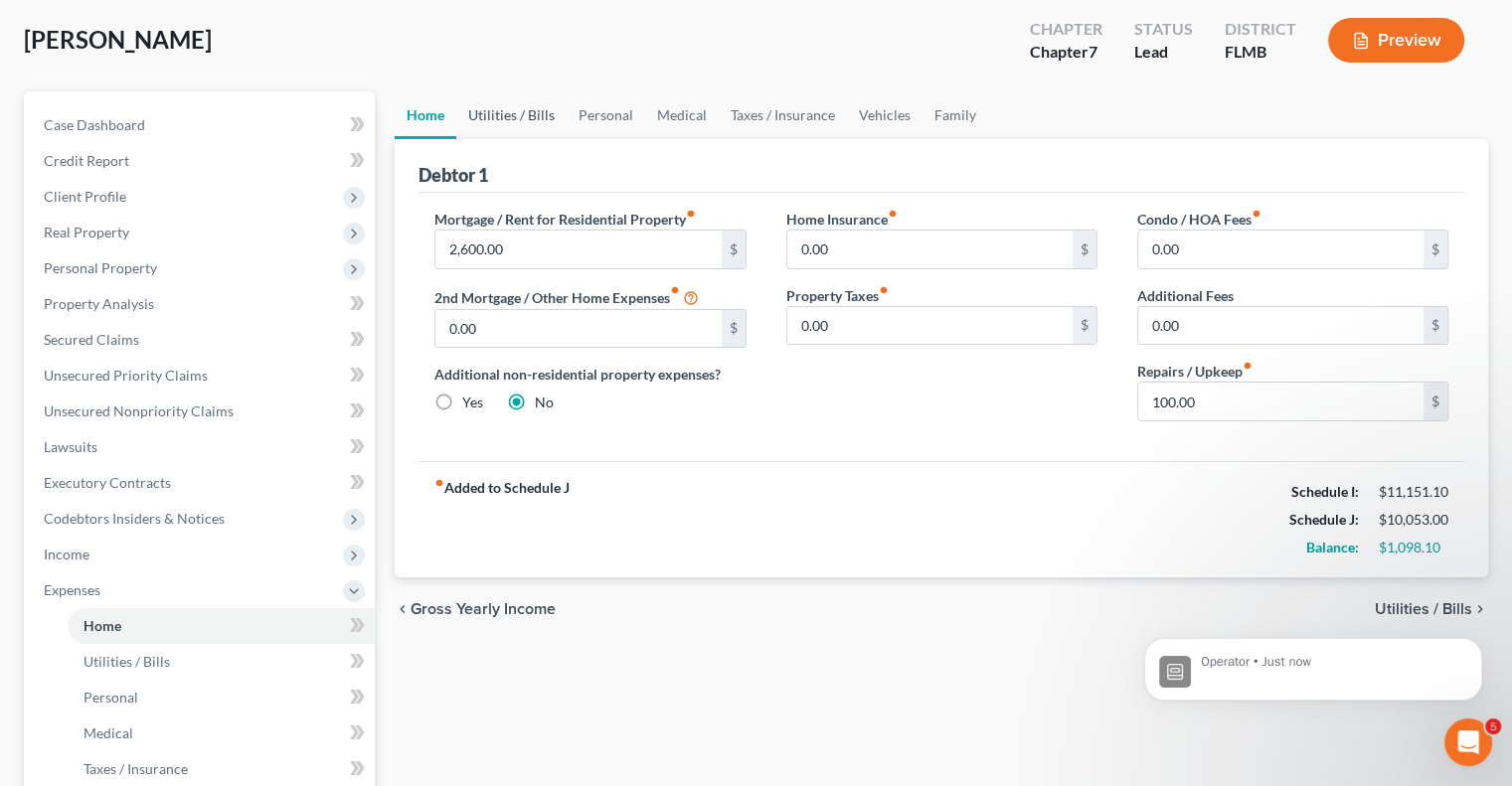 click on "Utilities / Bills" at bounding box center [511, 115] 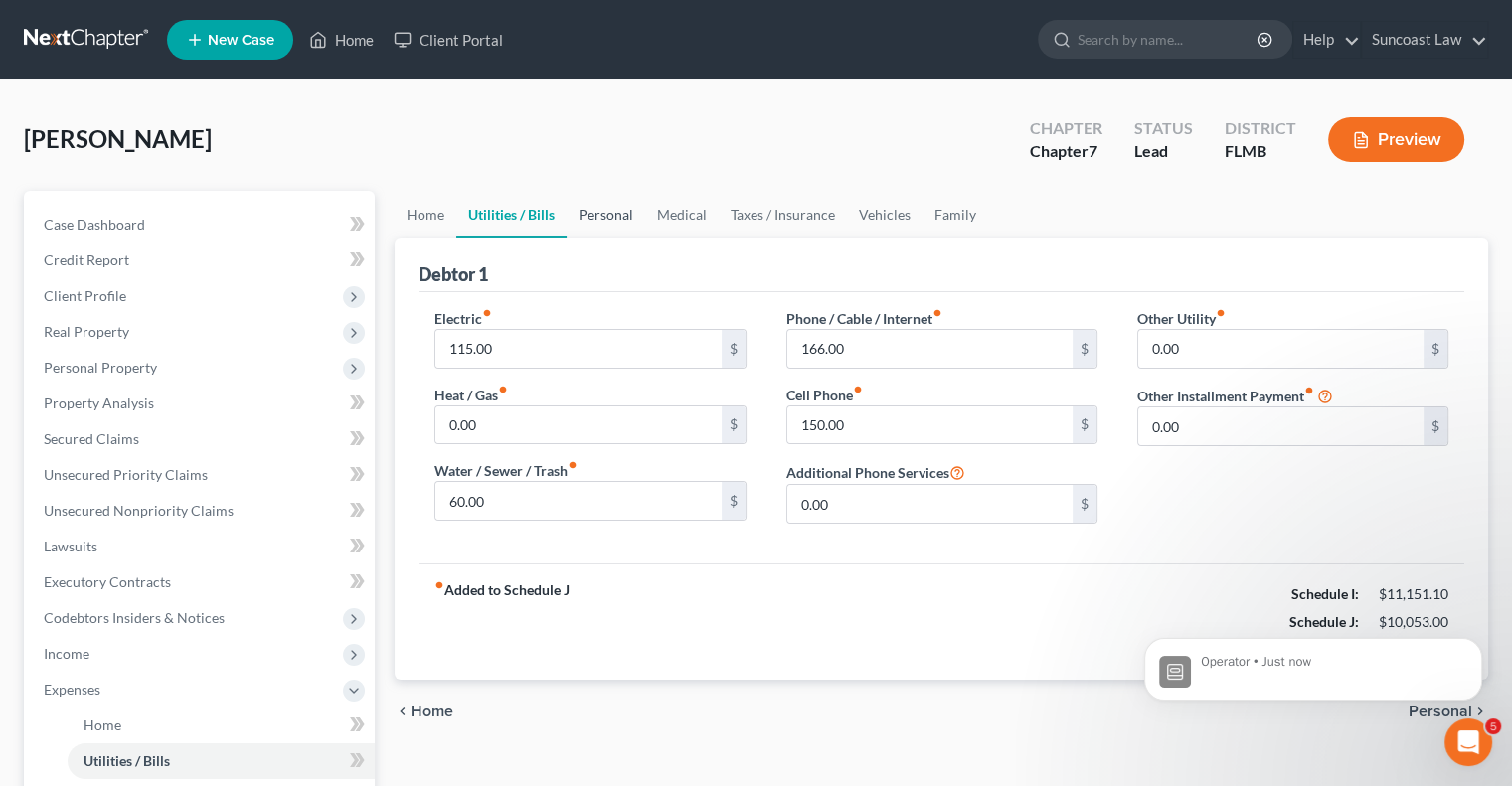 click on "Personal" at bounding box center (605, 215) 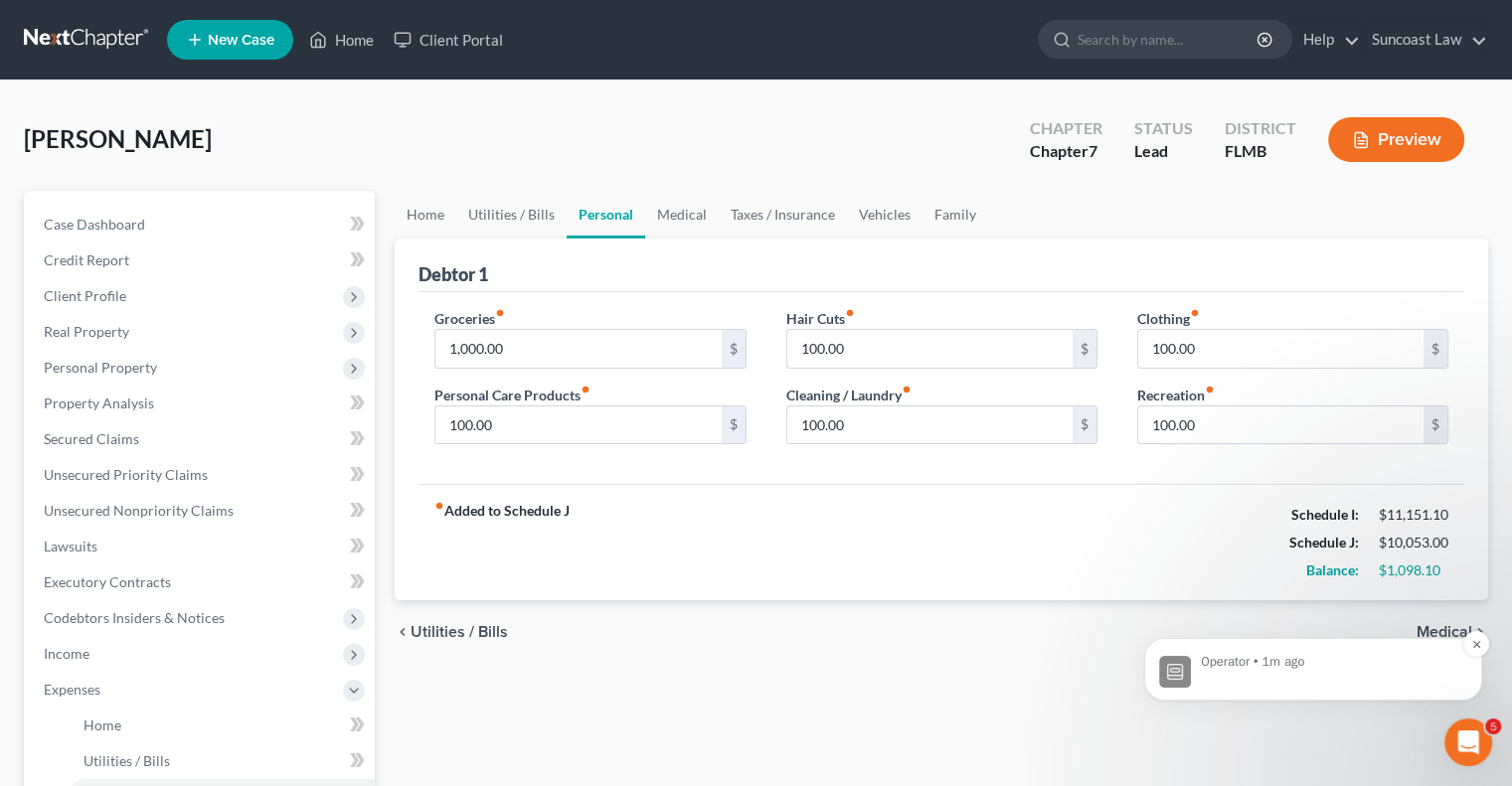click on "Operator • 1m ago" at bounding box center (1329, 670) 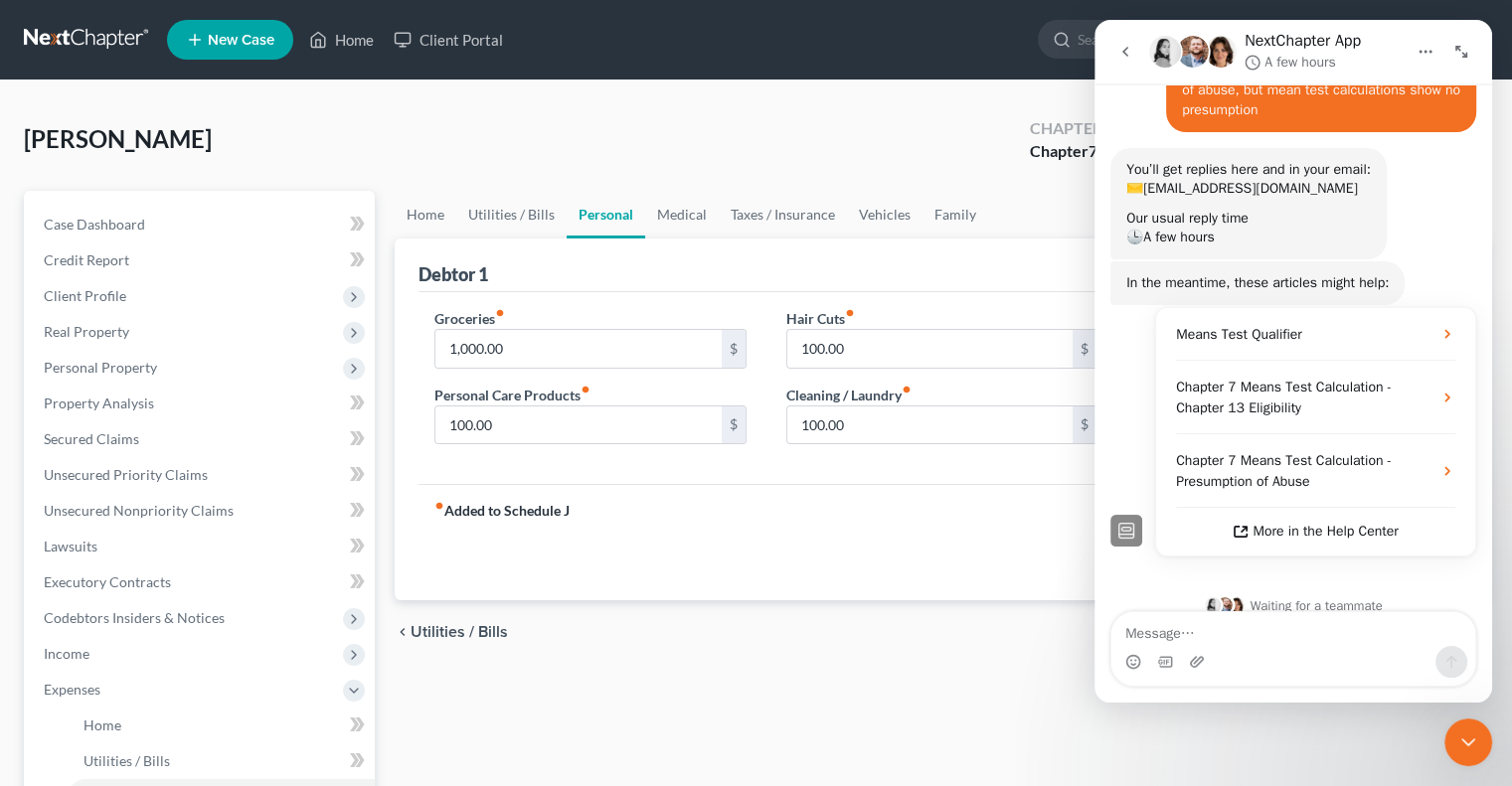 scroll, scrollTop: 216, scrollLeft: 0, axis: vertical 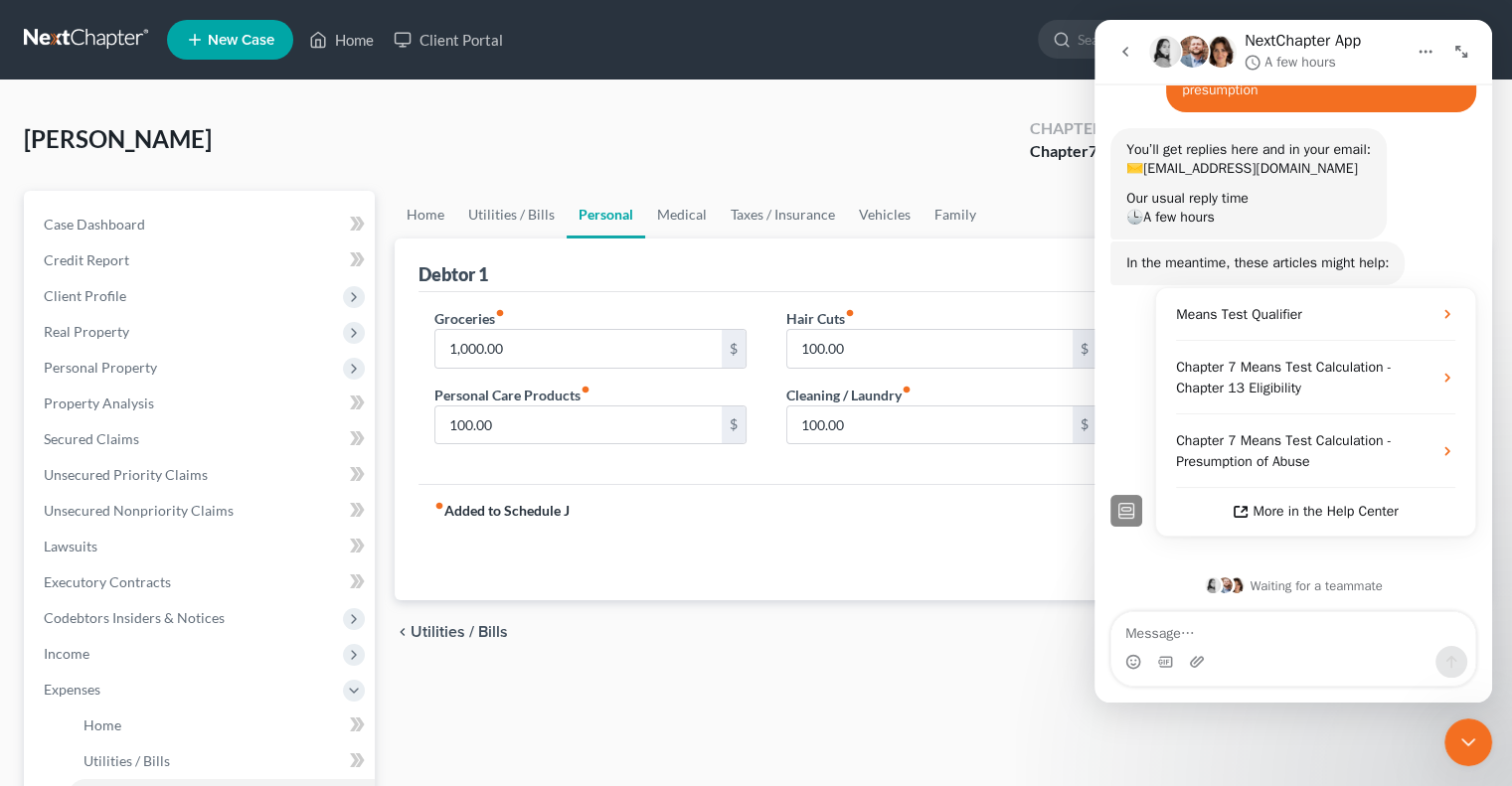 click 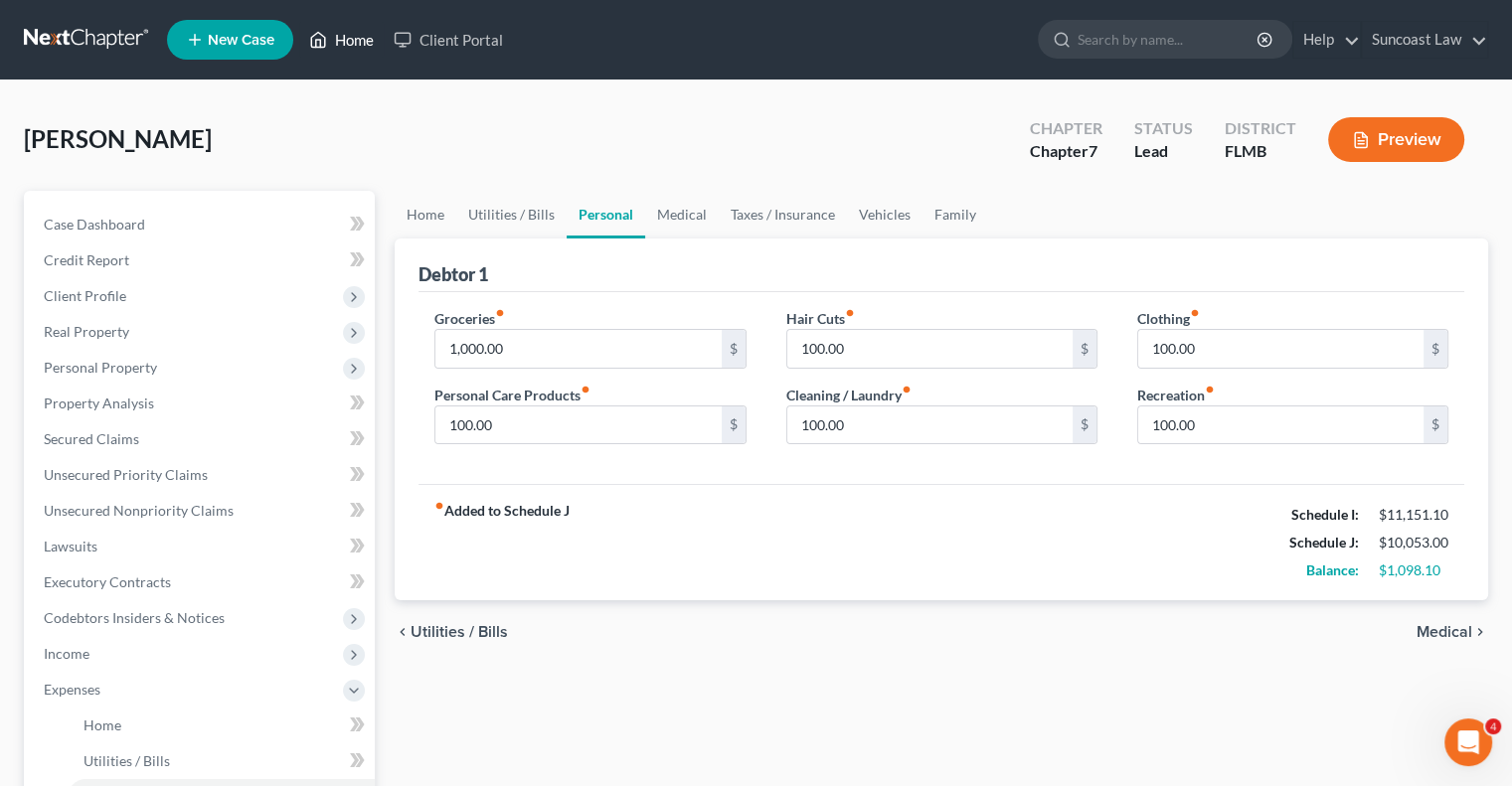 click on "Home" at bounding box center (341, 40) 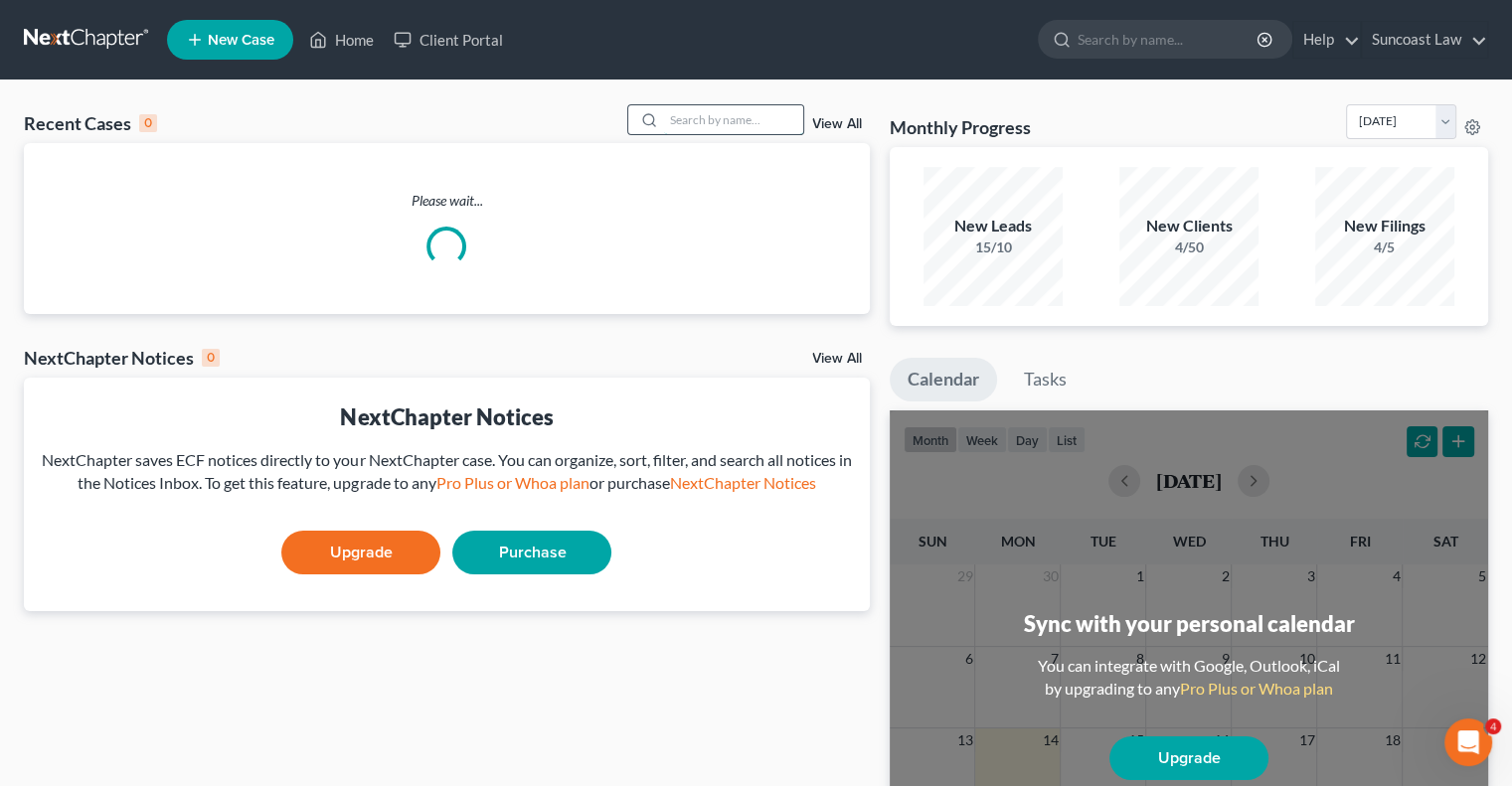 click at bounding box center (734, 119) 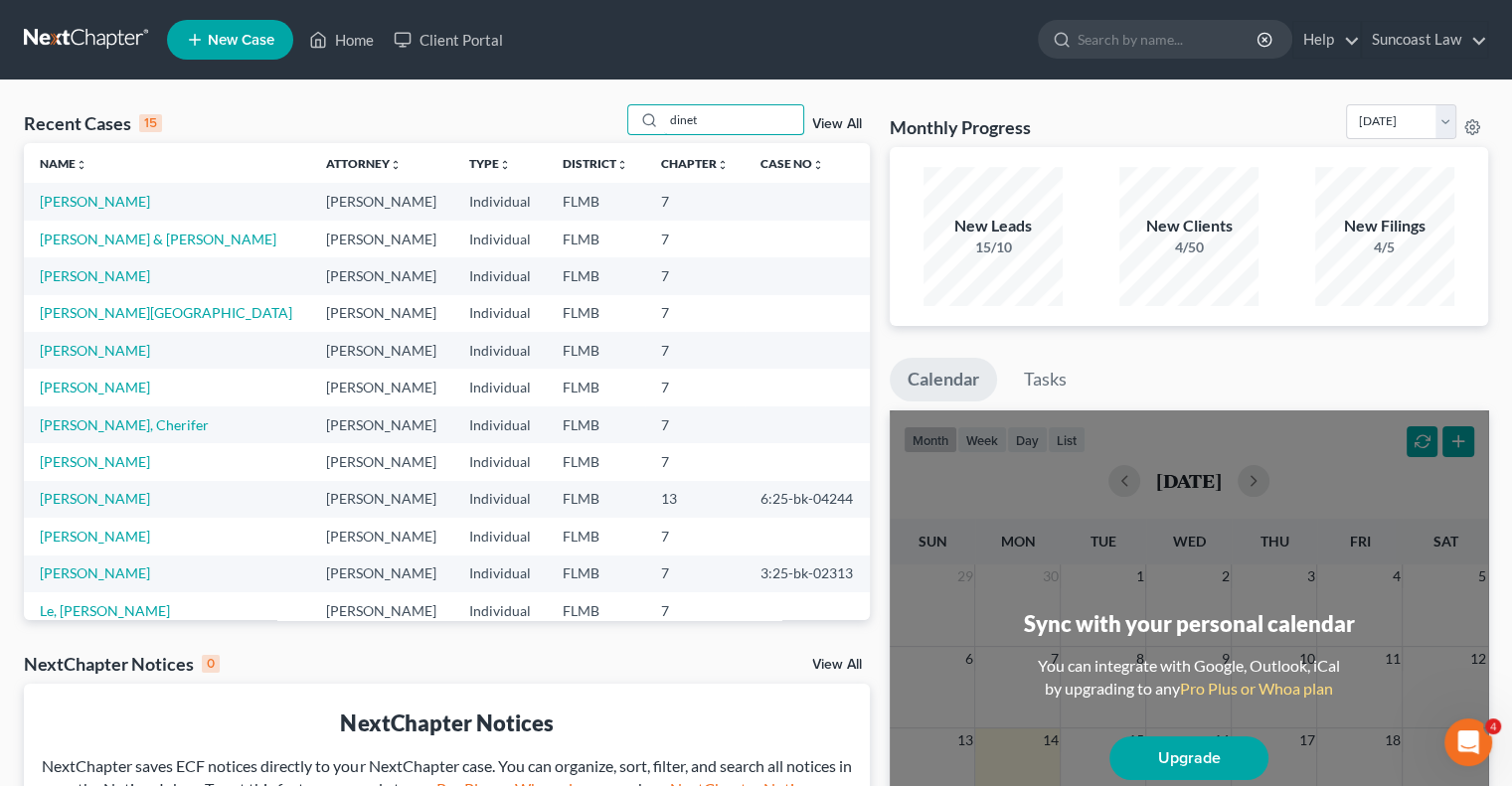 type on "dinet" 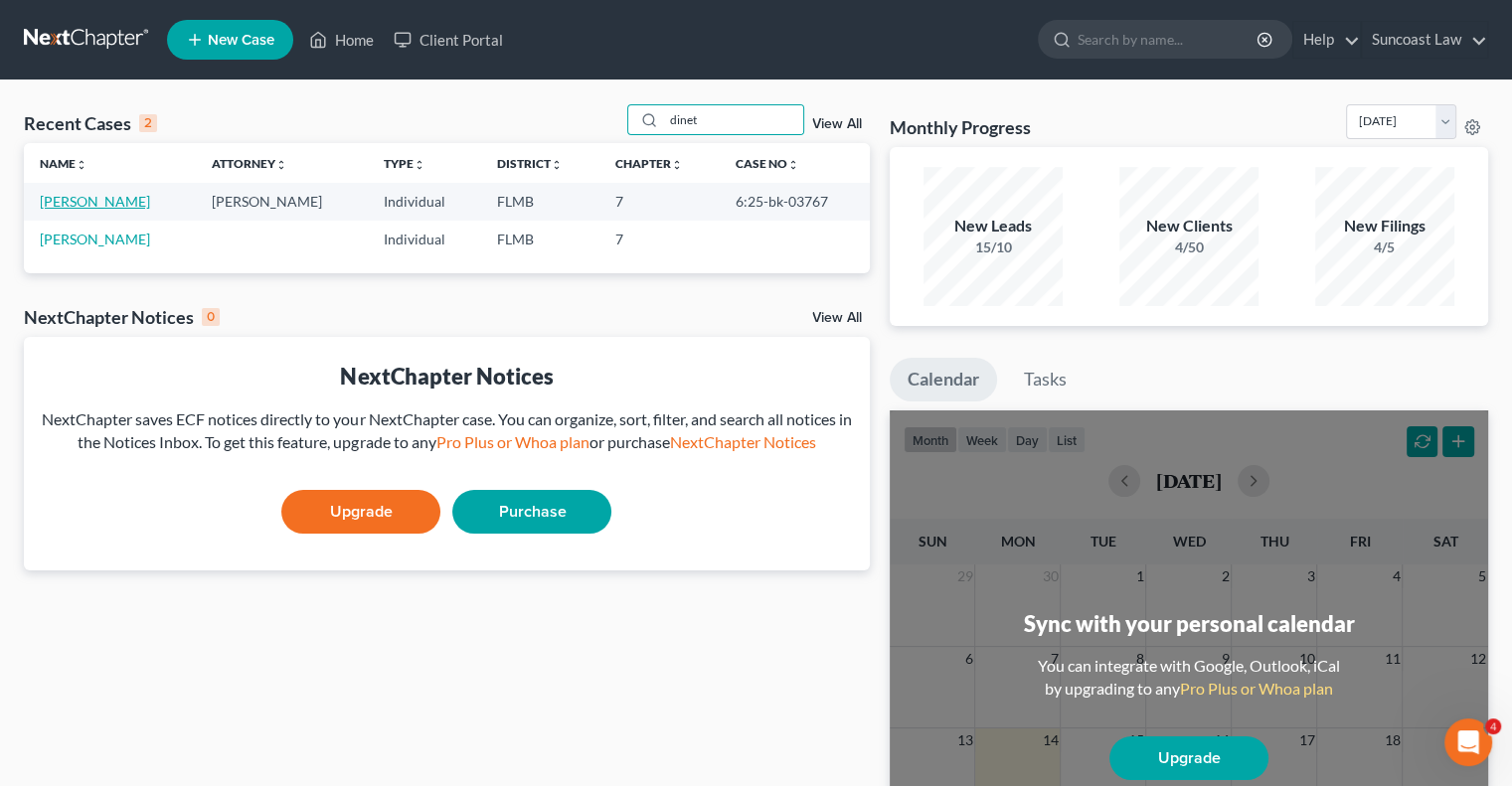 click on "[PERSON_NAME]" at bounding box center [94, 201] 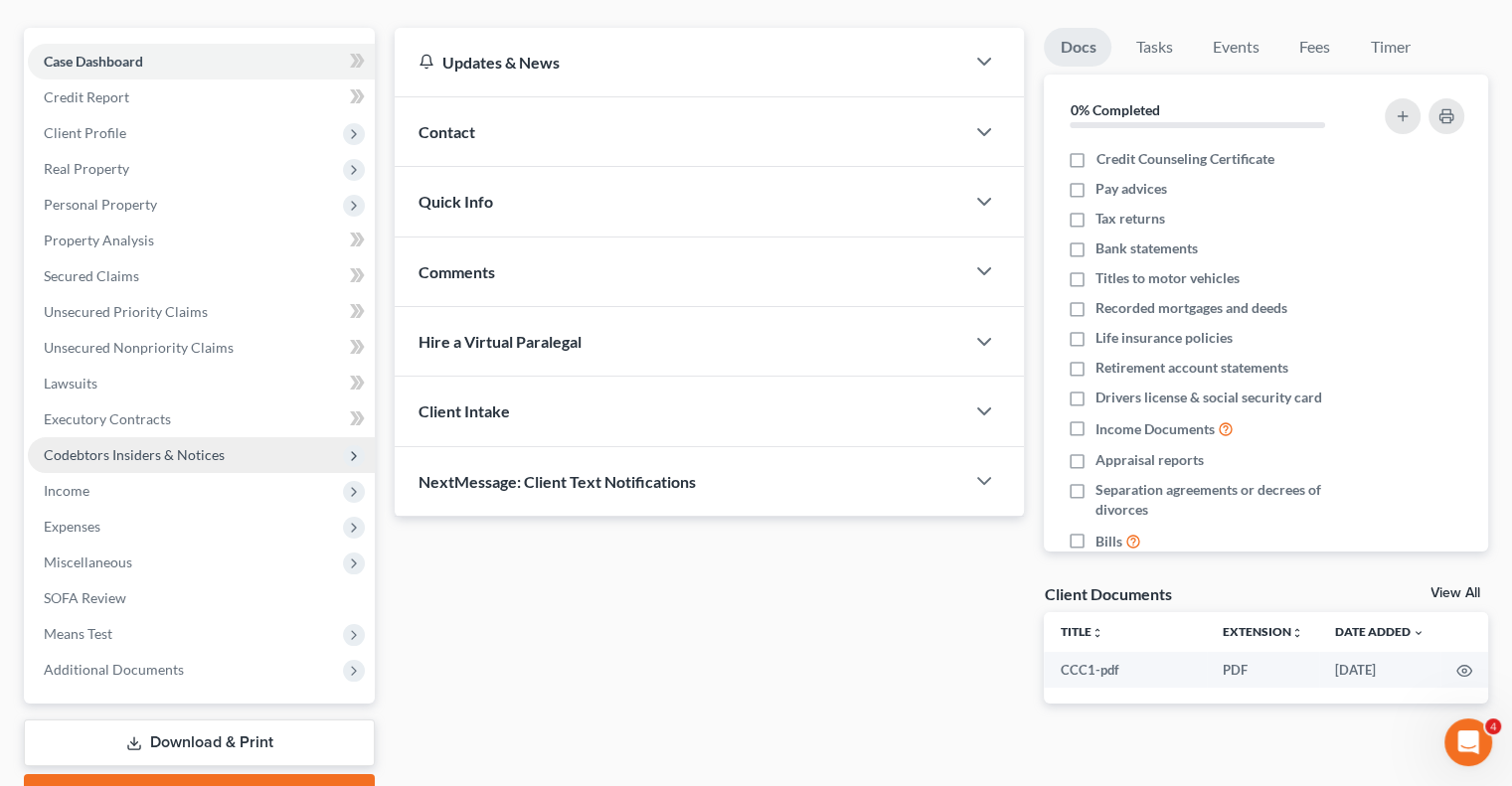 scroll, scrollTop: 268, scrollLeft: 0, axis: vertical 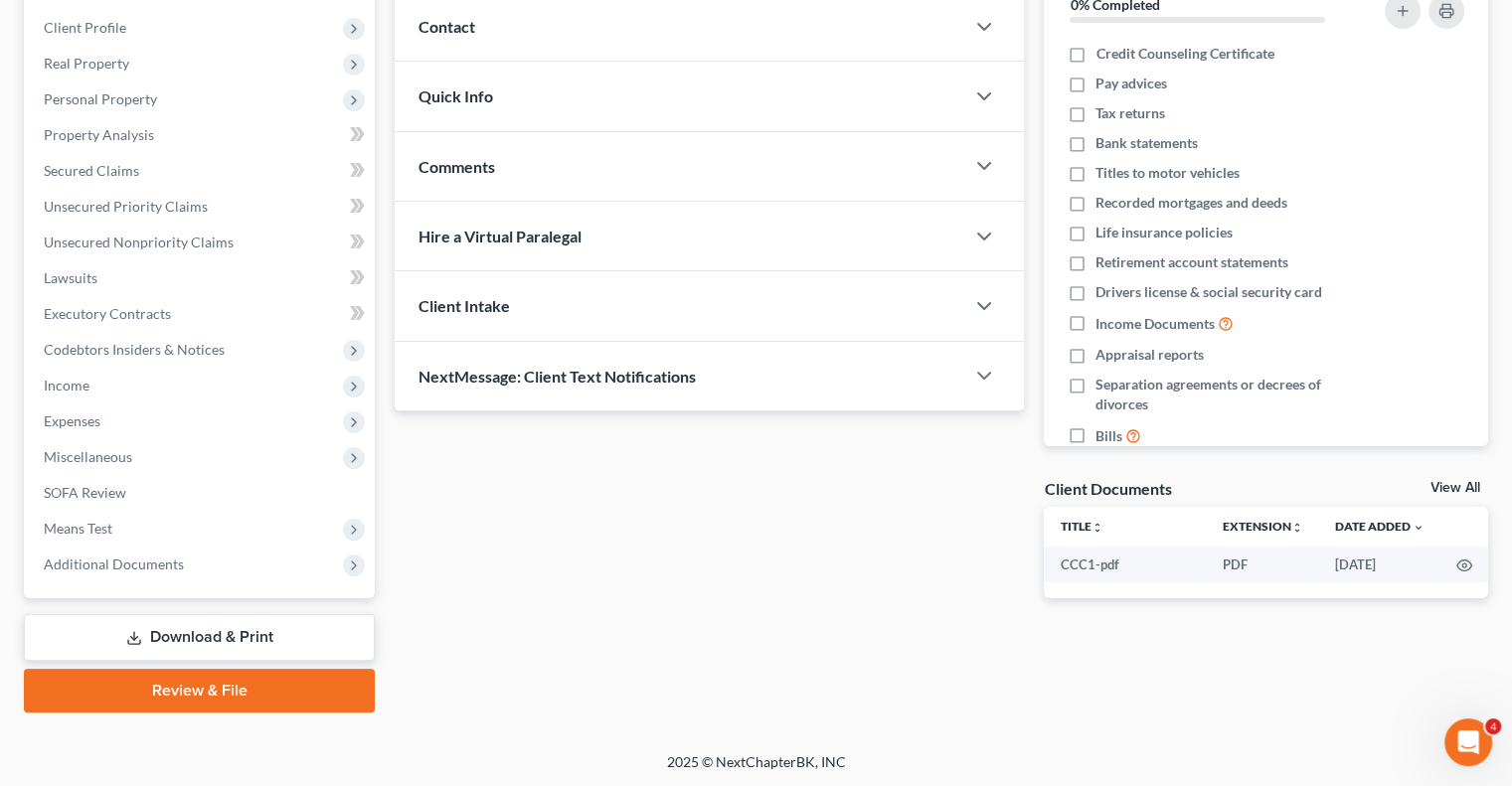 click on "Download & Print" at bounding box center (199, 637) 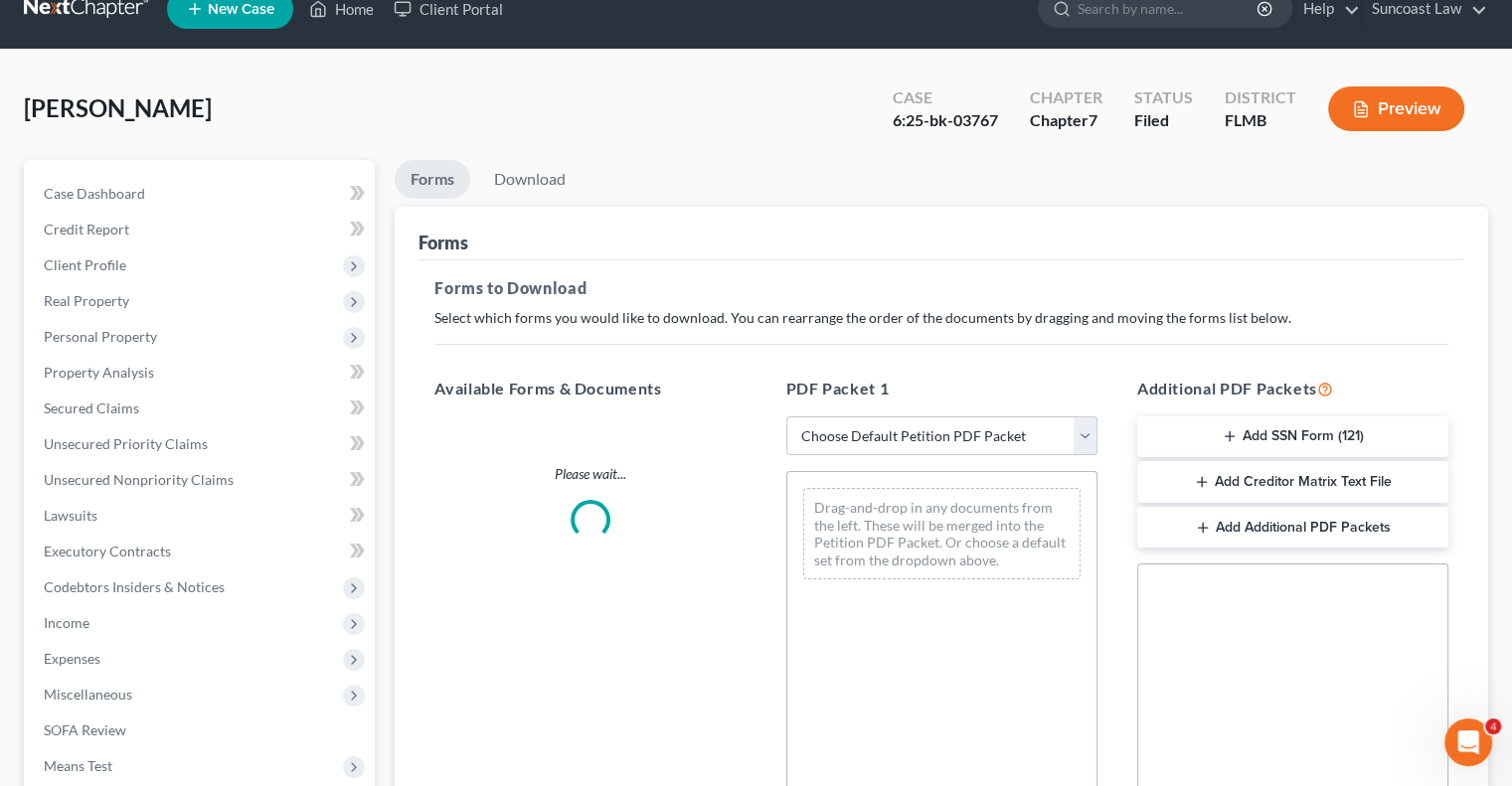 scroll, scrollTop: 0, scrollLeft: 0, axis: both 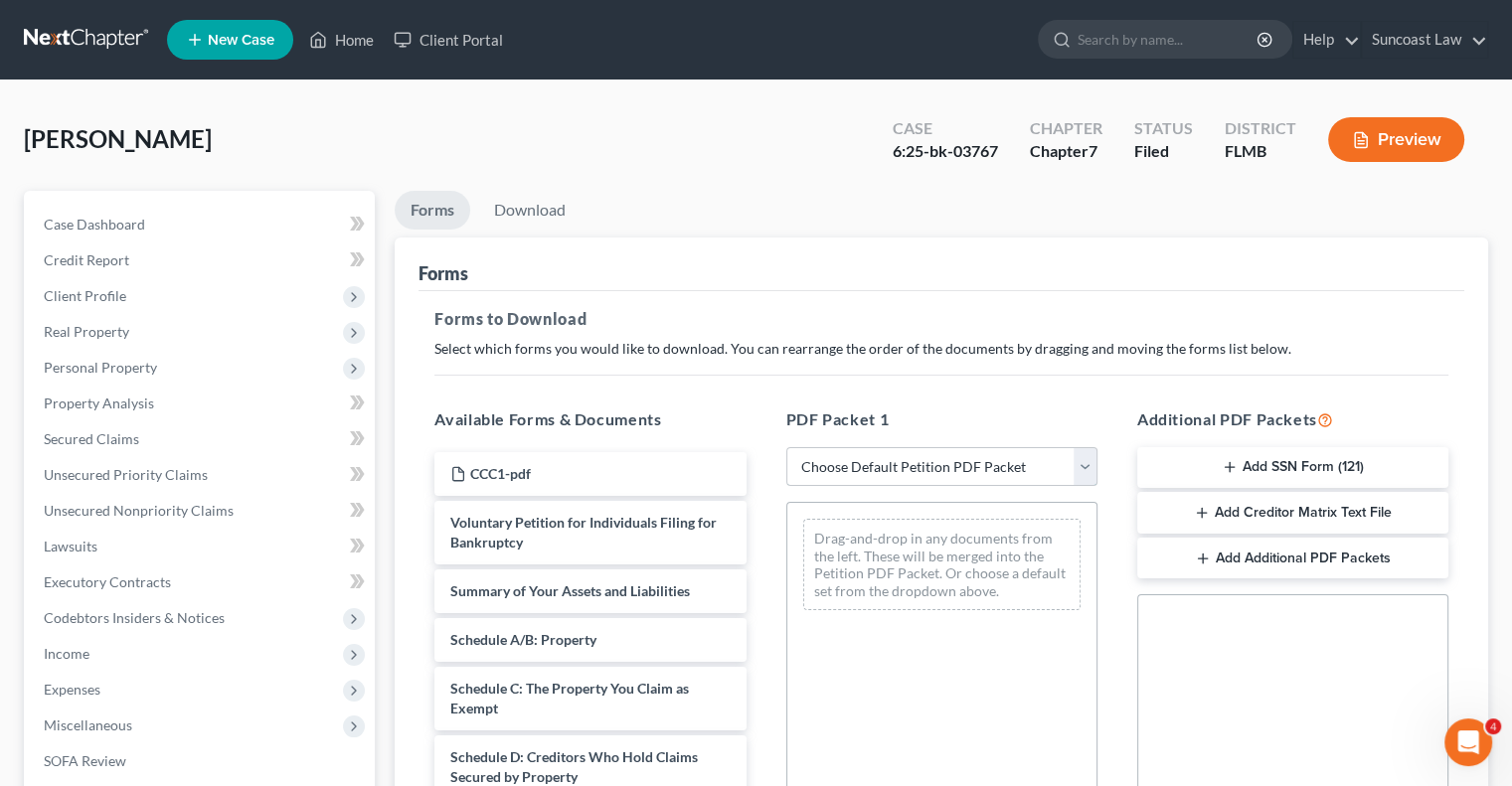 click on "Choose Default Petition PDF Packet Complete Bankruptcy Petition (all forms and schedules) Emergency Filing Forms (Petition and Creditor List Only) Amended Forms Signature Pages Only" at bounding box center (941, 467) 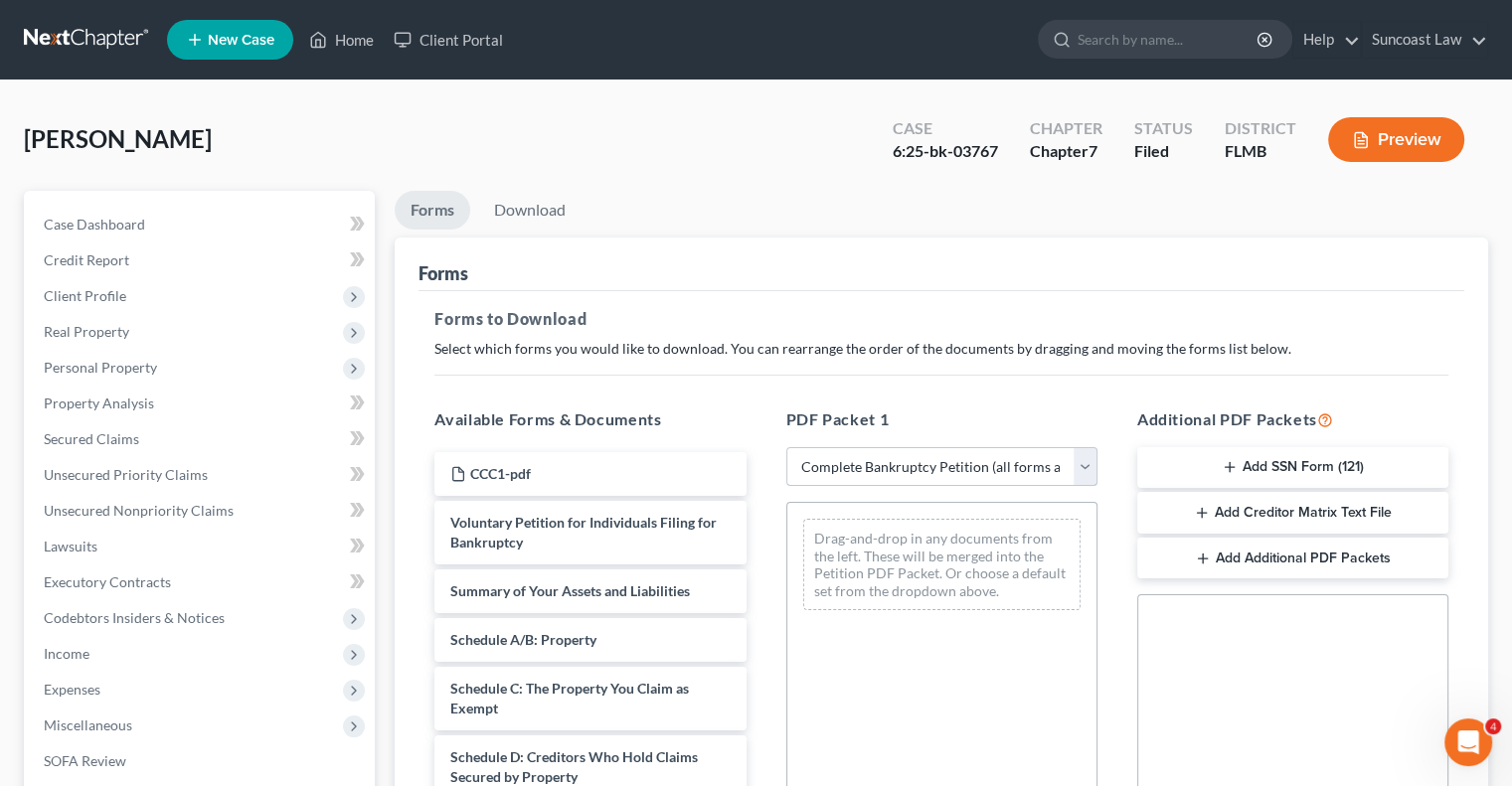 click on "Choose Default Petition PDF Packet Complete Bankruptcy Petition (all forms and schedules) Emergency Filing Forms (Petition and Creditor List Only) Amended Forms Signature Pages Only" at bounding box center [941, 467] 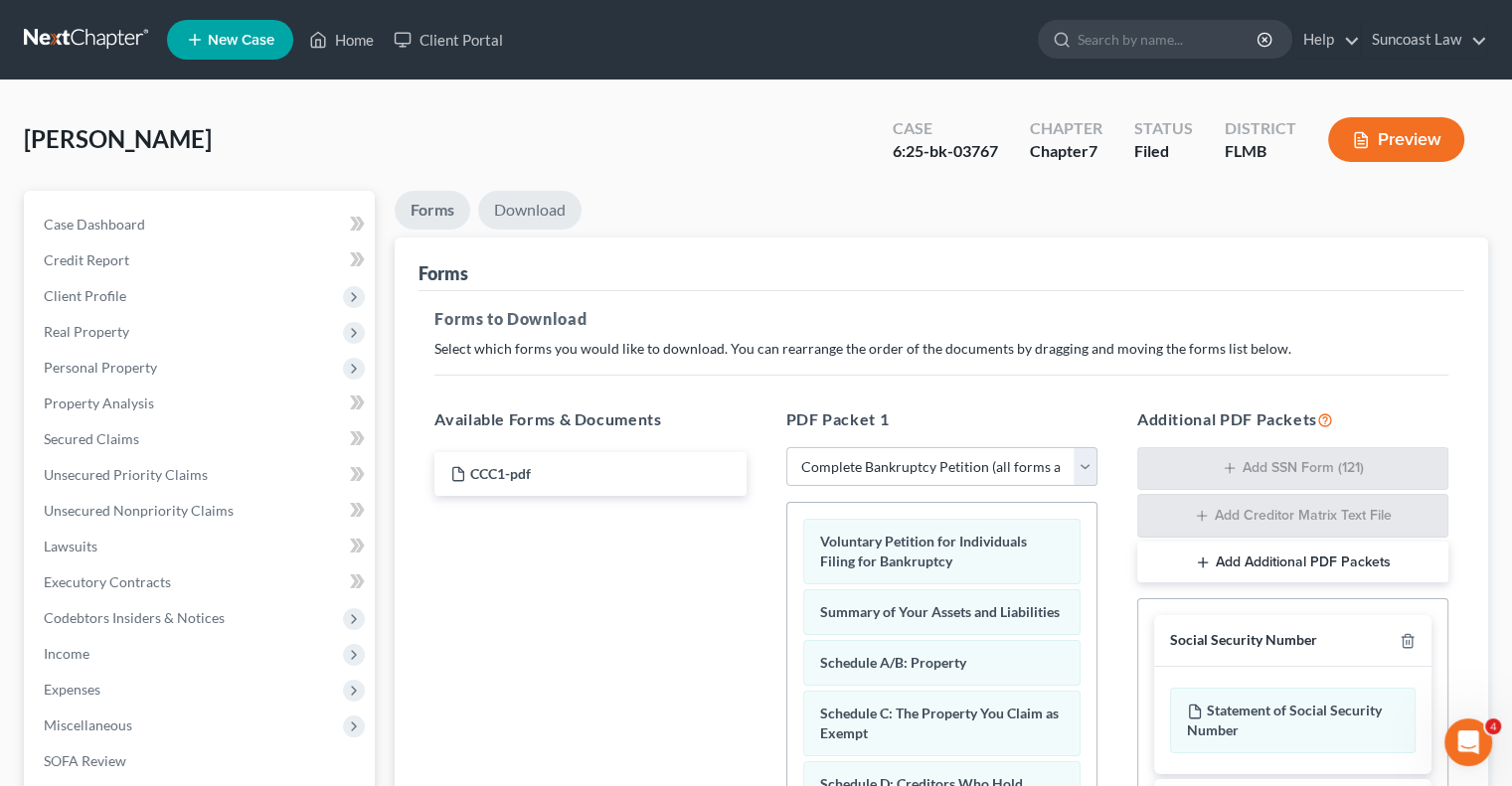 click on "Download" at bounding box center (530, 210) 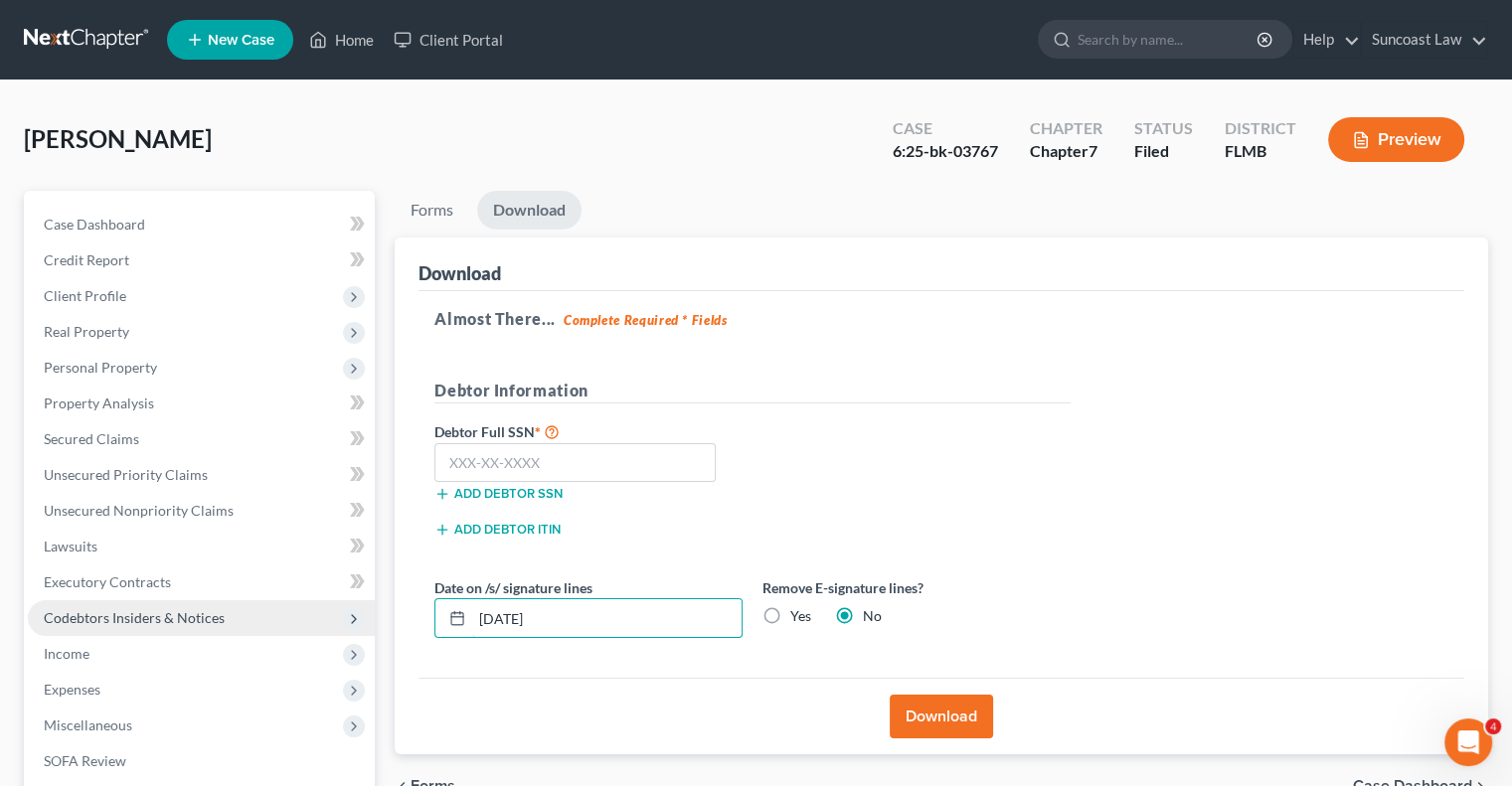 drag, startPoint x: 595, startPoint y: 620, endPoint x: 369, endPoint y: 607, distance: 226.37359 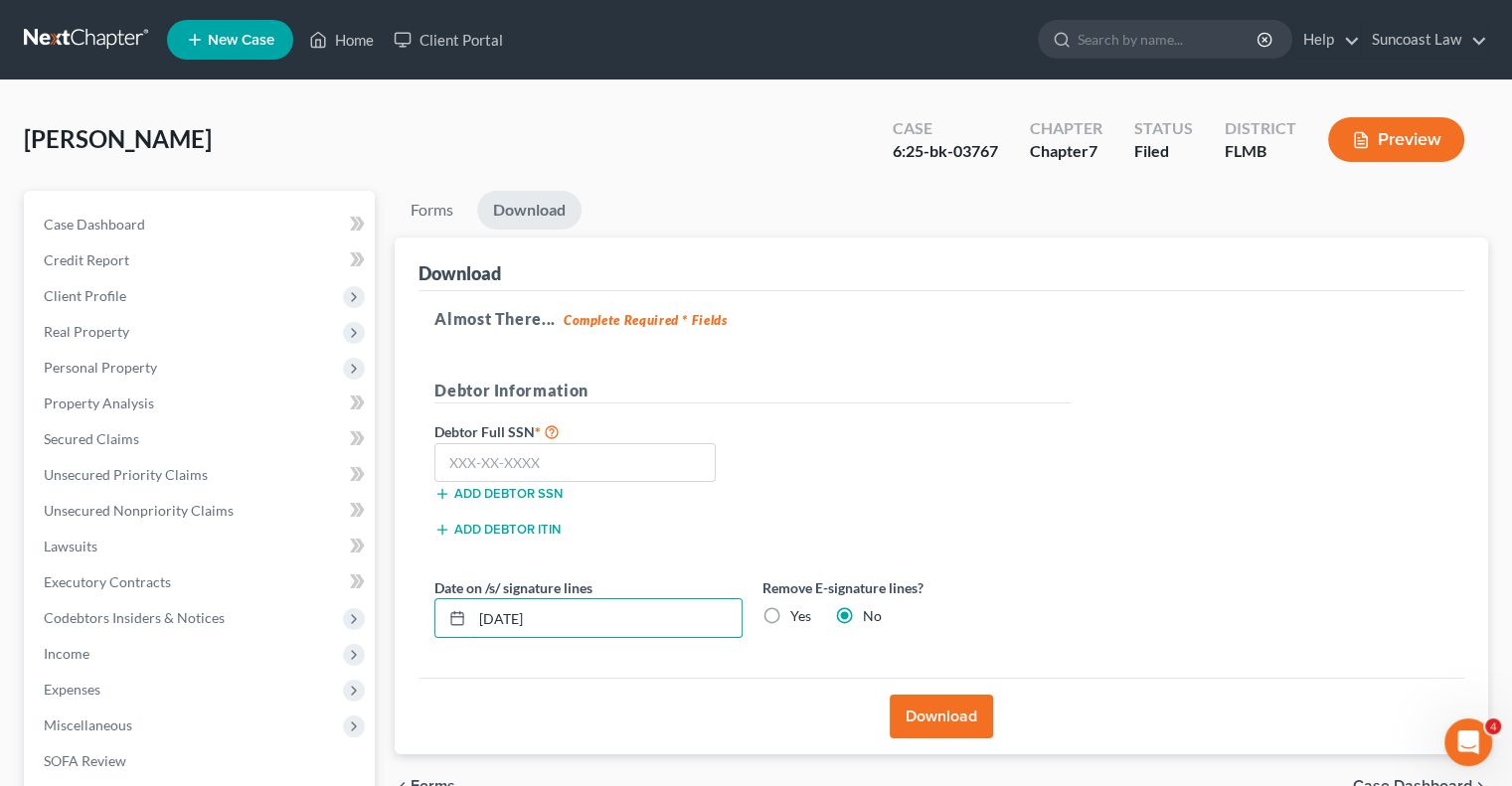 type on "[DATE]" 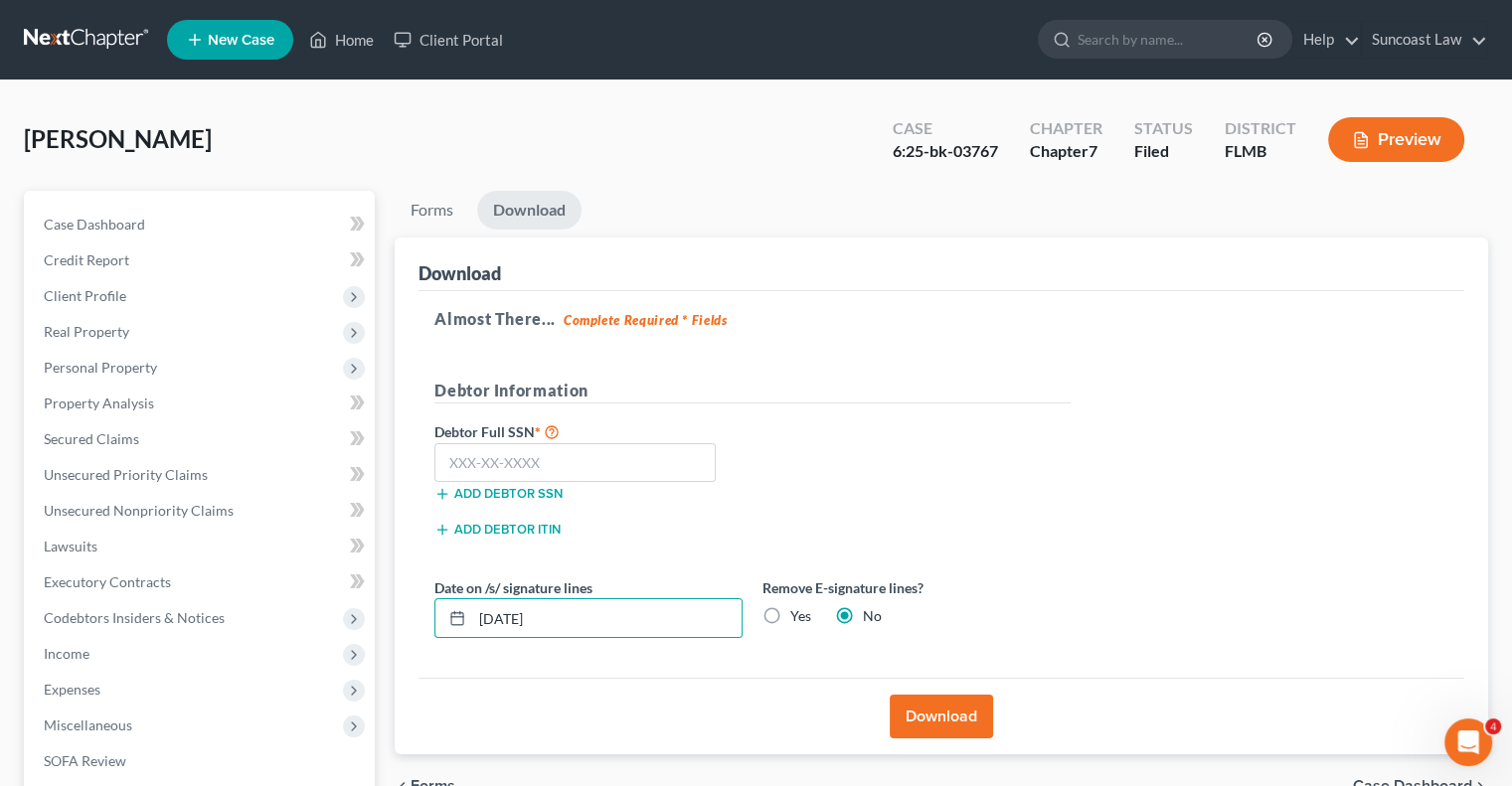 click on "Download" at bounding box center [941, 716] 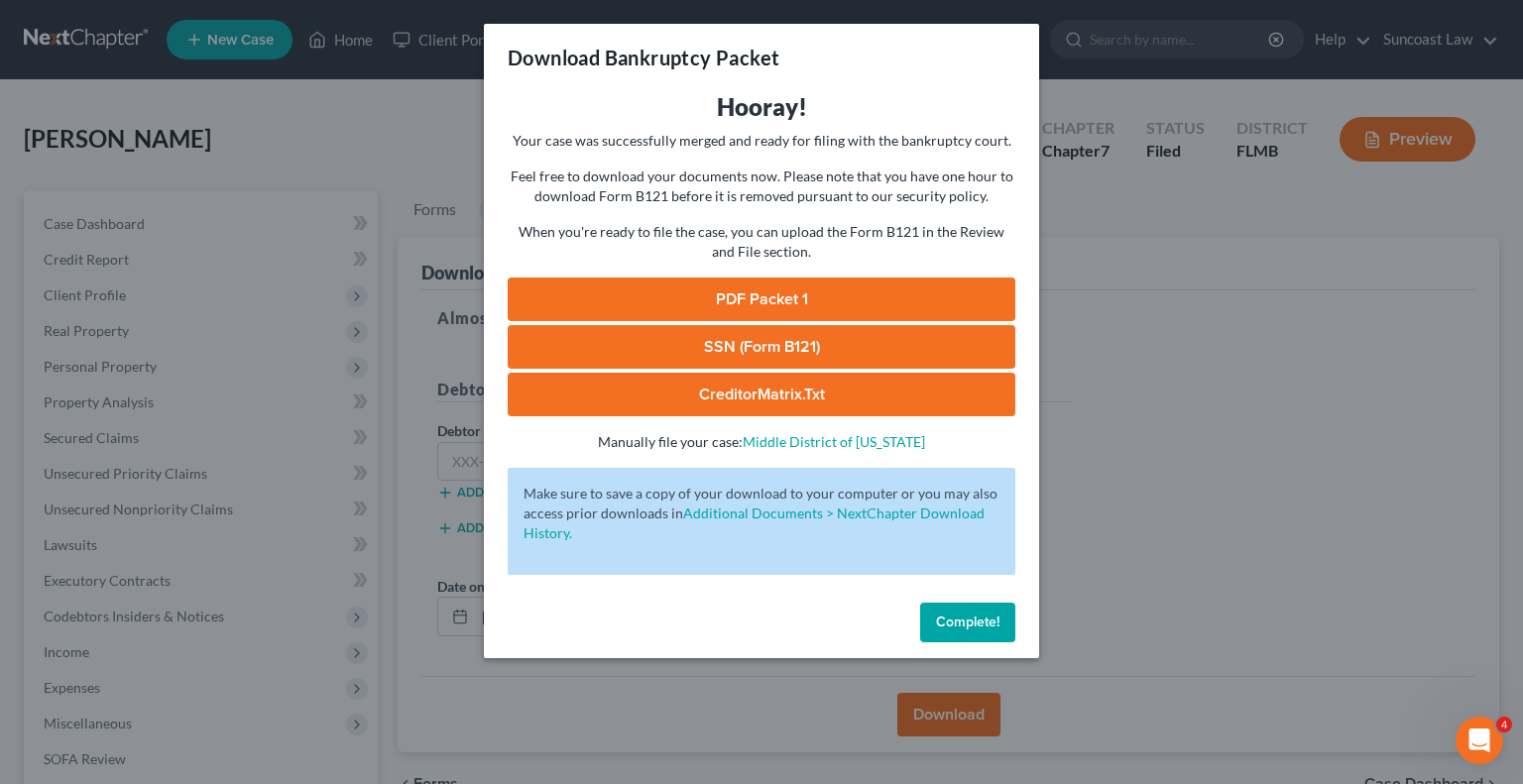 click on "PDF Packet 1" at bounding box center (762, 299) 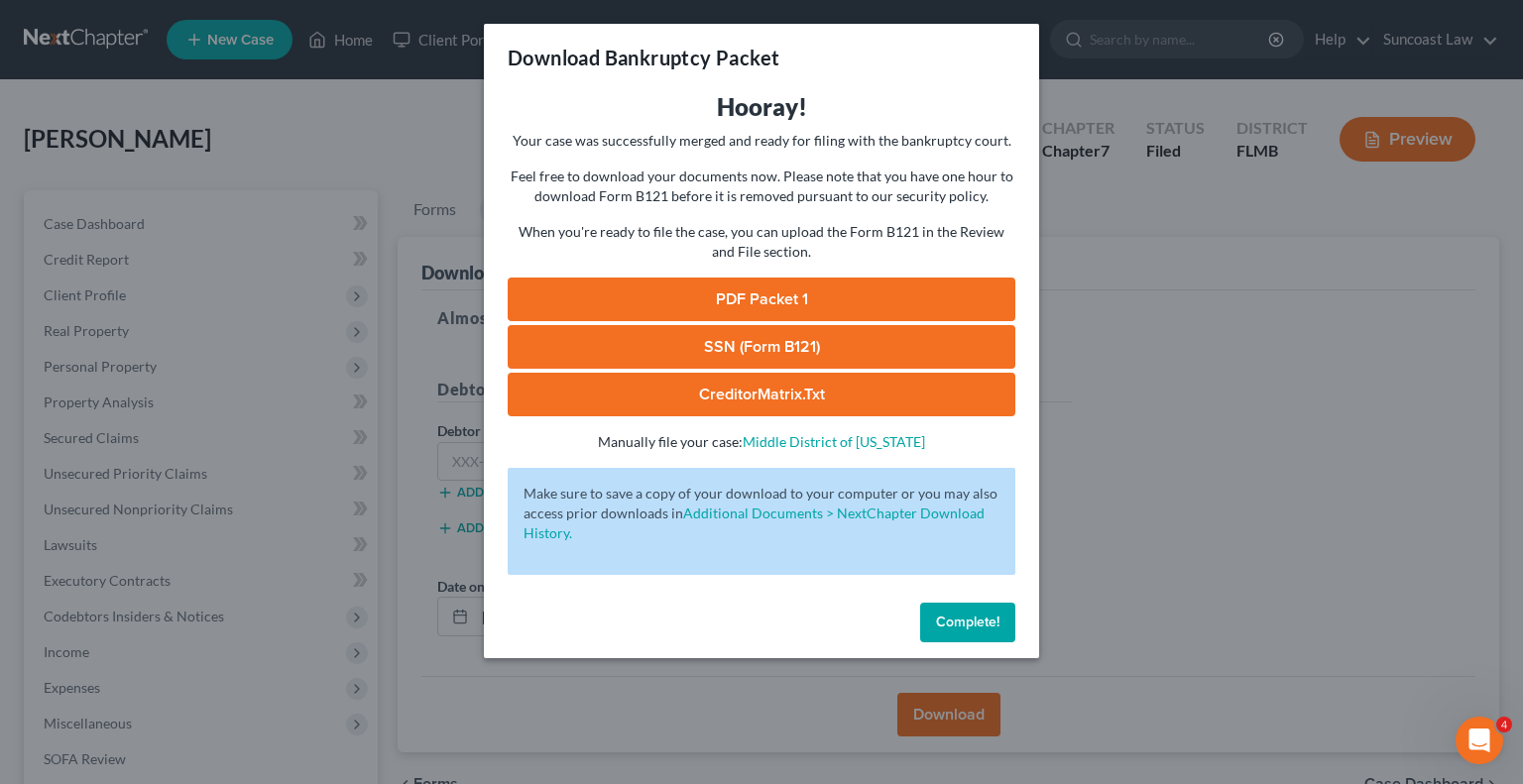 click on "Complete!" at bounding box center [968, 621] 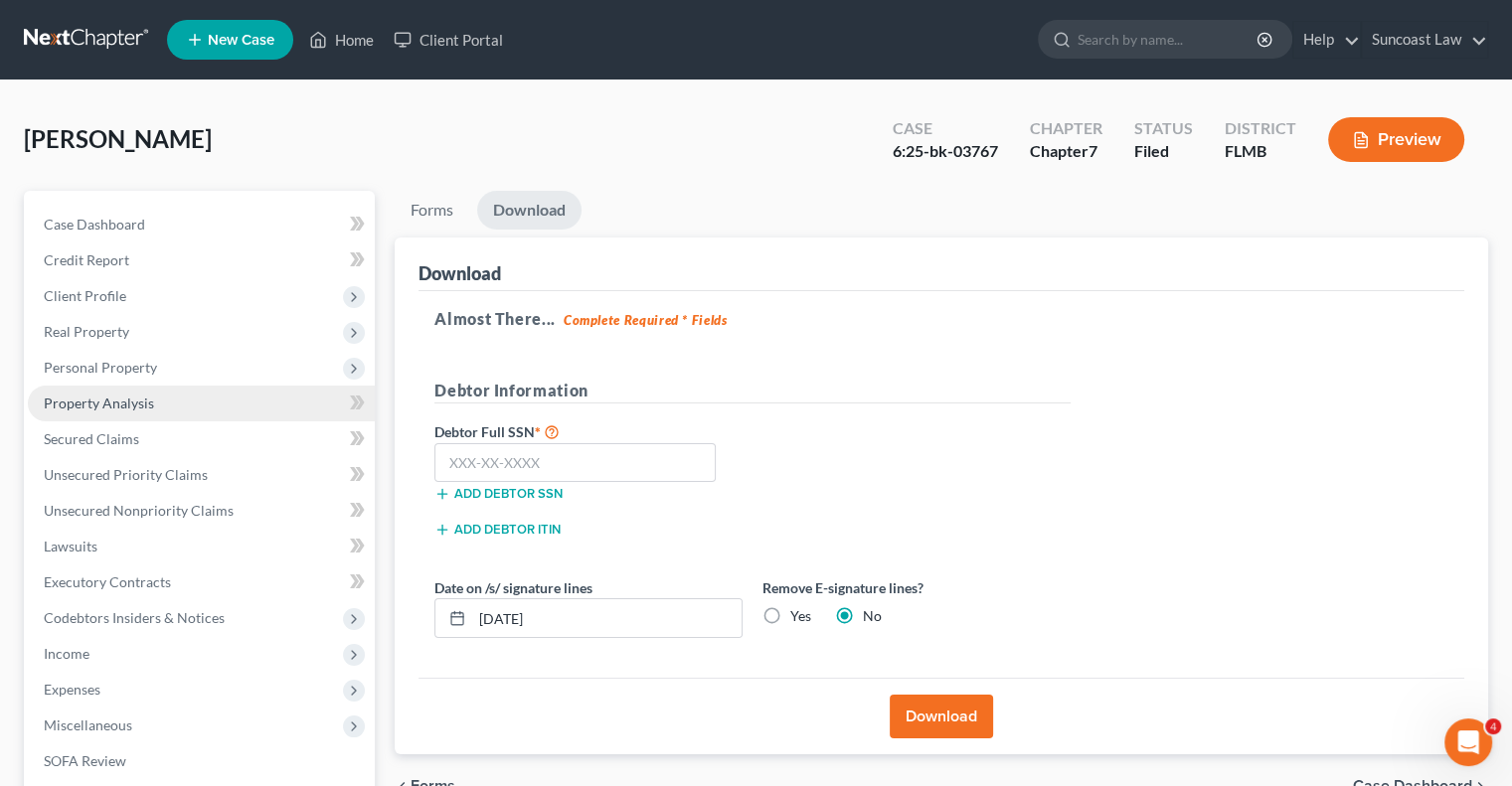 click on "Property Analysis" at bounding box center [98, 402] 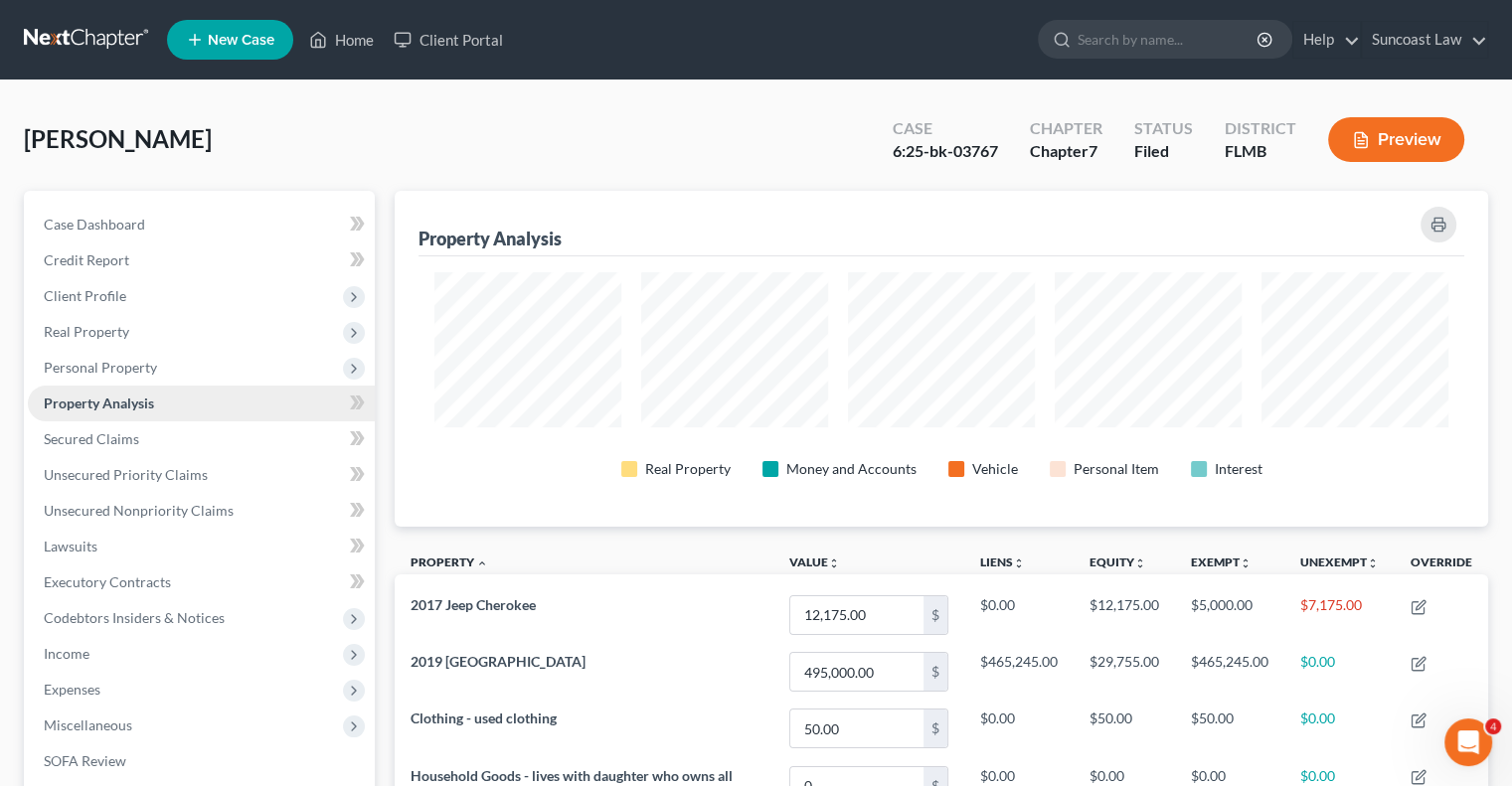 scroll, scrollTop: 993343, scrollLeft: 992989, axis: both 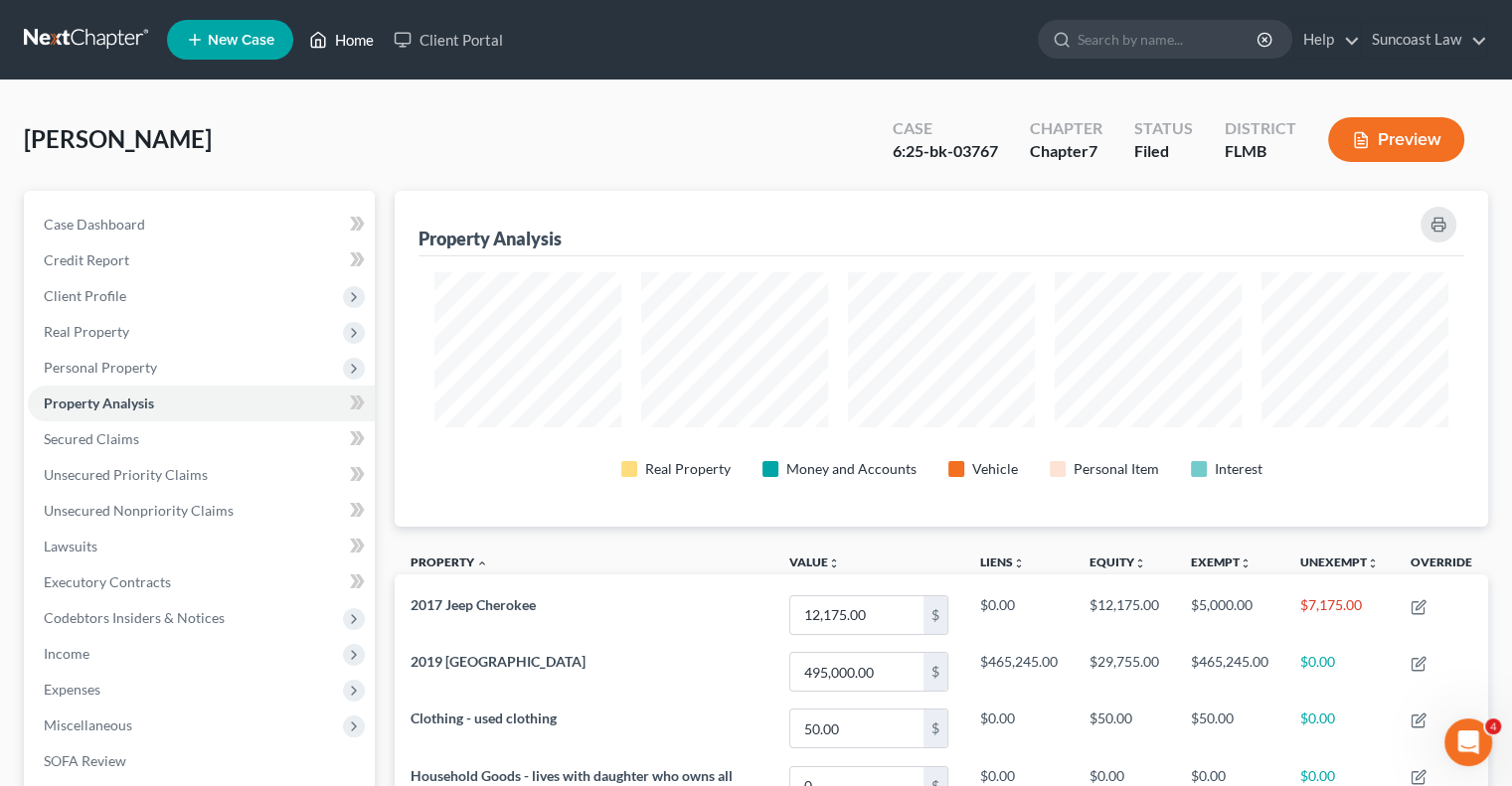 click on "Home" at bounding box center (341, 40) 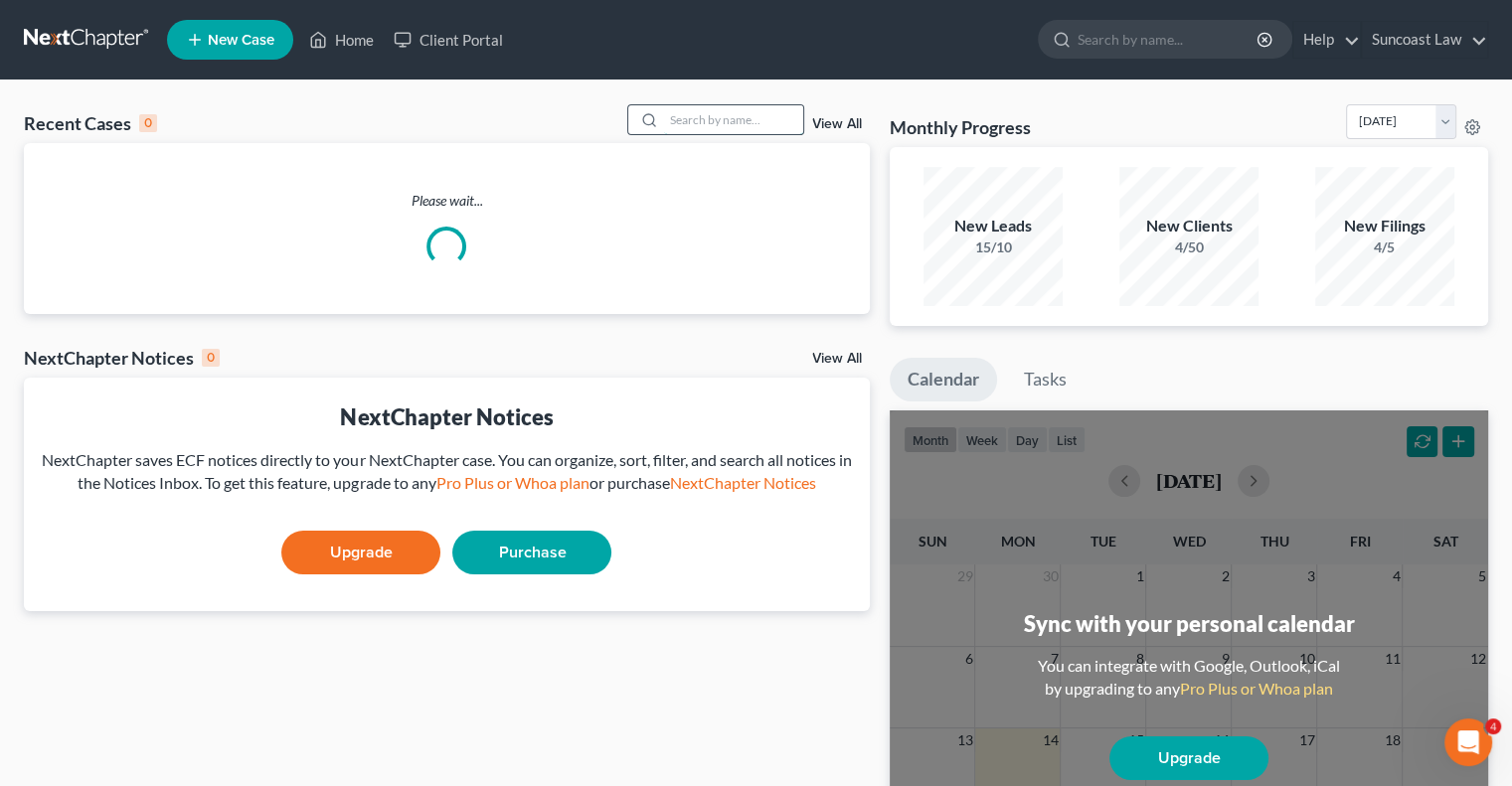 click at bounding box center (734, 119) 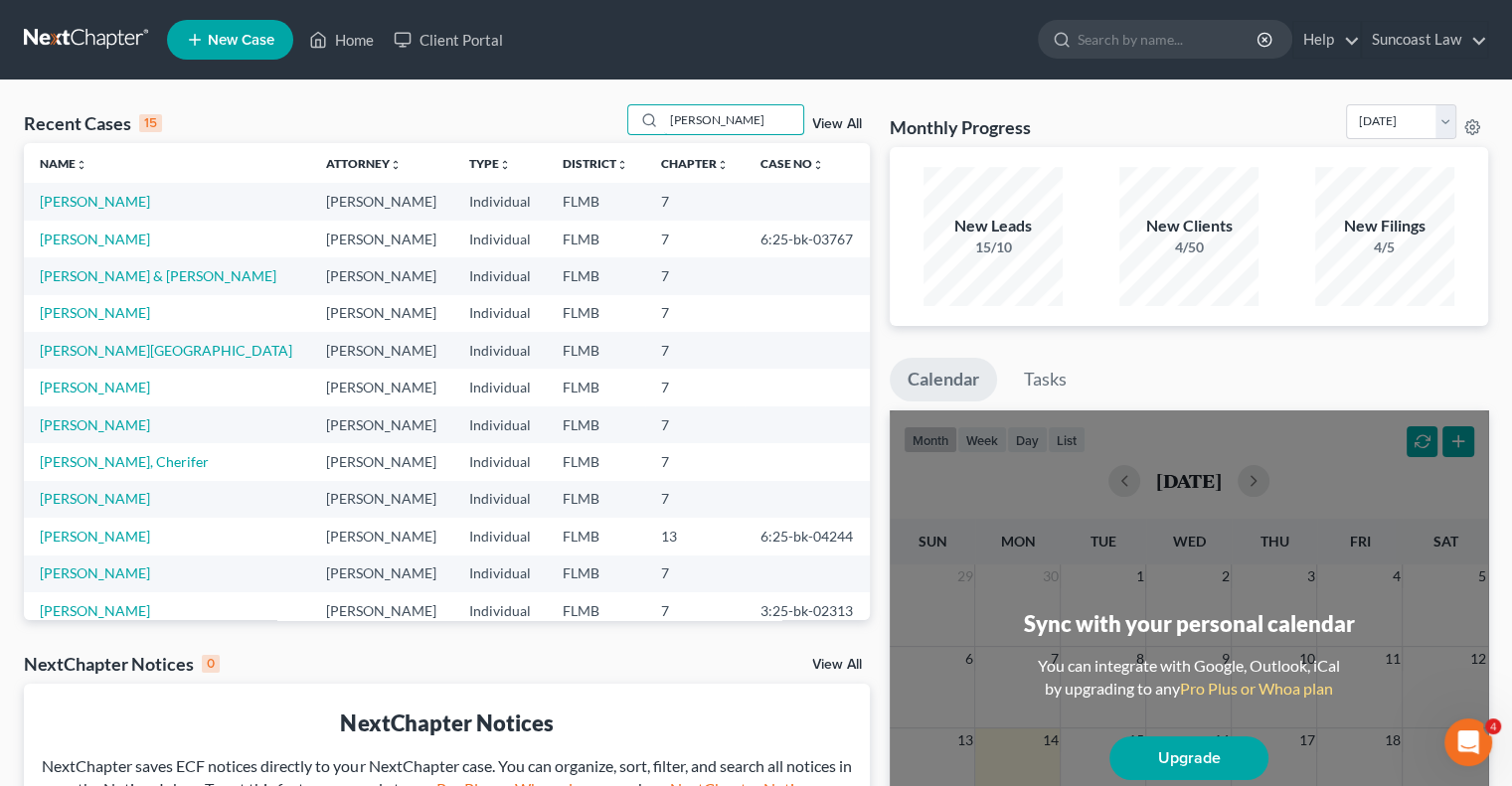 type on "[PERSON_NAME]" 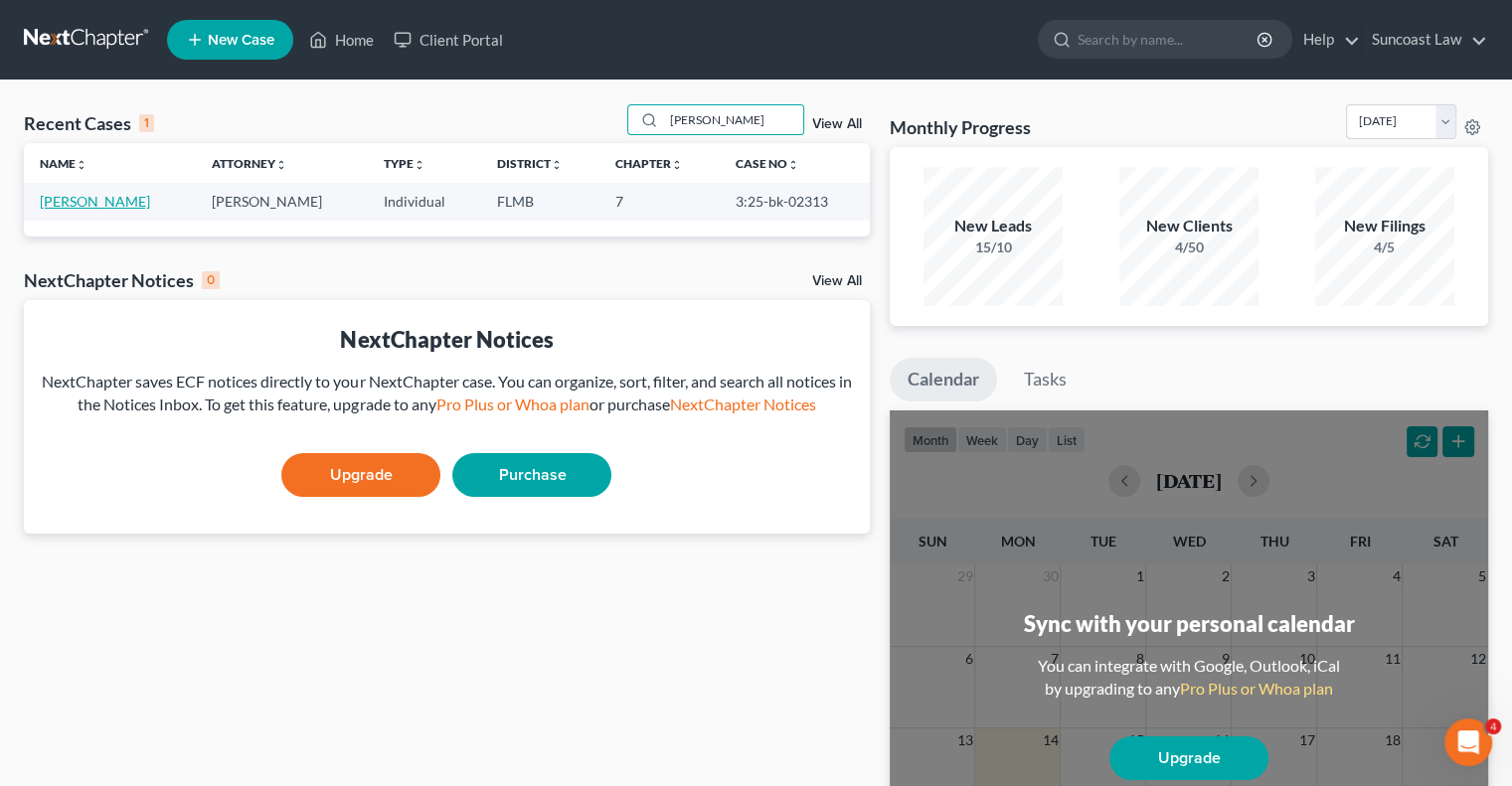 click on "[PERSON_NAME]" at bounding box center [94, 201] 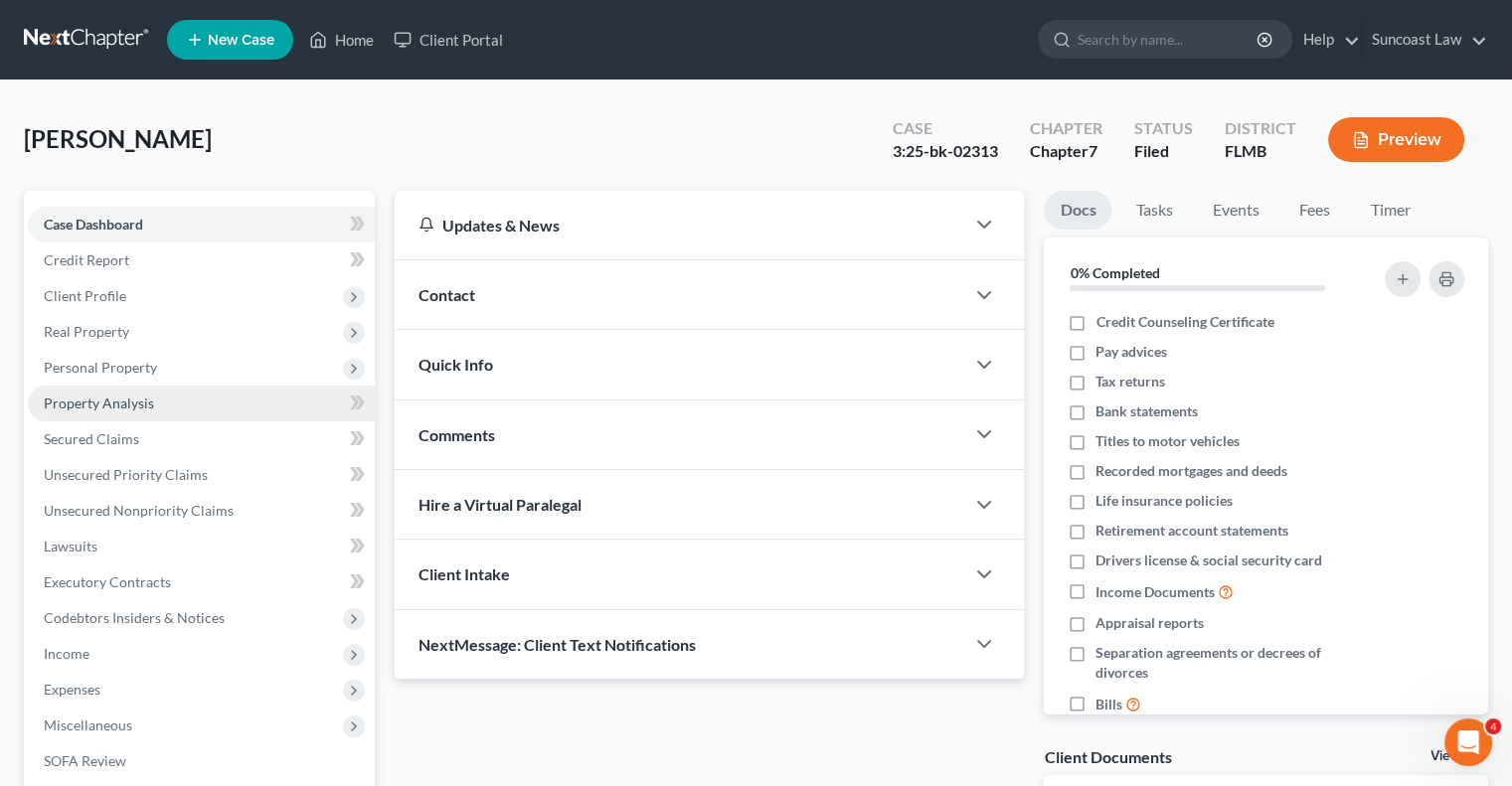 click on "Property Analysis" at bounding box center [98, 402] 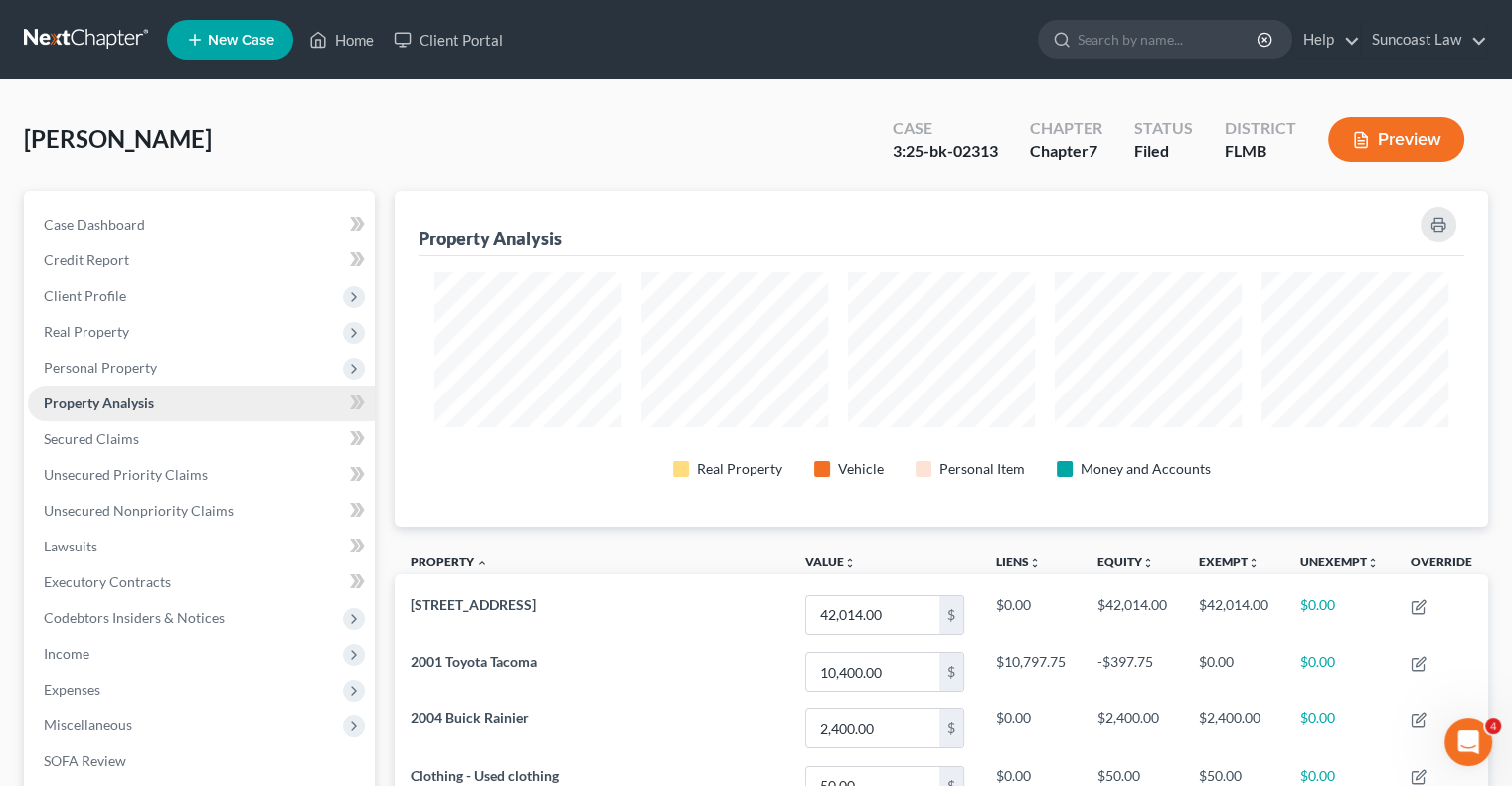 scroll, scrollTop: 993343, scrollLeft: 992989, axis: both 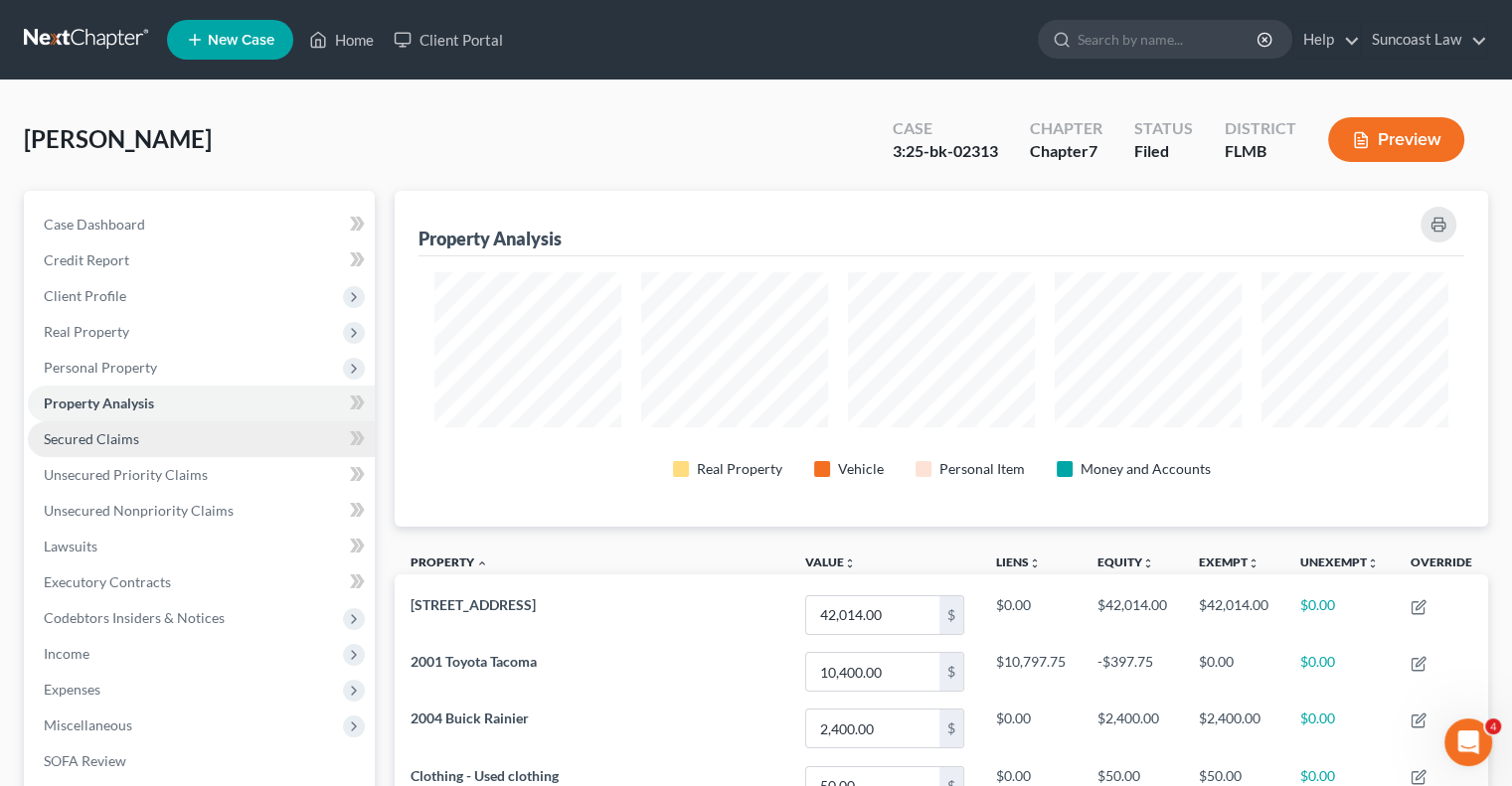 click on "Secured Claims" at bounding box center [91, 438] 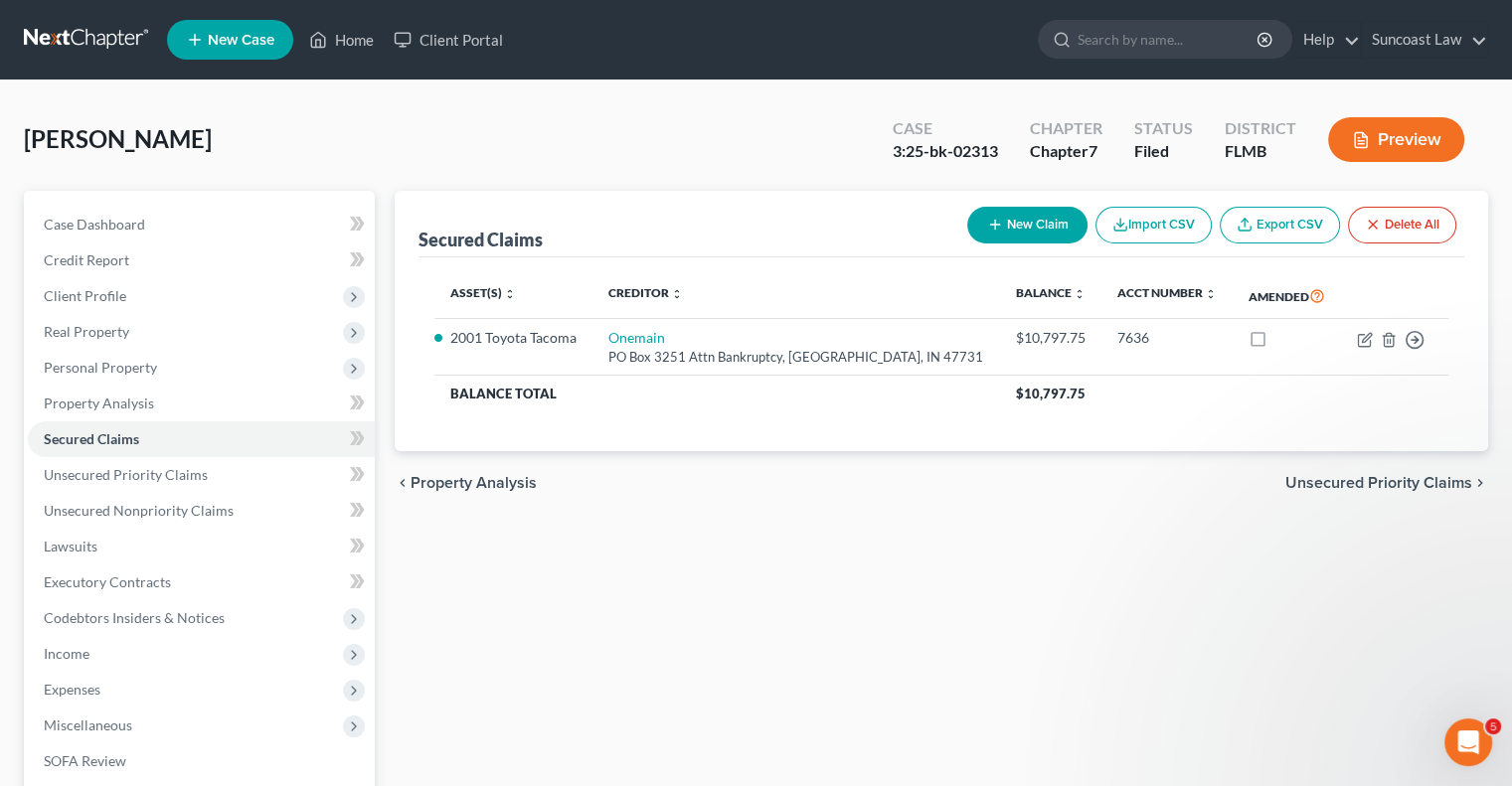 scroll, scrollTop: 258, scrollLeft: 0, axis: vertical 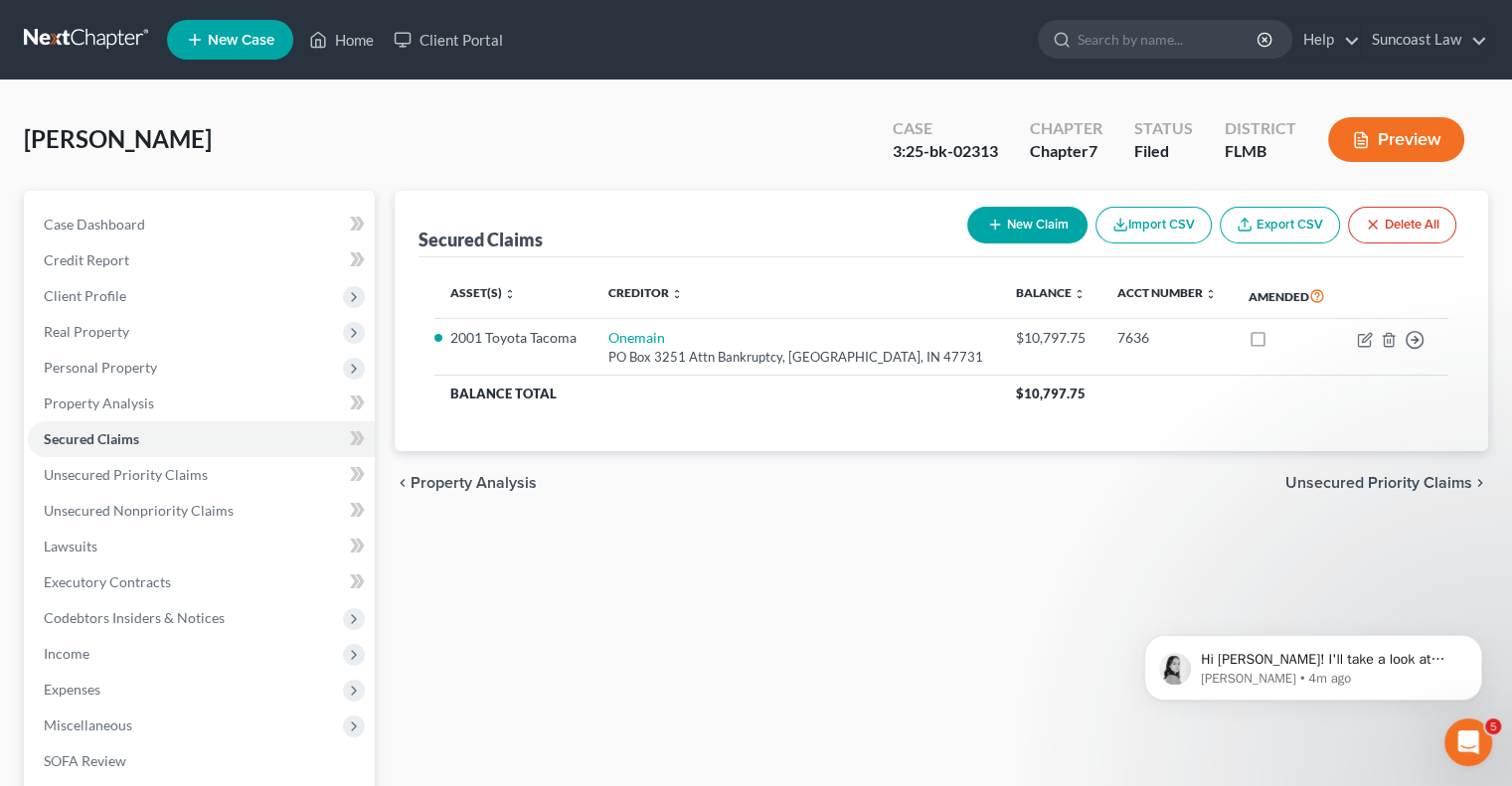click 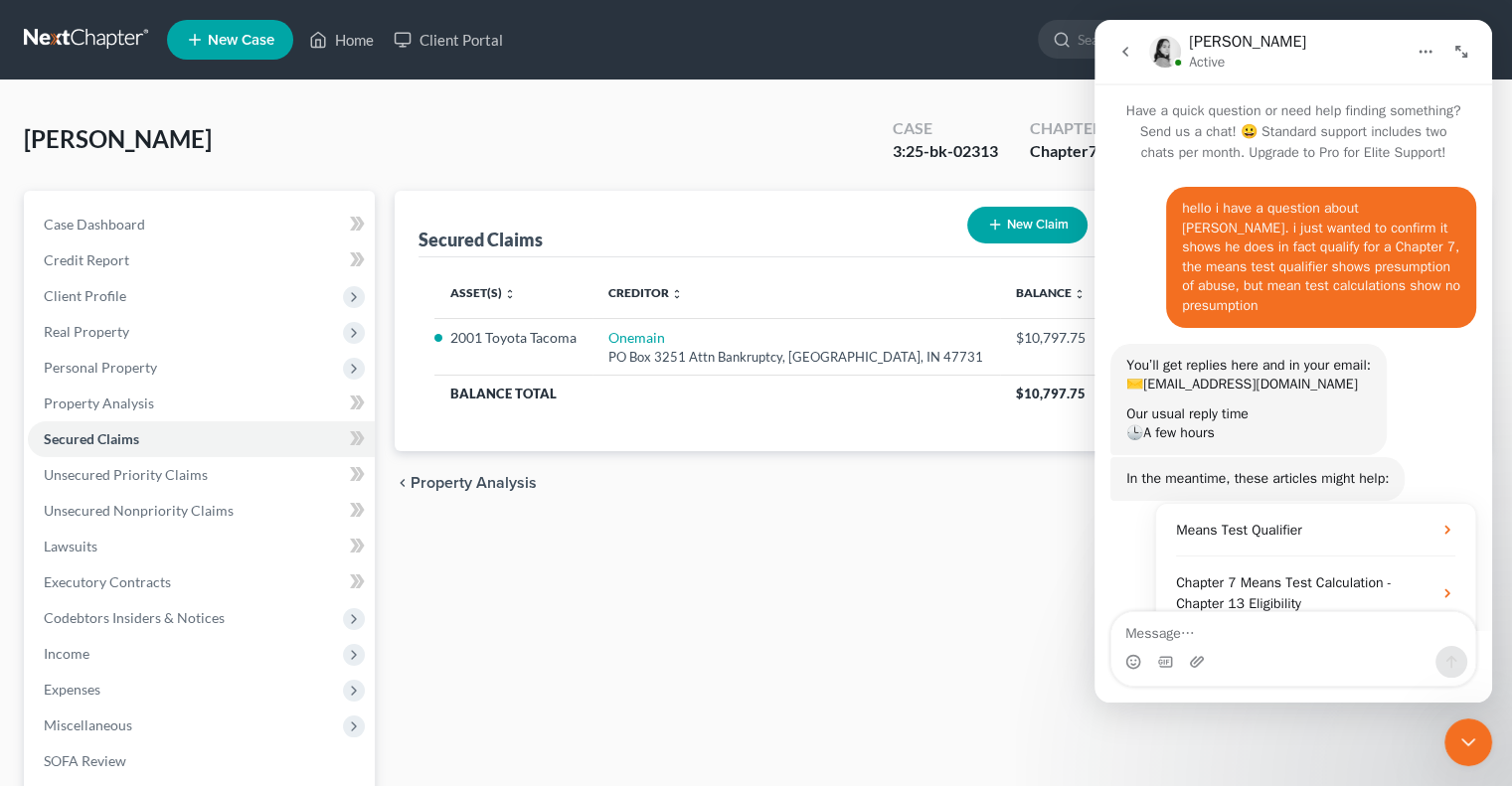 scroll, scrollTop: 3, scrollLeft: 0, axis: vertical 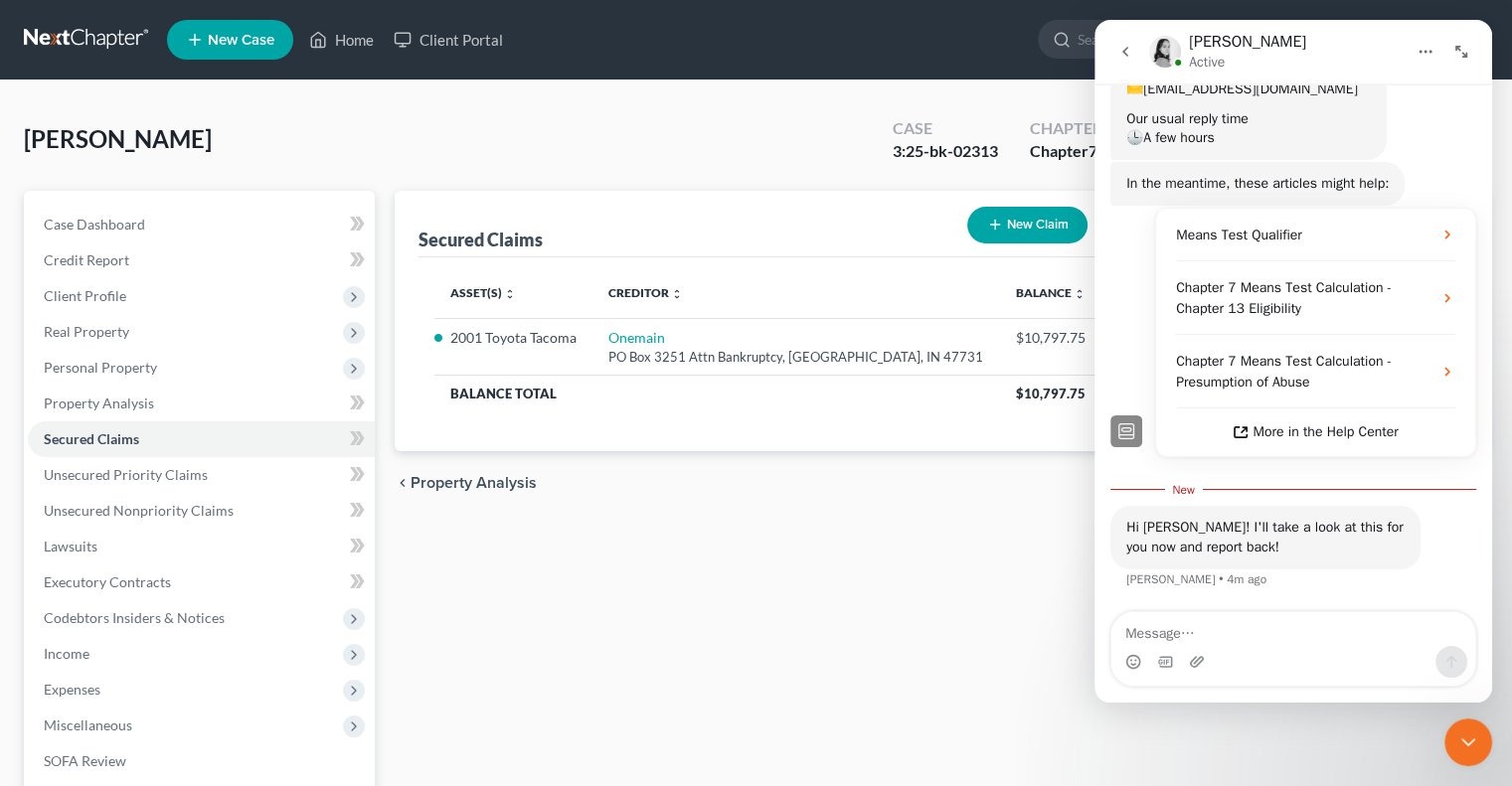 click at bounding box center (1293, 662) 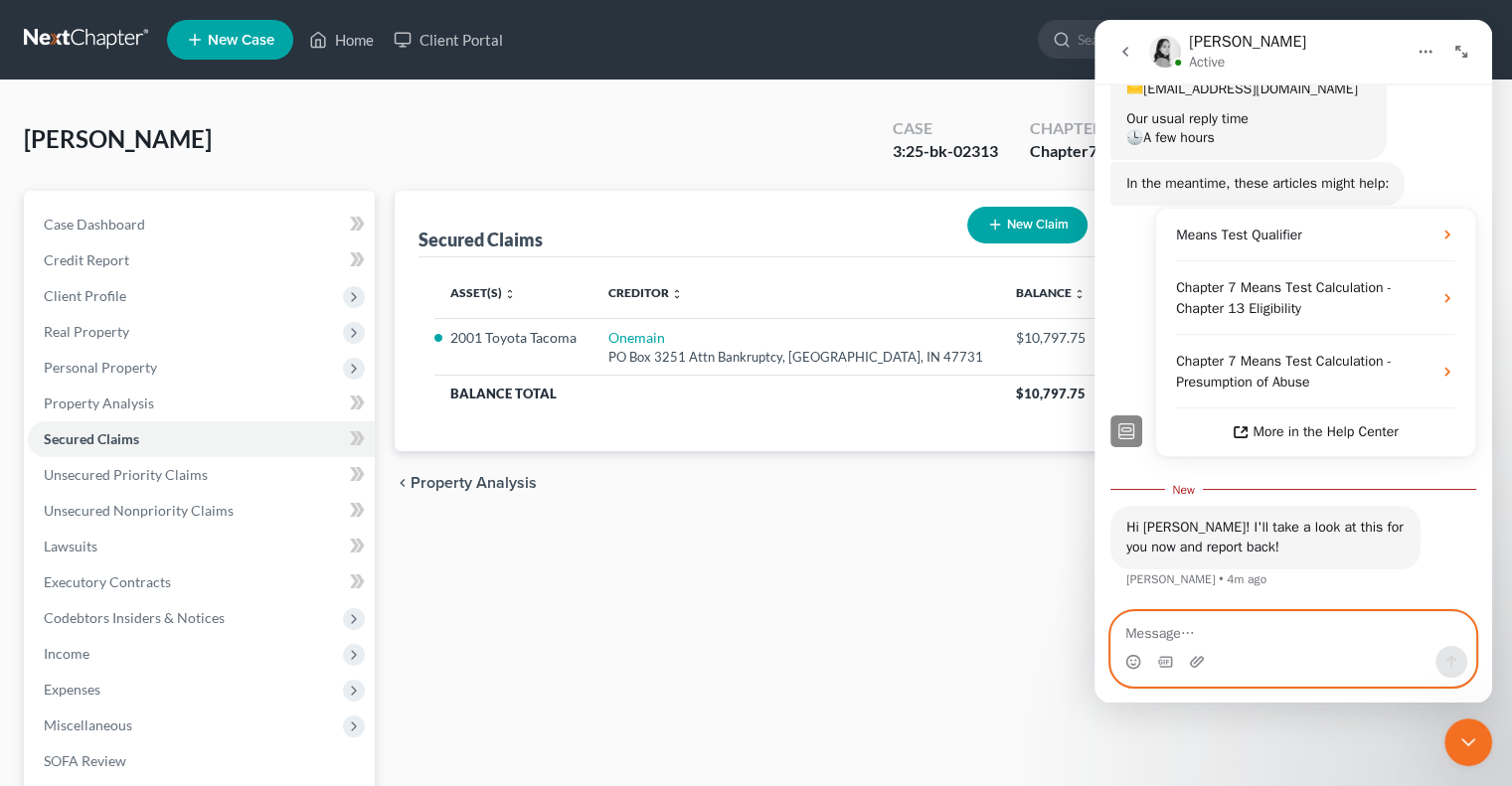 click at bounding box center [1293, 629] 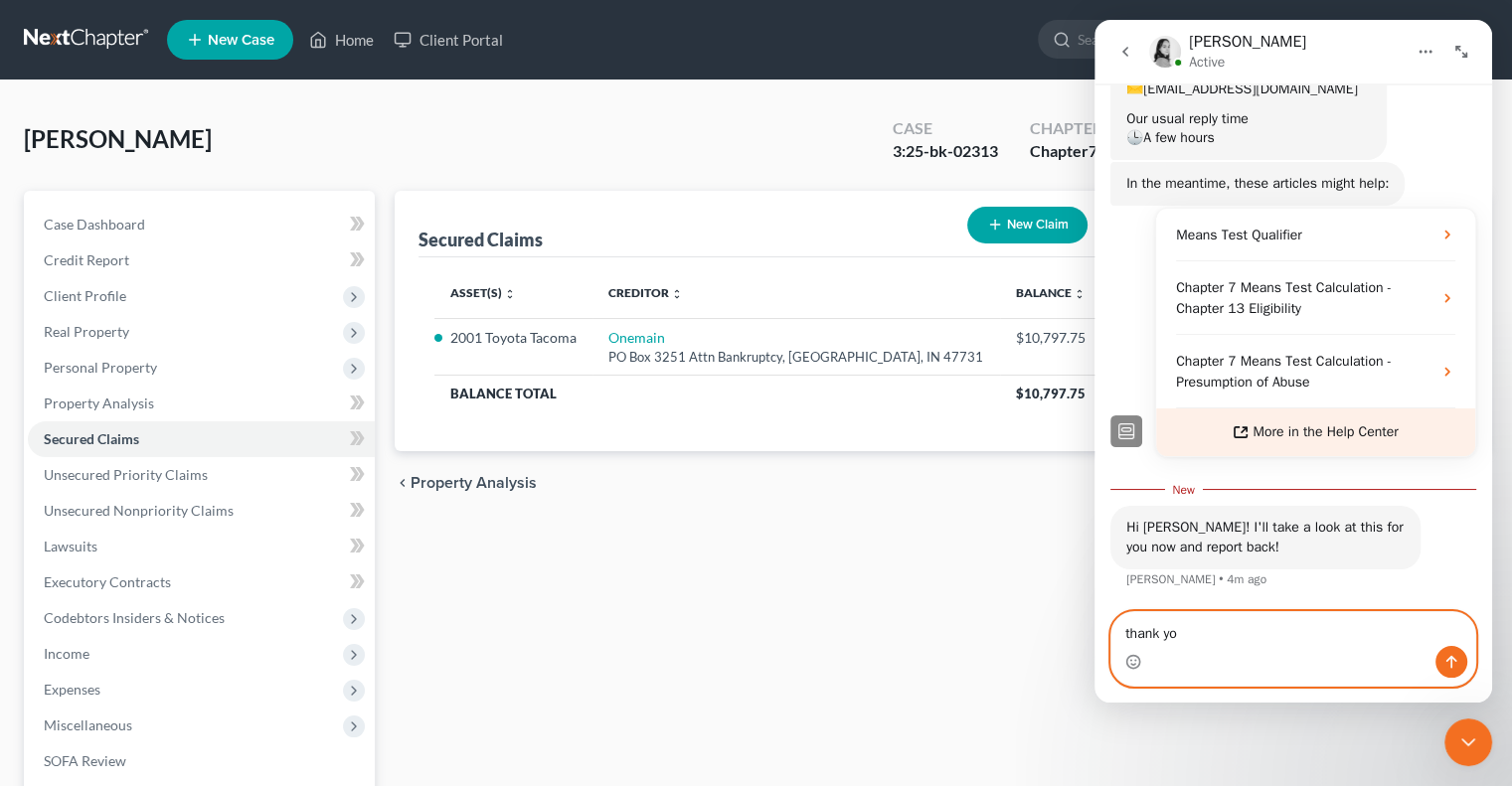type on "thank you" 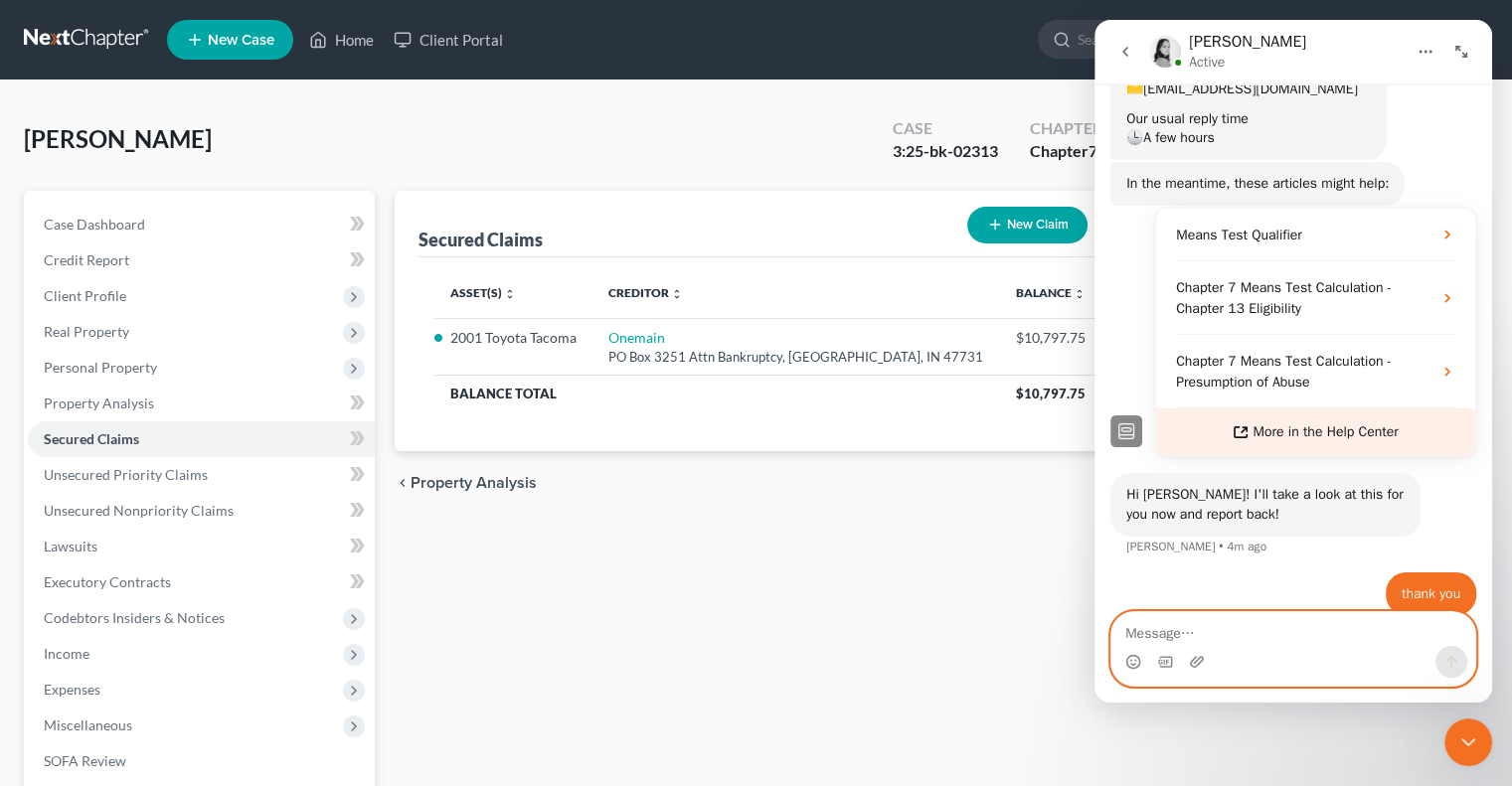 scroll, scrollTop: 318, scrollLeft: 0, axis: vertical 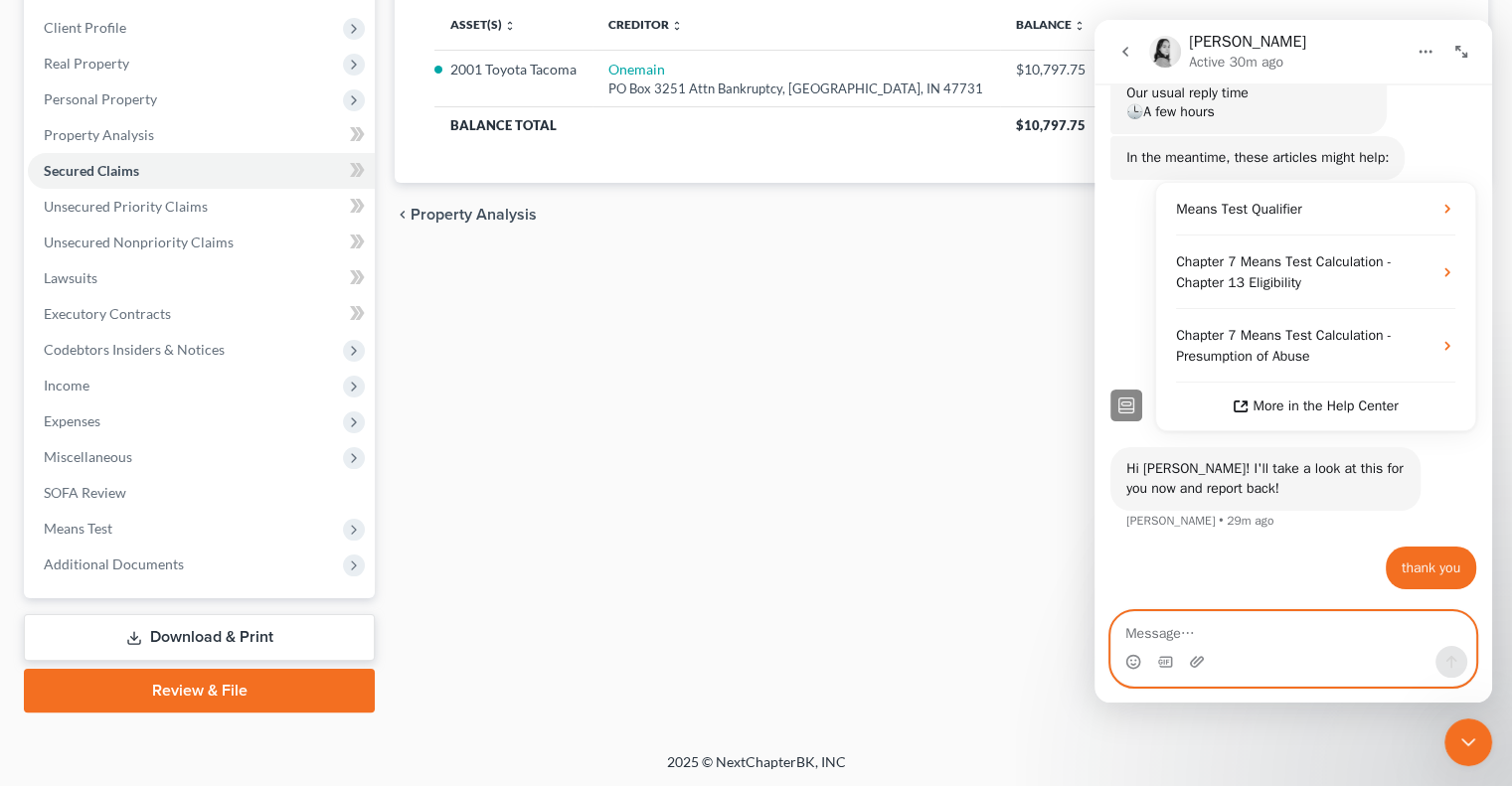 click at bounding box center [1293, 629] 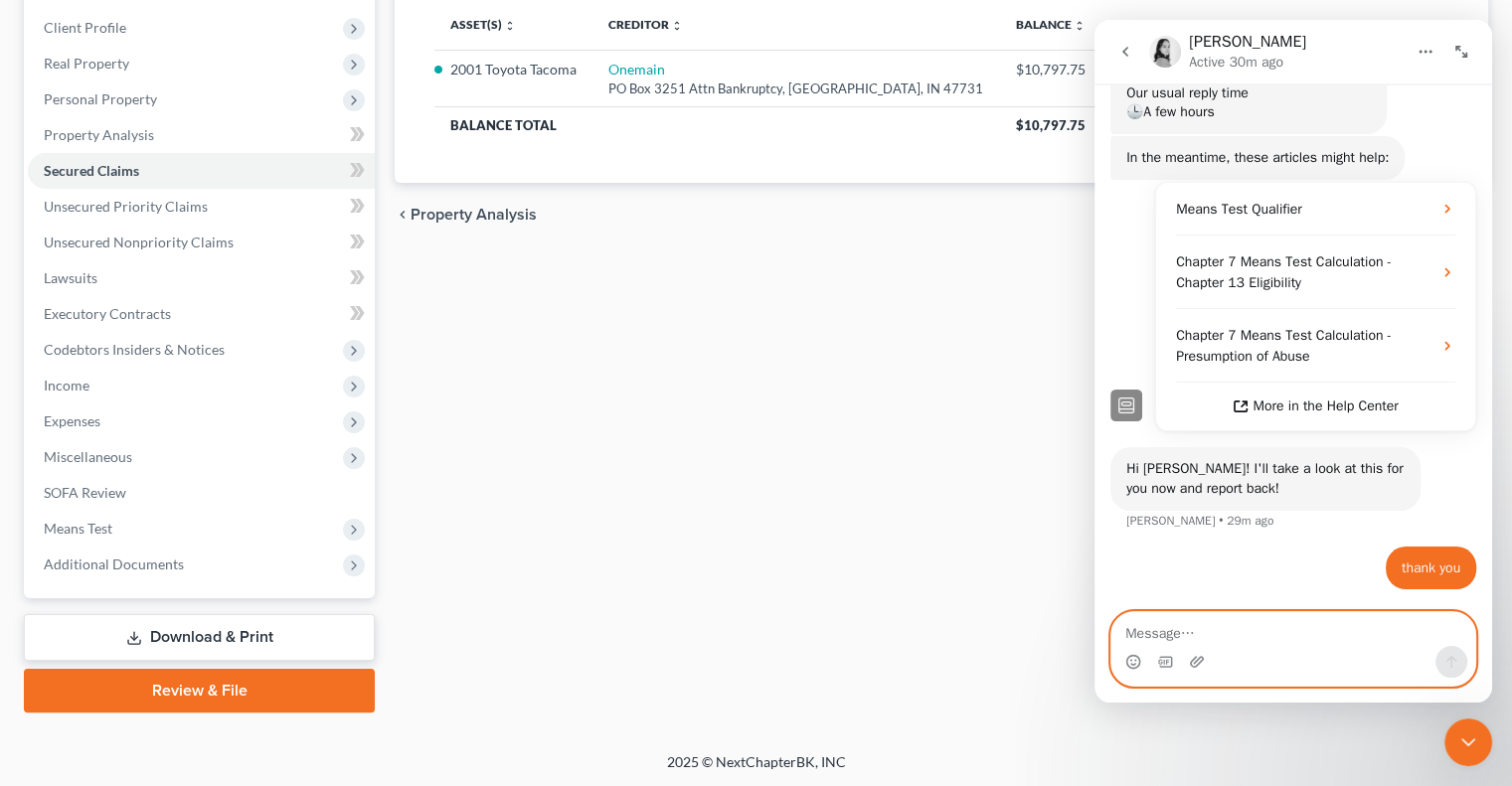 type on "?" 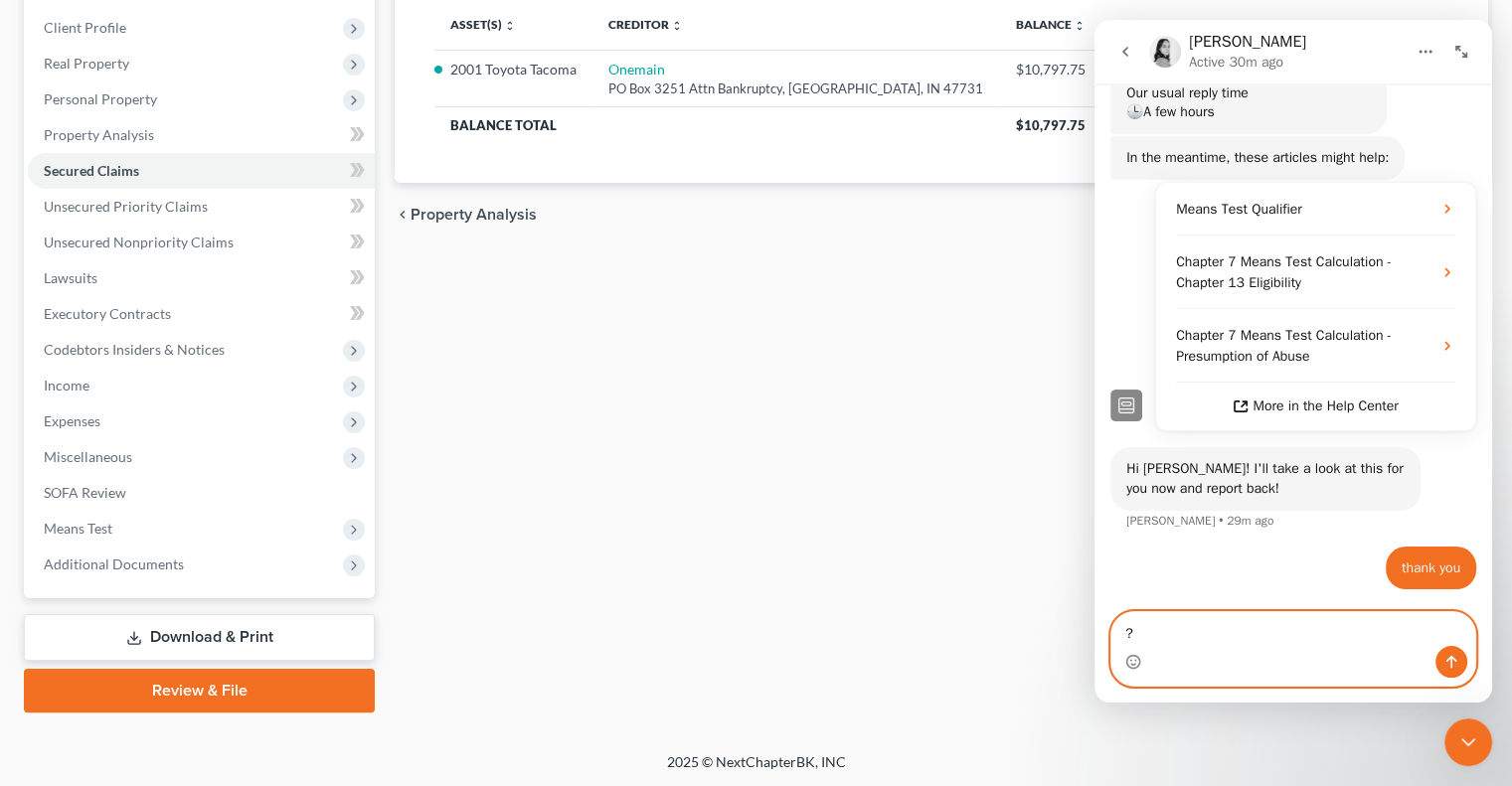 type 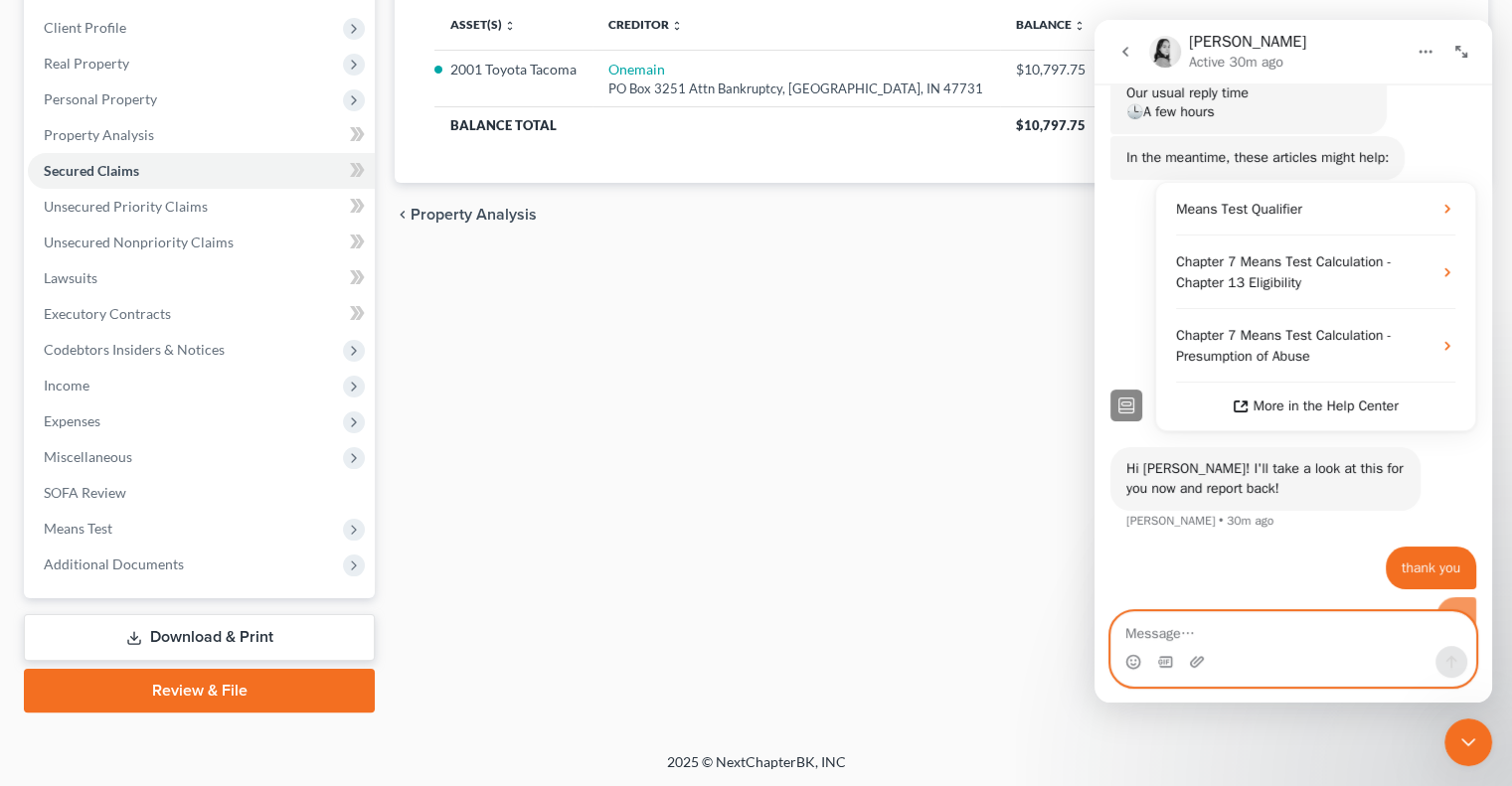 scroll, scrollTop: 364, scrollLeft: 0, axis: vertical 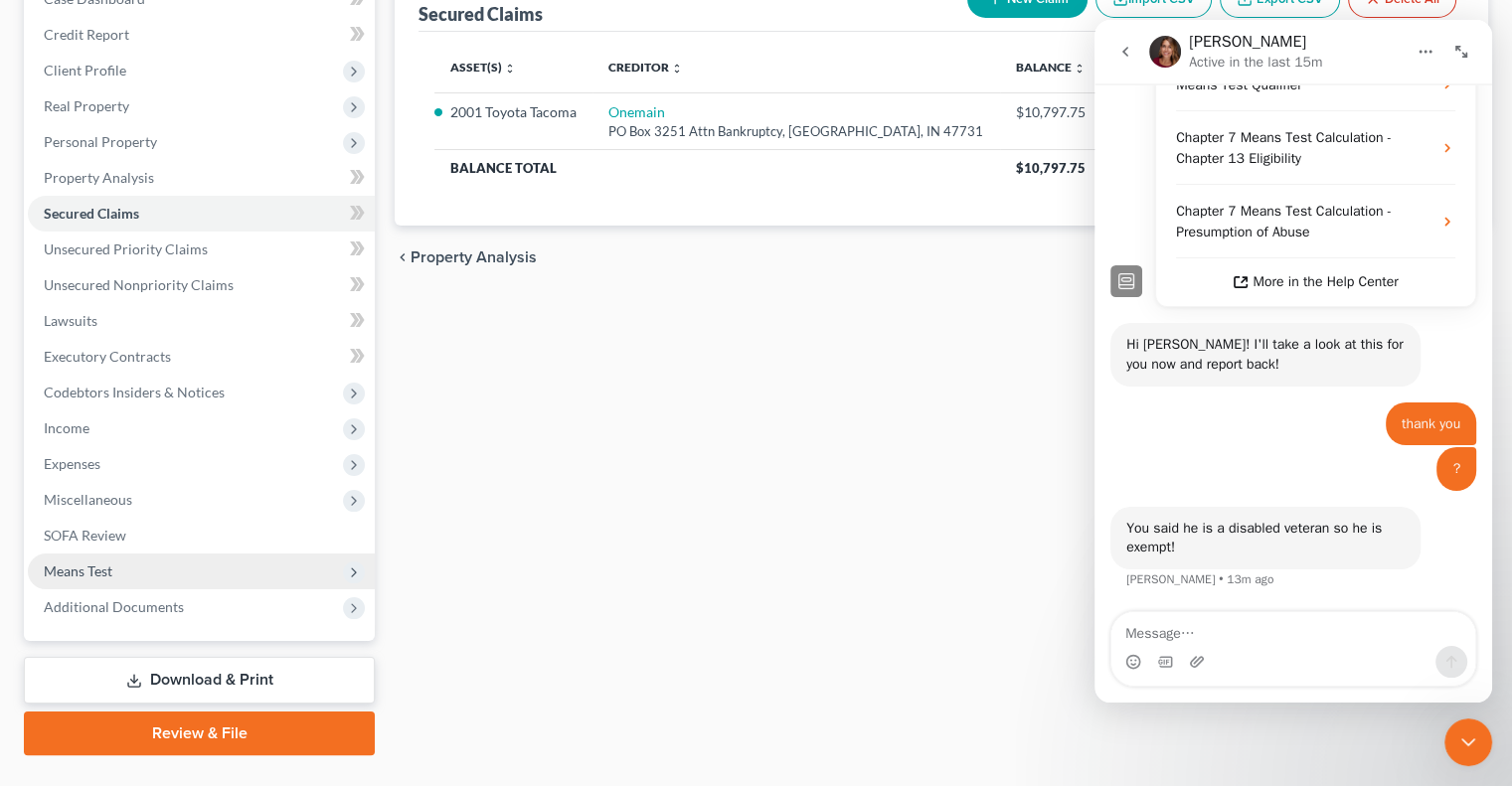 click on "Means Test" at bounding box center (201, 571) 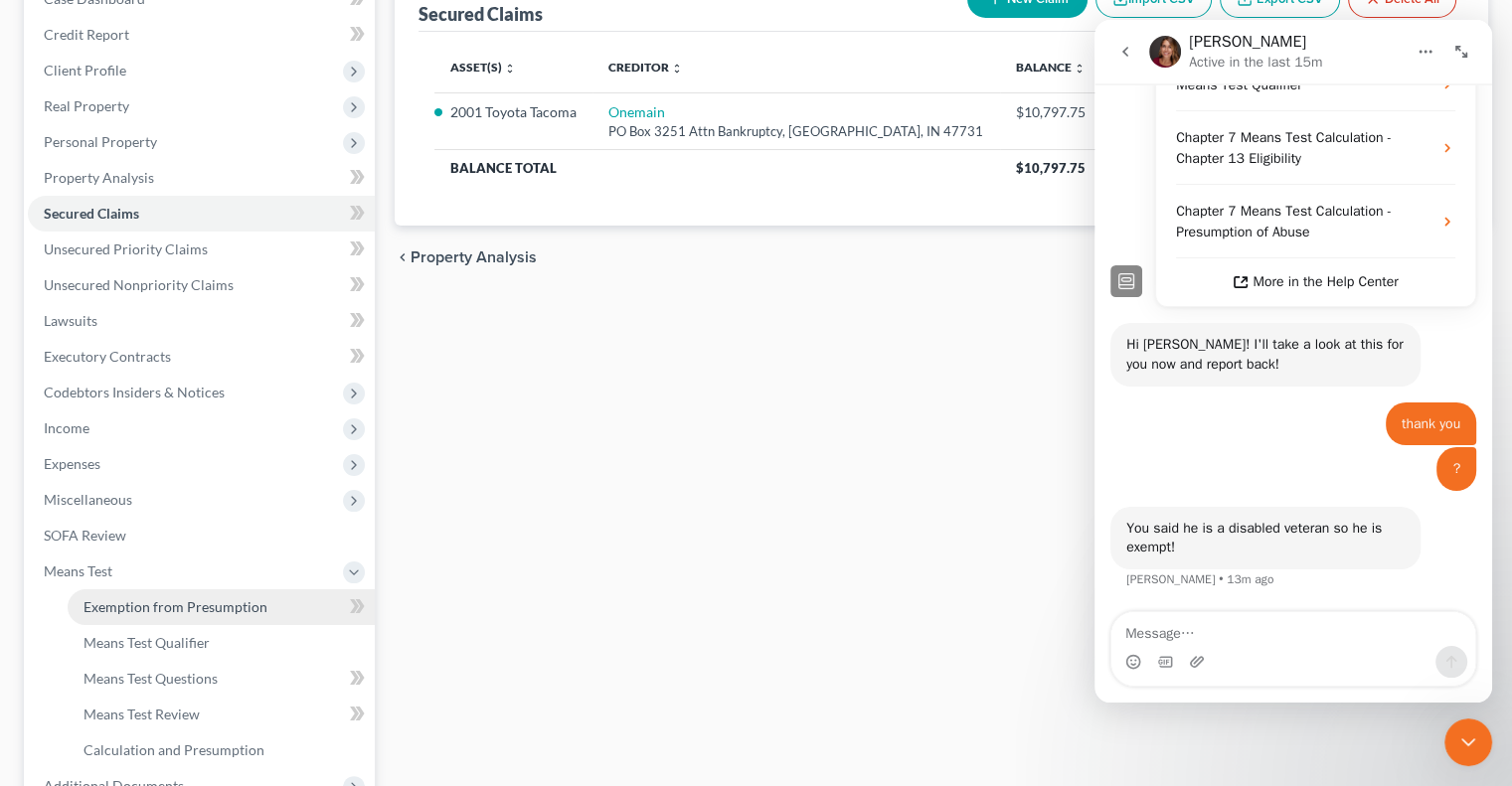 click on "Exemption from Presumption" at bounding box center [175, 606] 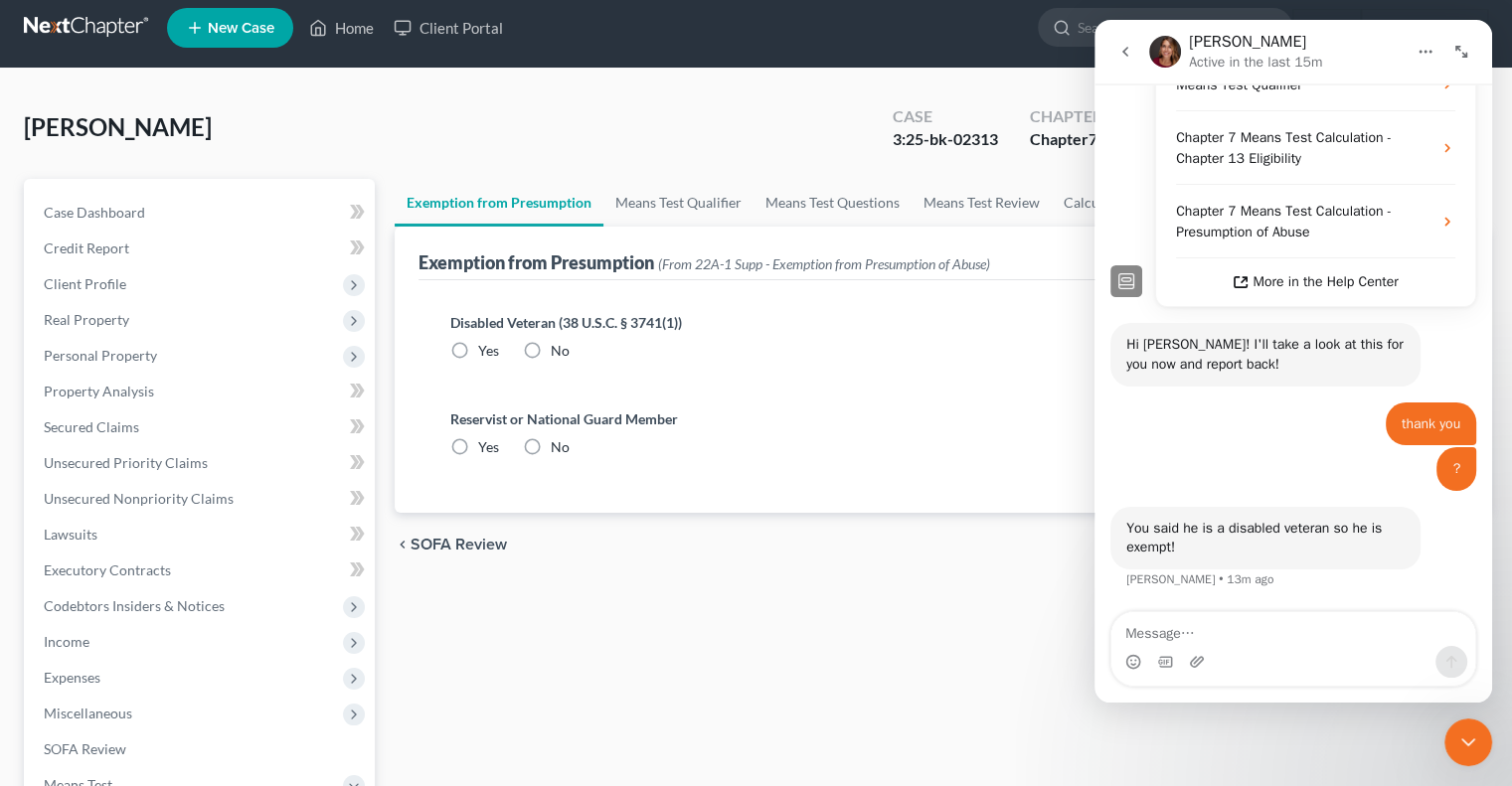 scroll, scrollTop: 0, scrollLeft: 0, axis: both 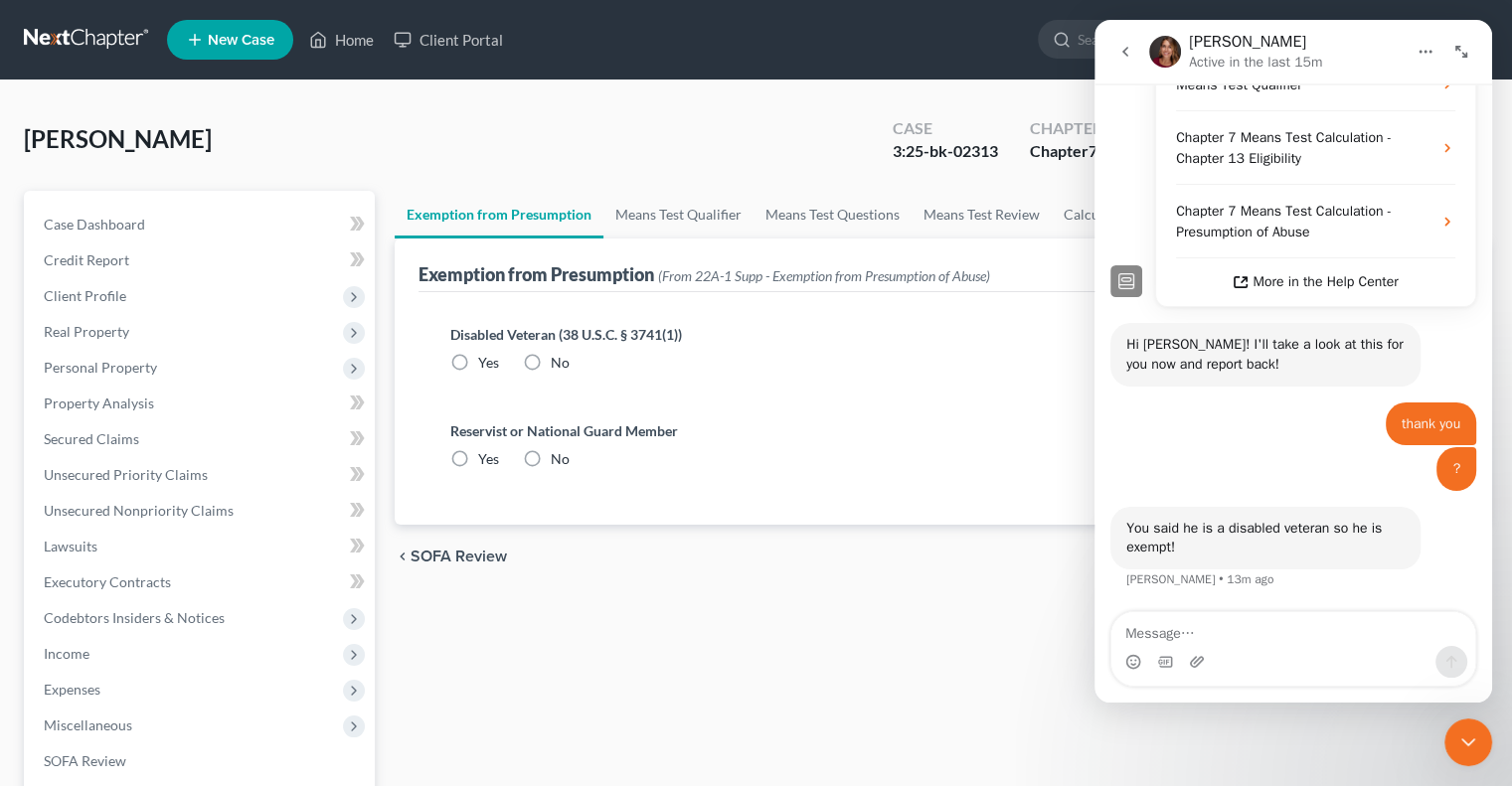 radio on "true" 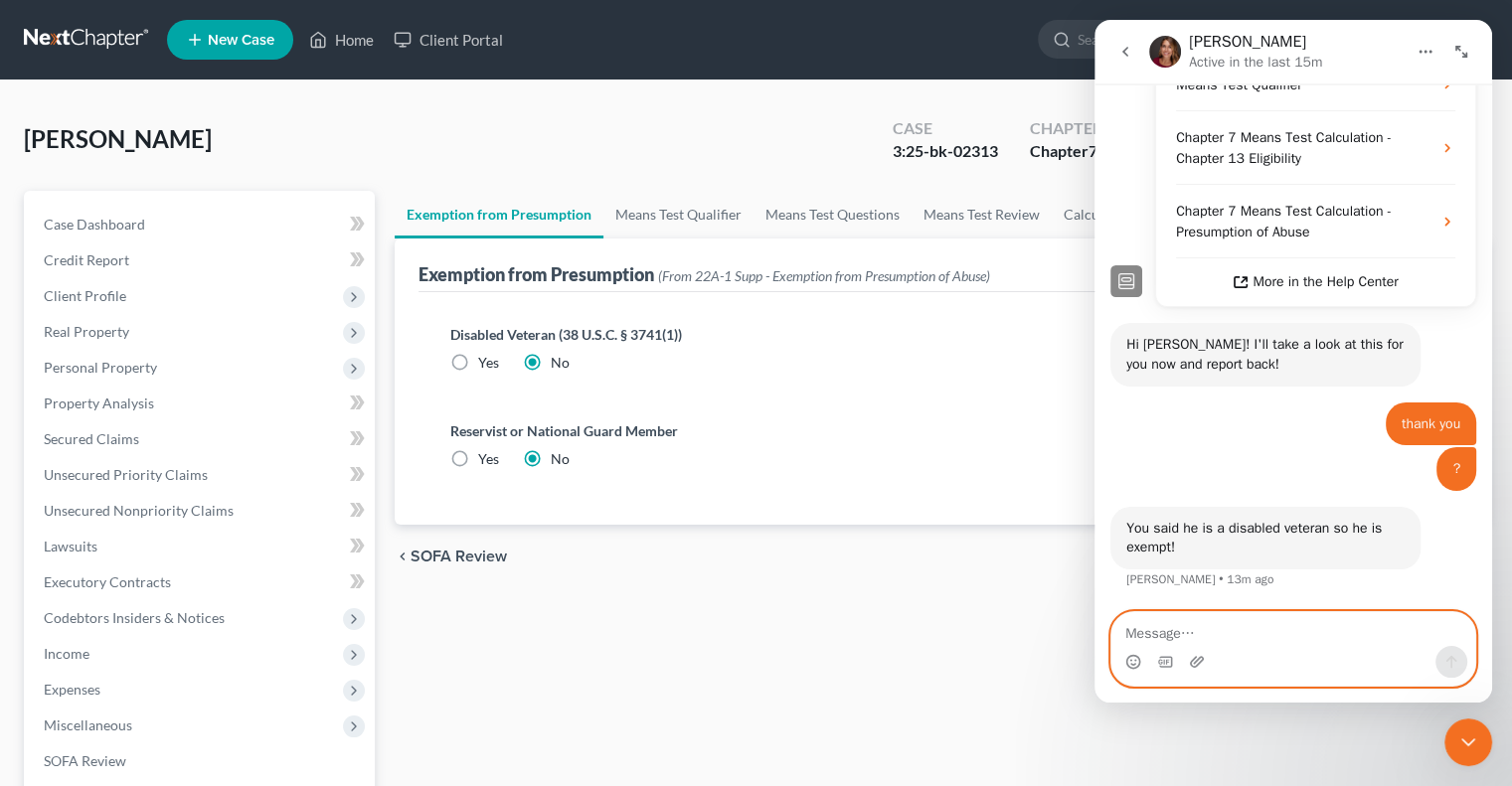 click at bounding box center (1293, 629) 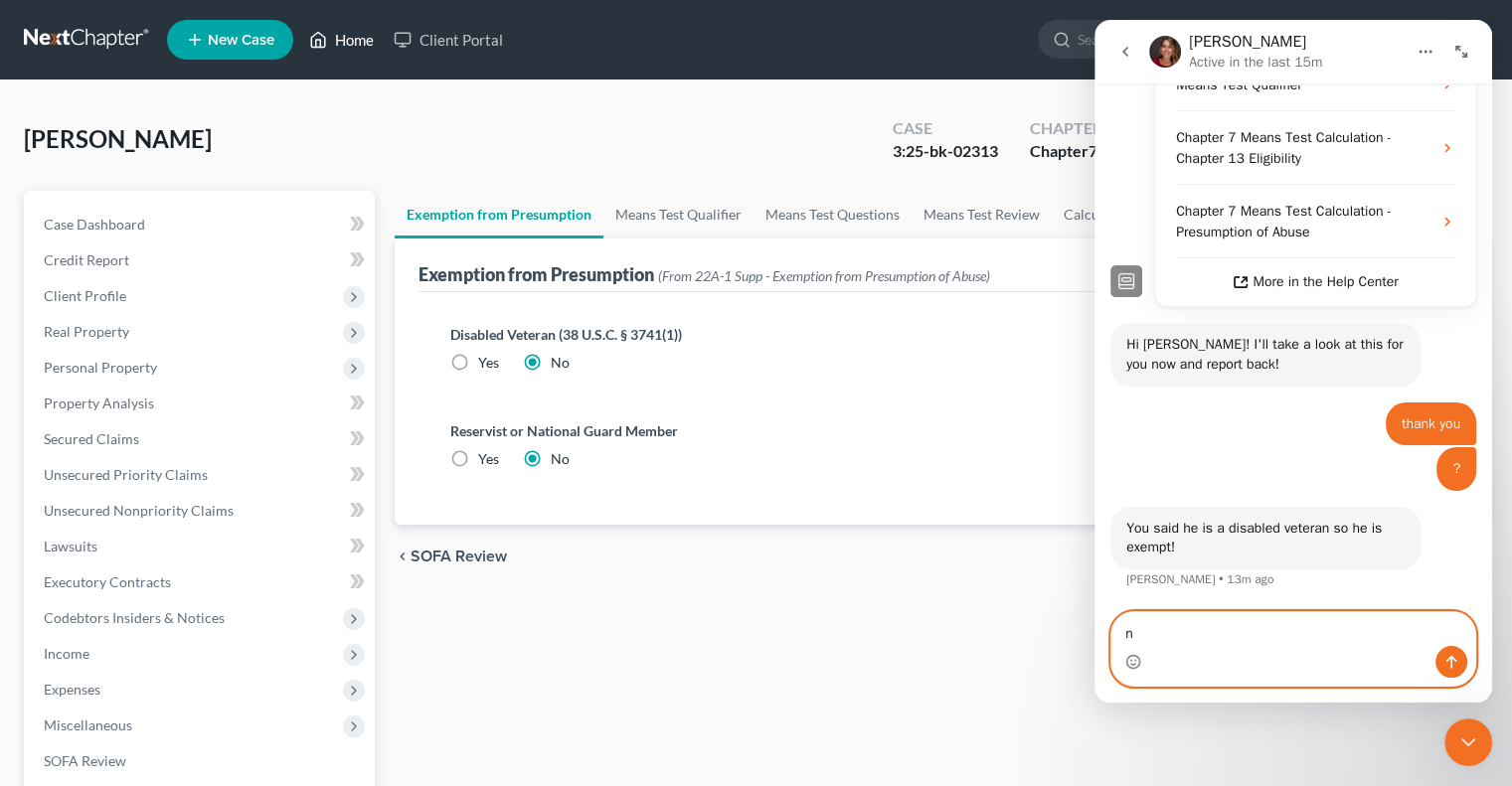 type on "n" 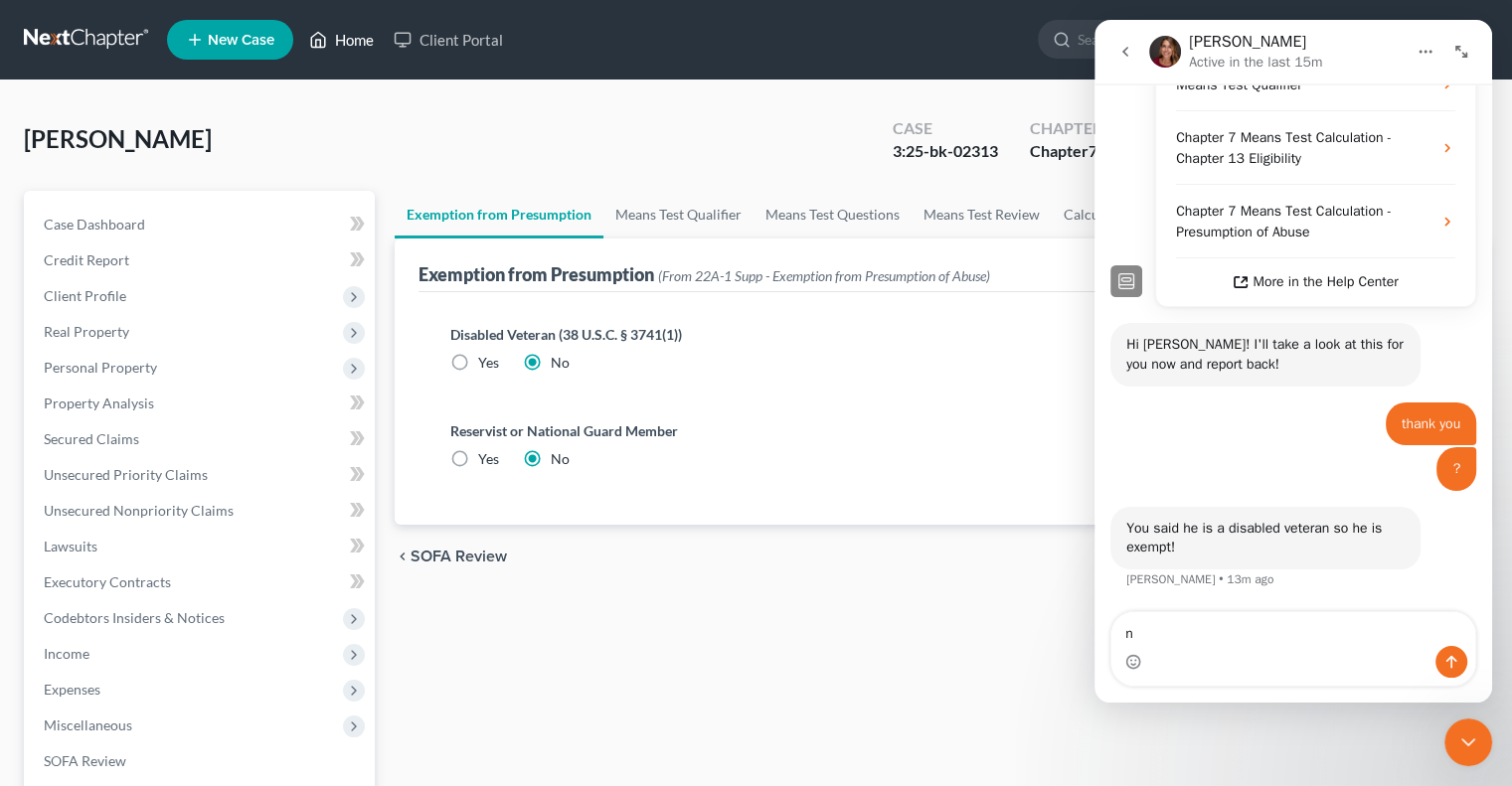 click on "Home" at bounding box center (341, 40) 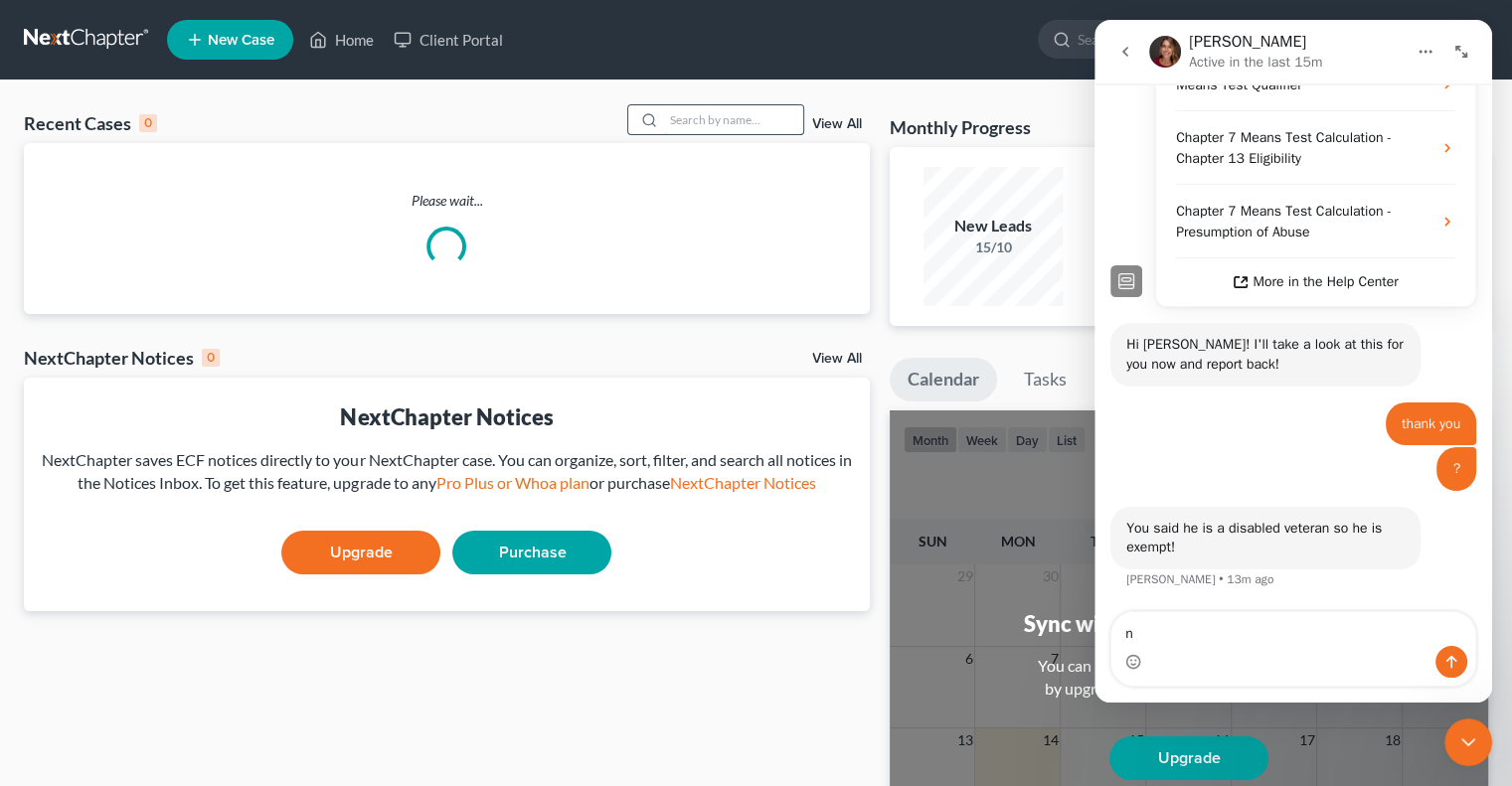 click at bounding box center (734, 119) 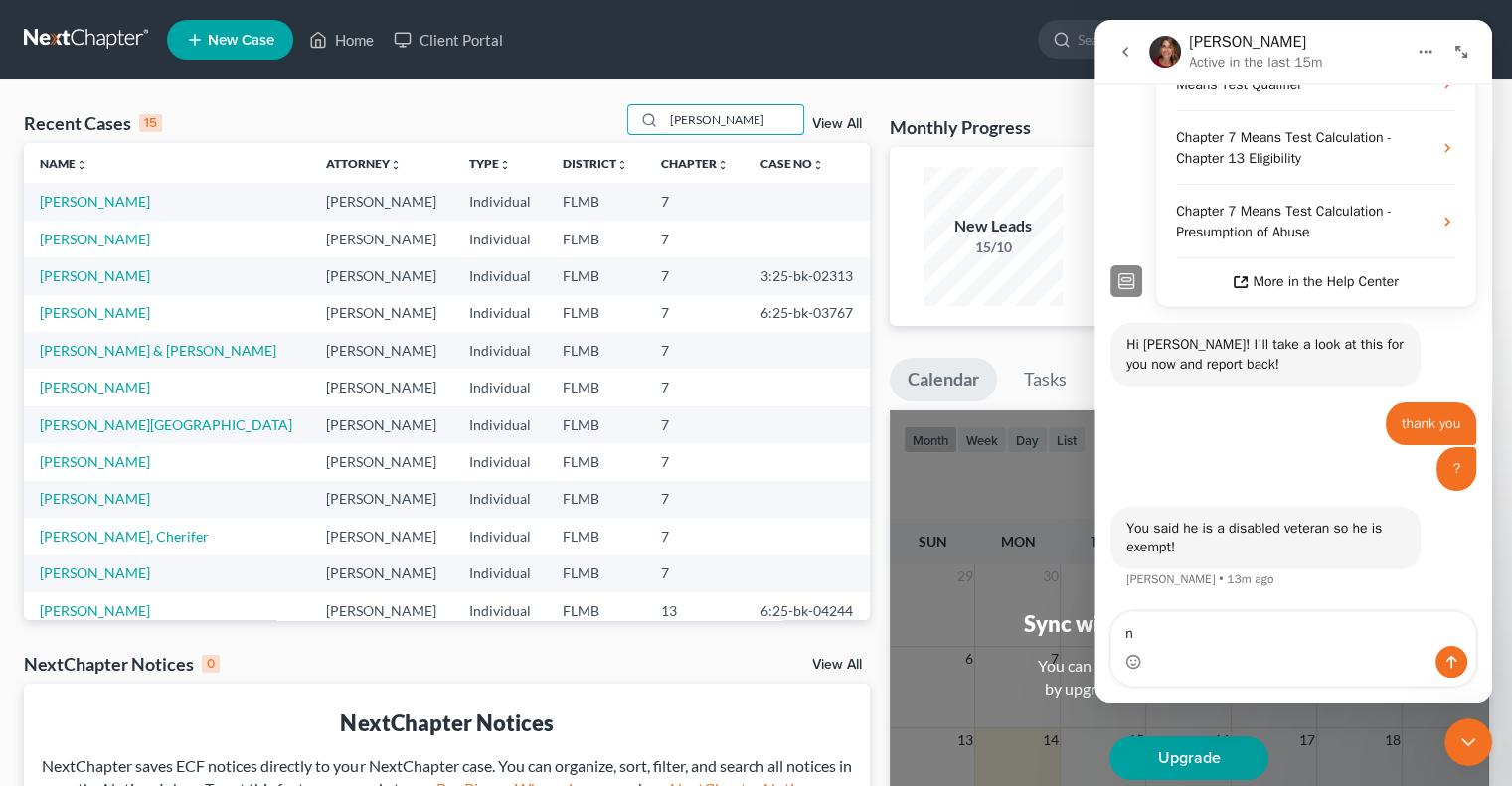 type on "[PERSON_NAME]" 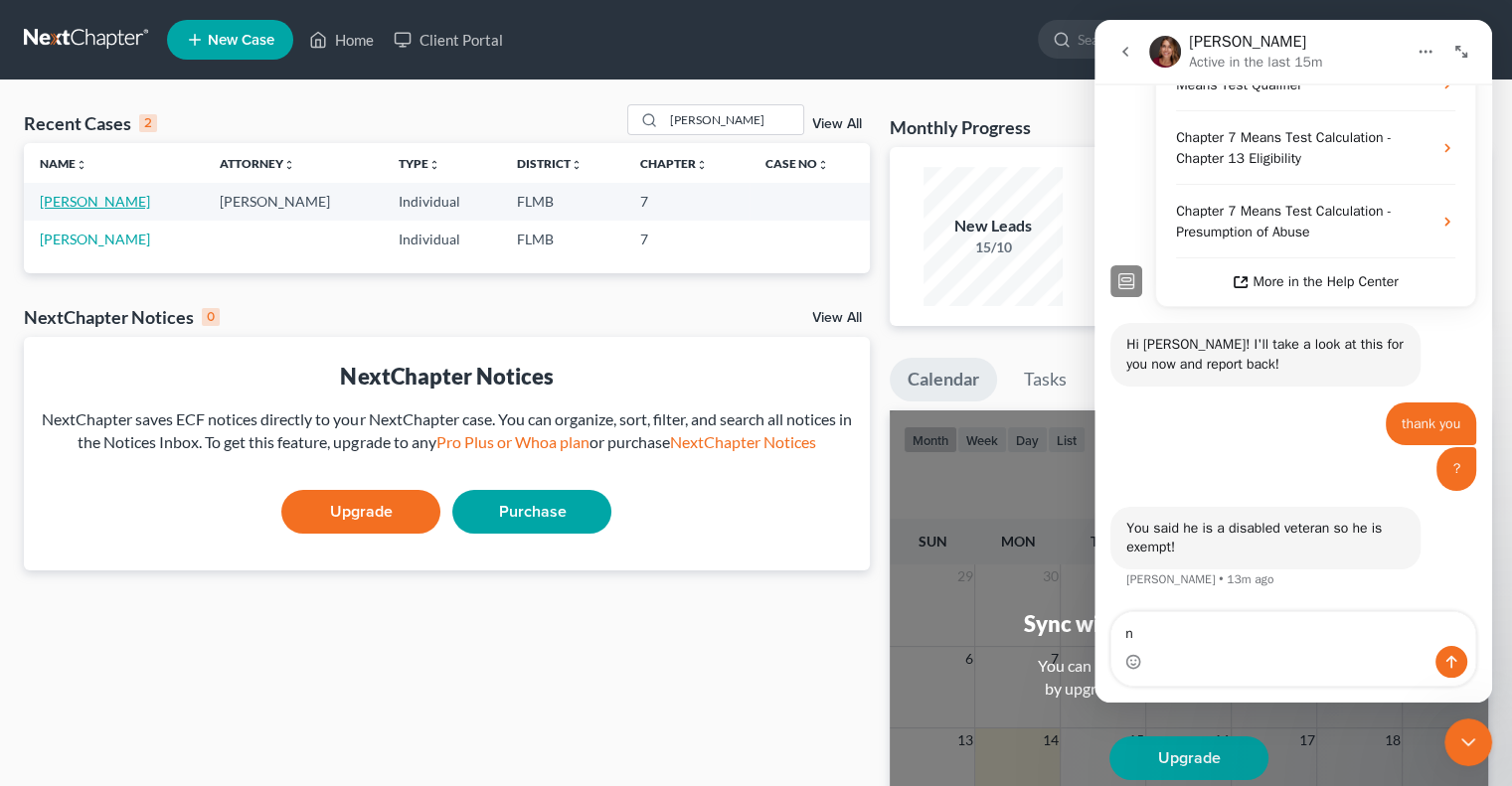 click on "[PERSON_NAME]" at bounding box center [94, 201] 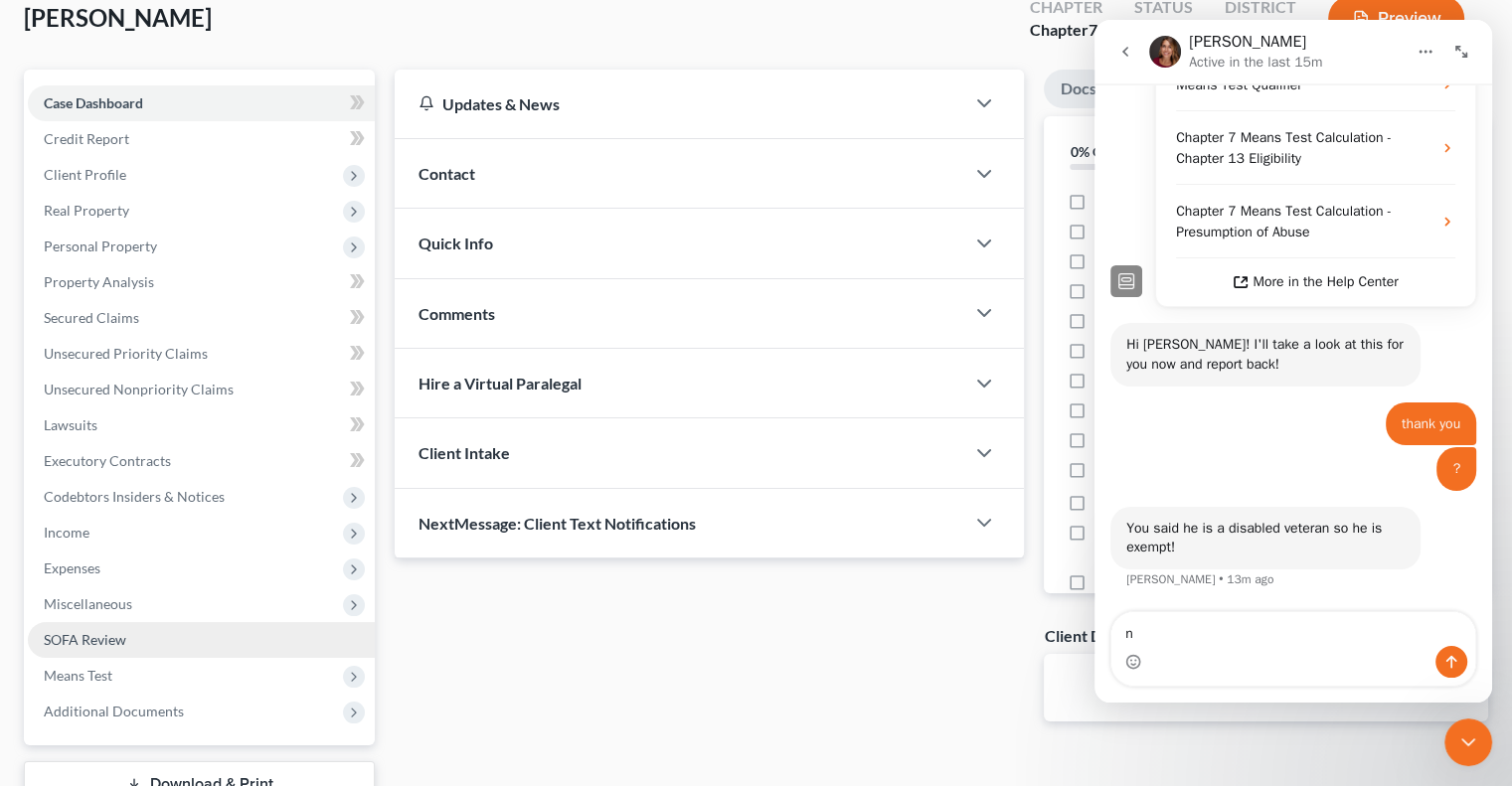 scroll, scrollTop: 268, scrollLeft: 0, axis: vertical 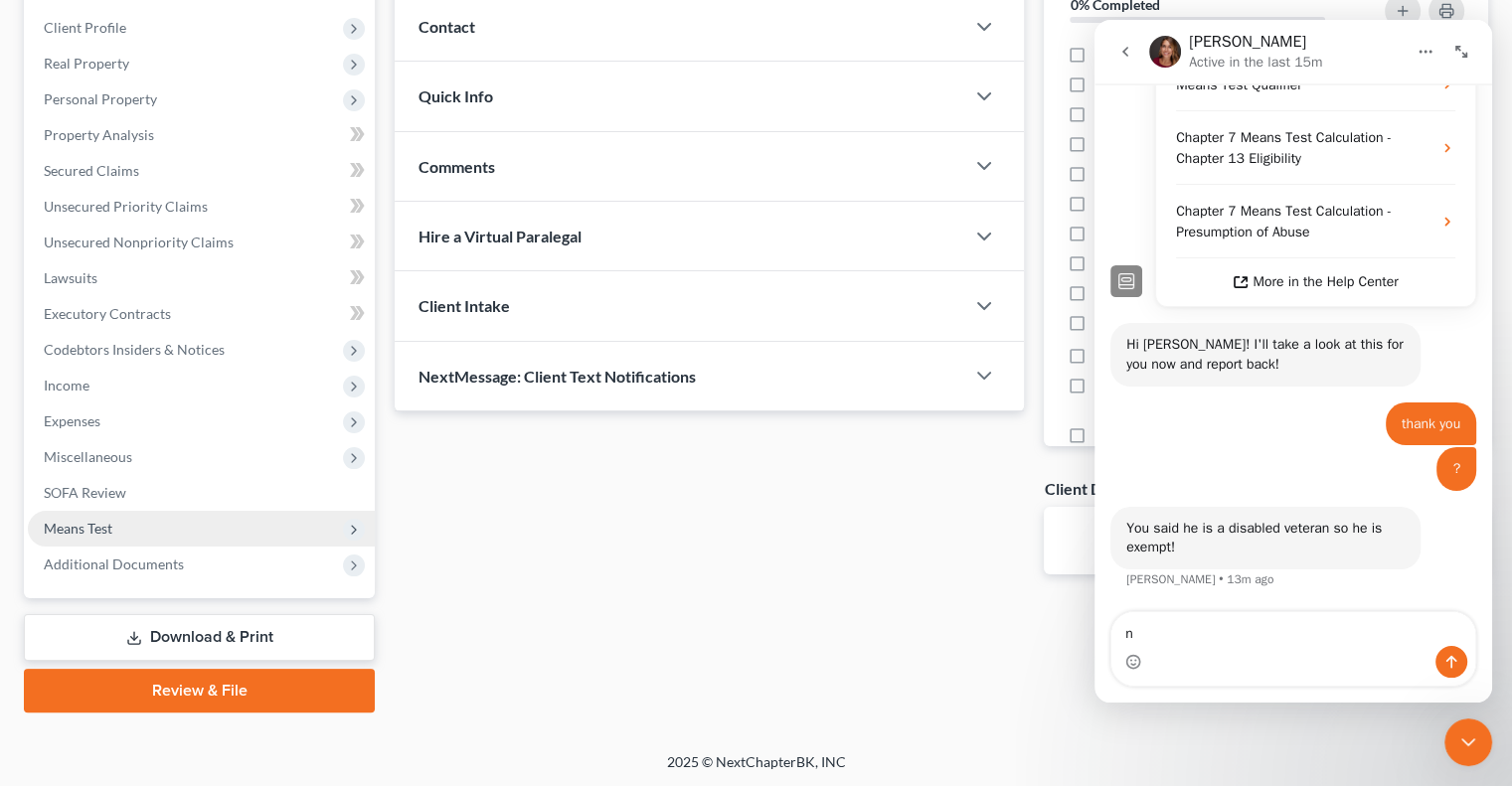 click on "Means Test" at bounding box center (78, 528) 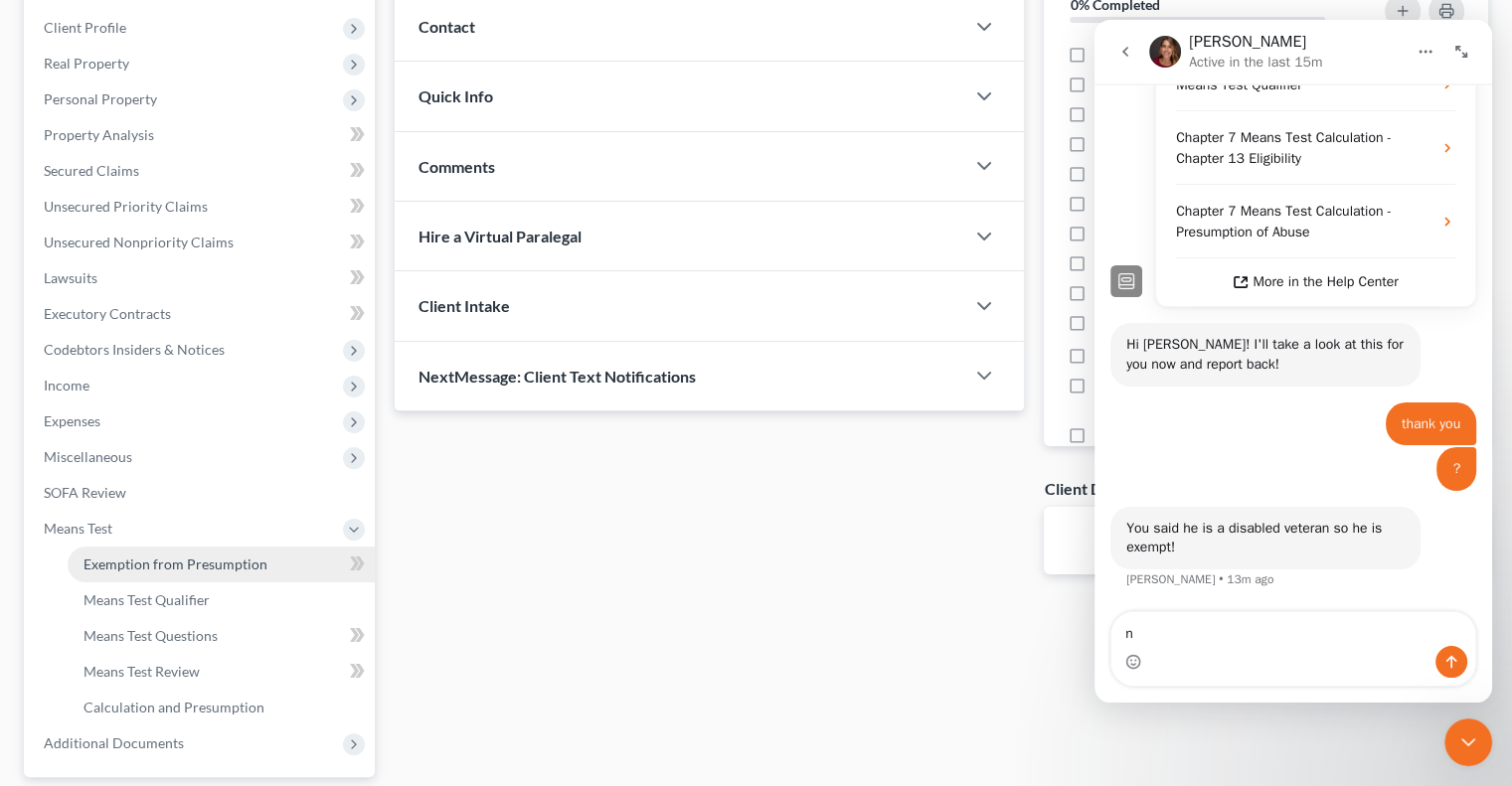 click on "Exemption from Presumption" at bounding box center [175, 563] 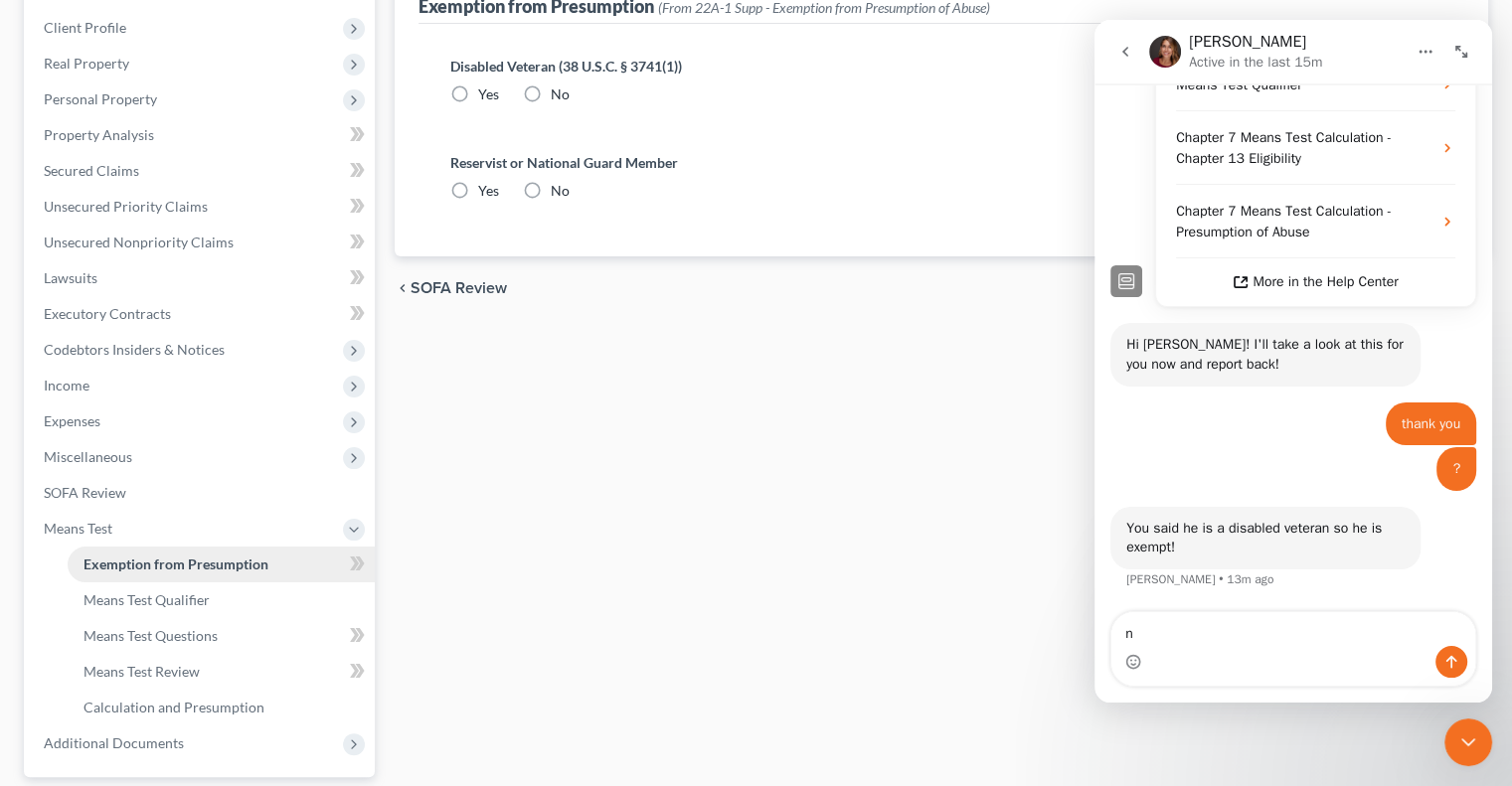radio on "true" 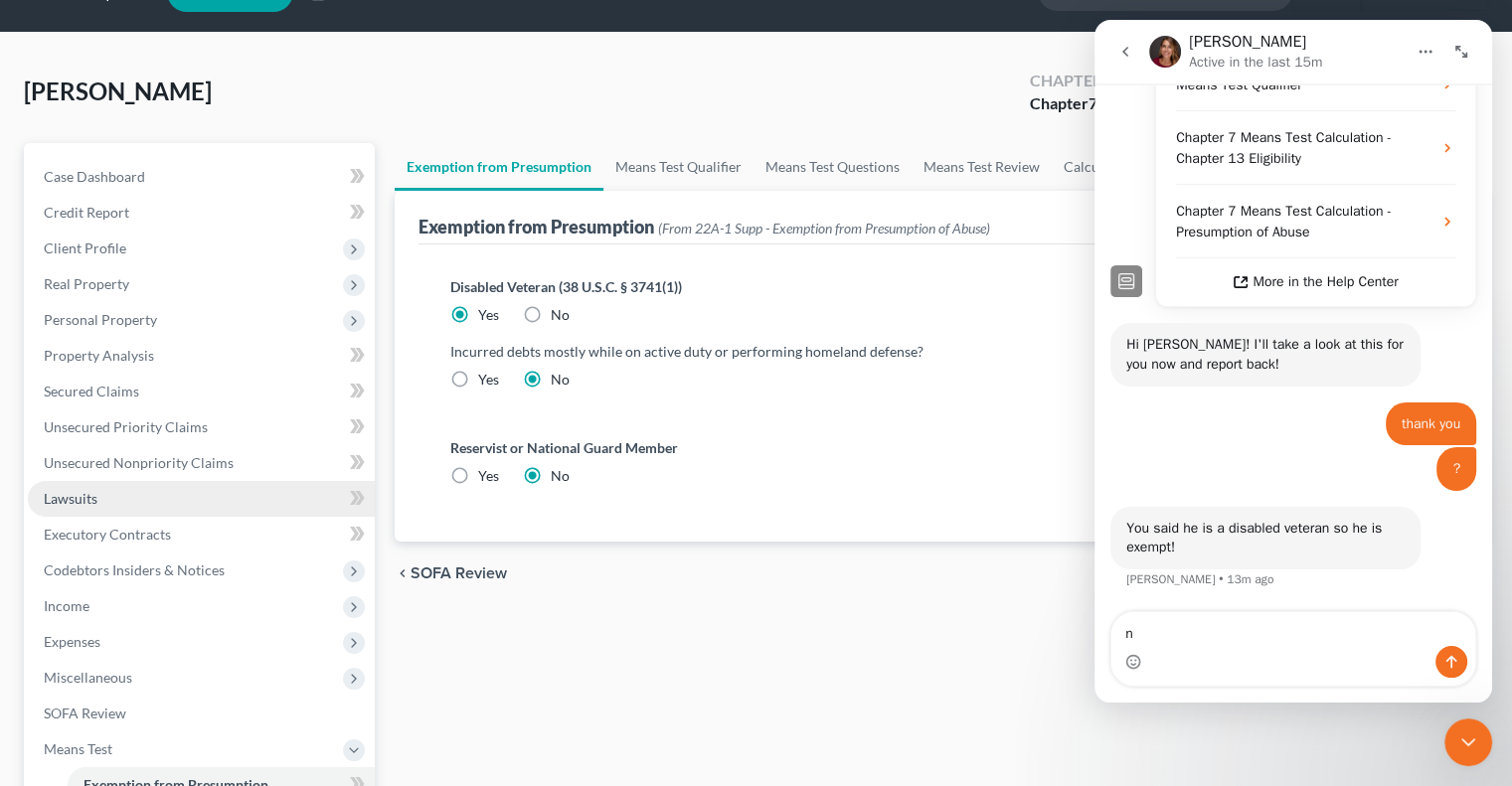 scroll, scrollTop: 0, scrollLeft: 0, axis: both 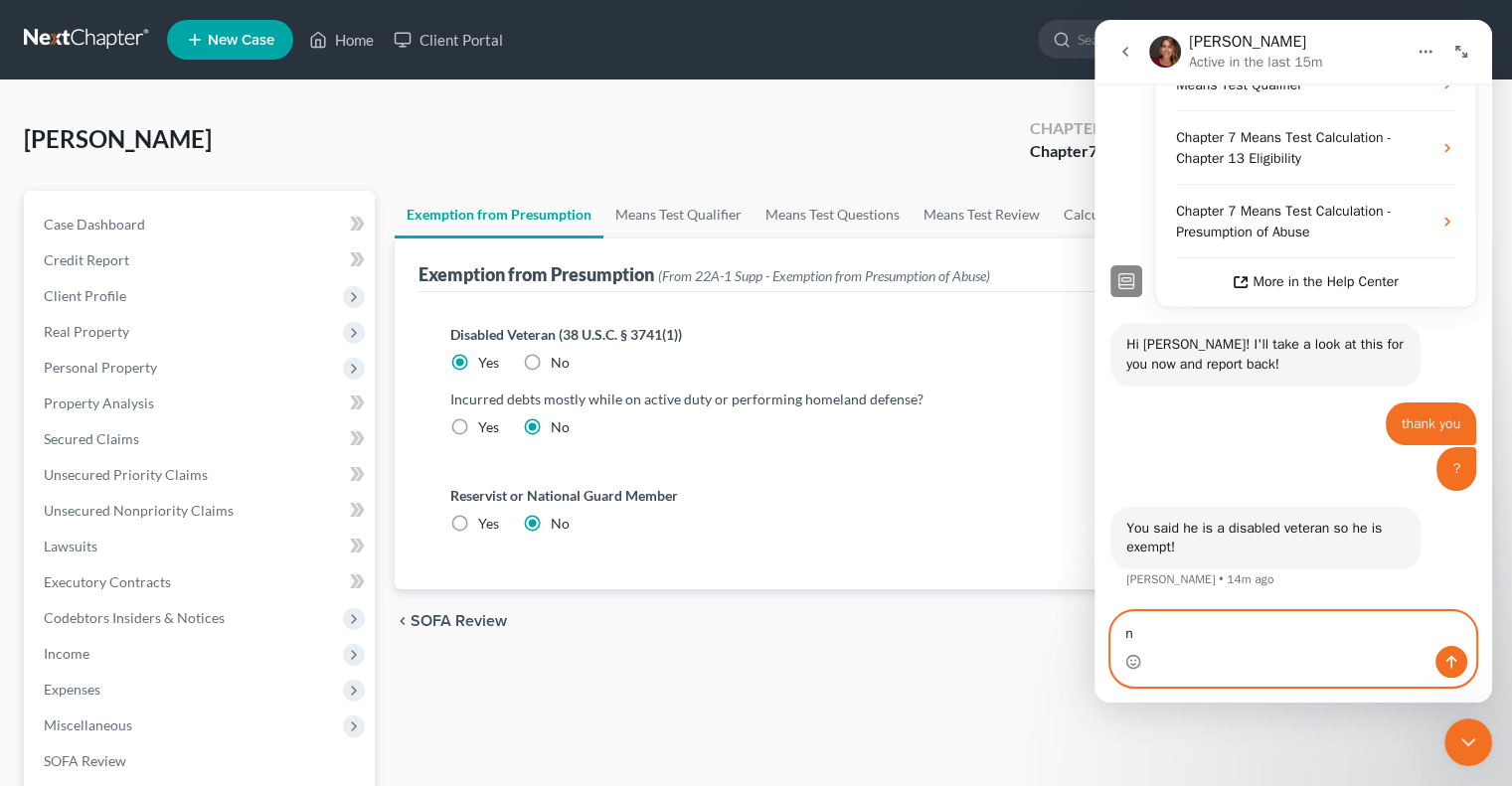 click on "n" at bounding box center [1293, 629] 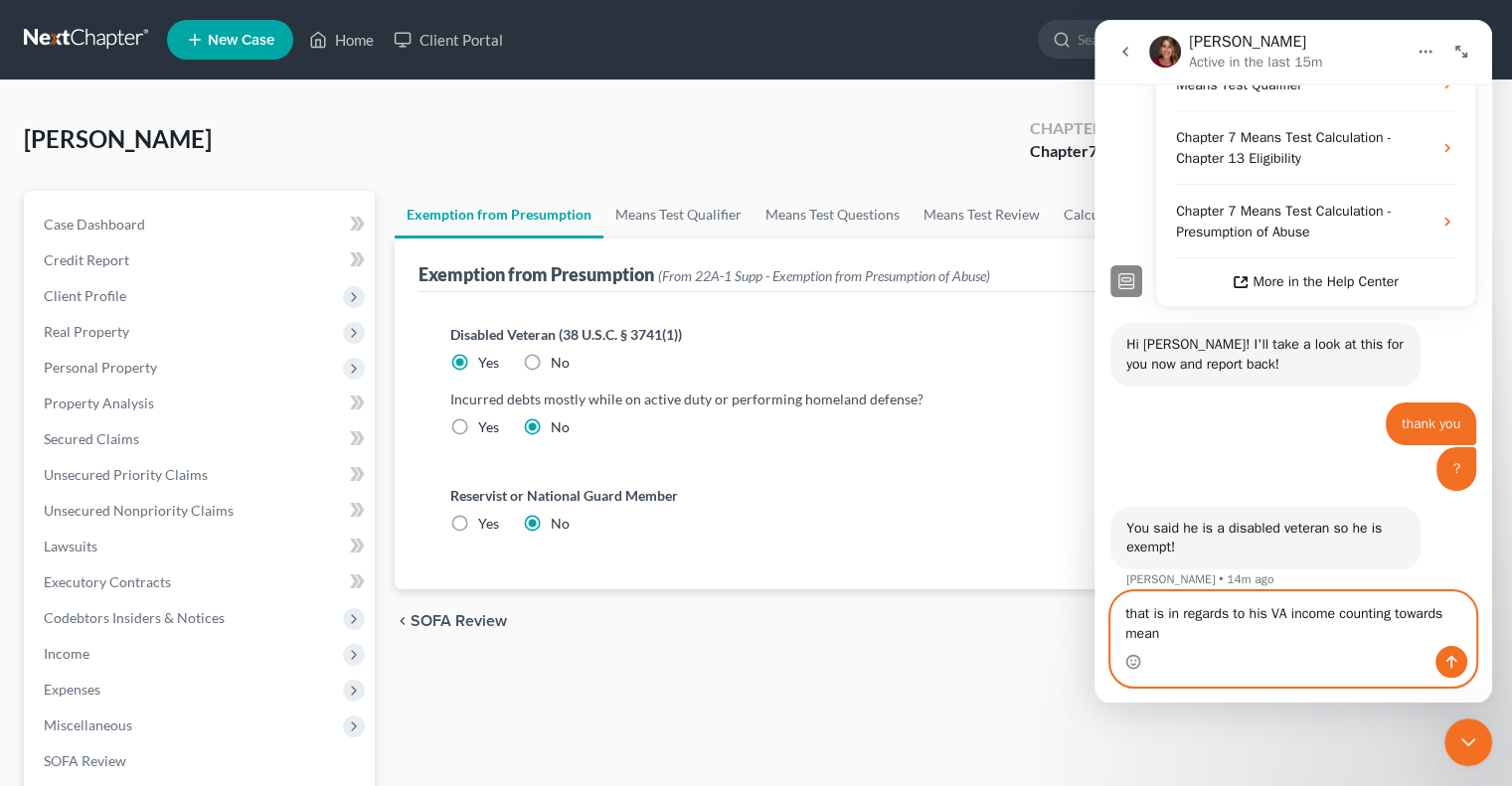 scroll, scrollTop: 462, scrollLeft: 0, axis: vertical 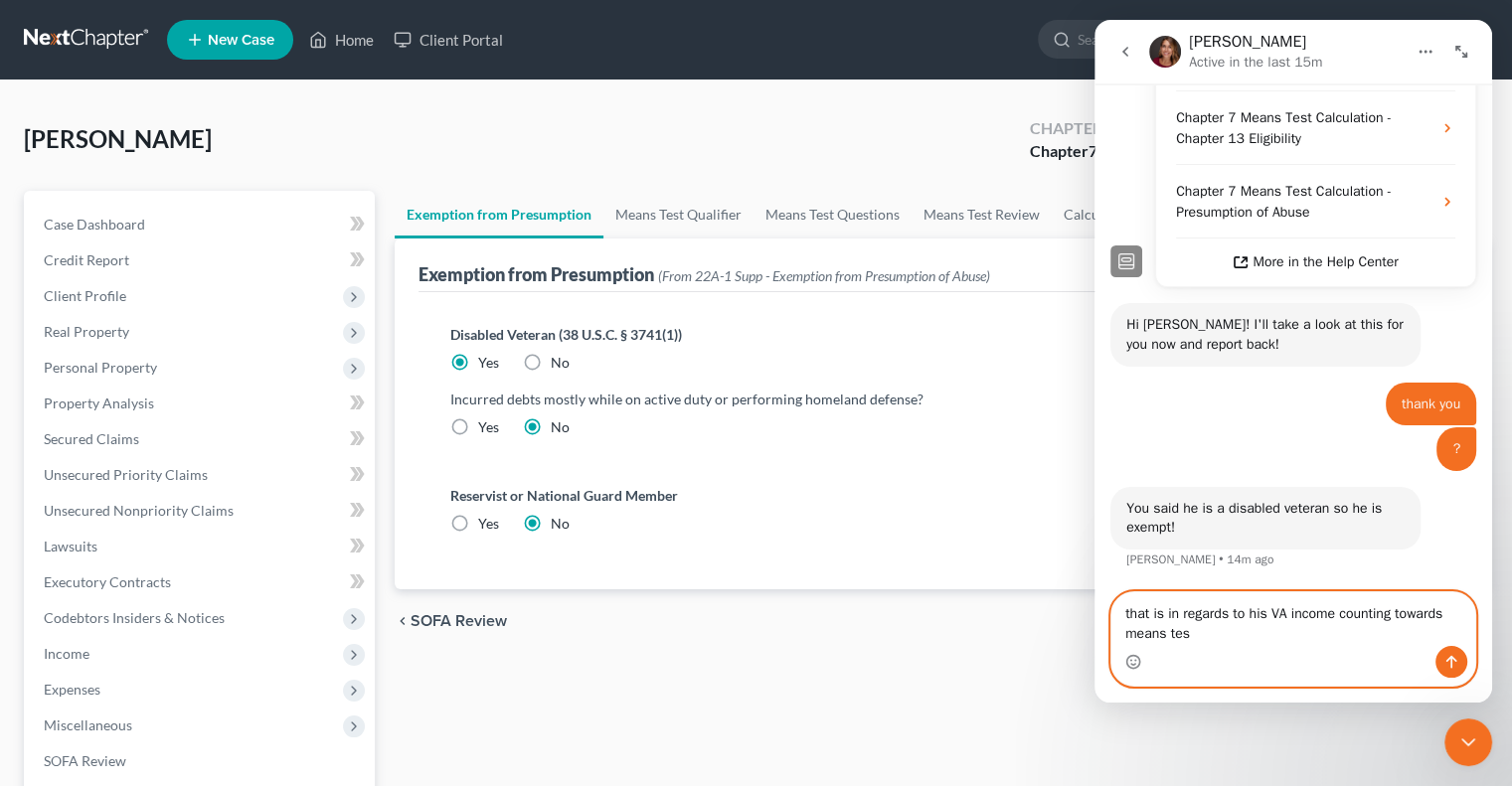 type on "that is in regards to his VA income counting towards means test" 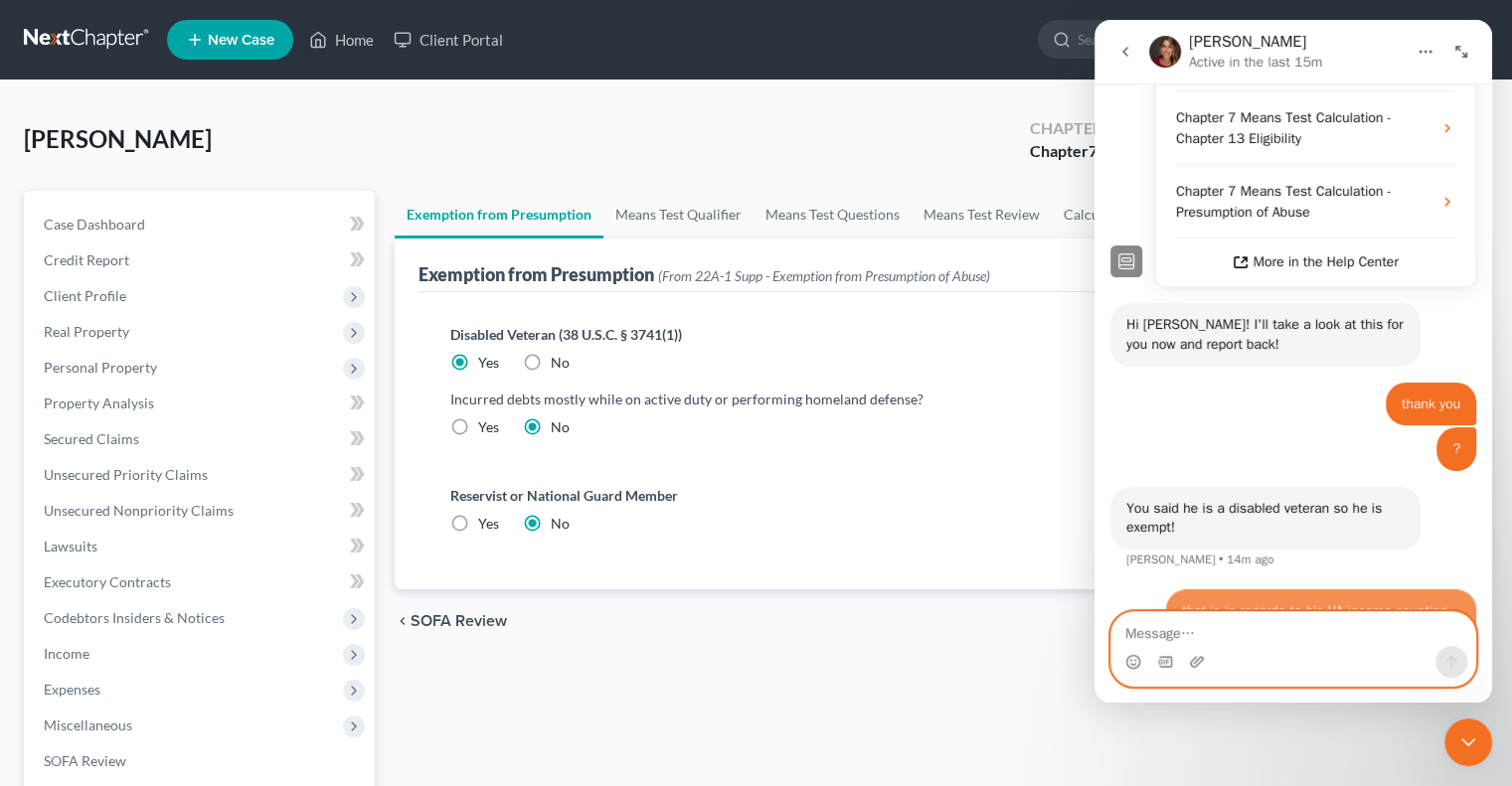 scroll, scrollTop: 521, scrollLeft: 0, axis: vertical 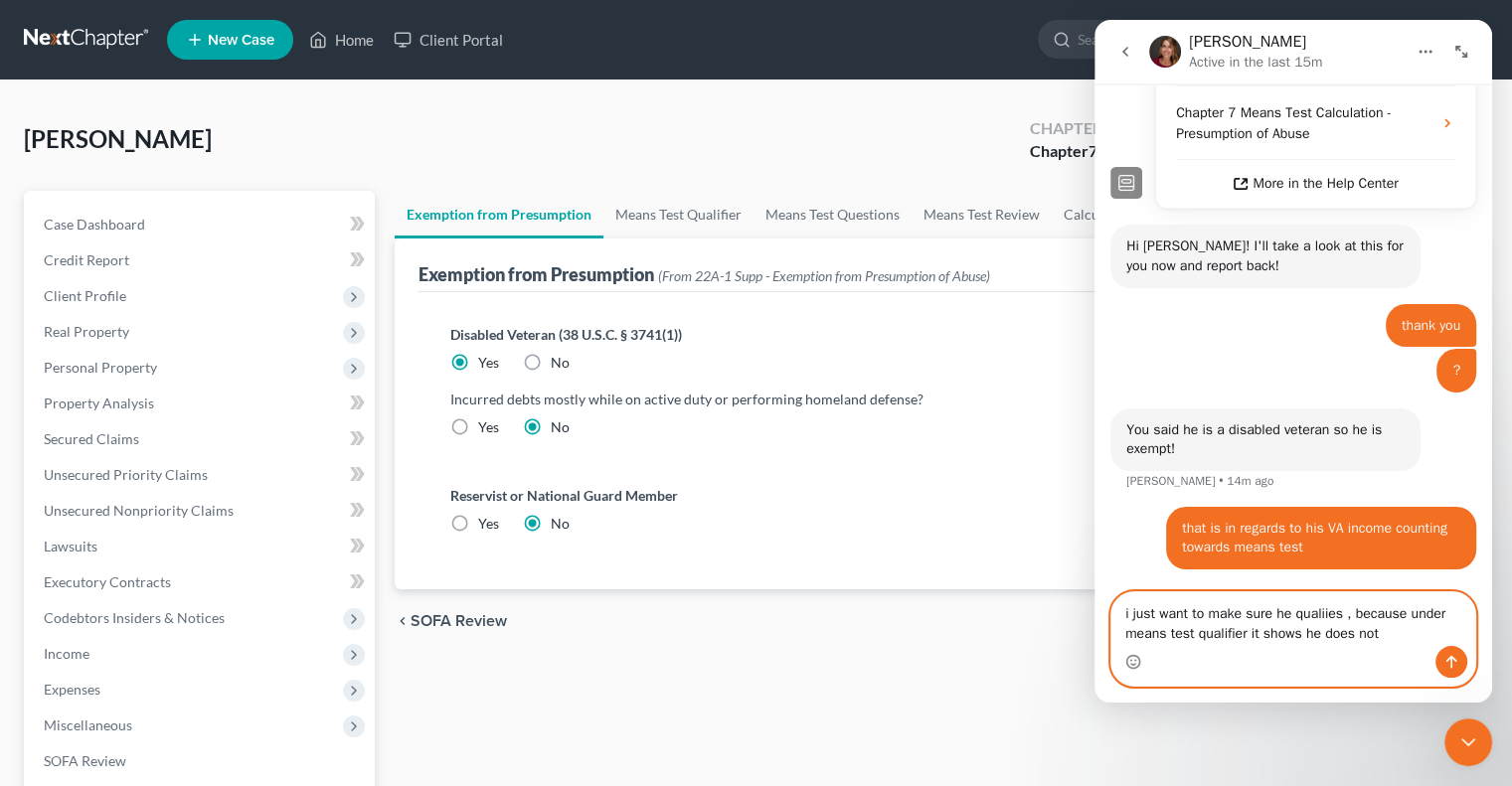 type on "i just want to make sure he qualiies , because under means test qualifier it shows he does not" 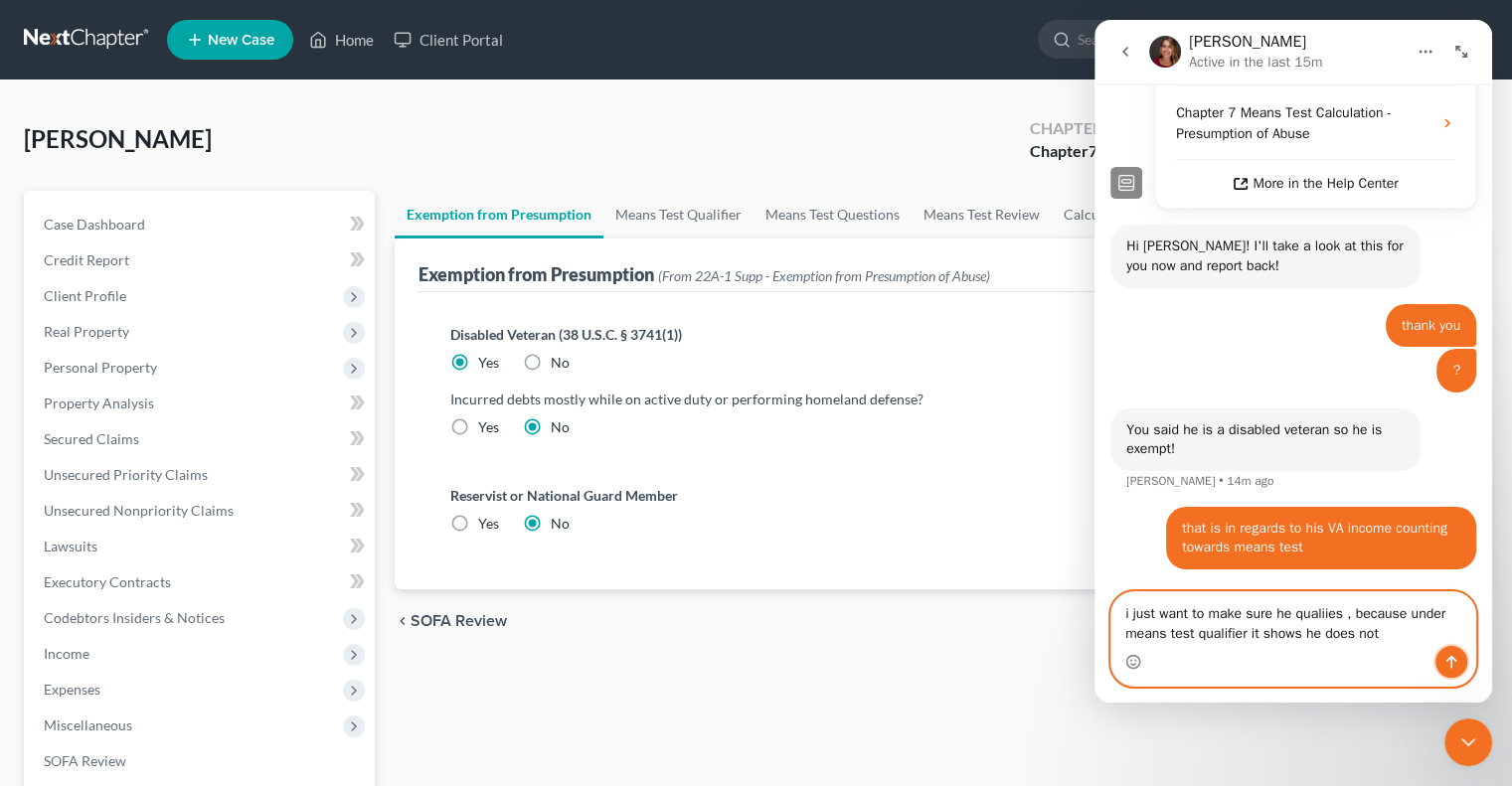 click 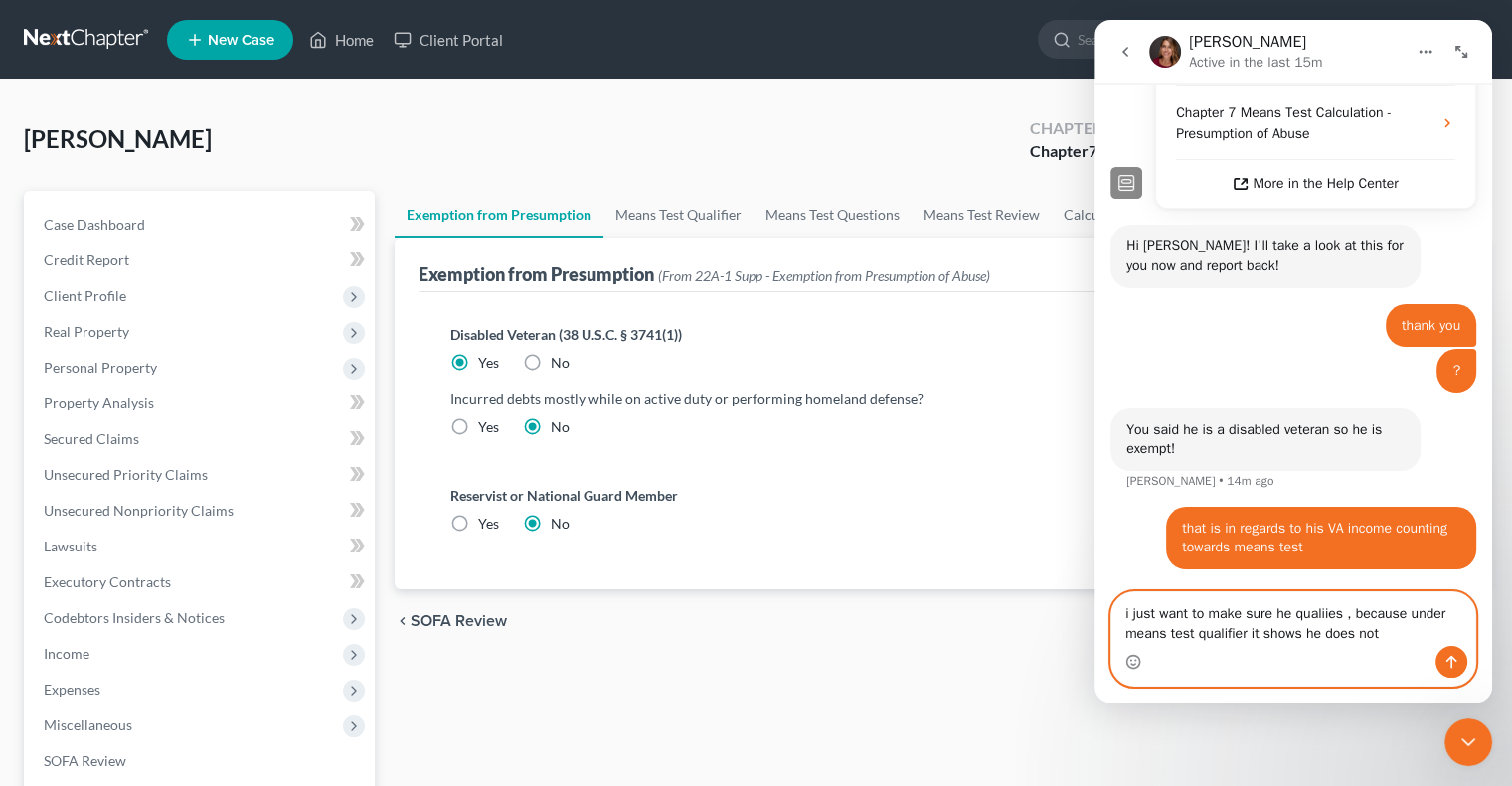 type 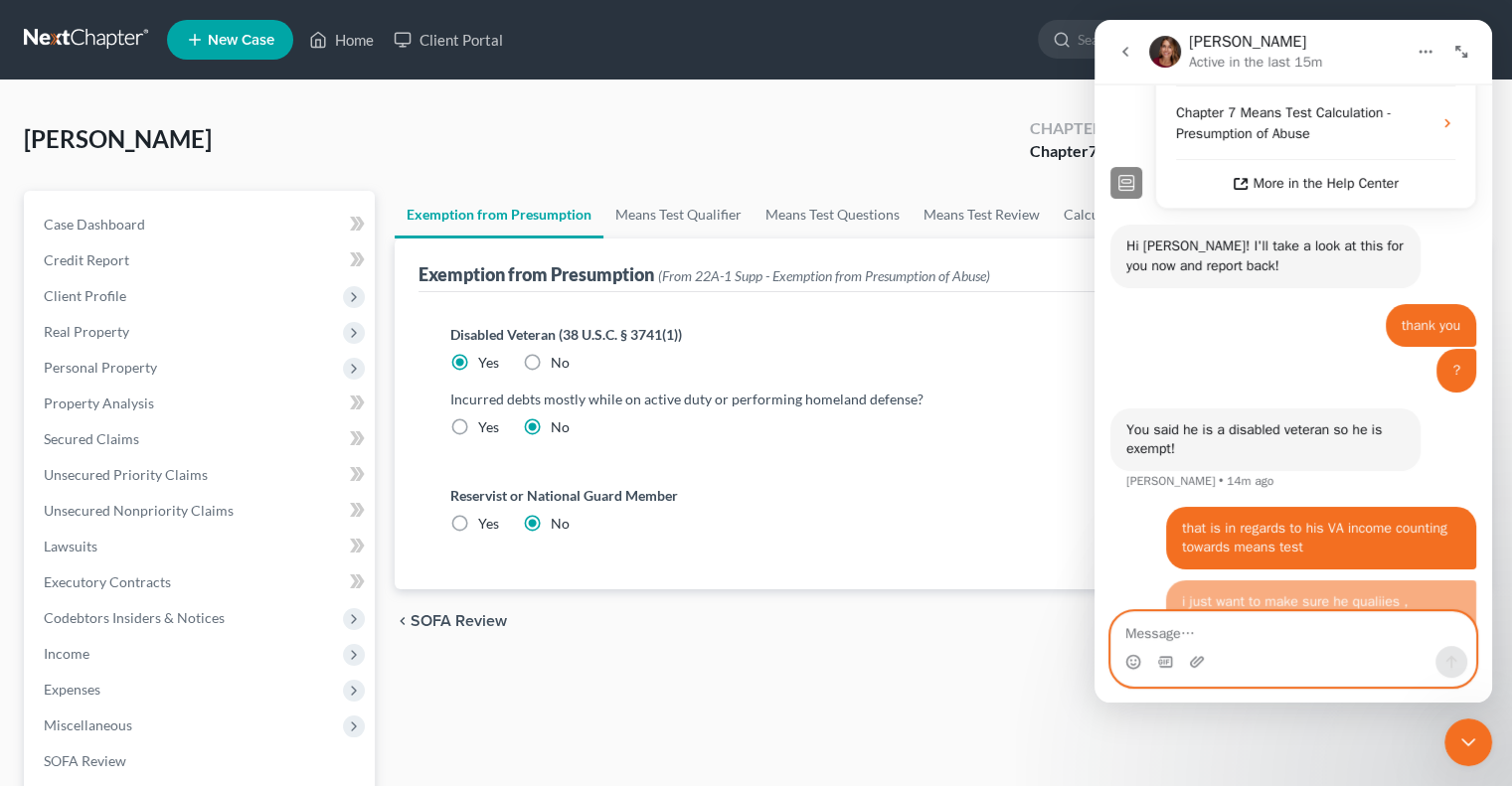 scroll, scrollTop: 605, scrollLeft: 0, axis: vertical 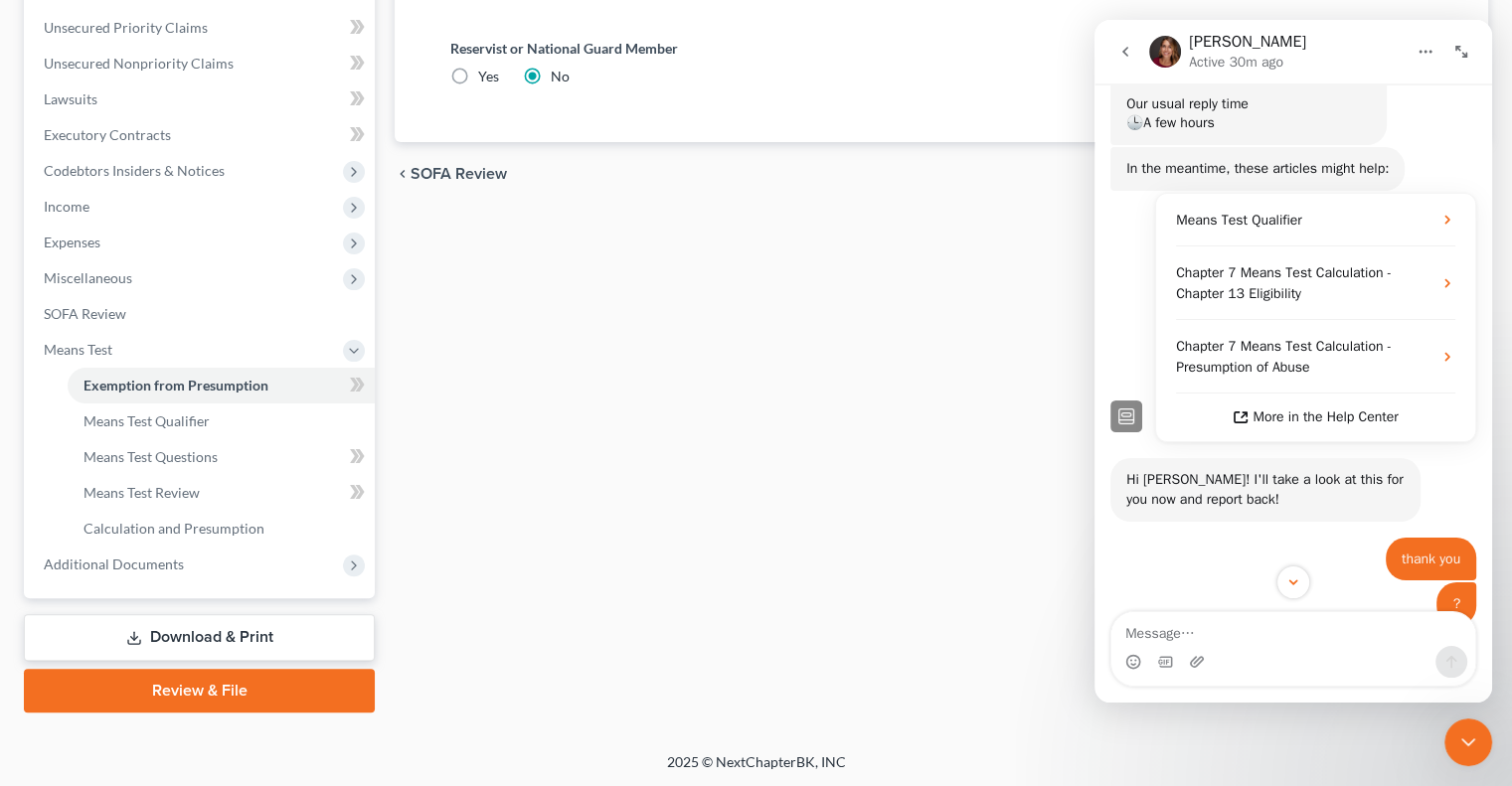 click 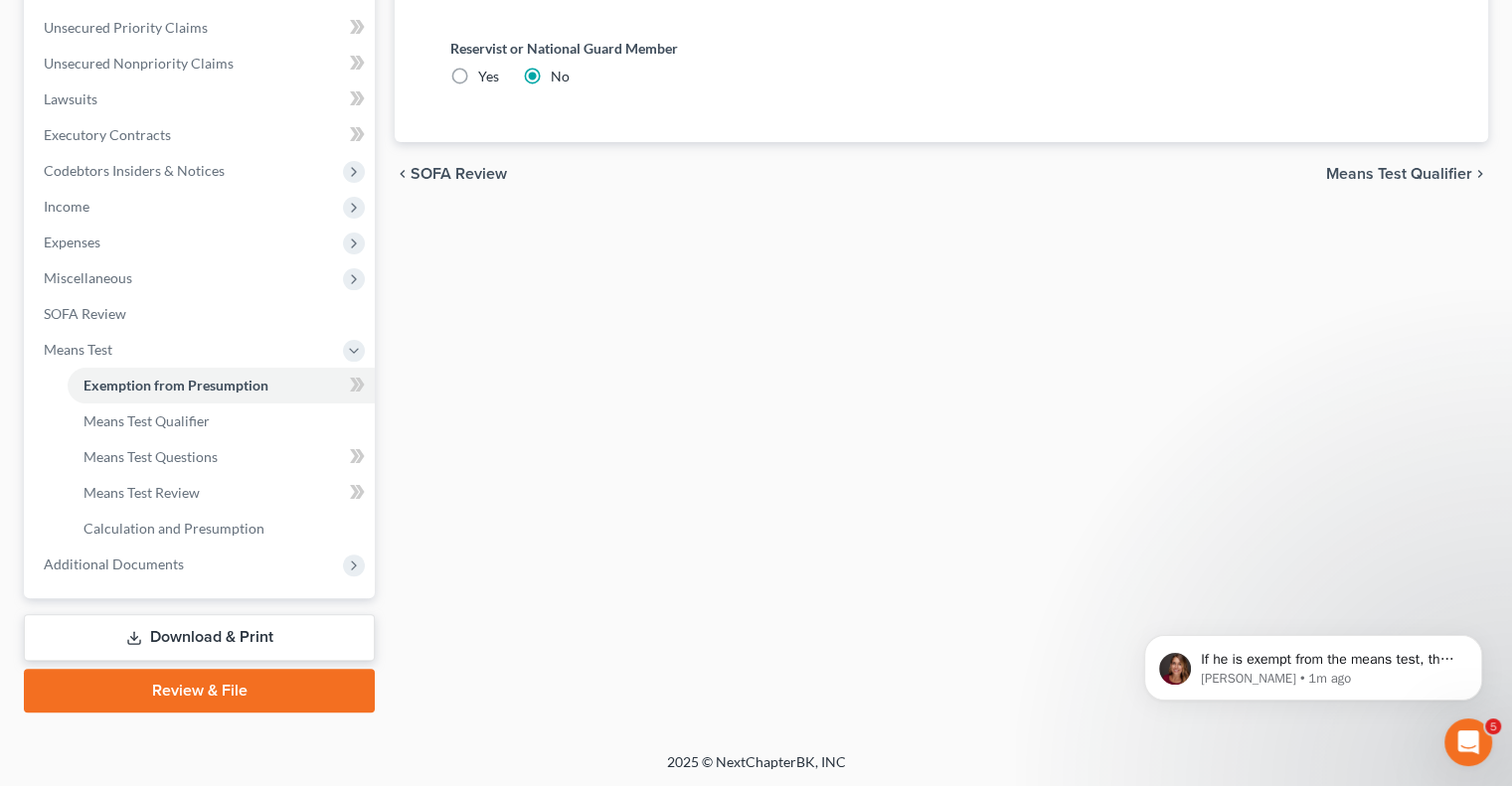 scroll, scrollTop: 0, scrollLeft: 0, axis: both 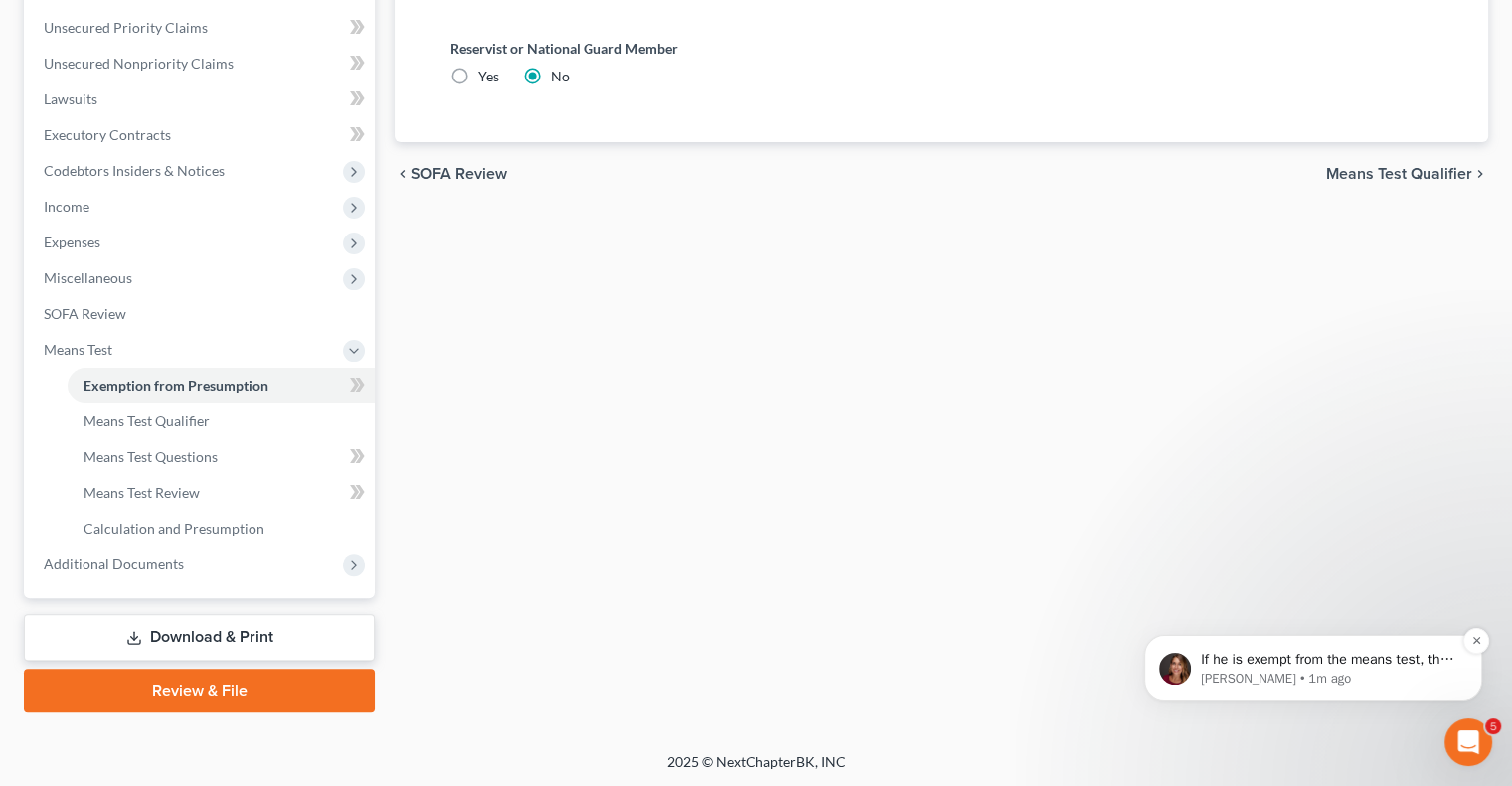 click on "If he is exempt from the means test, the forms will say so. So if you keep him marked as a disabled veteran, a supplemental form will be filed with your case." at bounding box center [1329, 660] 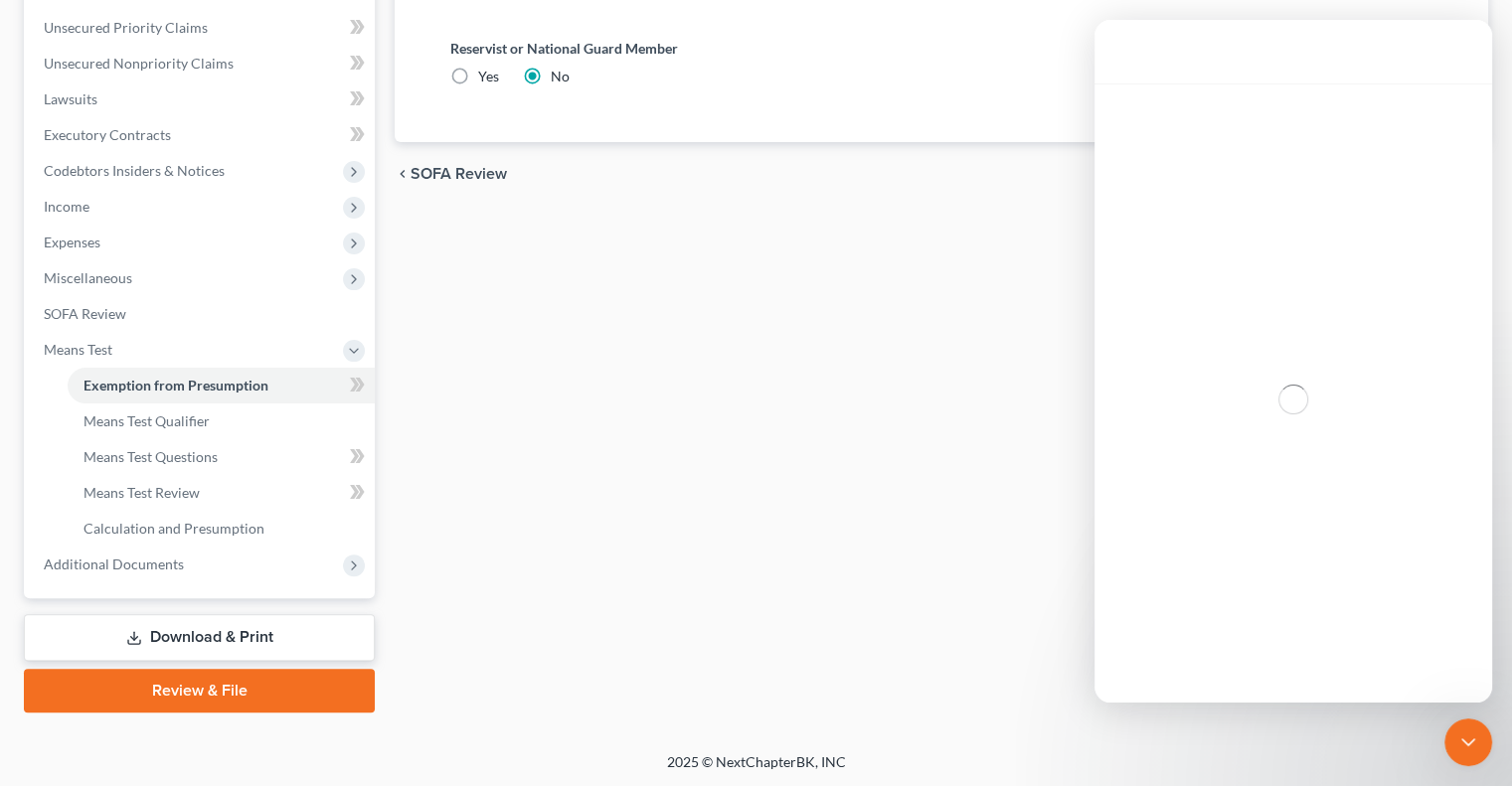 scroll, scrollTop: 3, scrollLeft: 0, axis: vertical 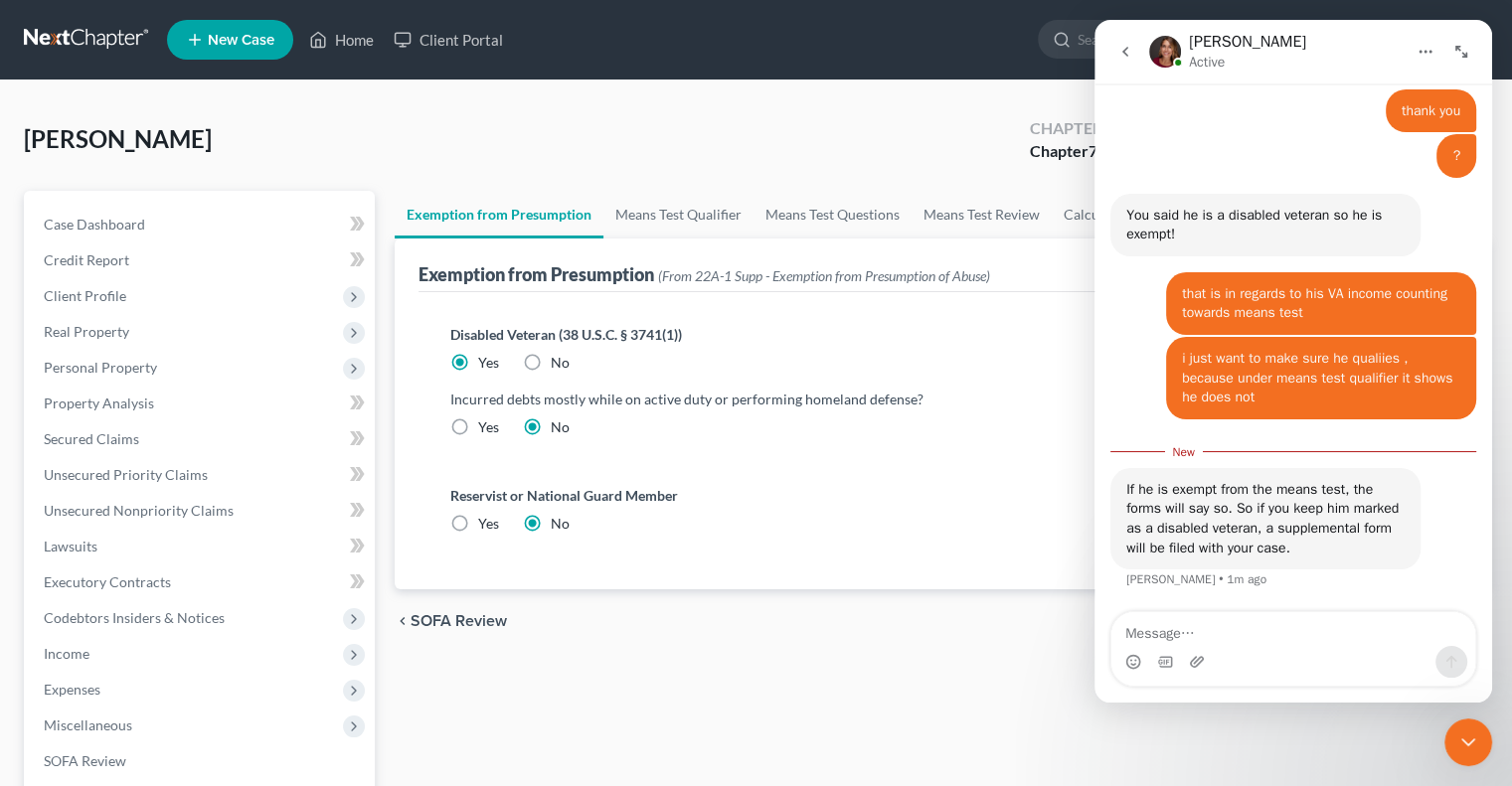 click 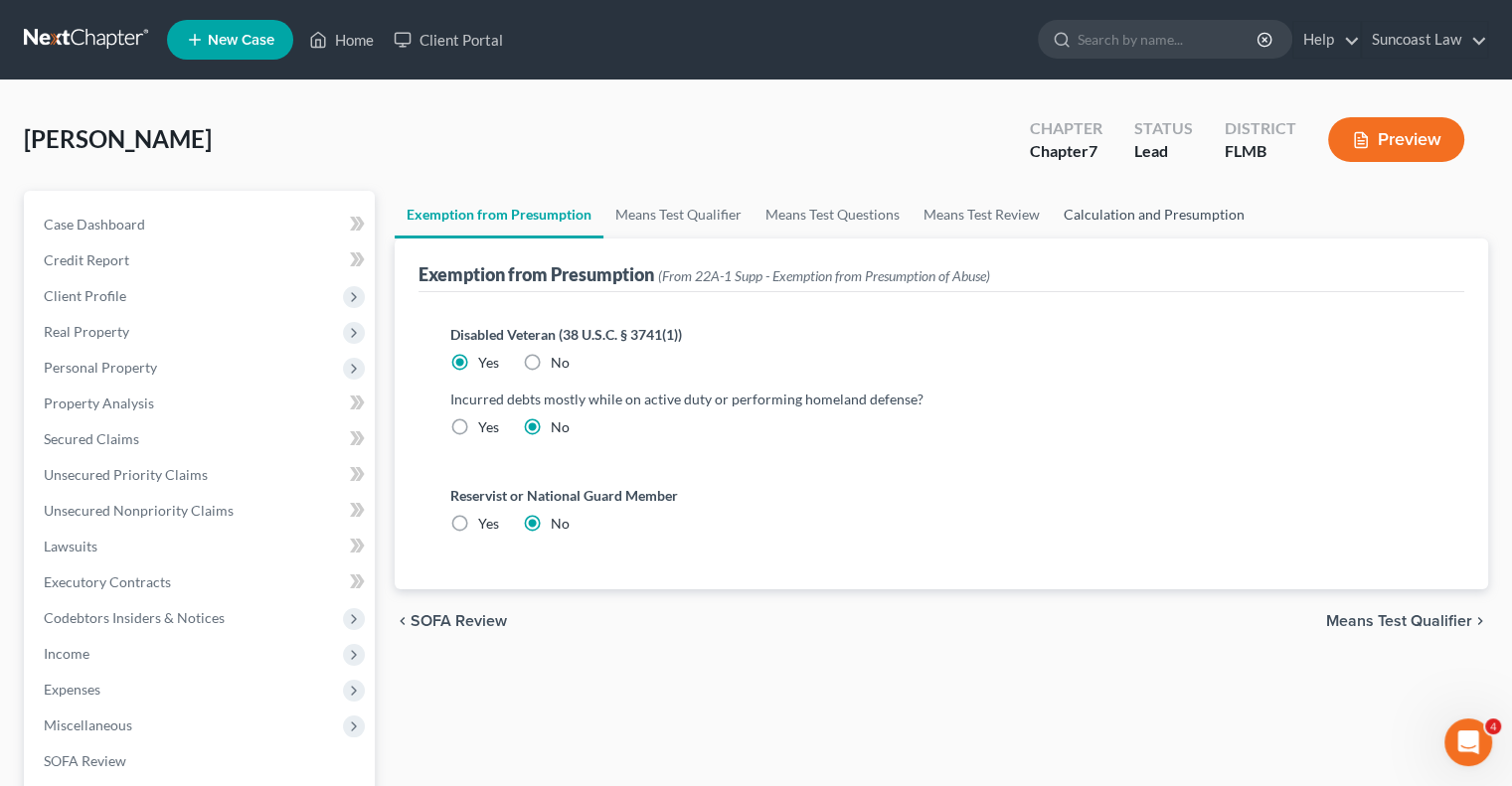 click on "Calculation and Presumption" at bounding box center (1154, 215) 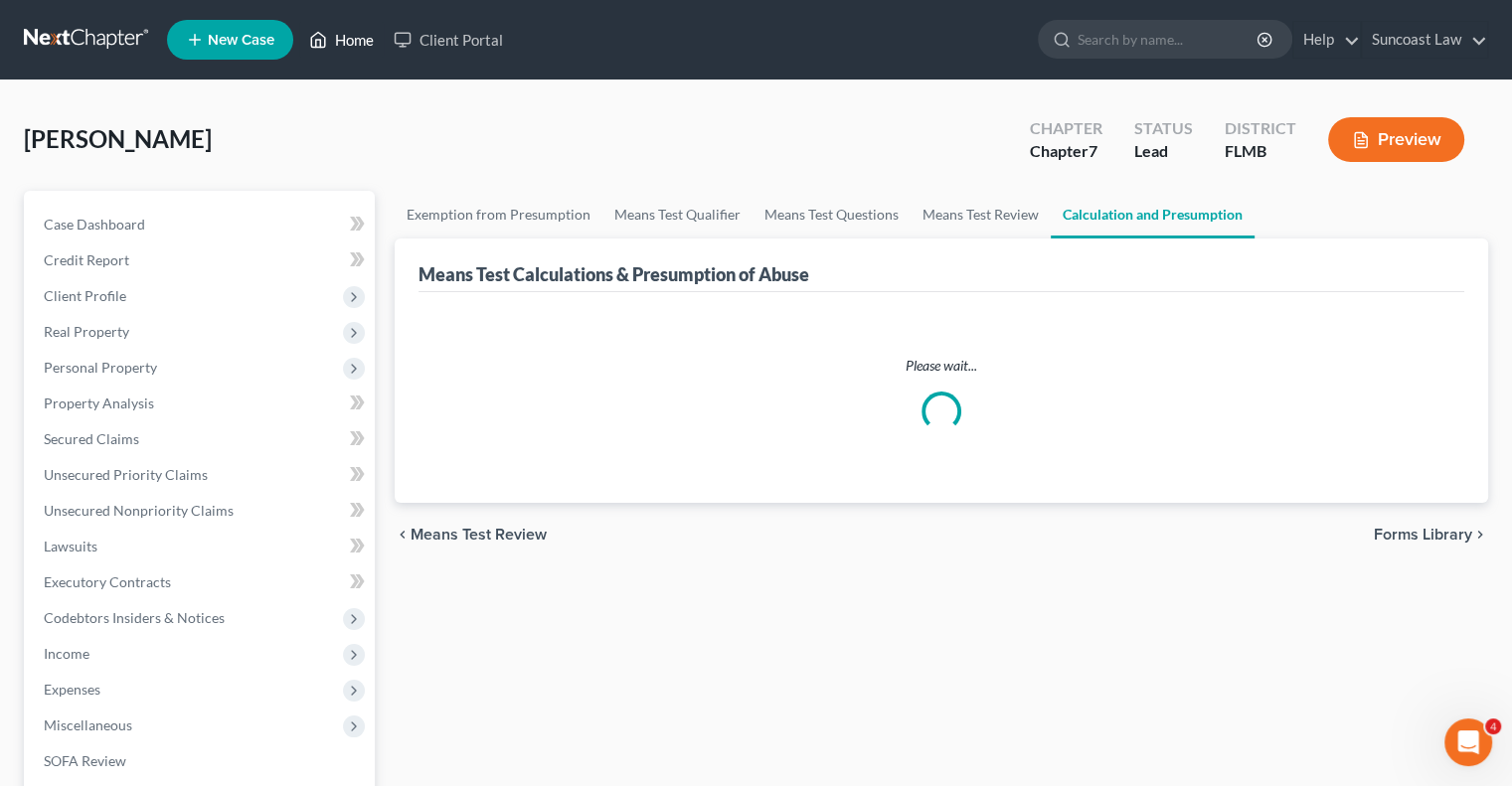click on "Home" at bounding box center [341, 40] 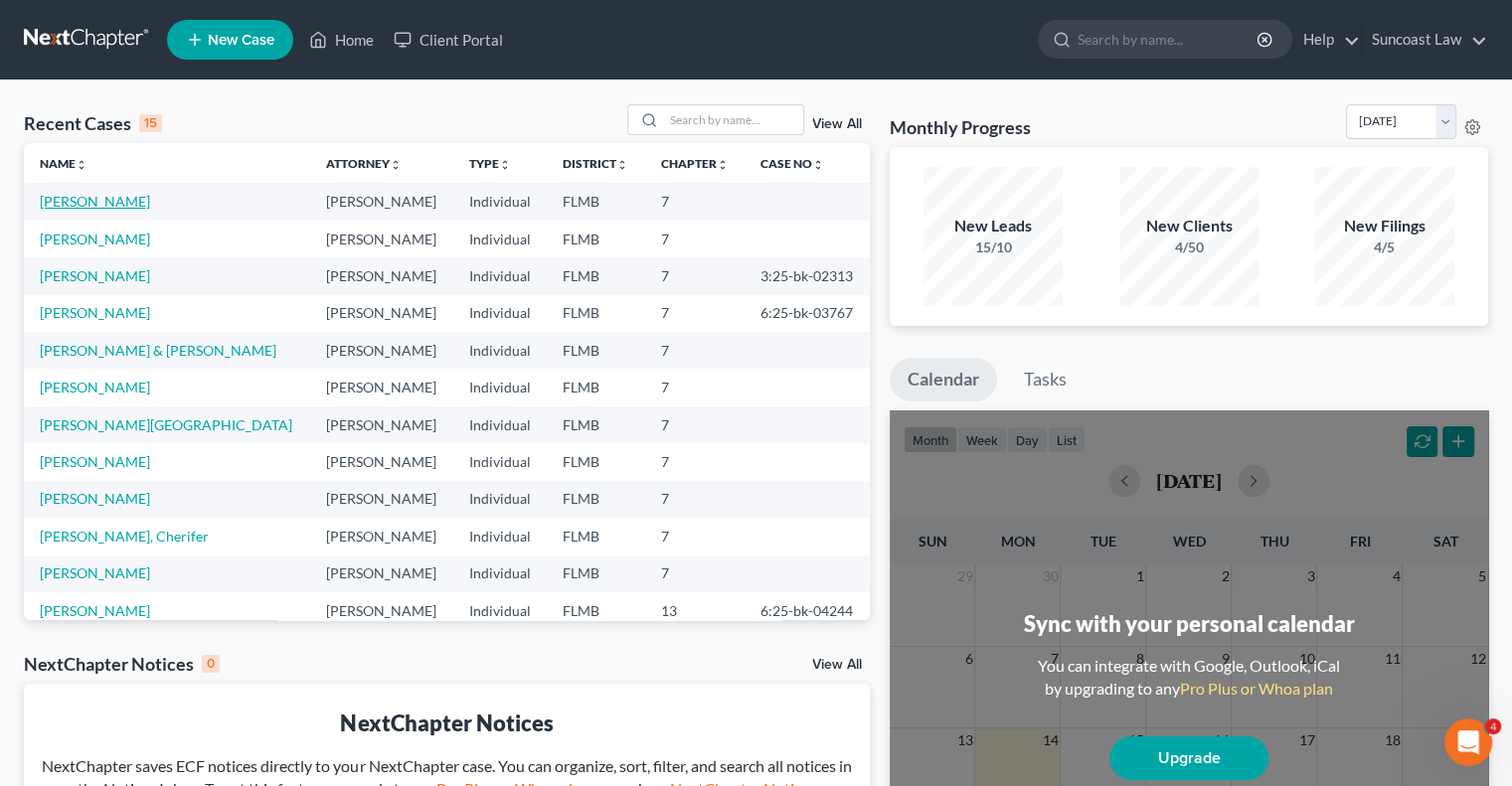 click on "[PERSON_NAME]" at bounding box center (94, 201) 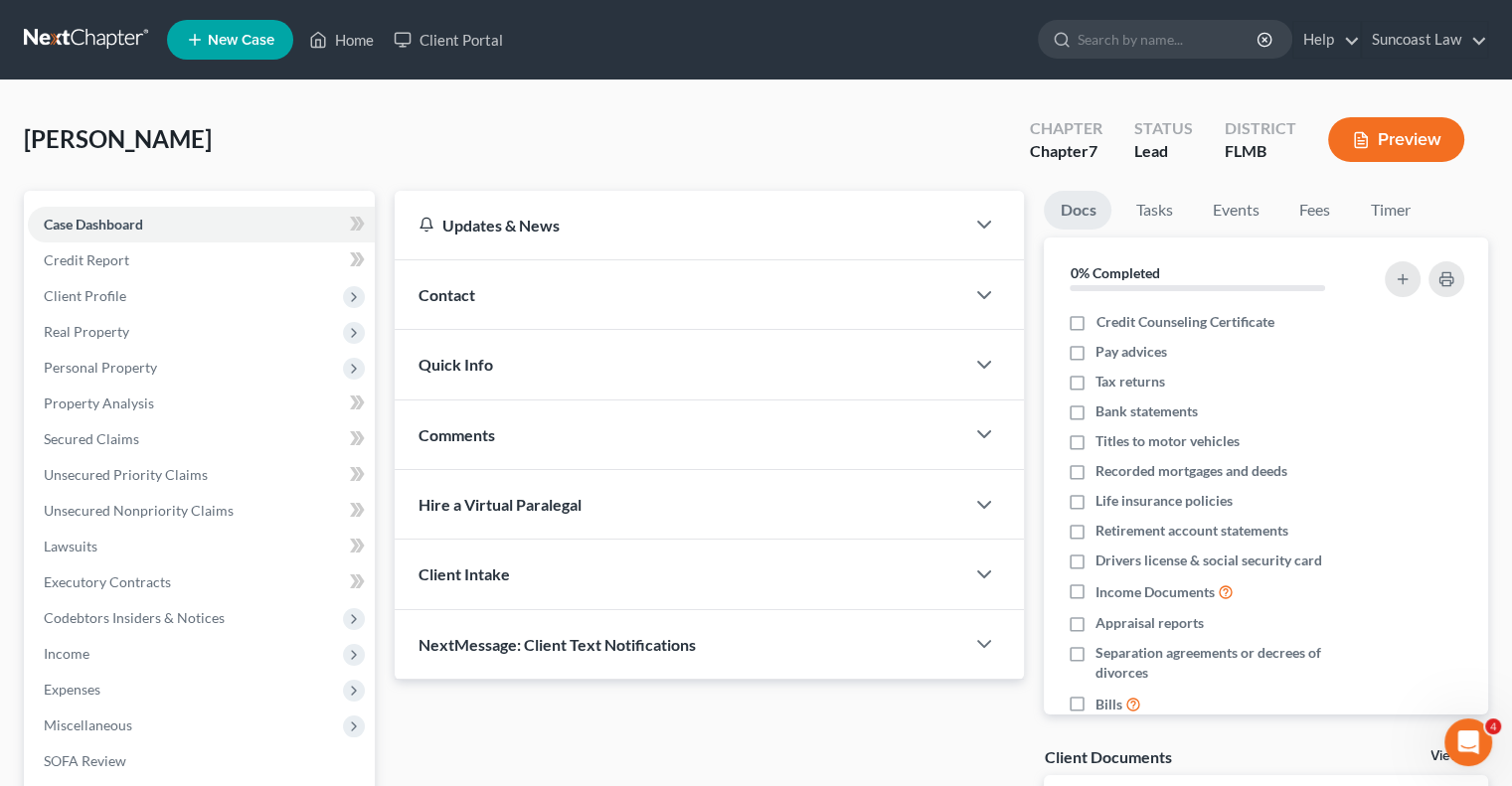 scroll, scrollTop: 268, scrollLeft: 0, axis: vertical 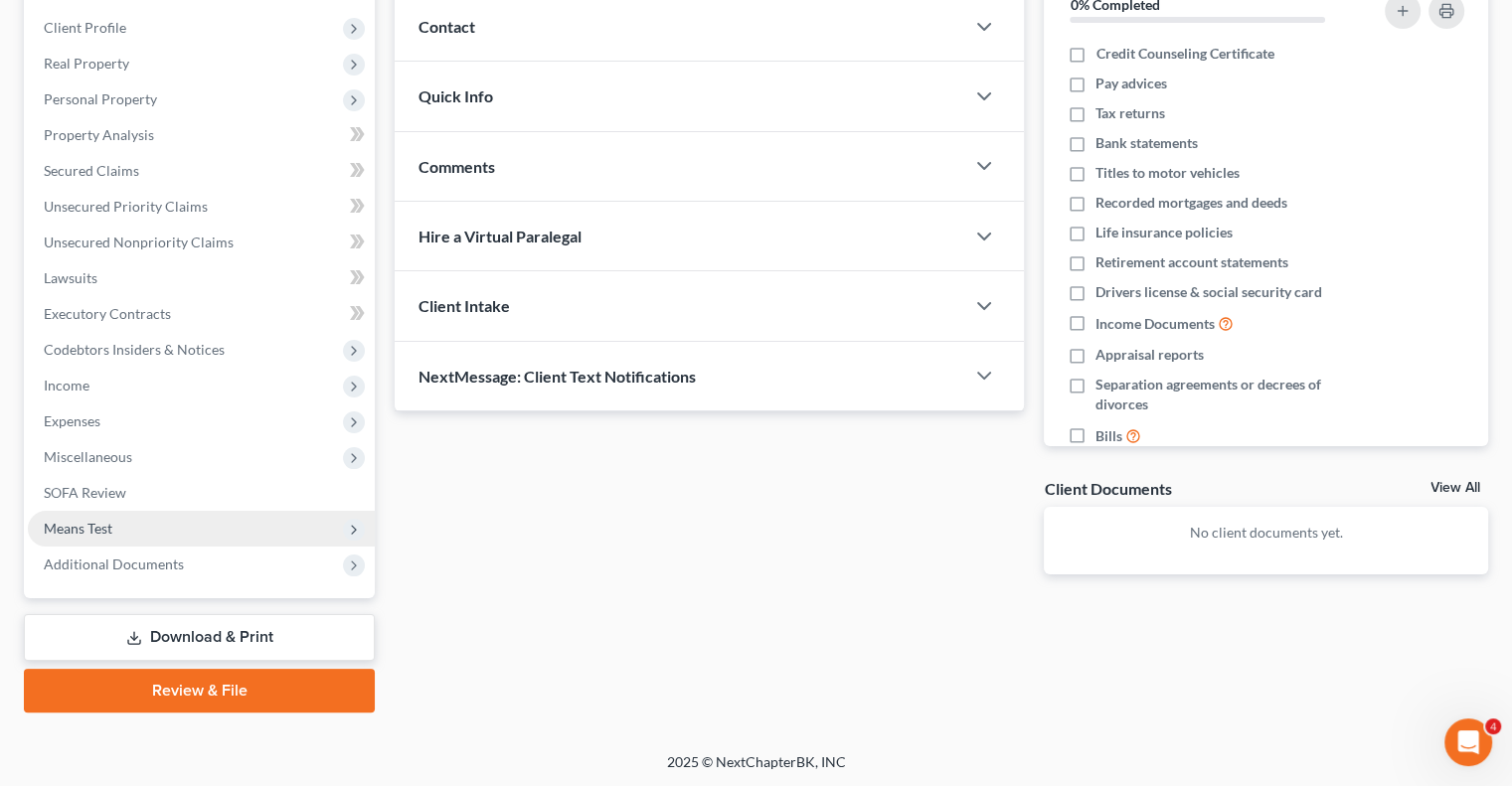 click on "Means Test" at bounding box center (78, 528) 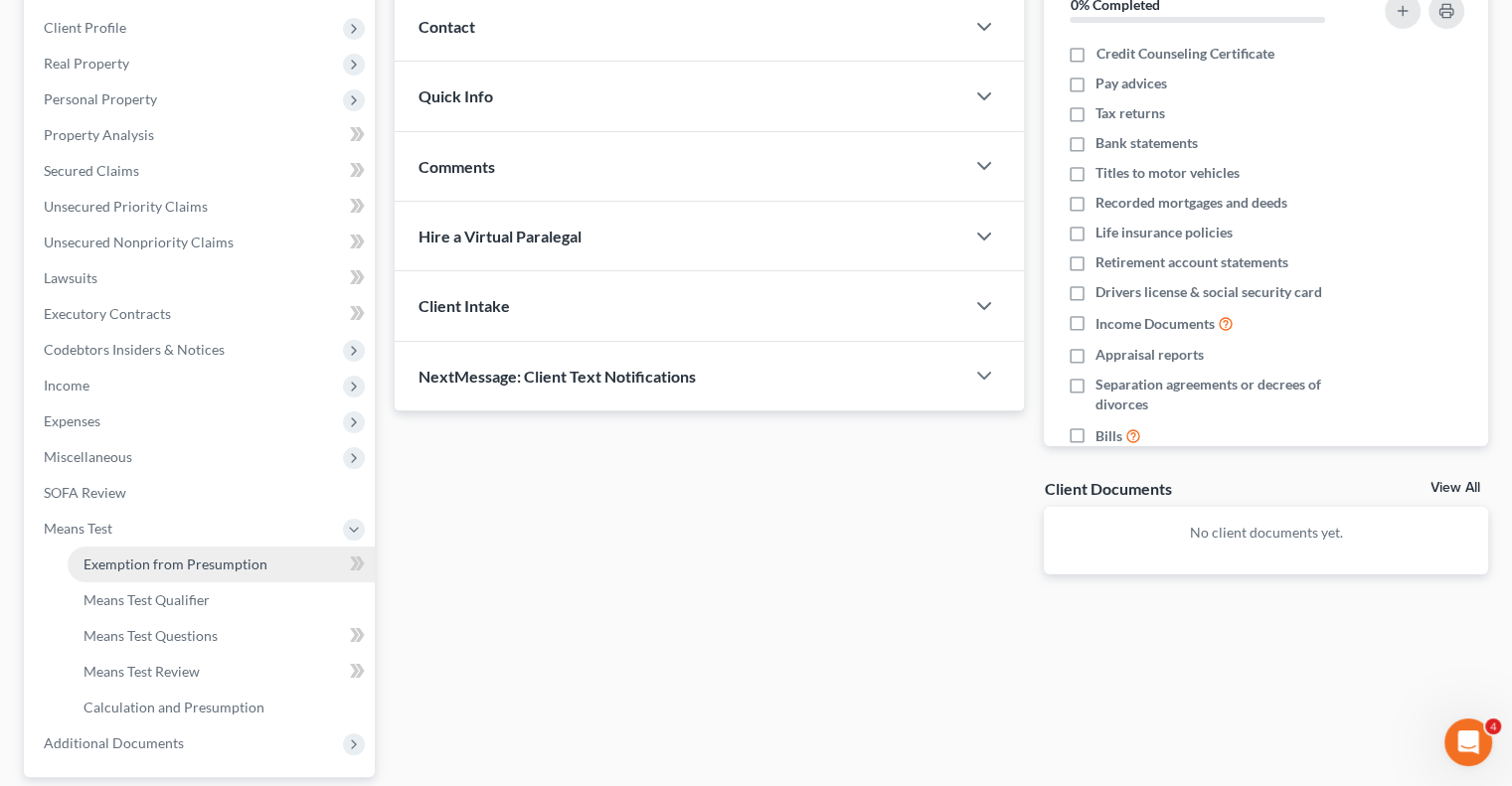 drag, startPoint x: 213, startPoint y: 567, endPoint x: 203, endPoint y: 566, distance: 10.049876 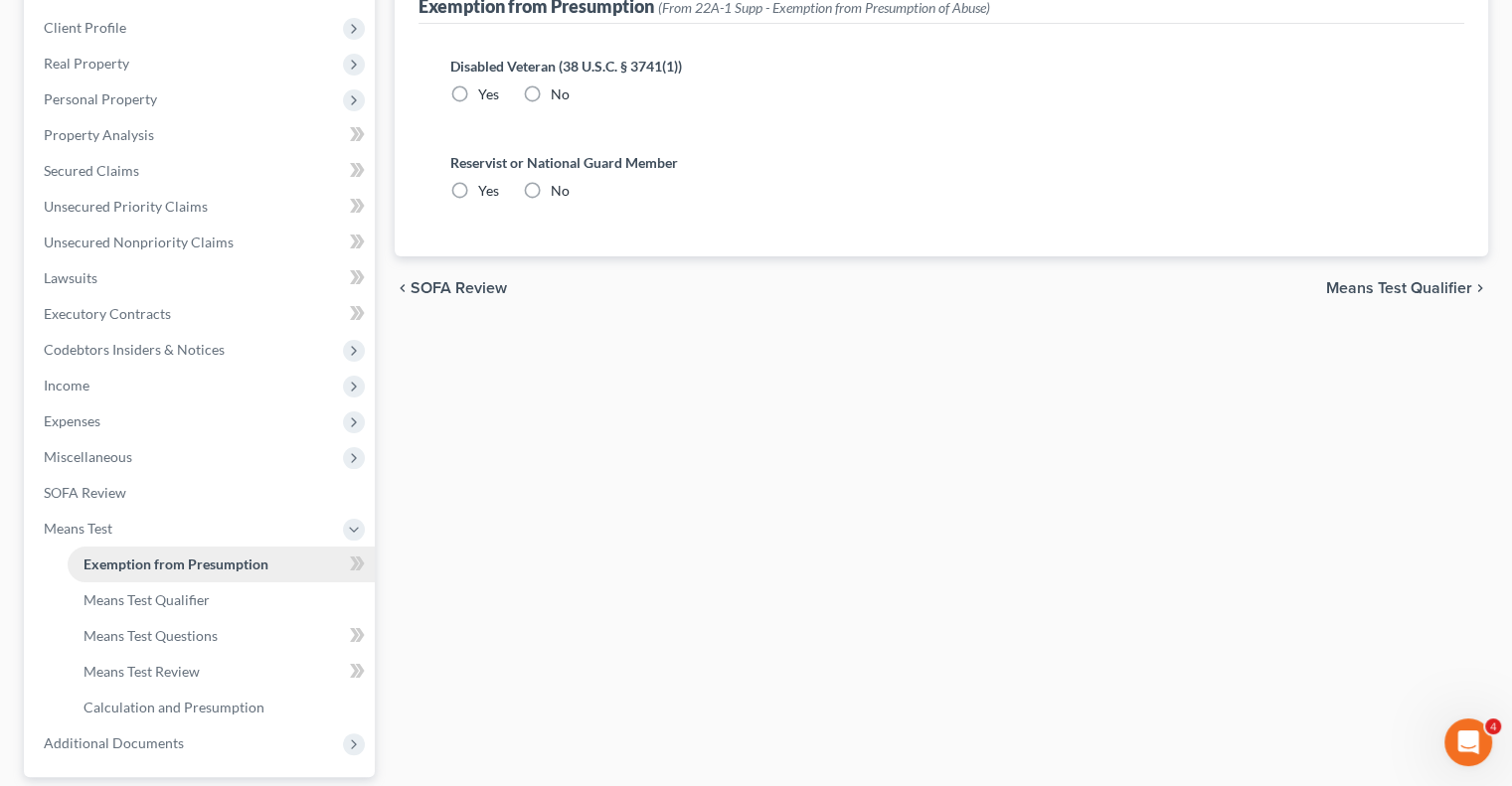 radio on "true" 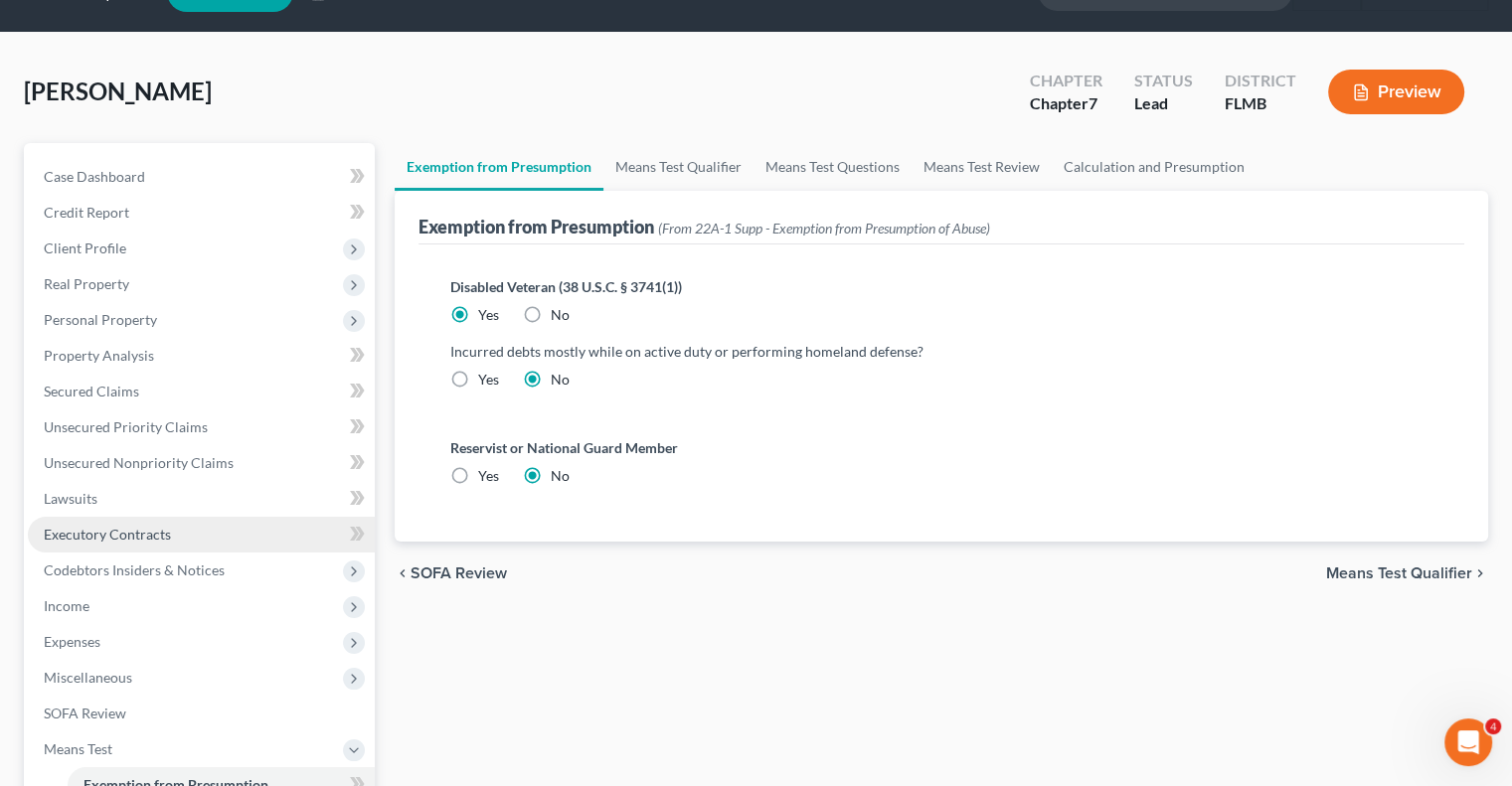 scroll, scrollTop: 0, scrollLeft: 0, axis: both 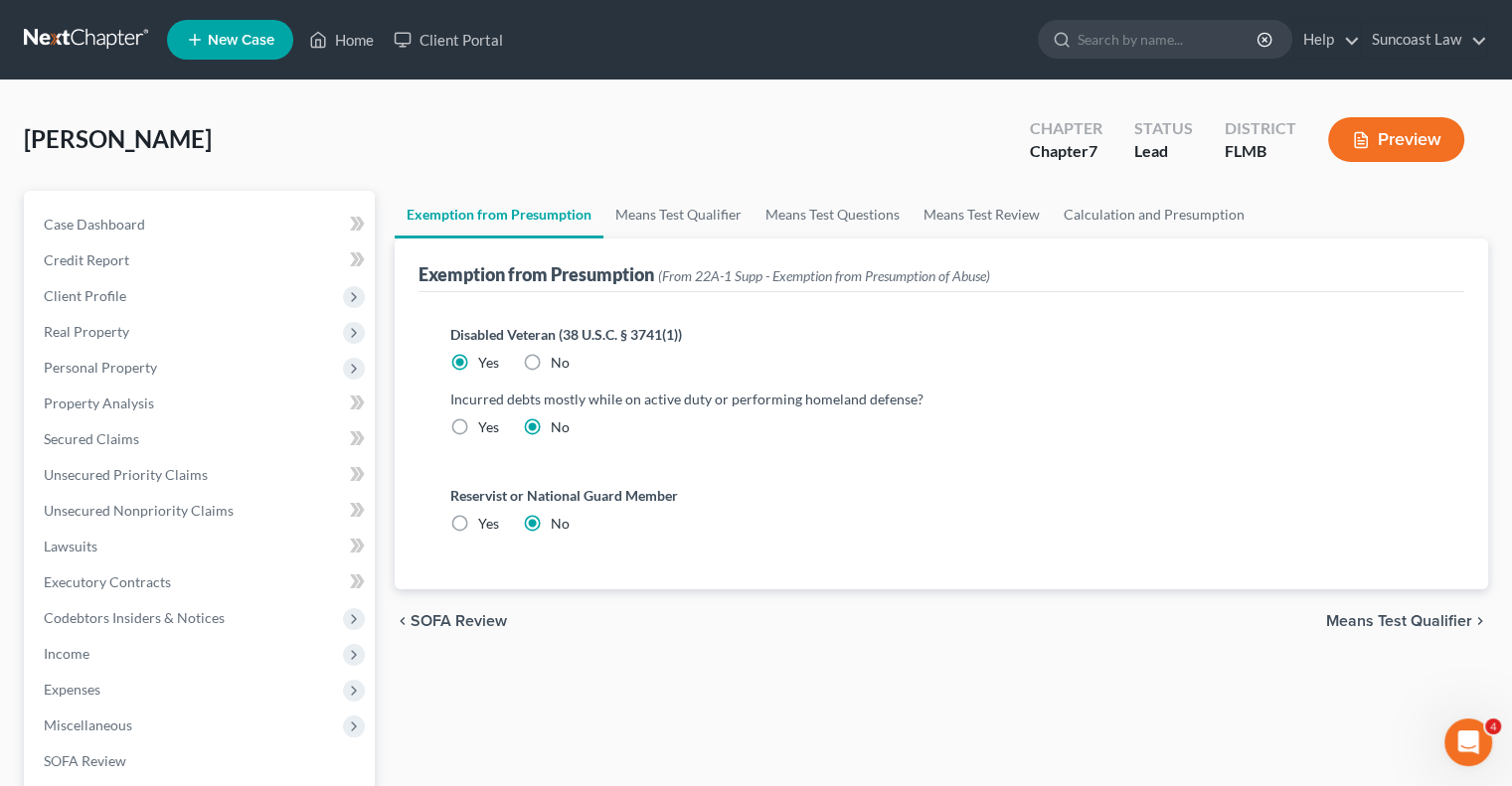 click on "No" at bounding box center [560, 363] 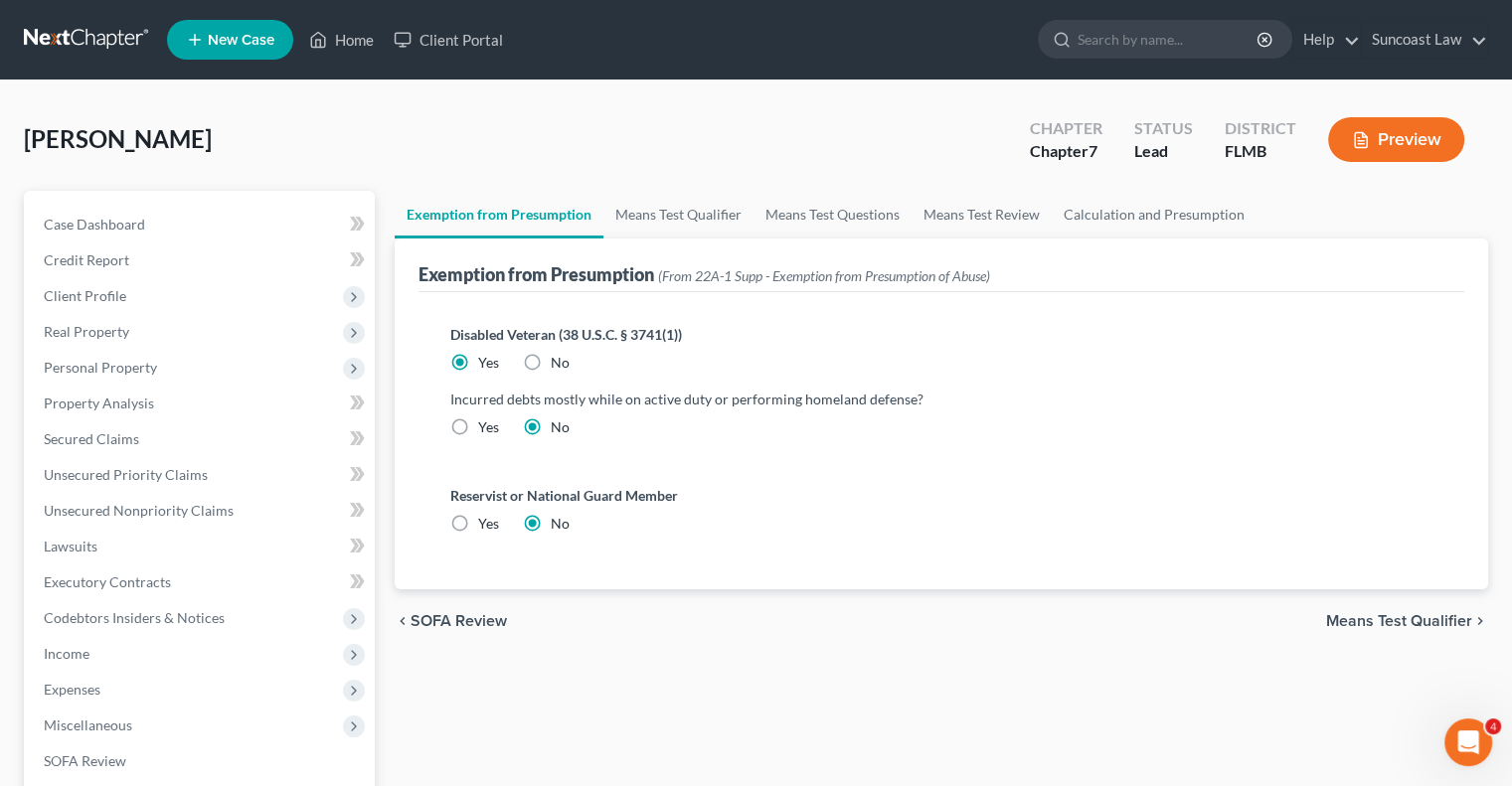 radio on "true" 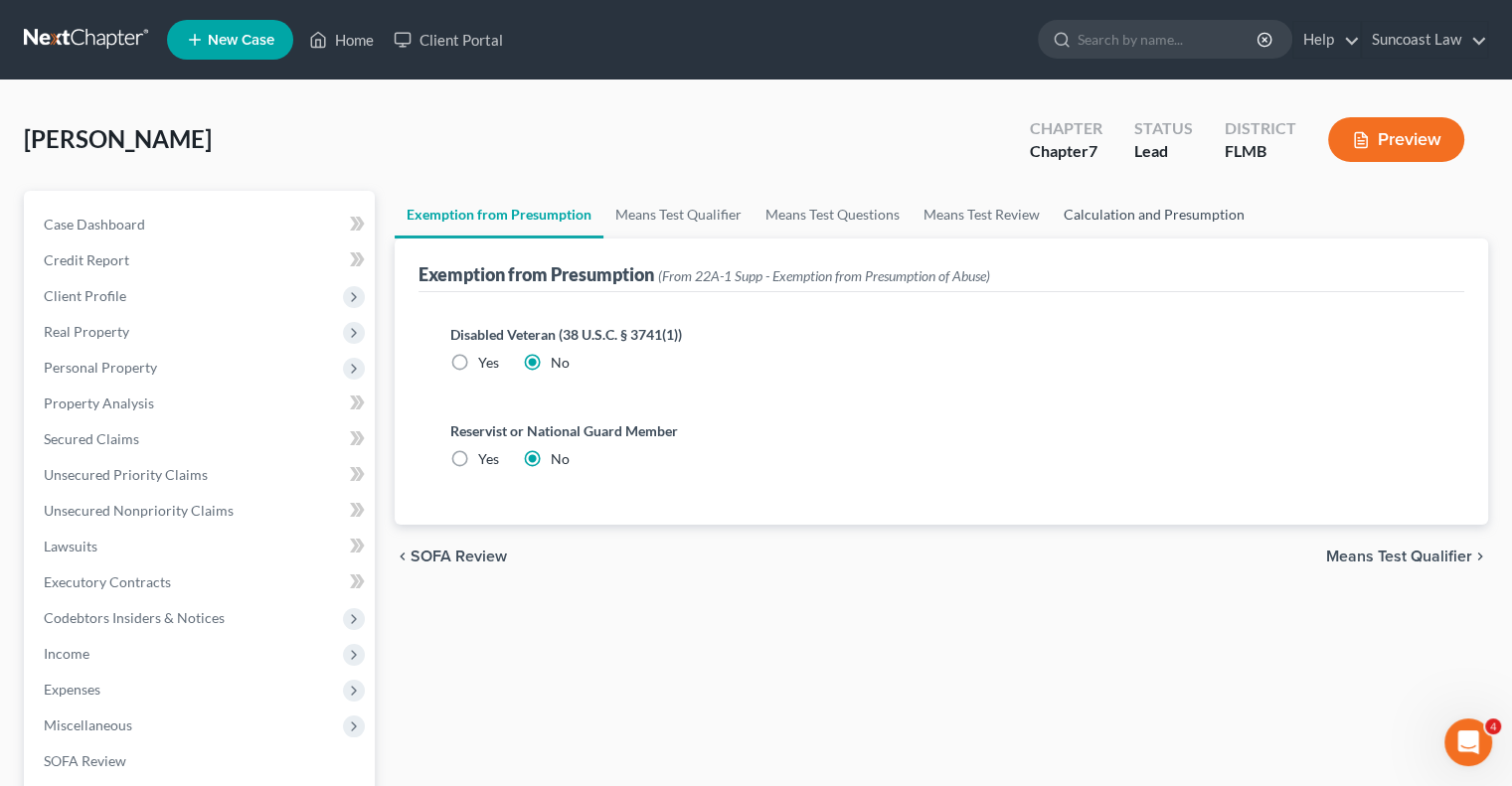 click on "Calculation and Presumption" at bounding box center (1154, 215) 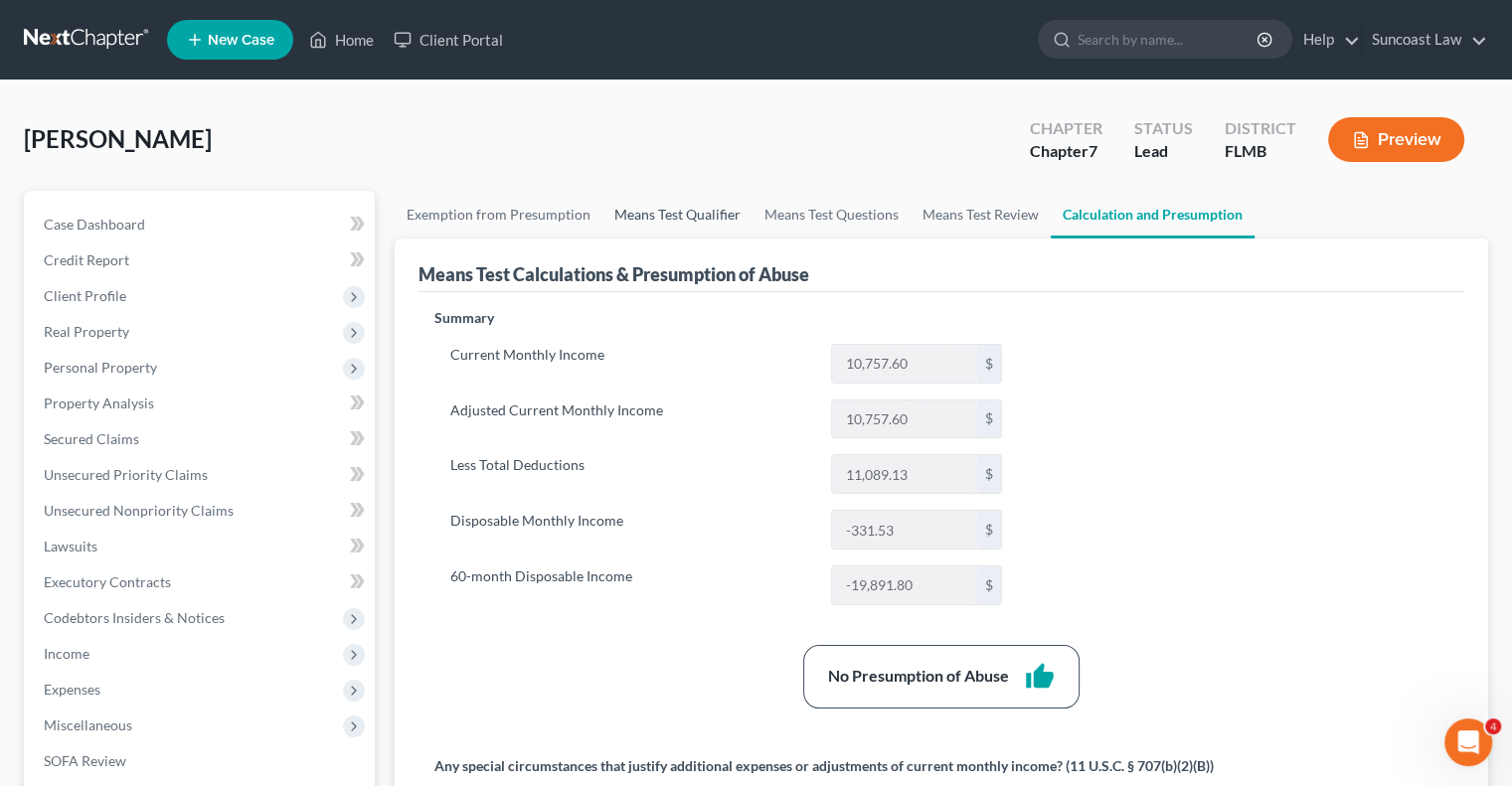 click on "Means Test Qualifier" at bounding box center (677, 215) 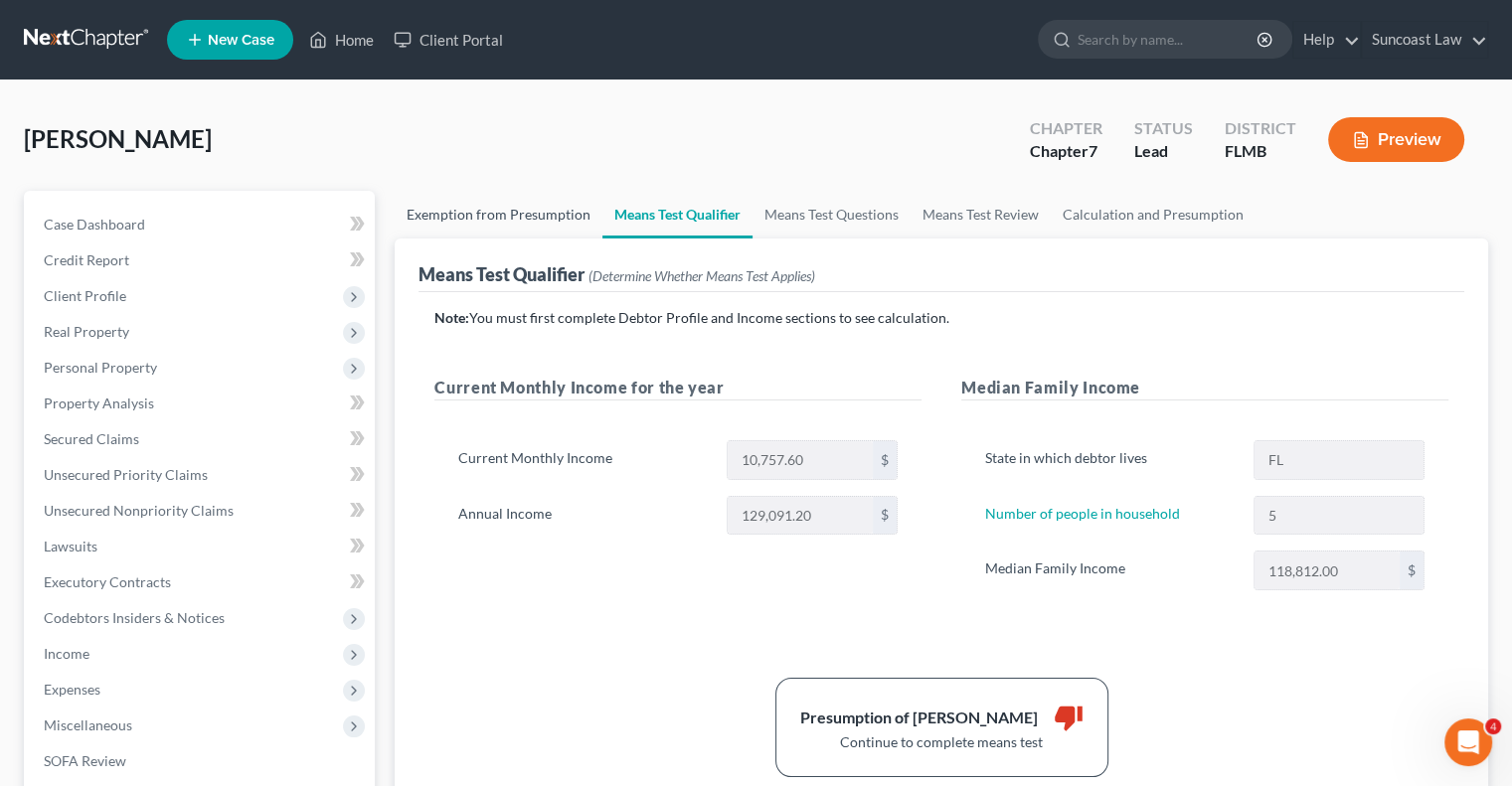 click on "Exemption from Presumption" at bounding box center (498, 215) 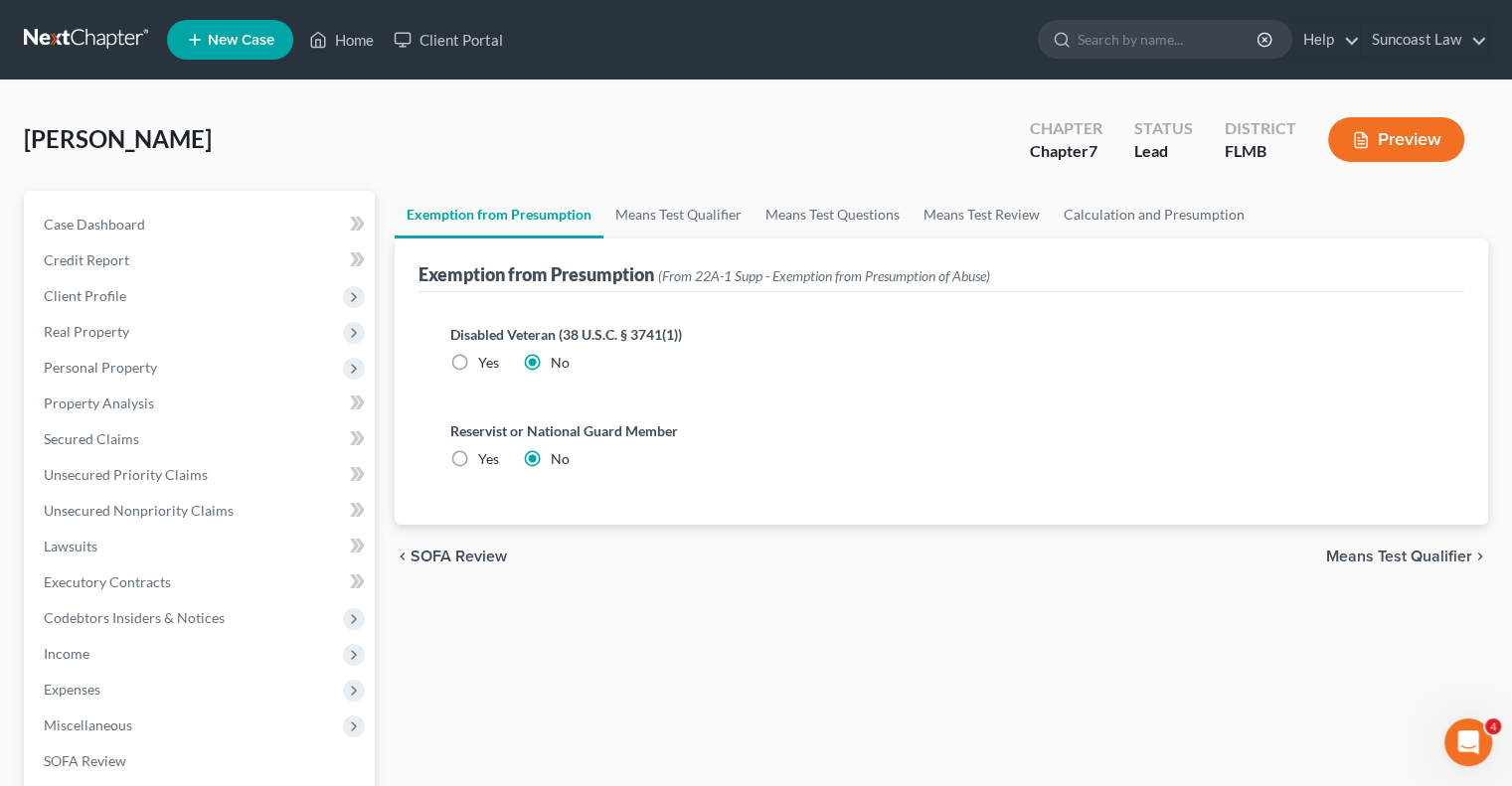 click 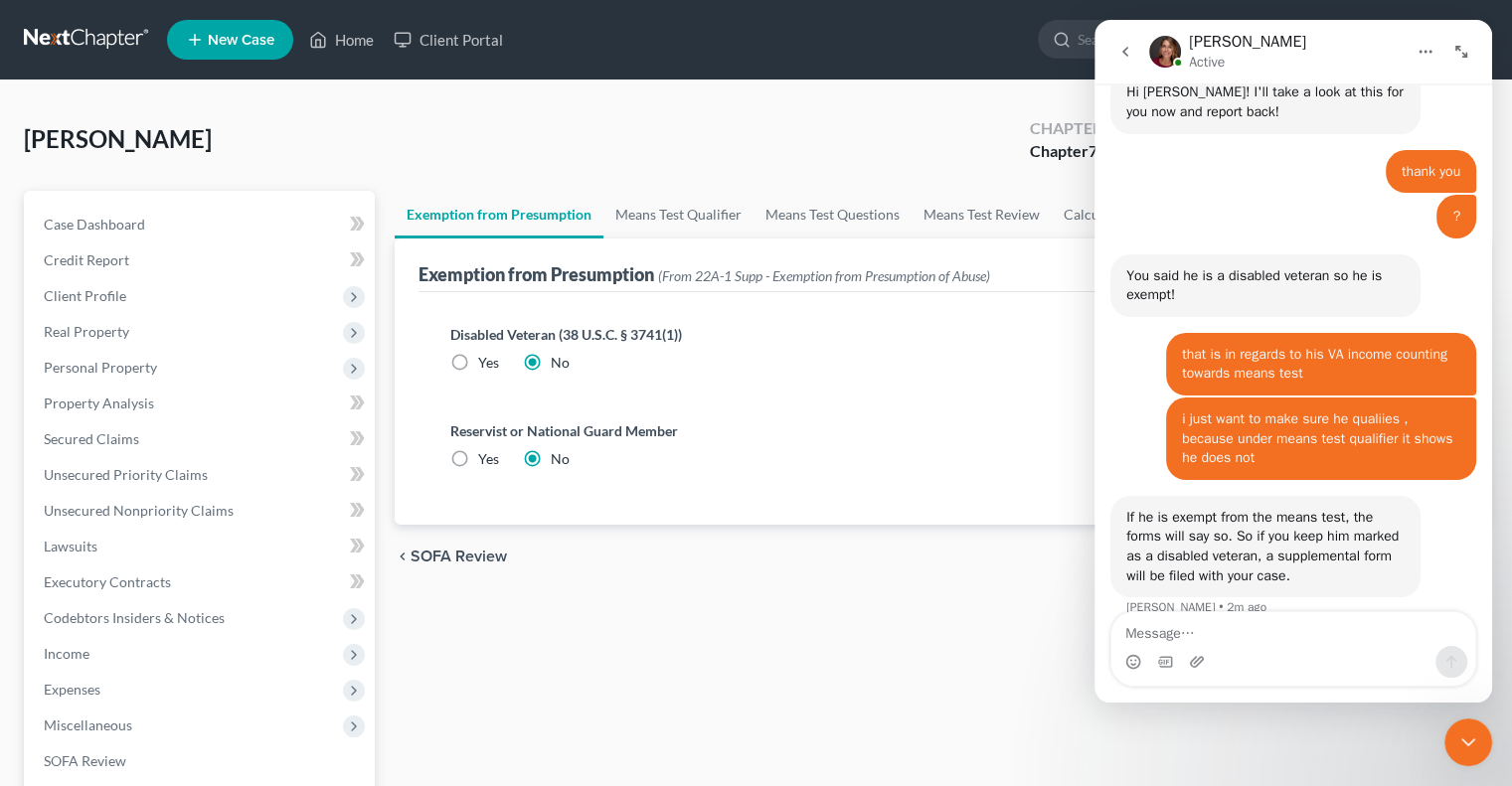 scroll, scrollTop: 723, scrollLeft: 0, axis: vertical 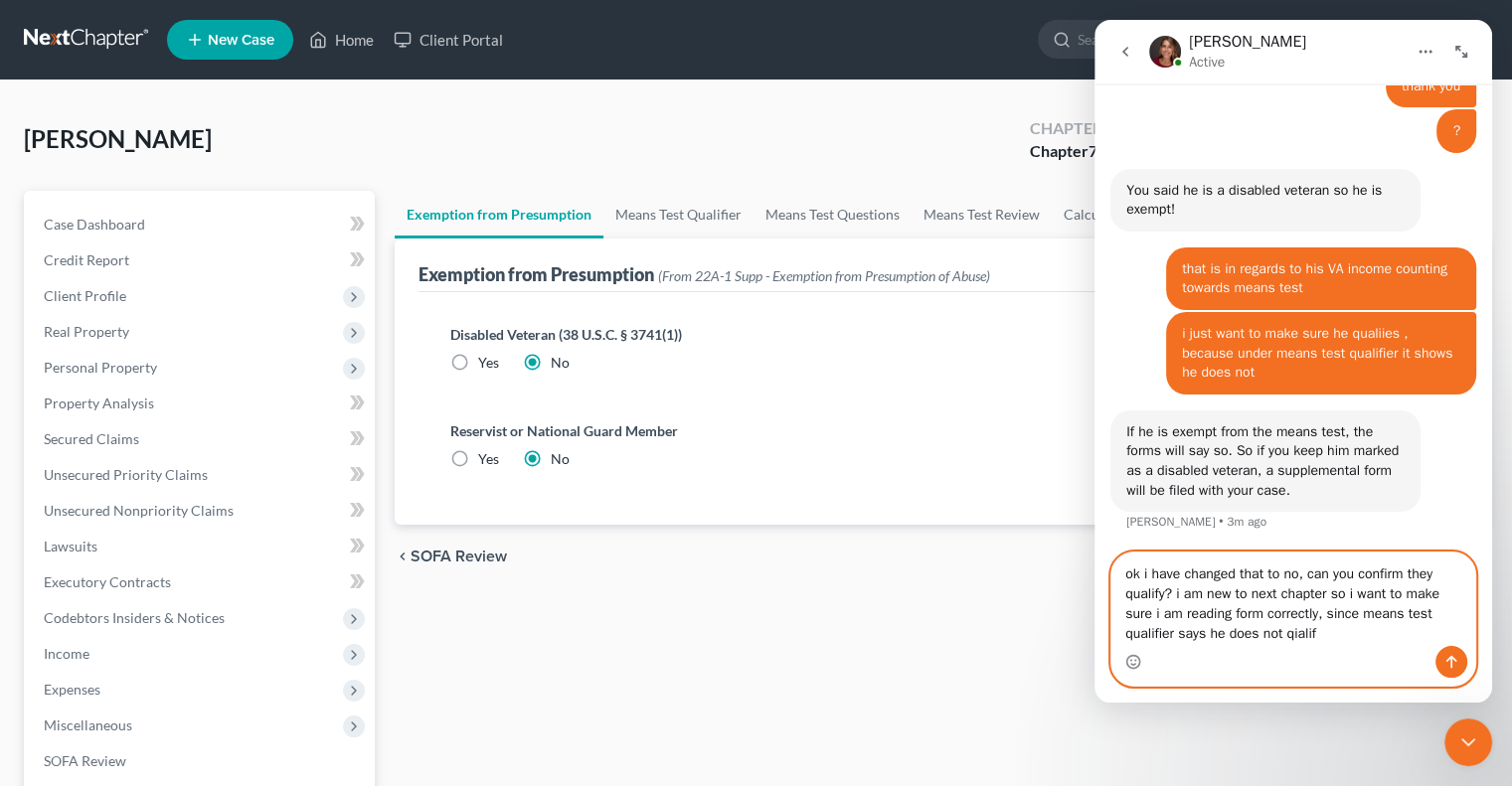 type on "ok i have changed that to no, can you confirm they qualify? i am new to next chapter so i want to make sure i am reading form correctly, since means test qualifier says he does not qialify" 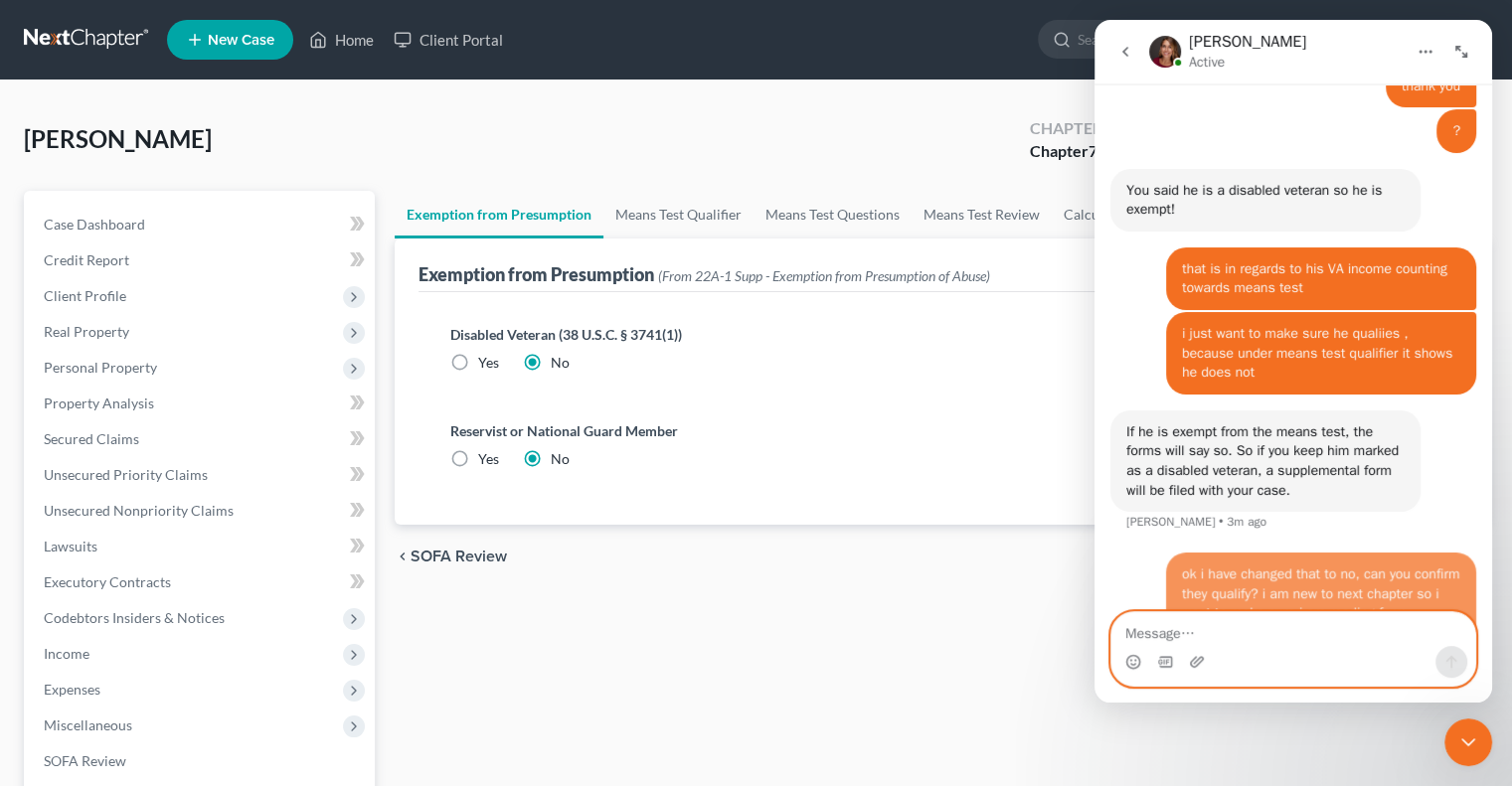 scroll, scrollTop: 860, scrollLeft: 0, axis: vertical 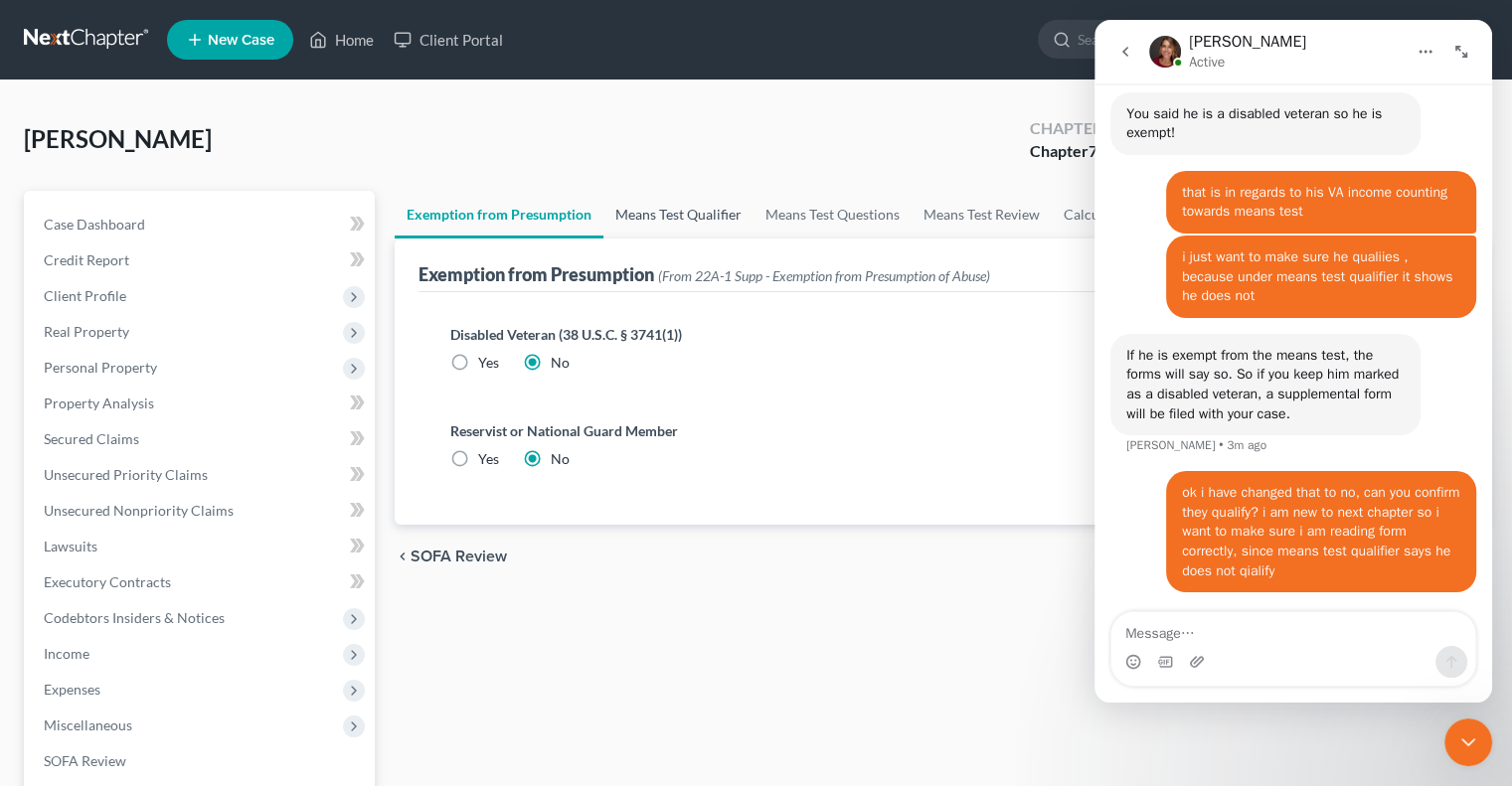 click on "Means Test Qualifier" at bounding box center [678, 215] 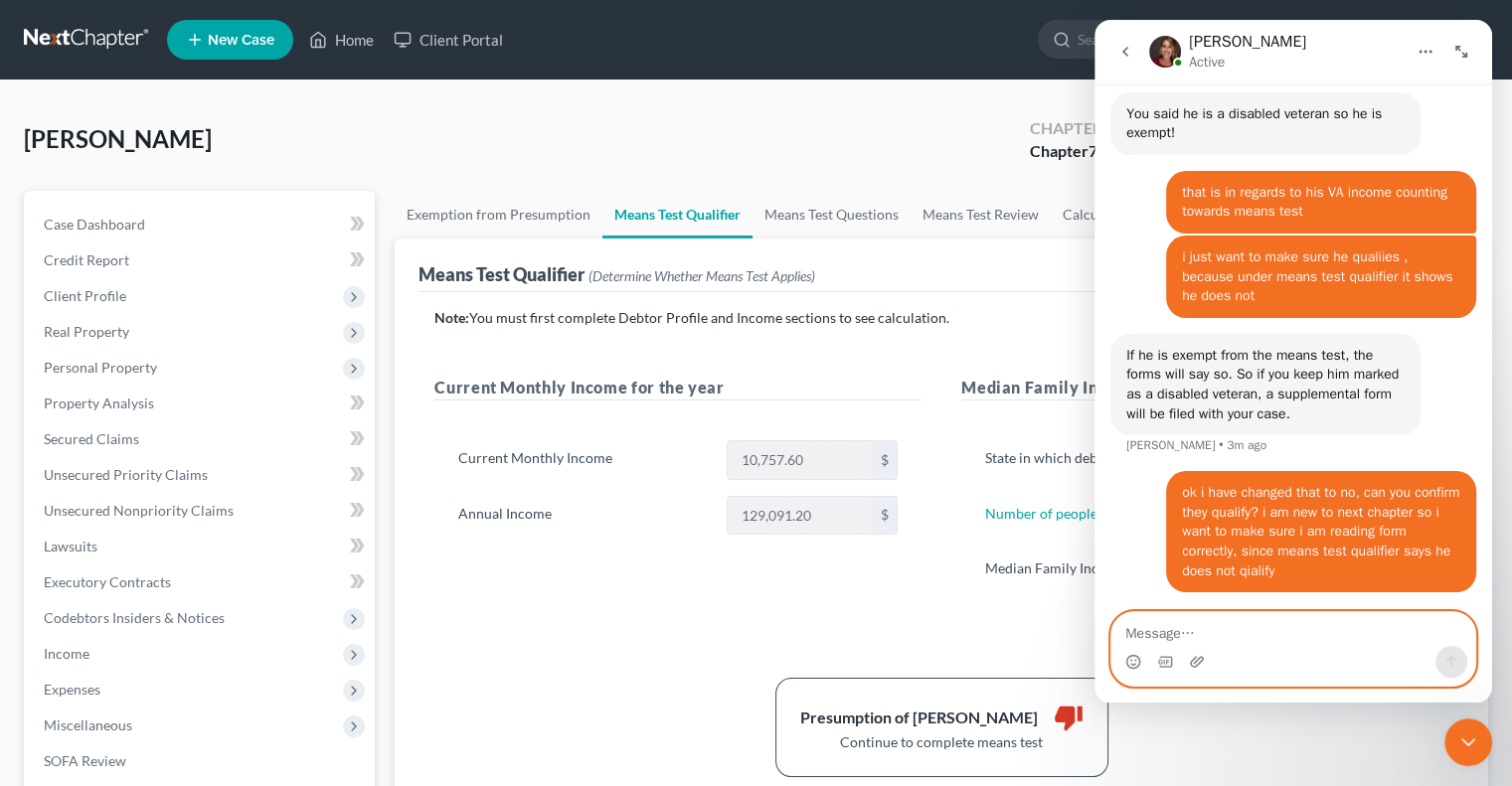 click at bounding box center [1293, 629] 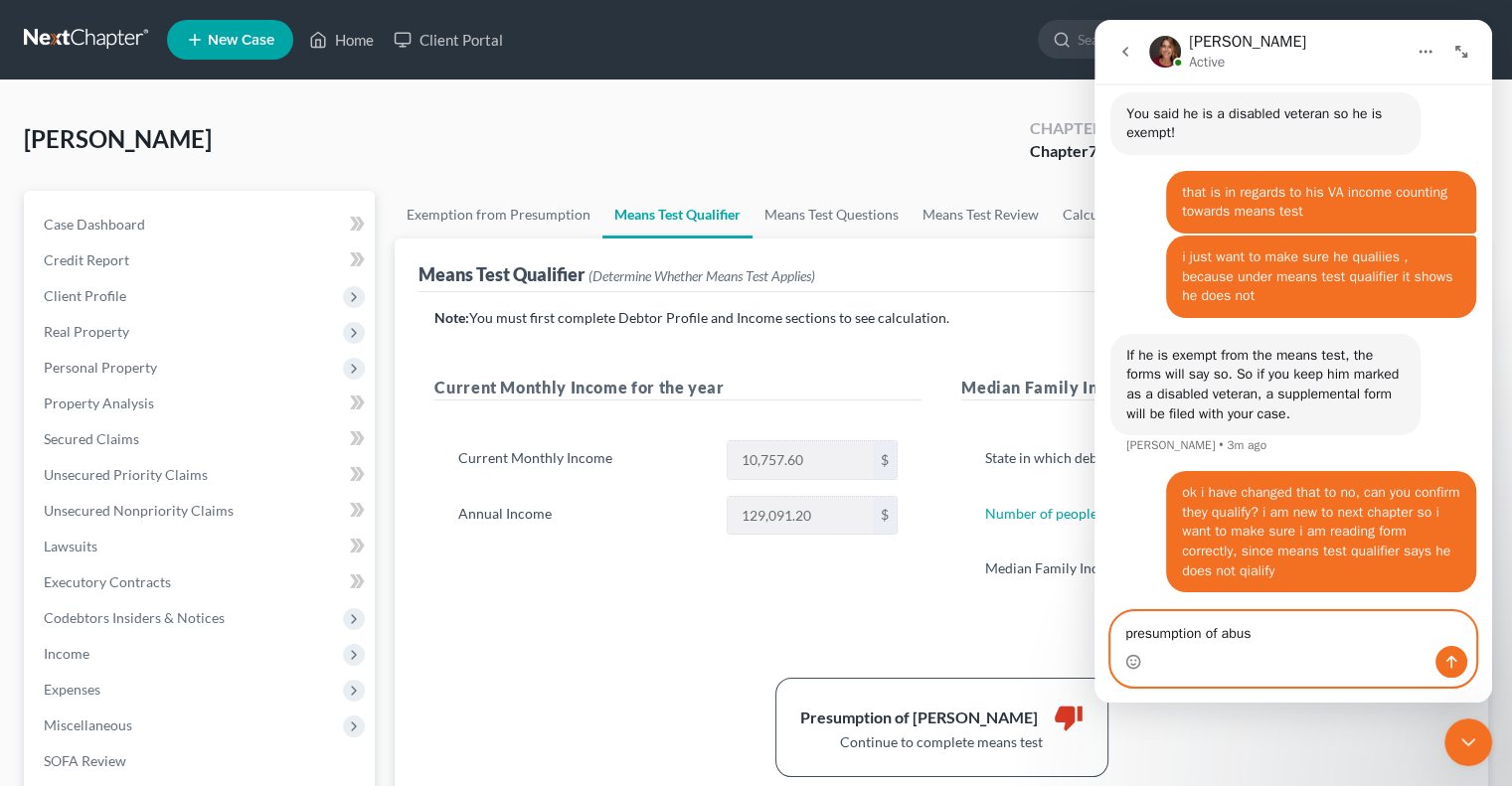 type on "presumption of abuse" 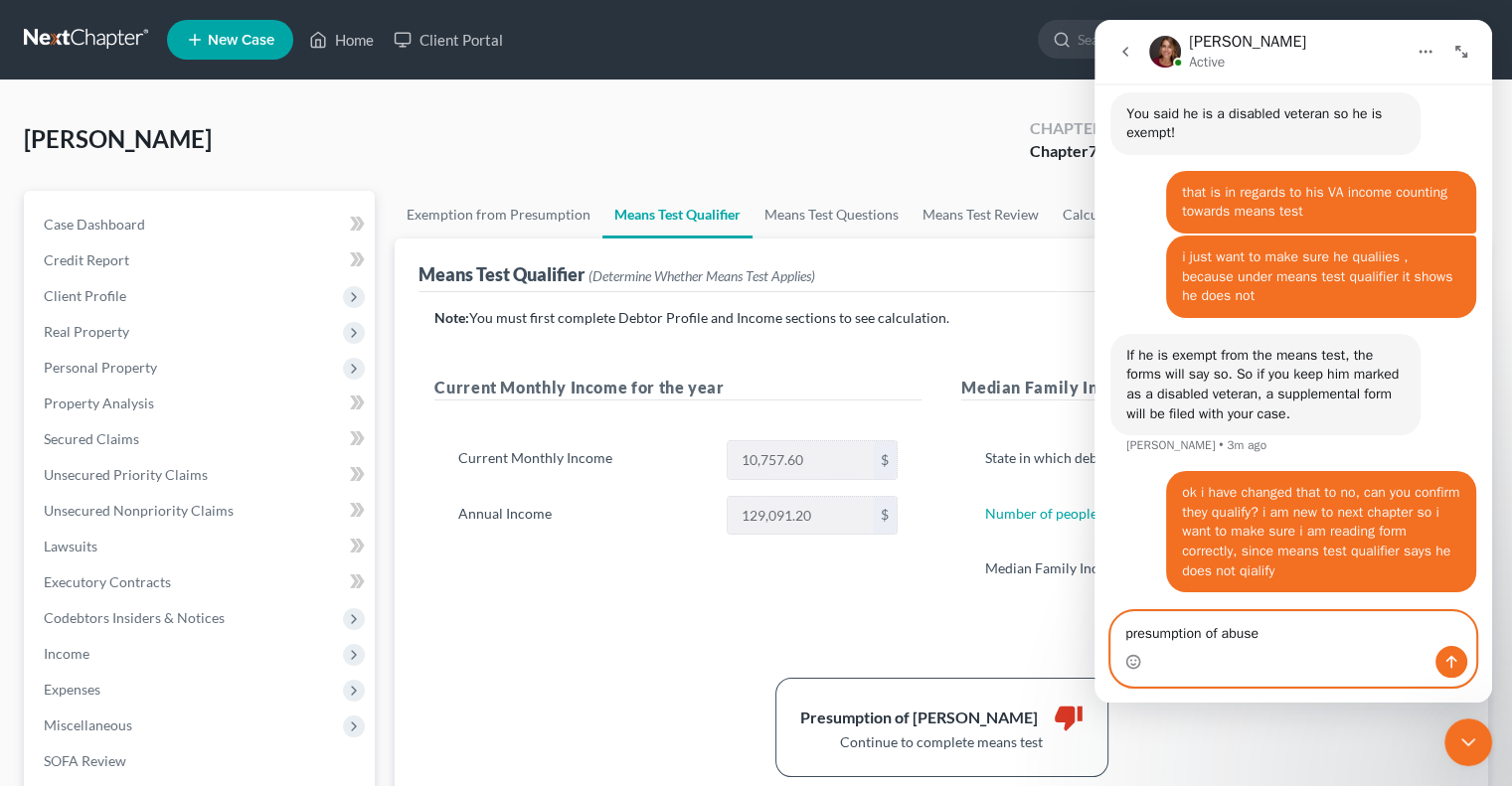 type 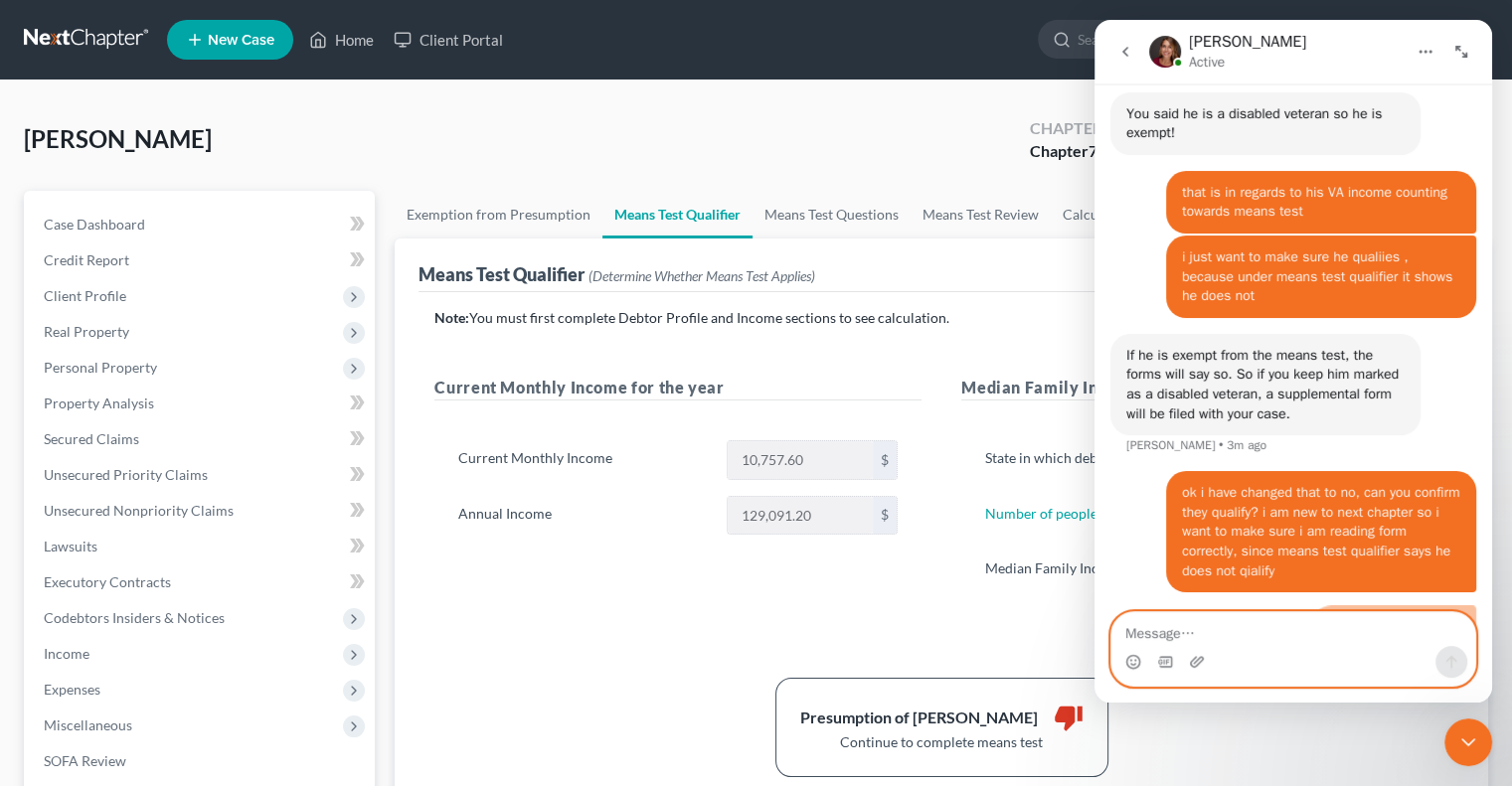 scroll, scrollTop: 905, scrollLeft: 0, axis: vertical 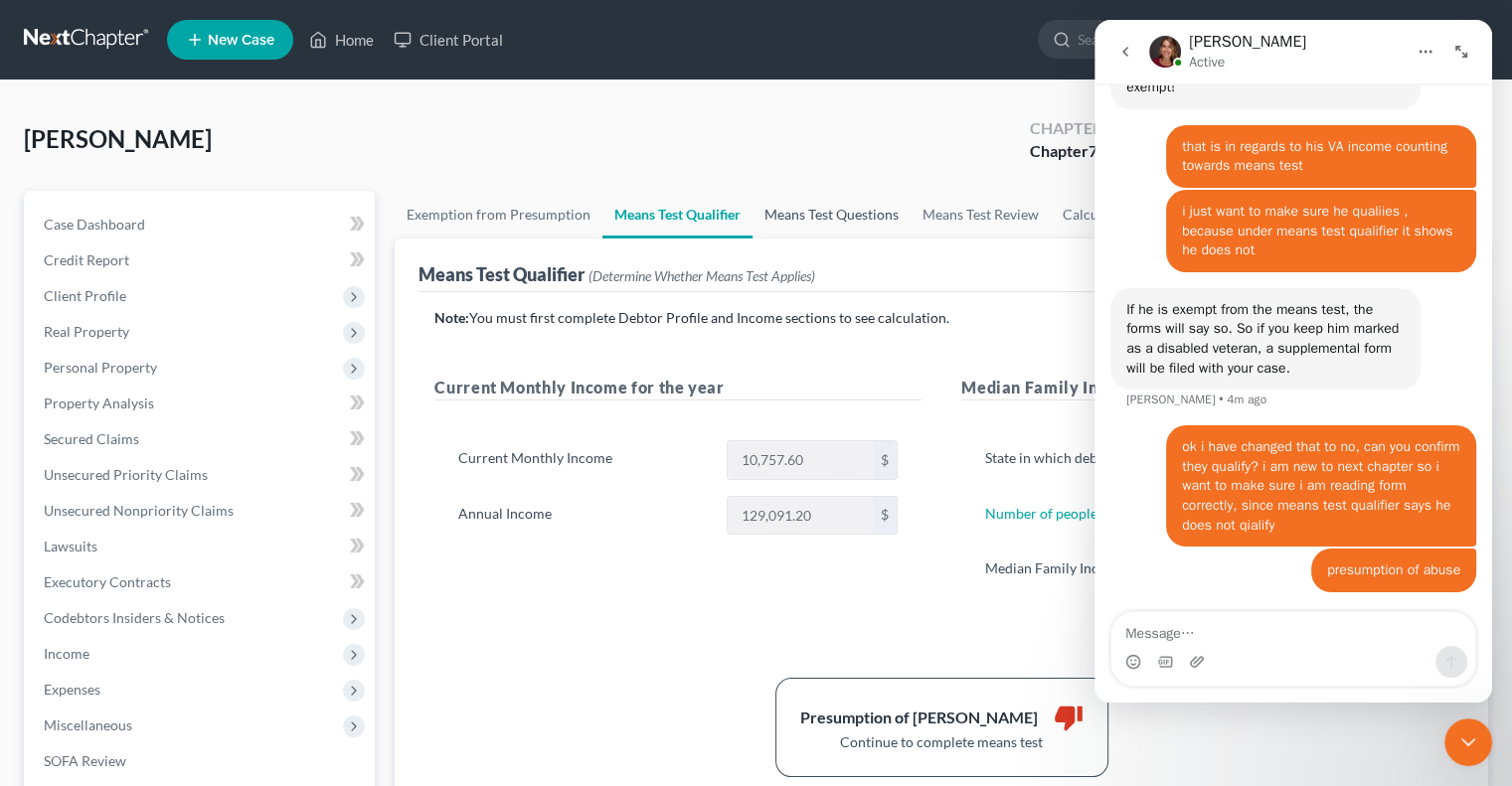 click on "Means Test Questions" at bounding box center (831, 215) 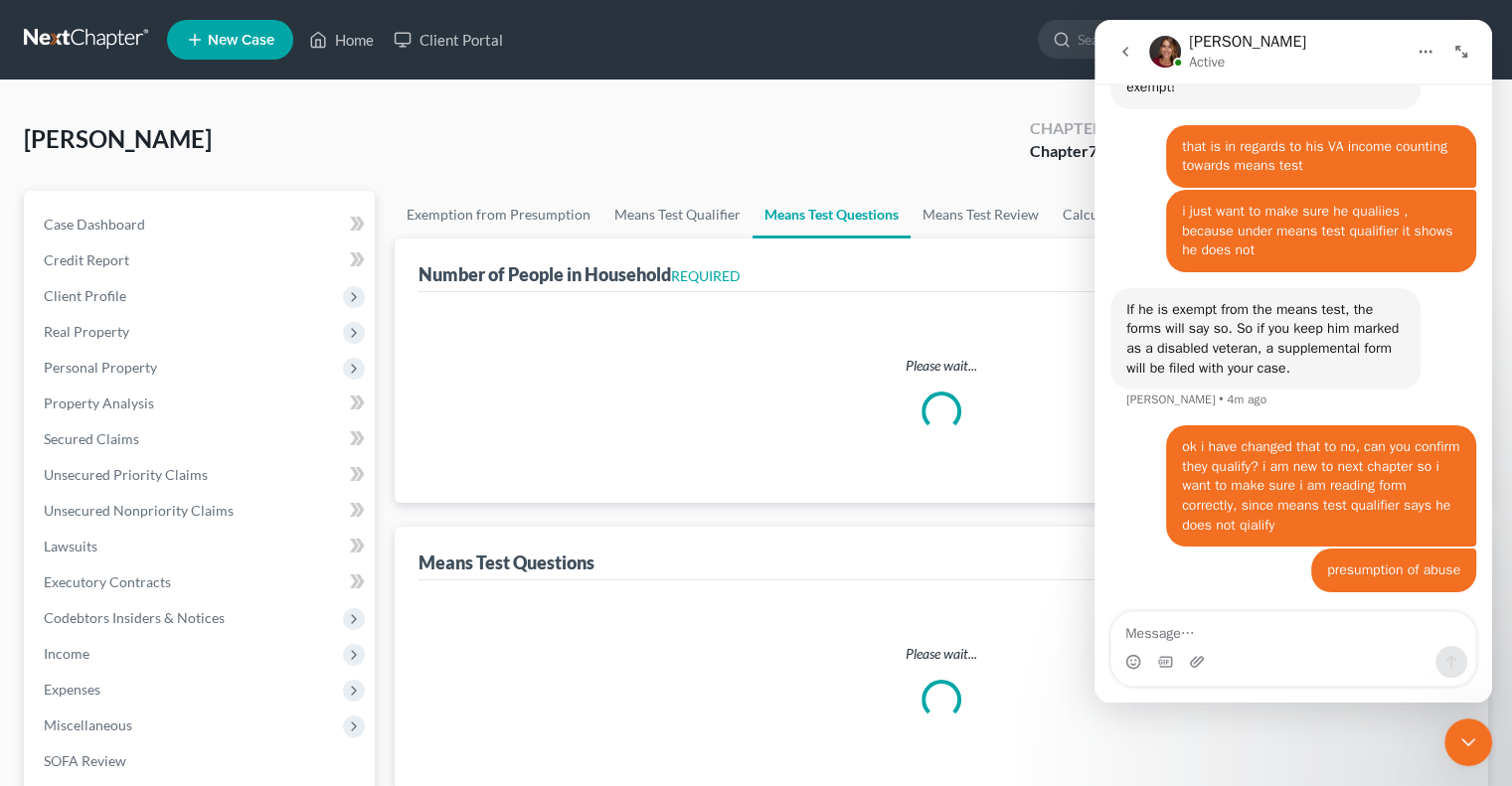 select on "1" 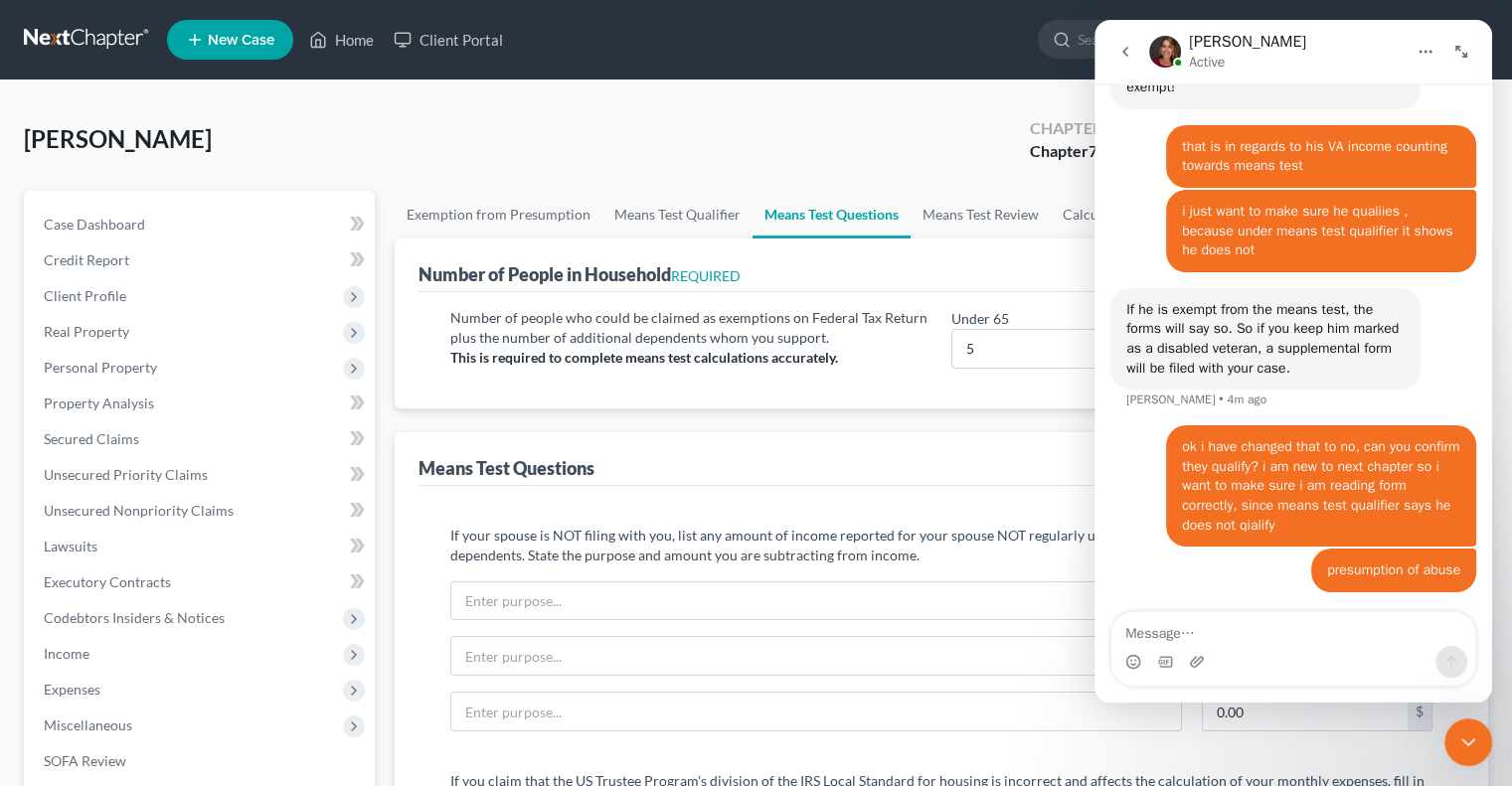 click 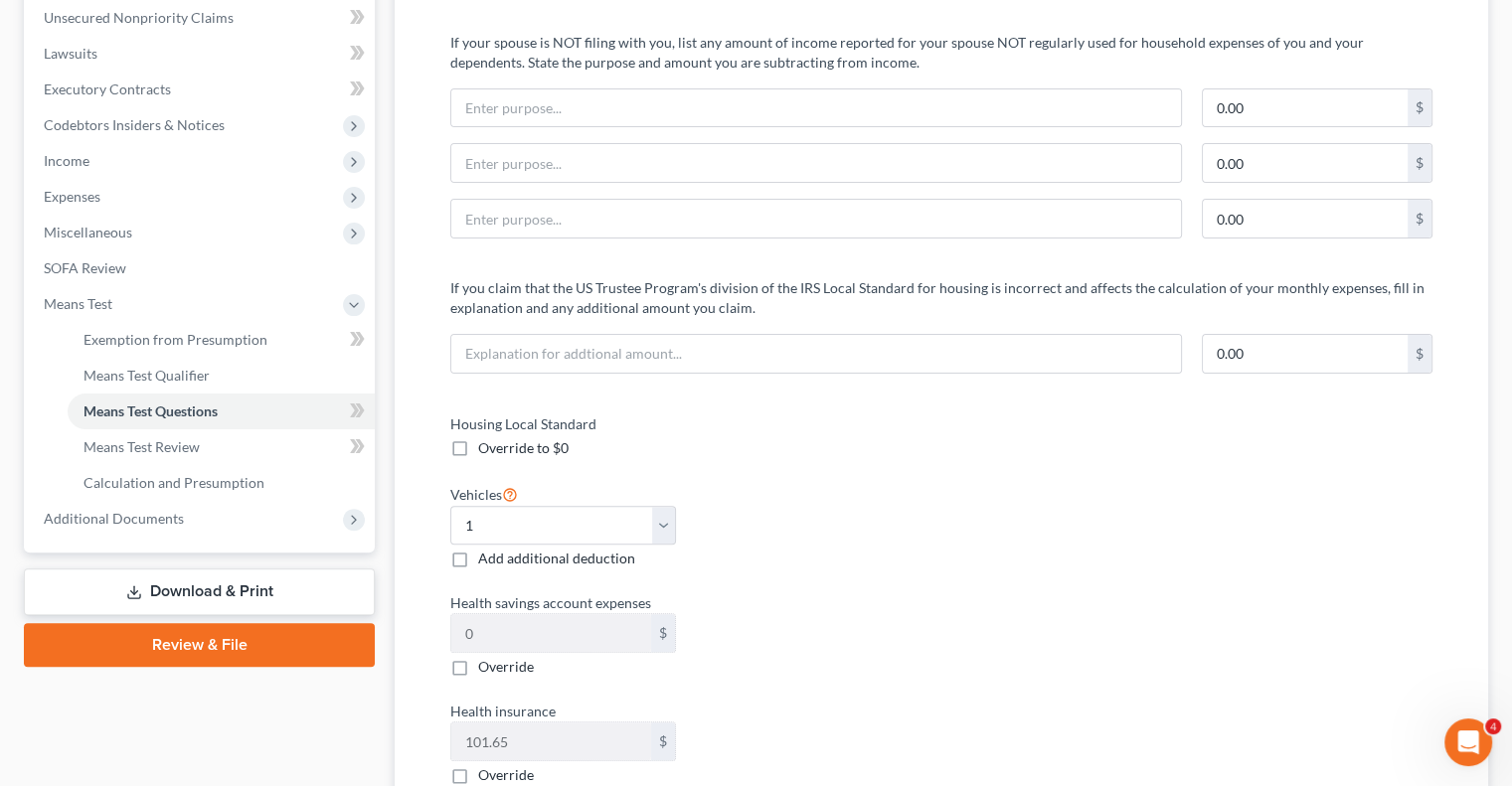 scroll, scrollTop: 0, scrollLeft: 0, axis: both 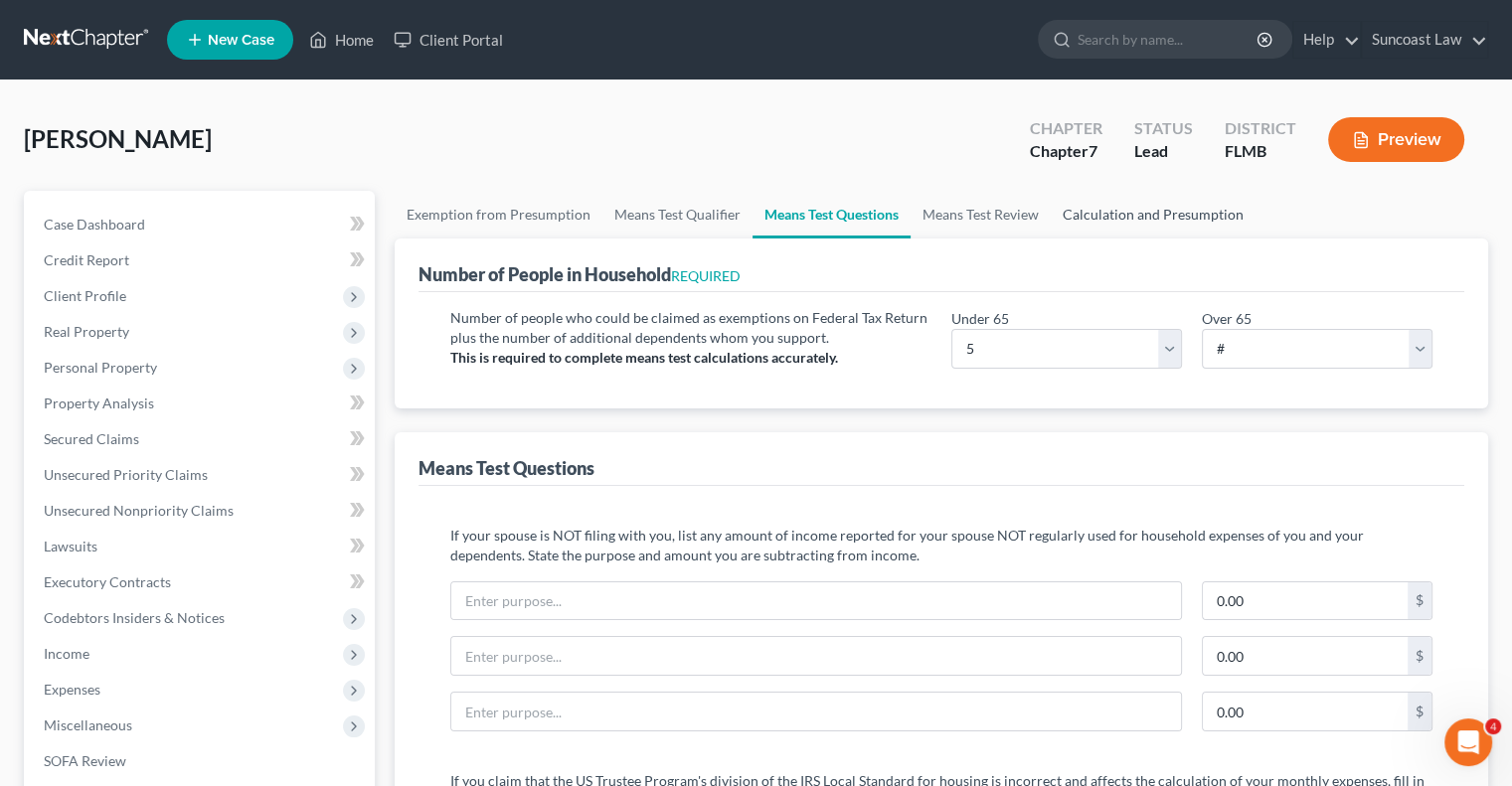 click on "Calculation and Presumption" at bounding box center (1153, 215) 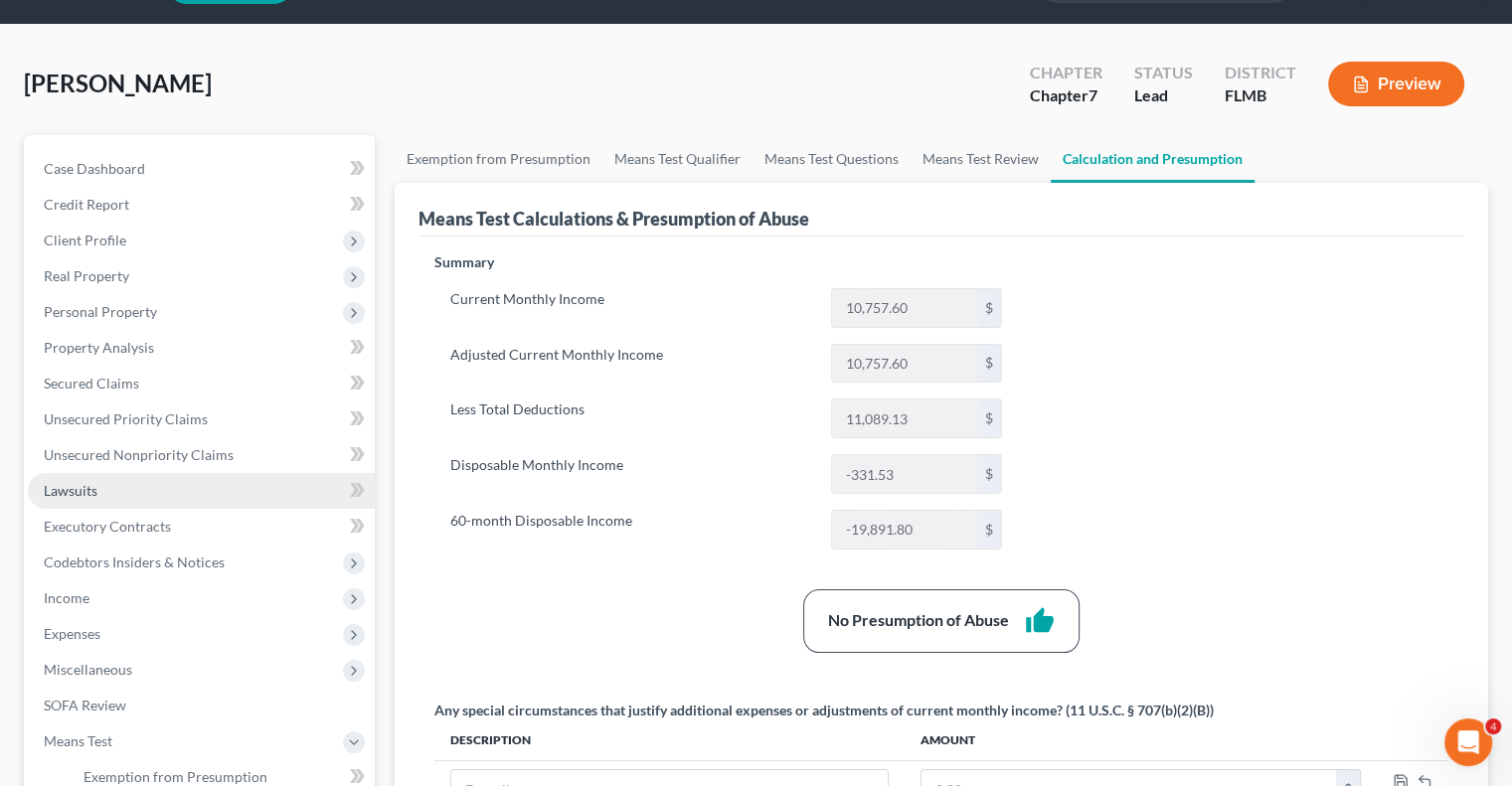 scroll, scrollTop: 0, scrollLeft: 0, axis: both 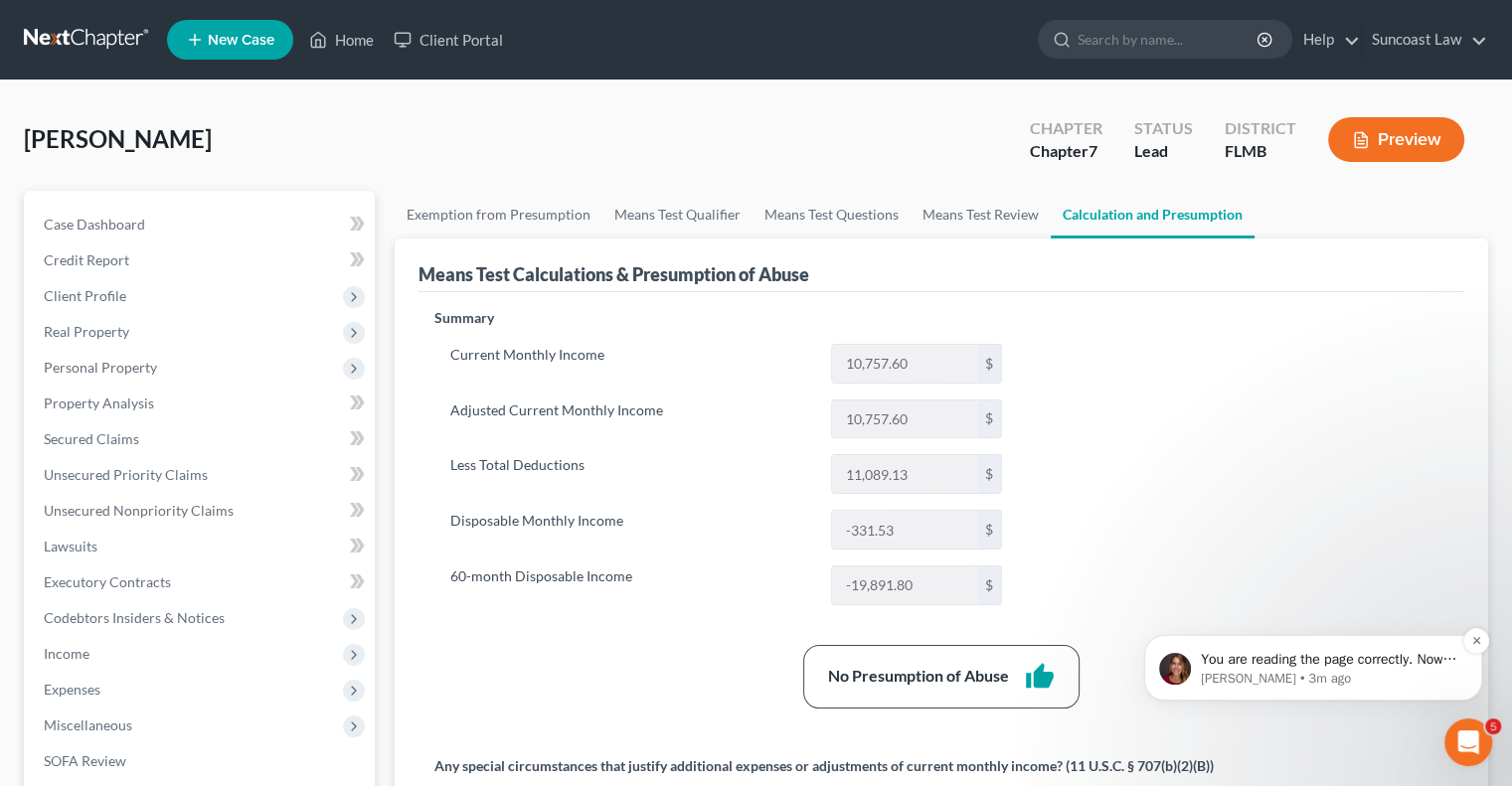click on "You are reading the page correctly. Now, there is a presumption so you will see that the next section is open and you can answer the questions for Form 122A-2.  In your previous instance, yes, there was a presumption but it didnt matter because they were exempt." at bounding box center (1329, 660) 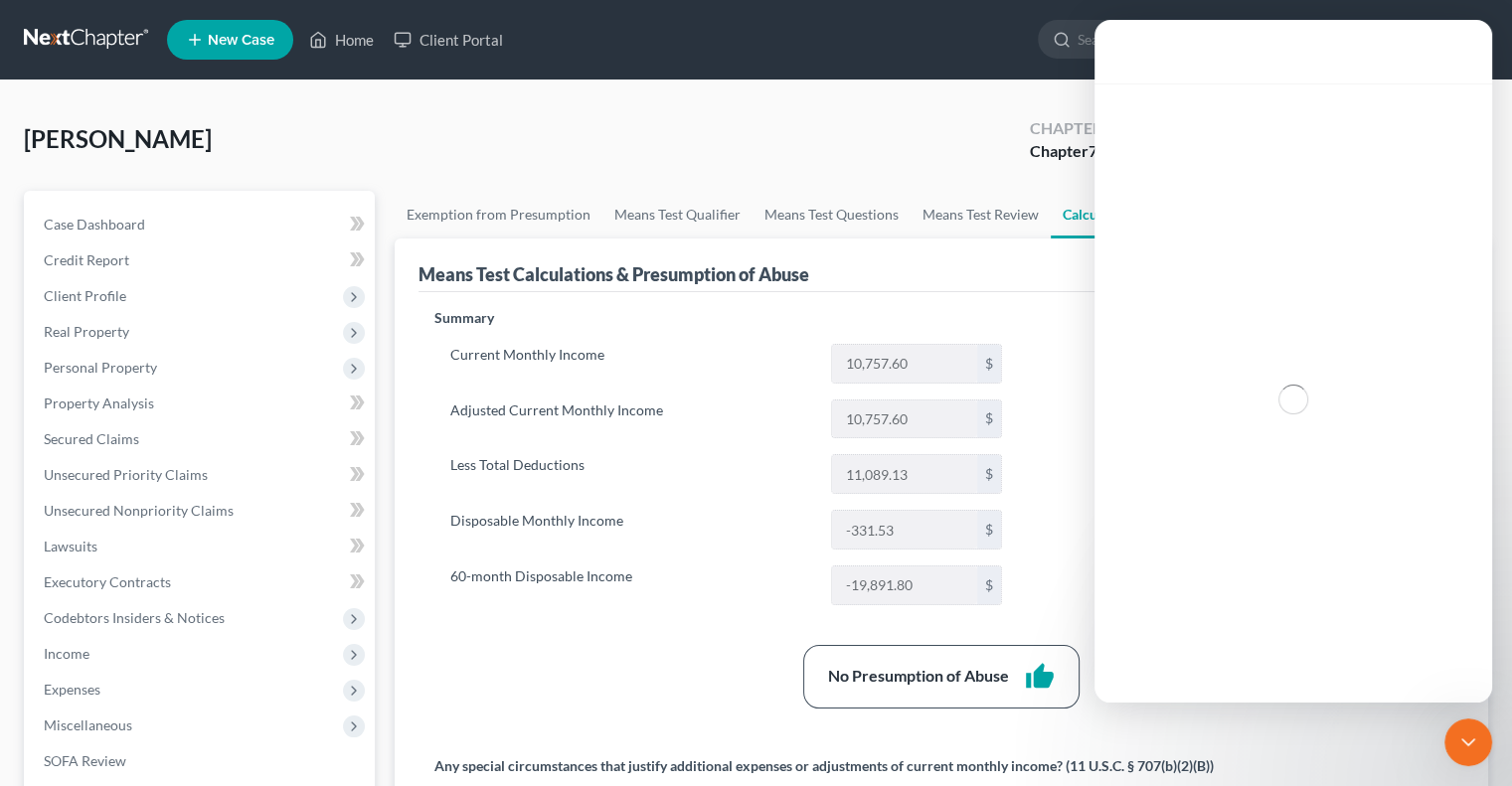 scroll, scrollTop: 3, scrollLeft: 0, axis: vertical 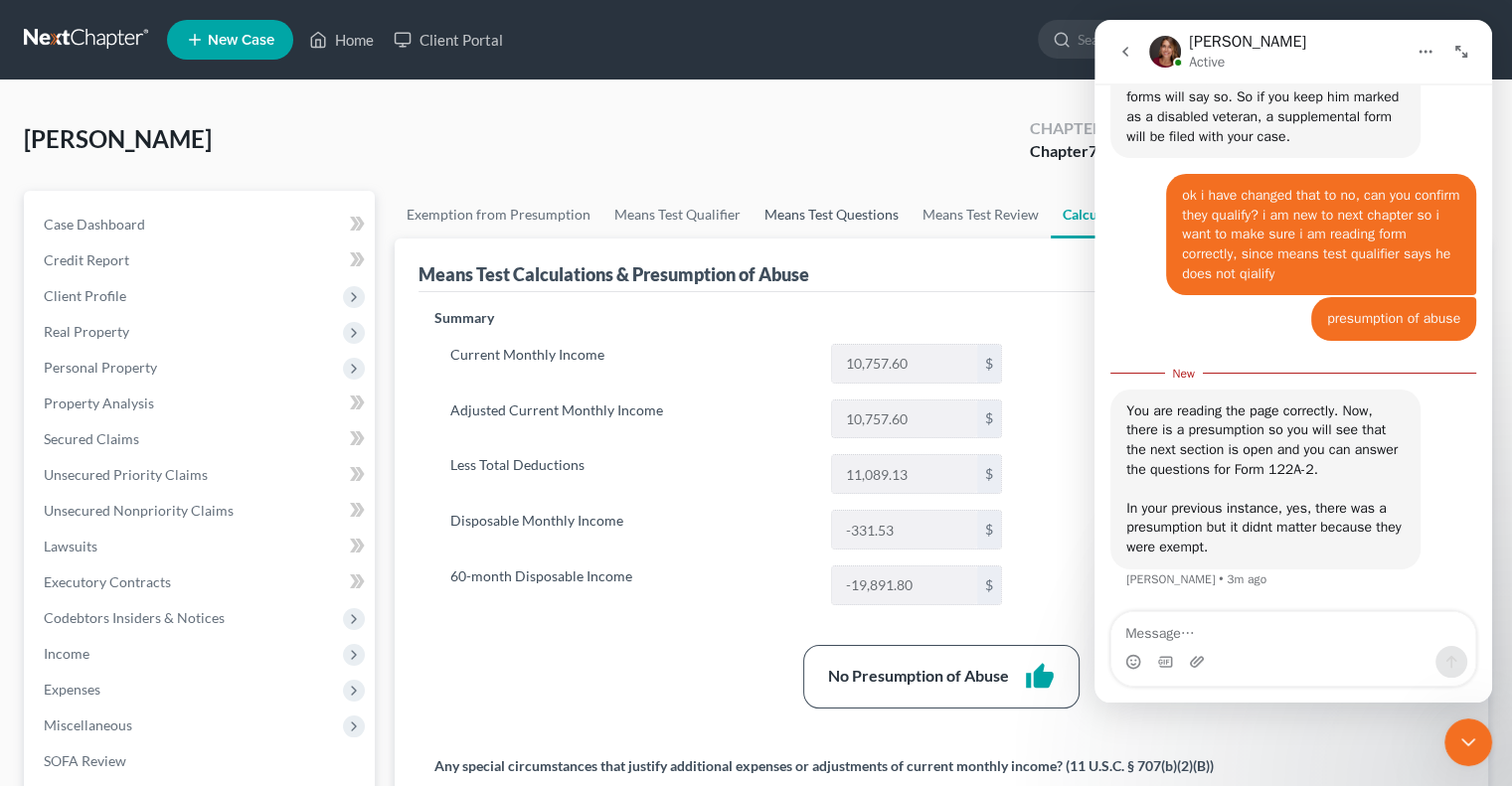 click on "Means Test Questions" at bounding box center [831, 215] 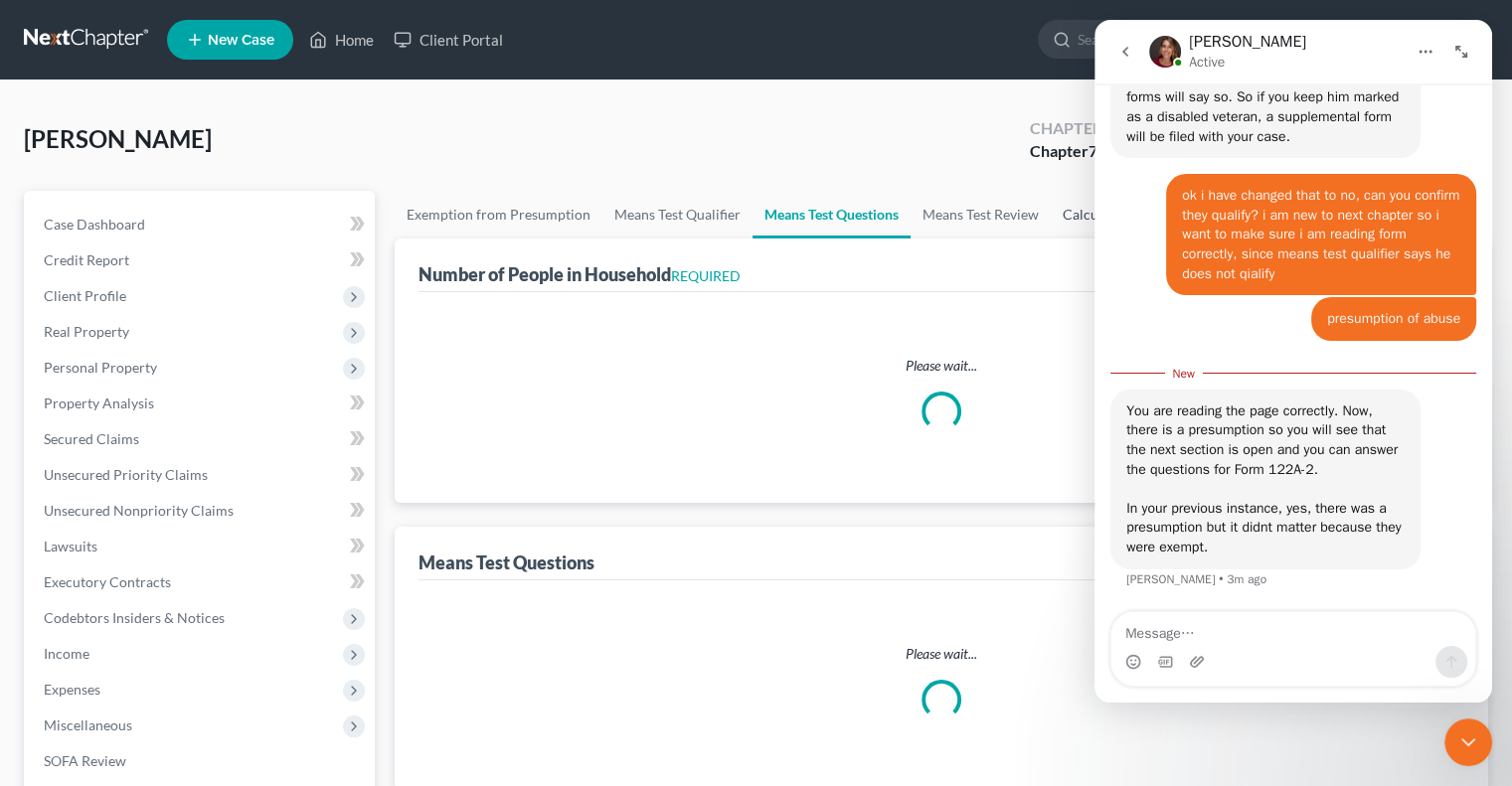 select on "1" 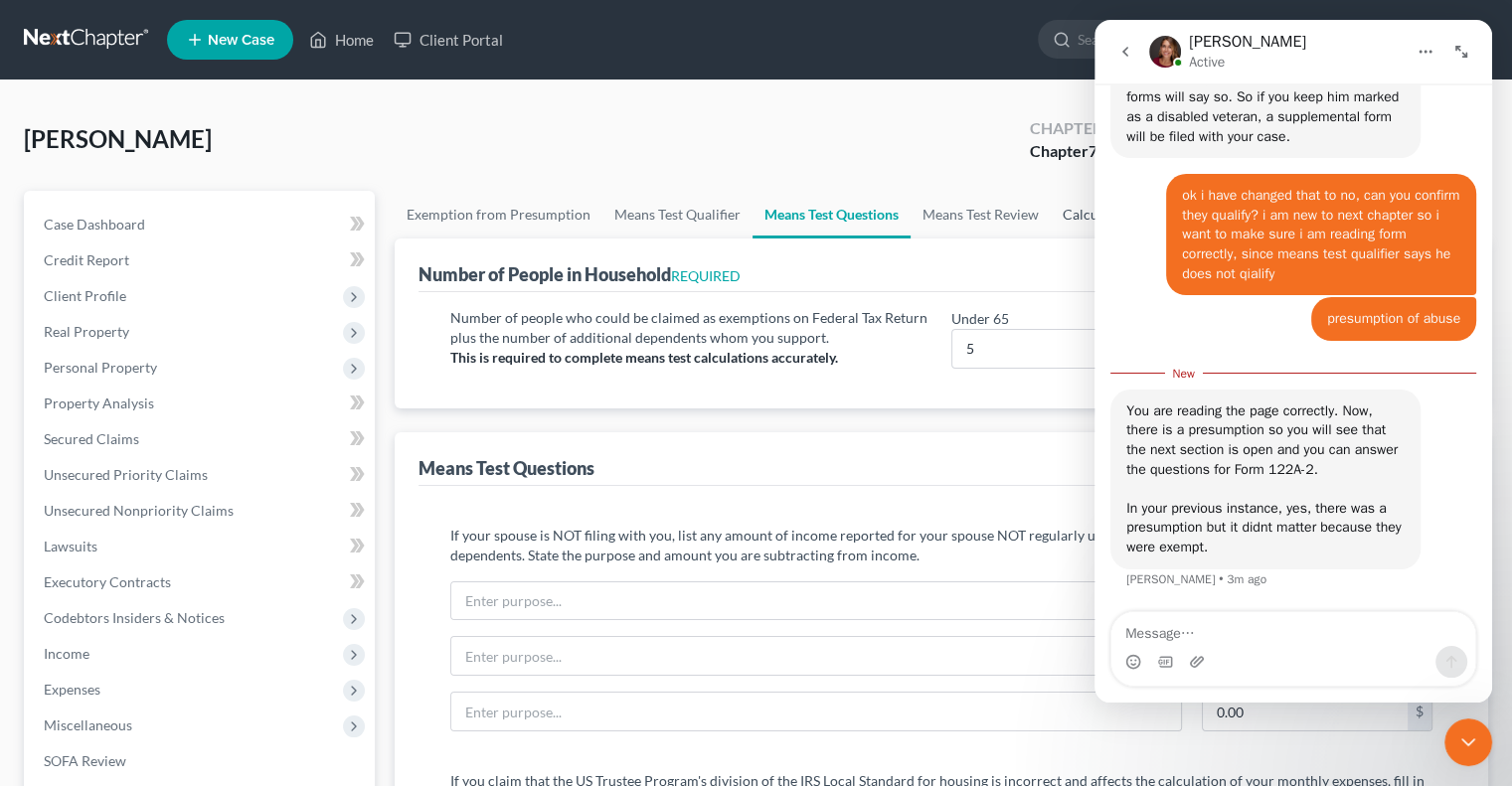 click on "Calculation and Presumption" at bounding box center (1153, 215) 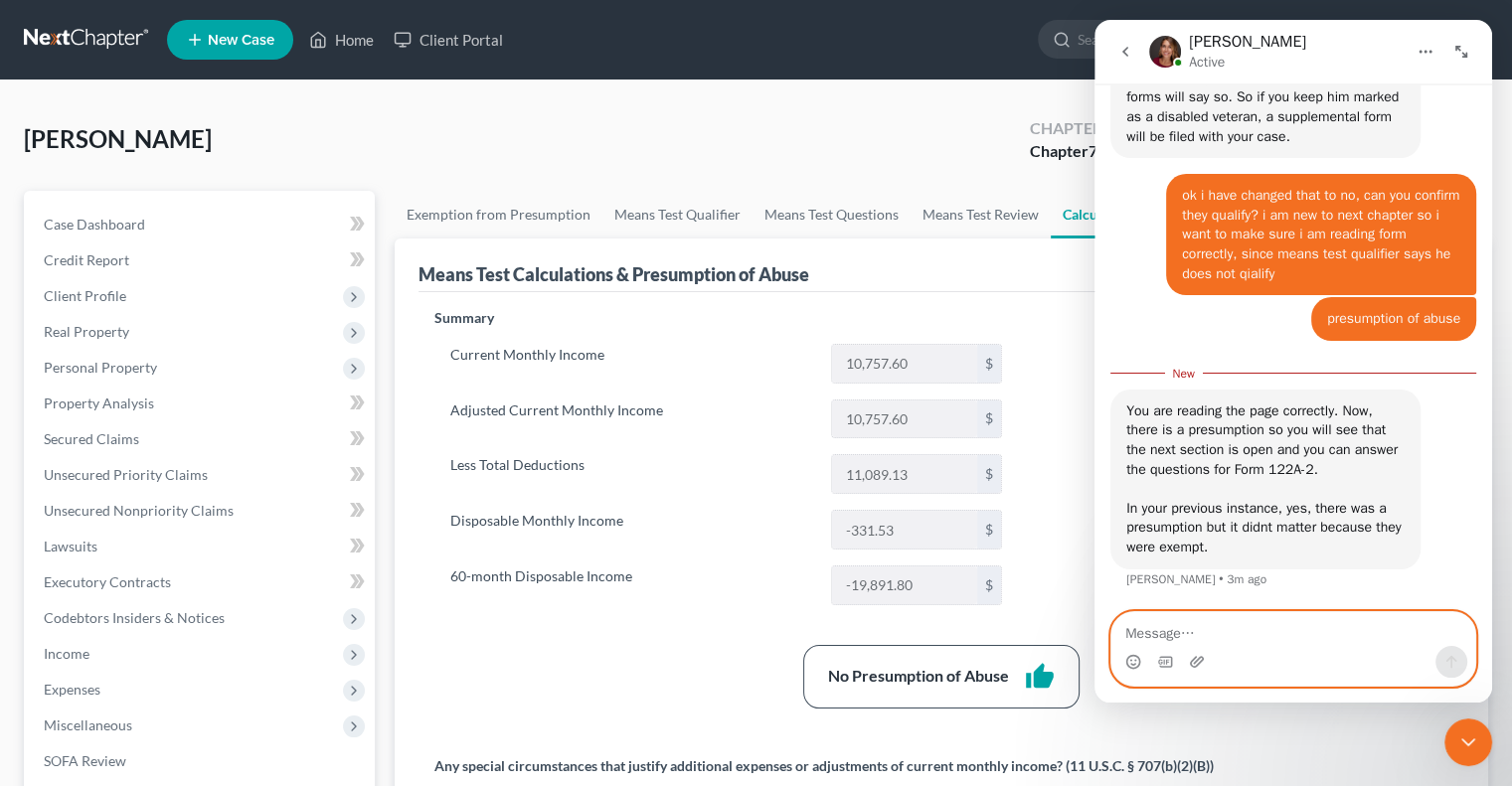 click at bounding box center (1293, 629) 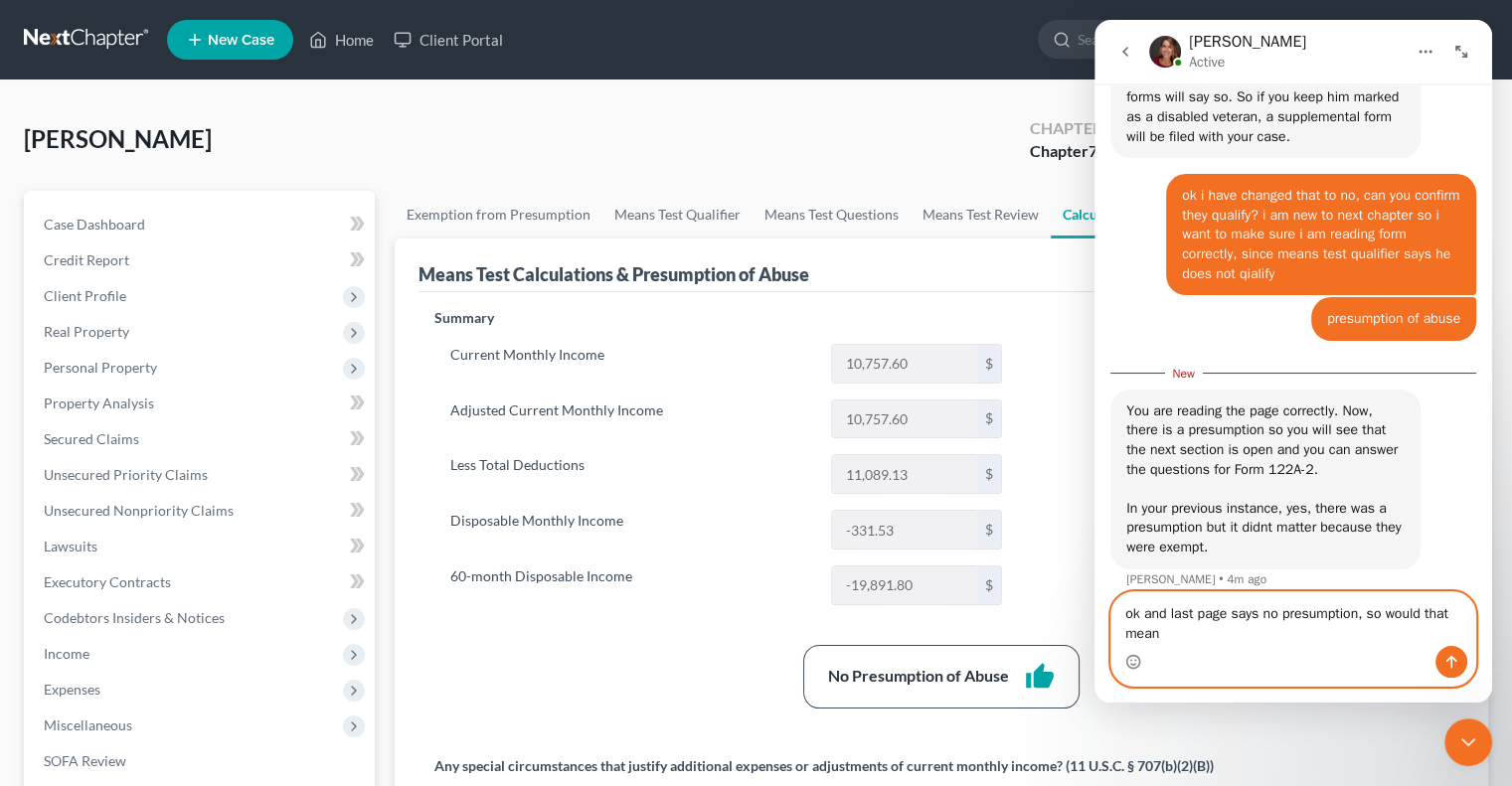 scroll, scrollTop: 1154, scrollLeft: 0, axis: vertical 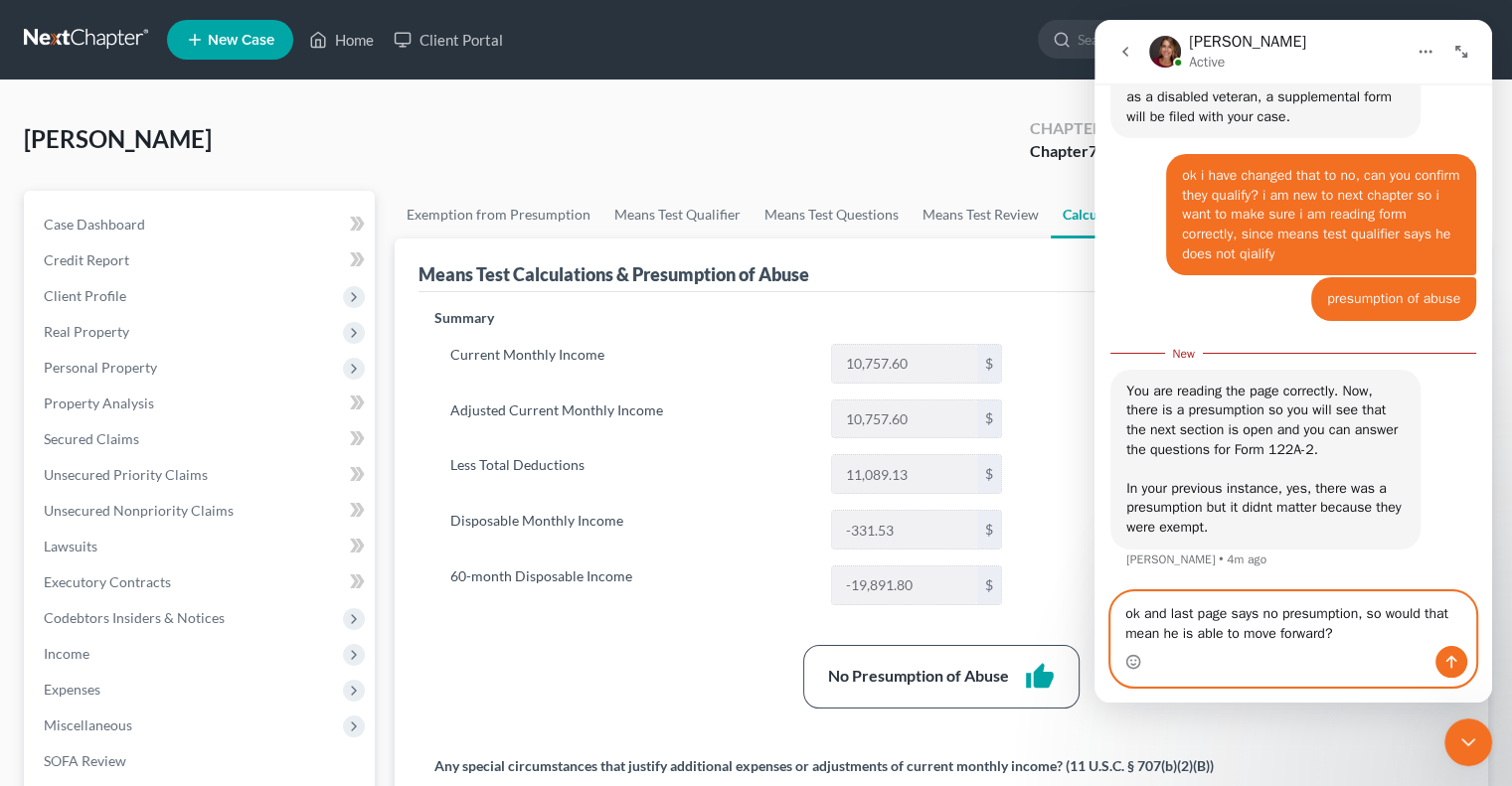 type on "ok and last page says no presumption, so would that mean he is able to move forward?" 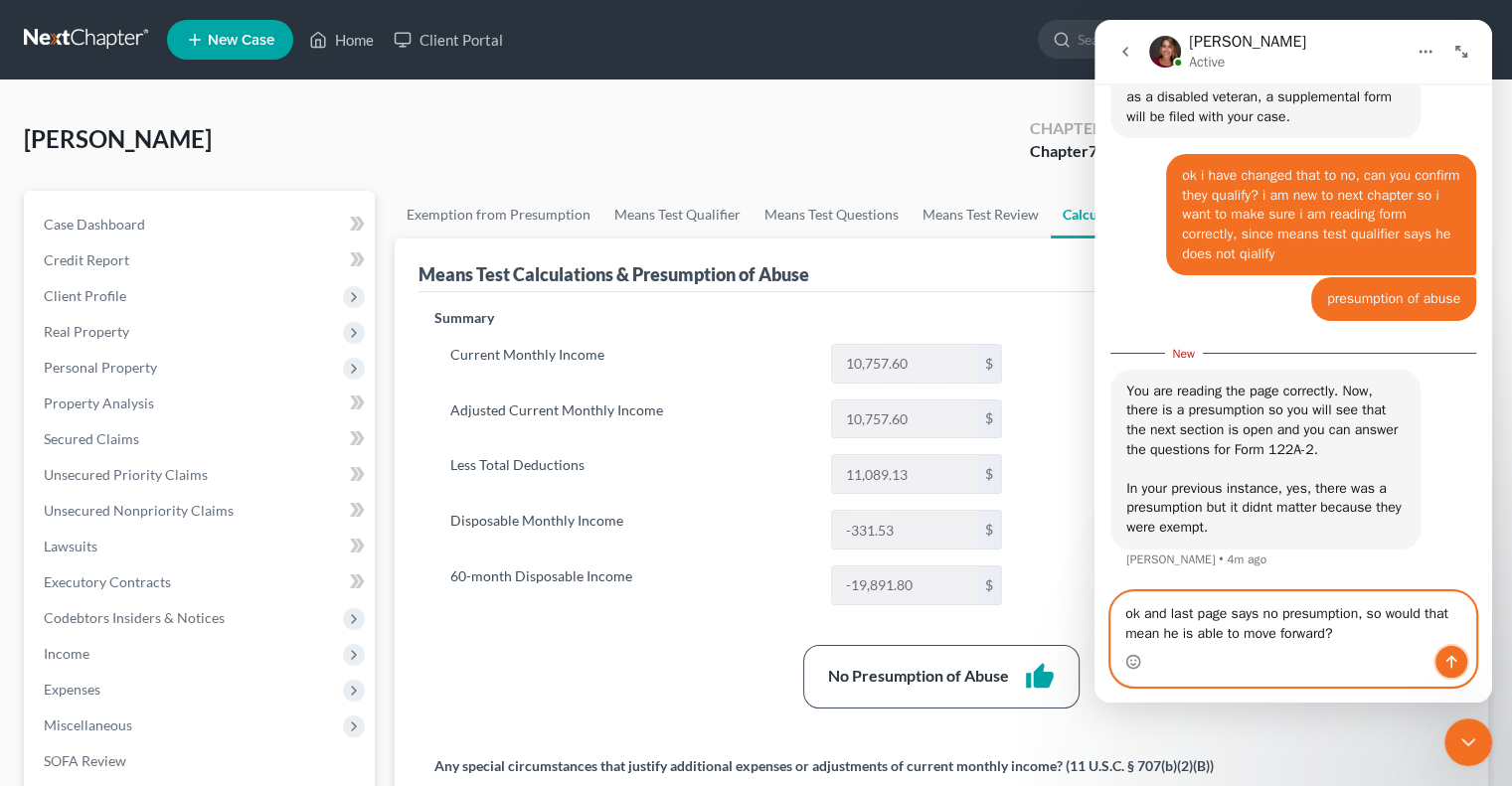click 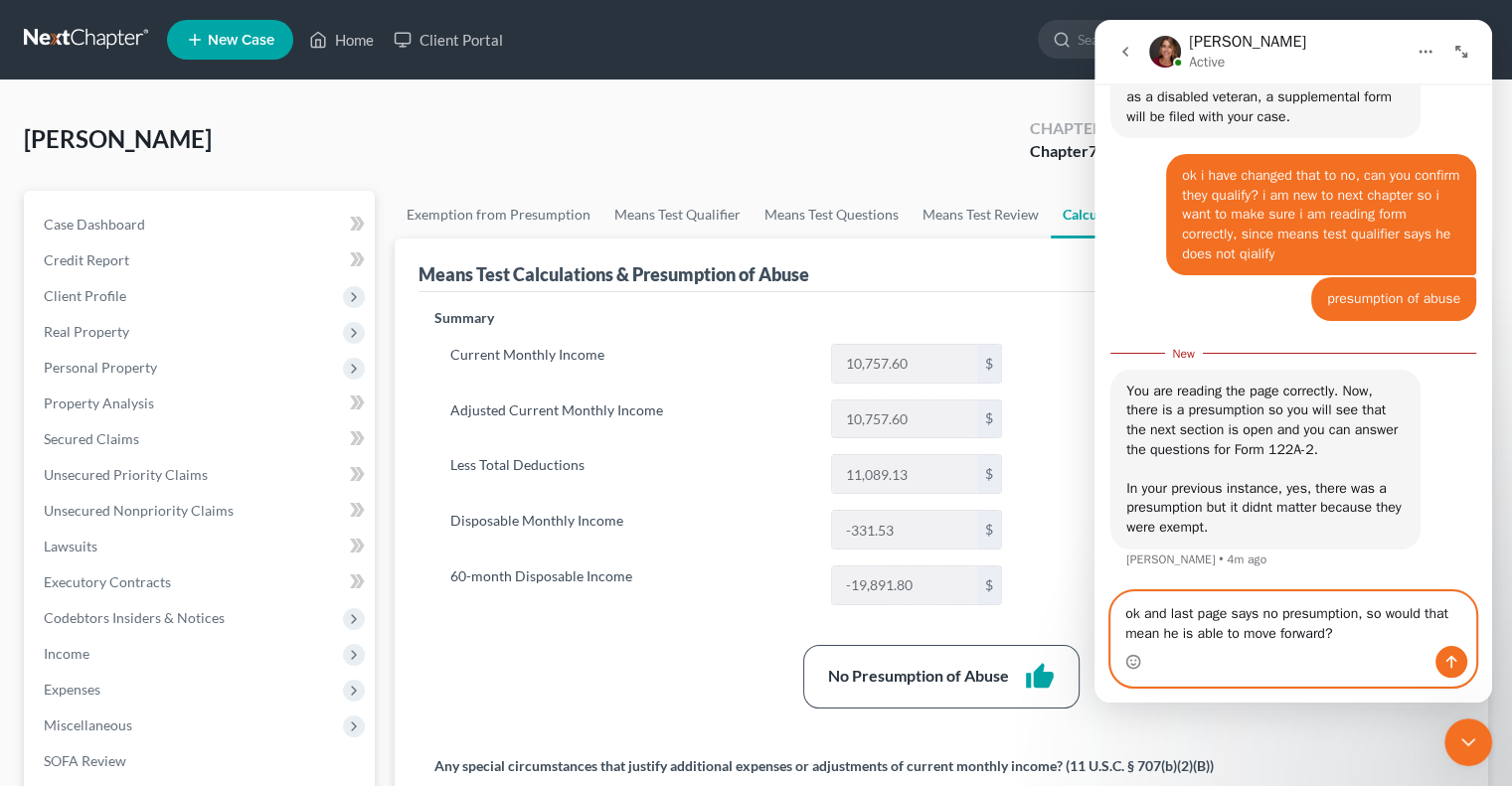 type 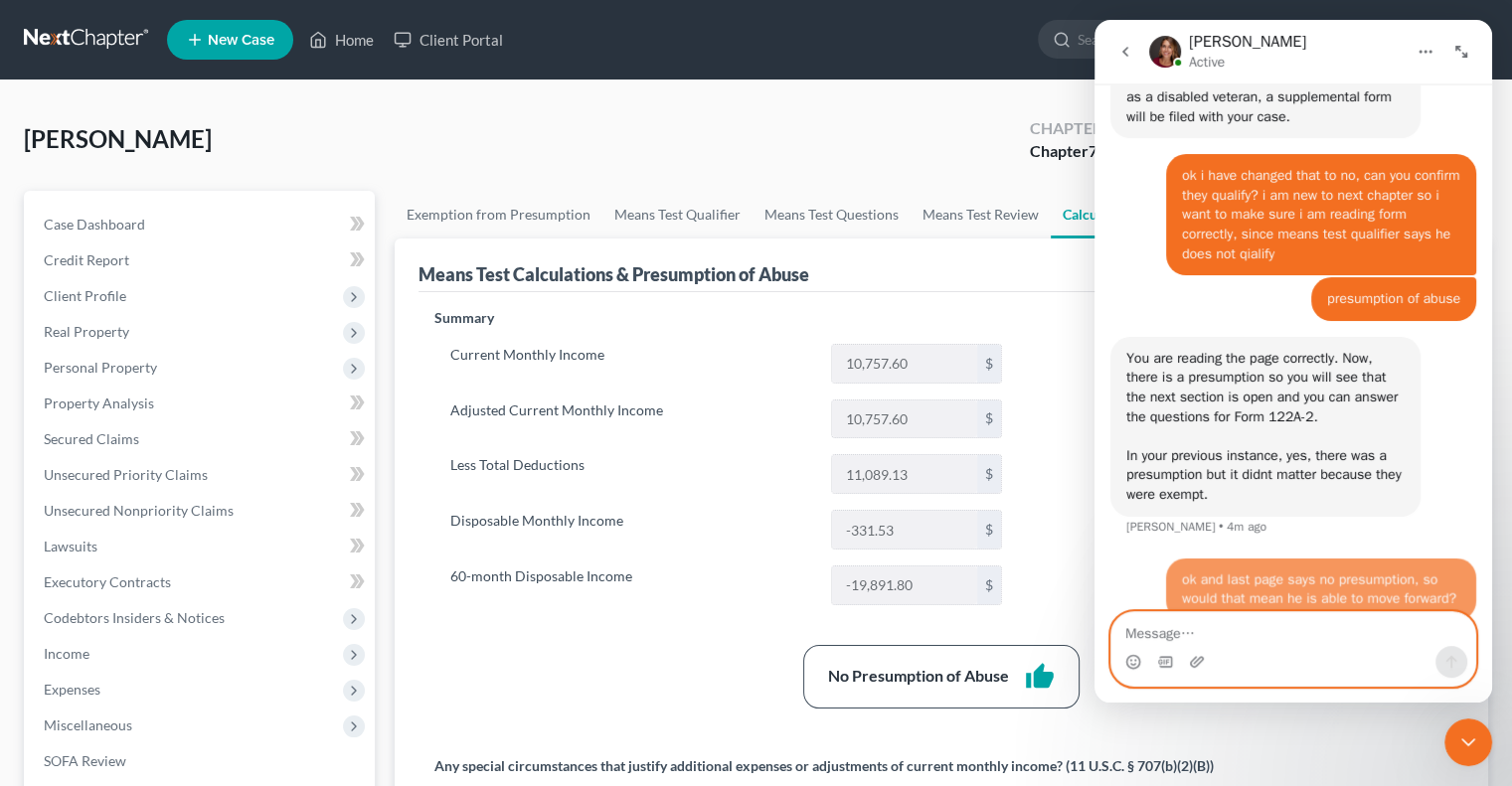 scroll, scrollTop: 2, scrollLeft: 0, axis: vertical 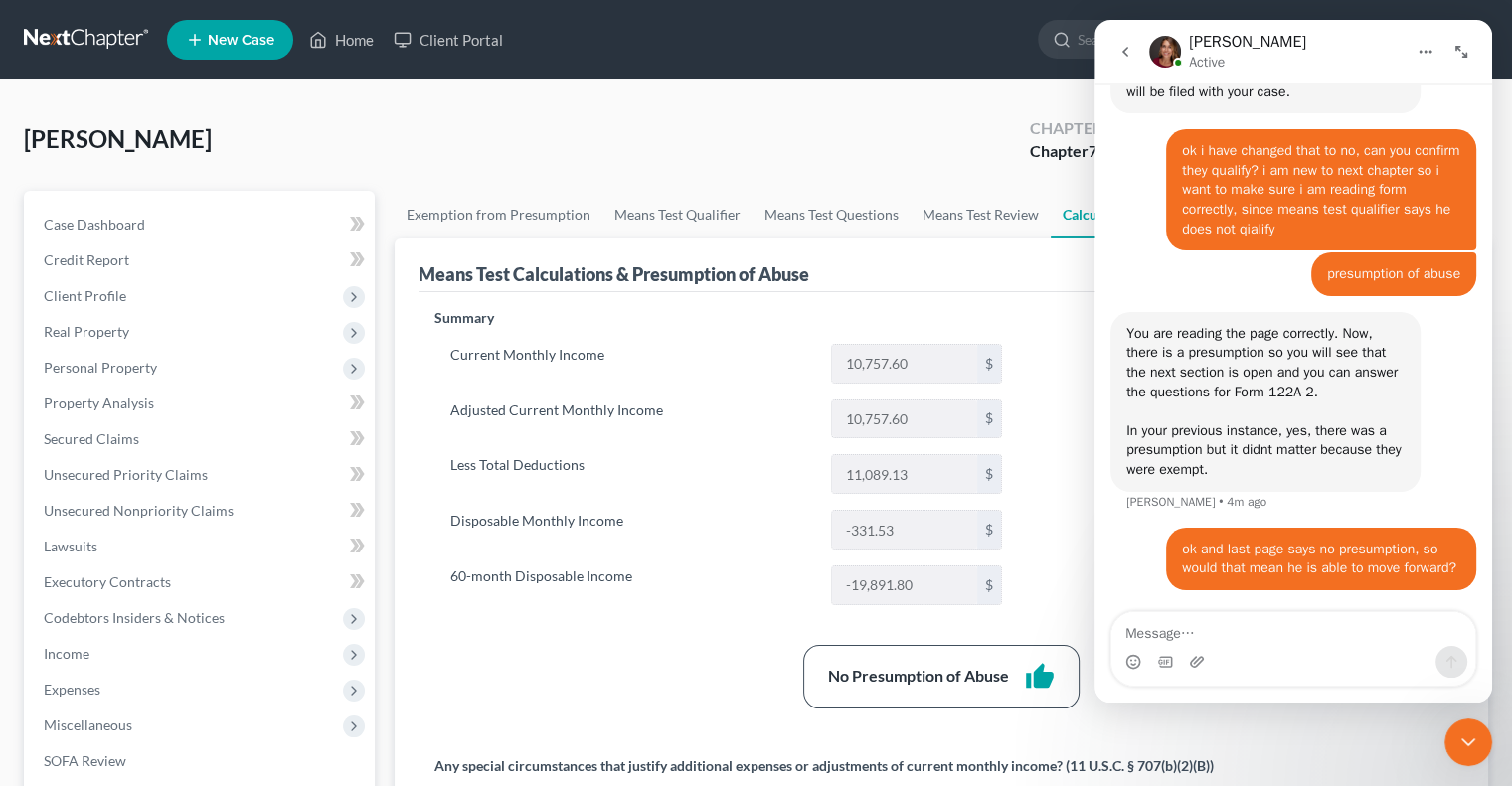 click 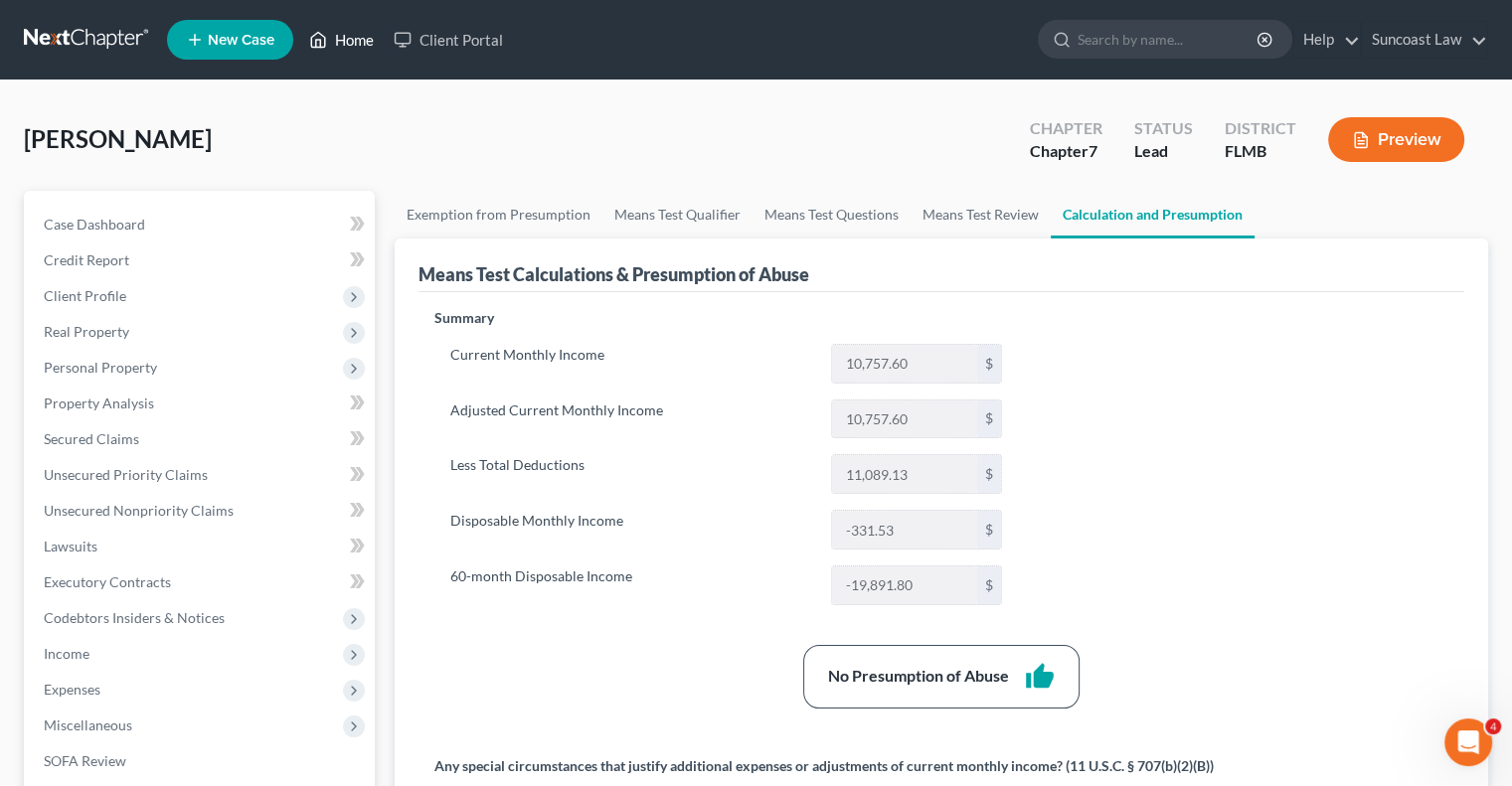 click on "Home" at bounding box center [341, 40] 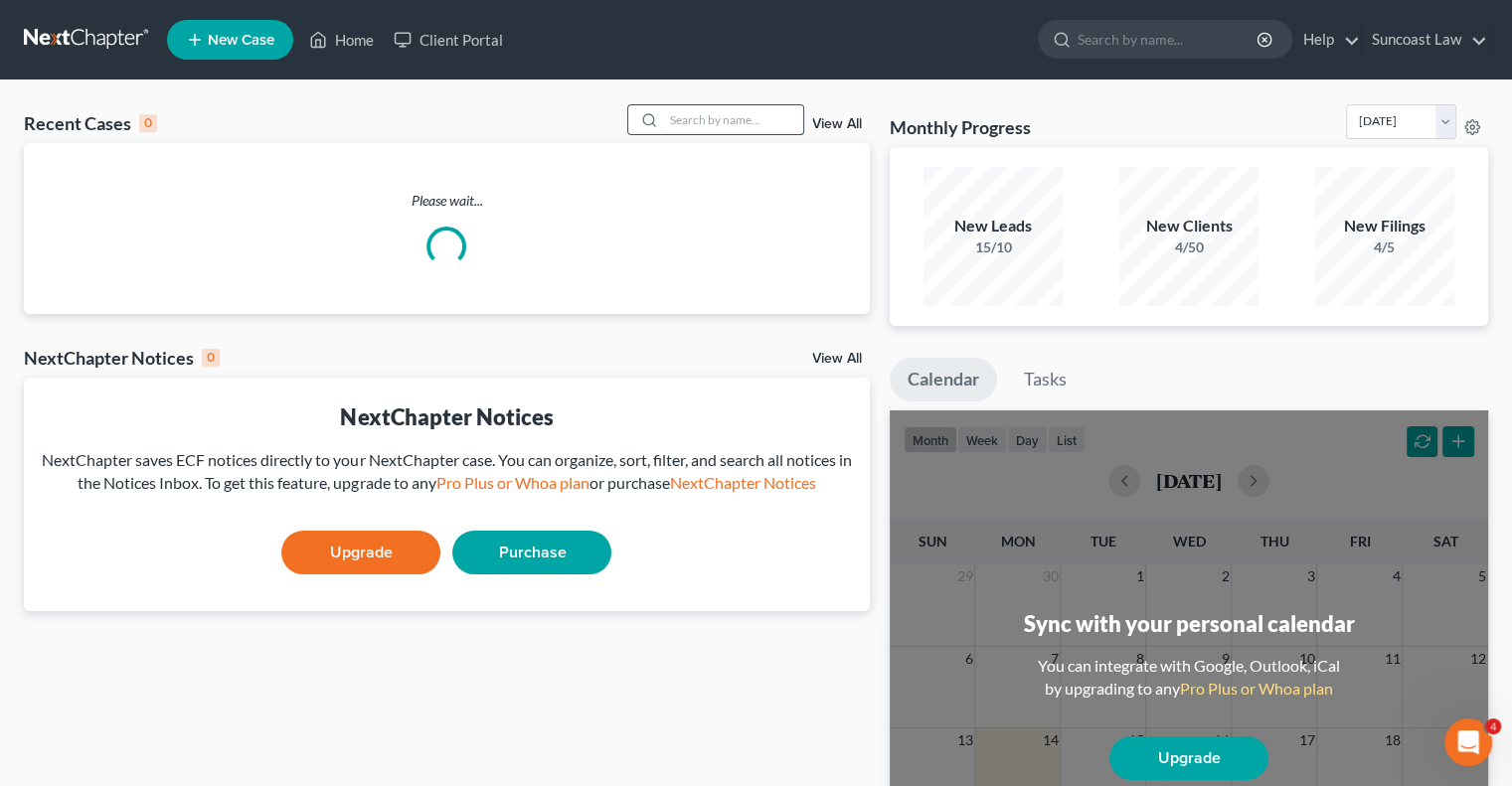 click at bounding box center (734, 119) 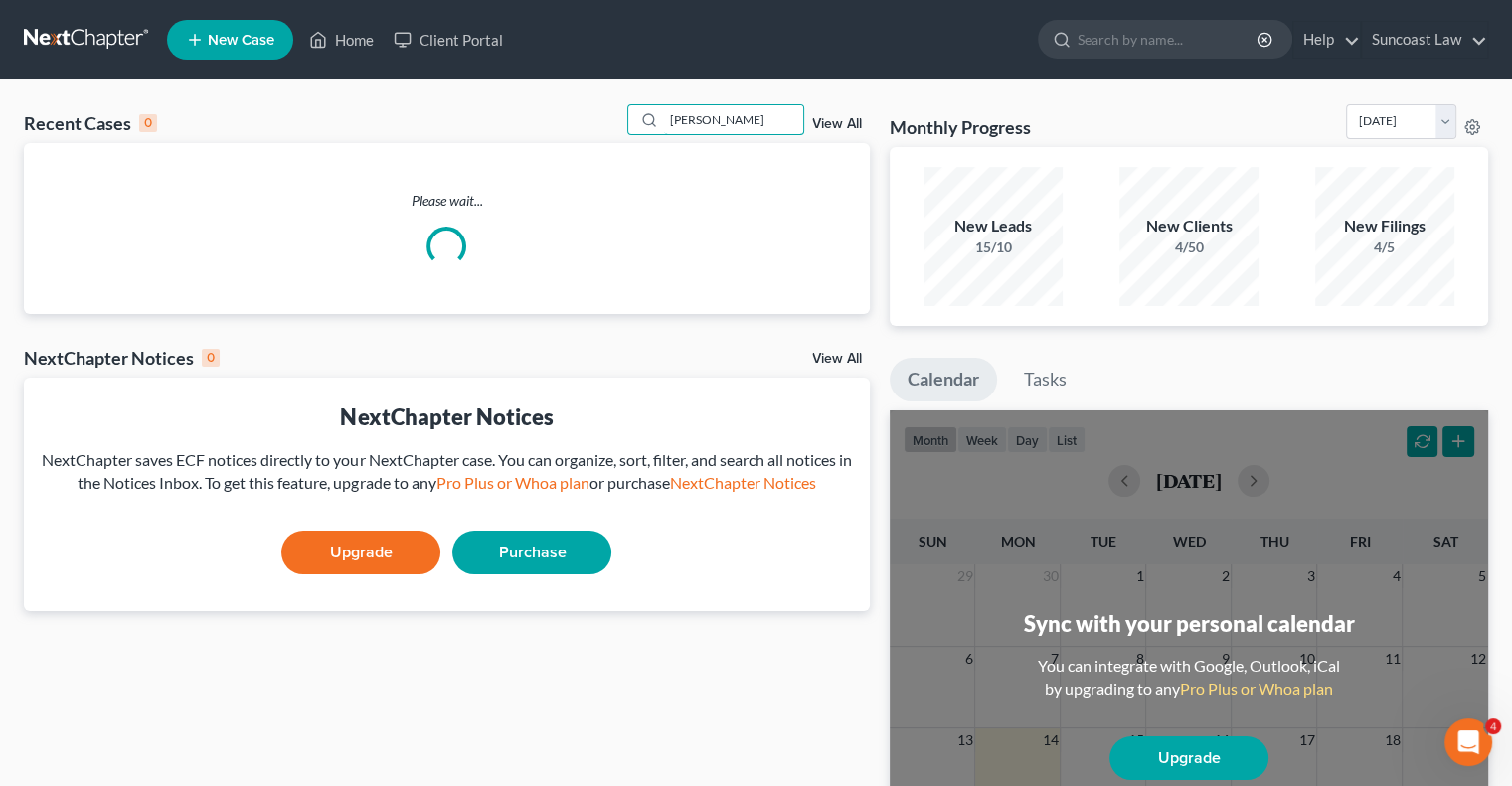 type on "[PERSON_NAME]" 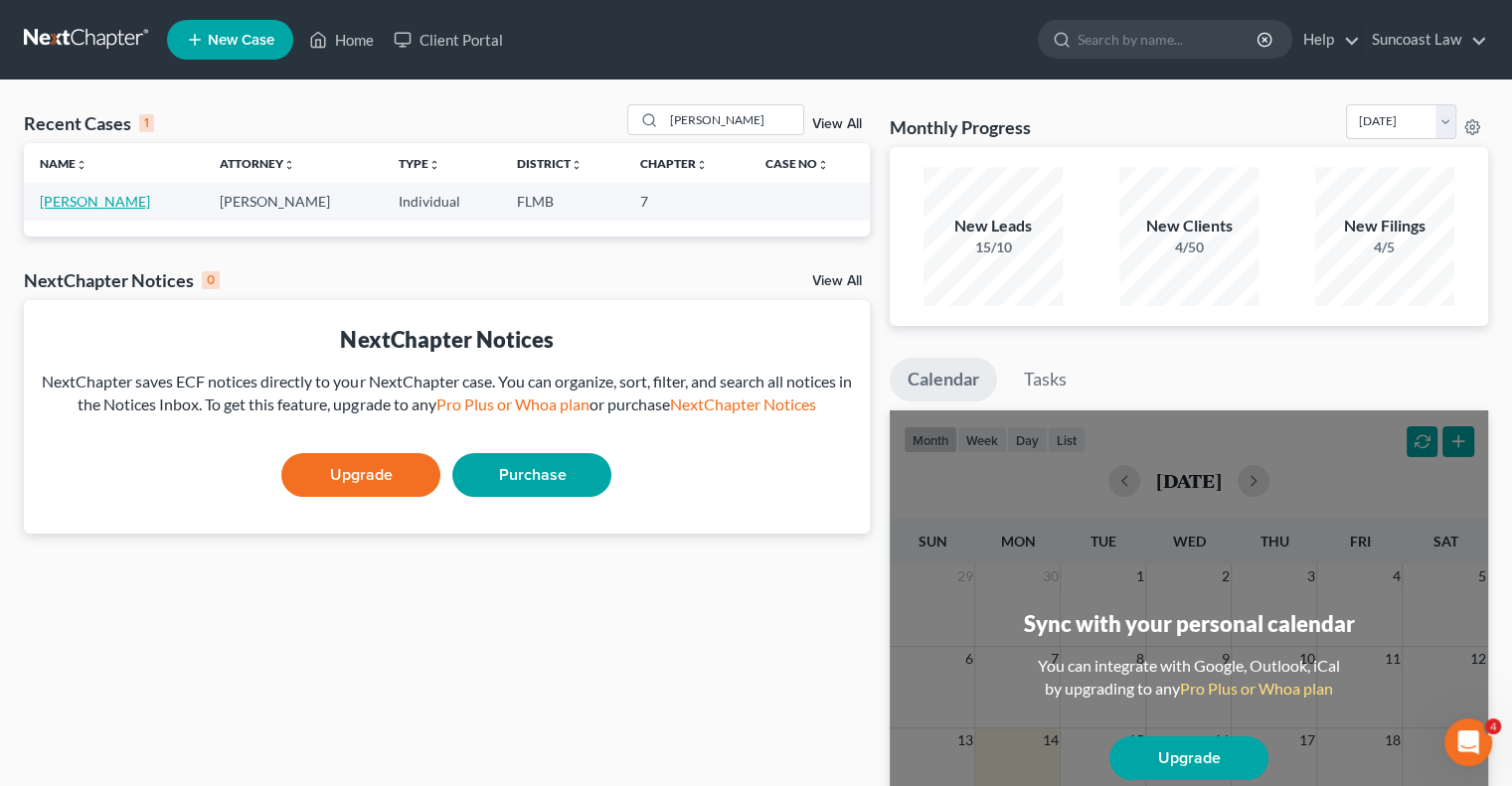 click on "[PERSON_NAME]" at bounding box center [94, 201] 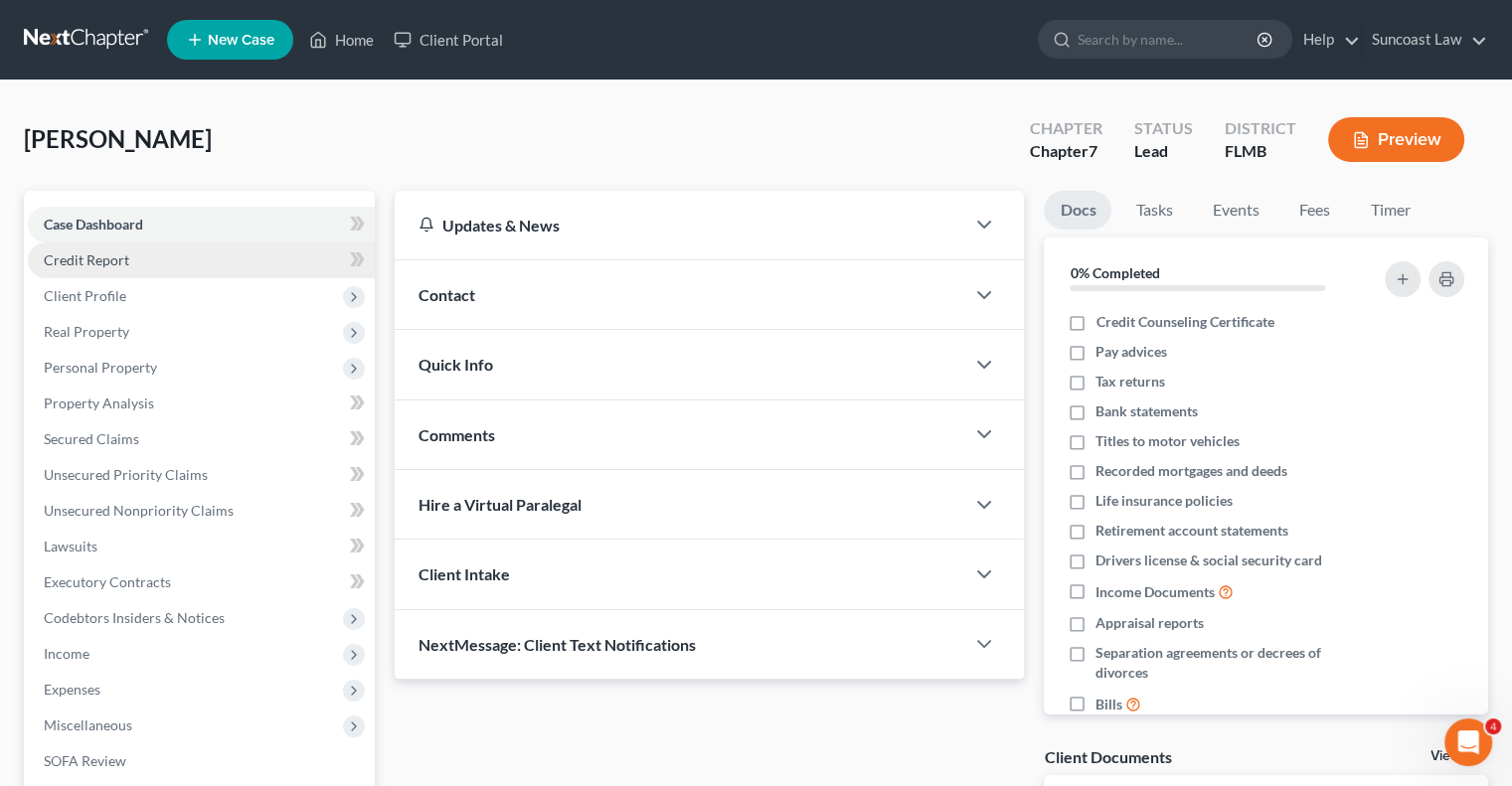 click on "Credit Report" at bounding box center (201, 260) 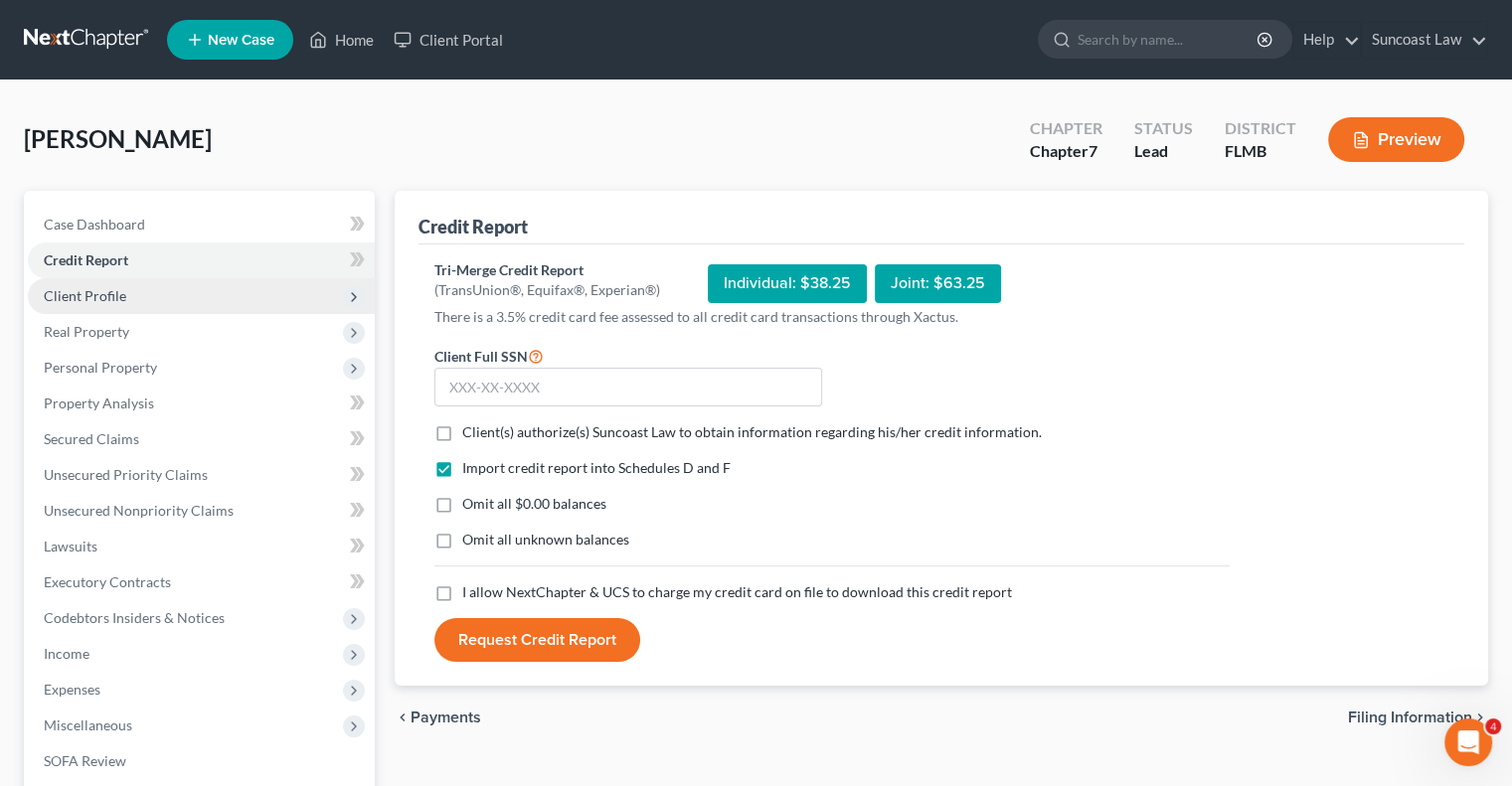 click on "Client Profile" at bounding box center [84, 295] 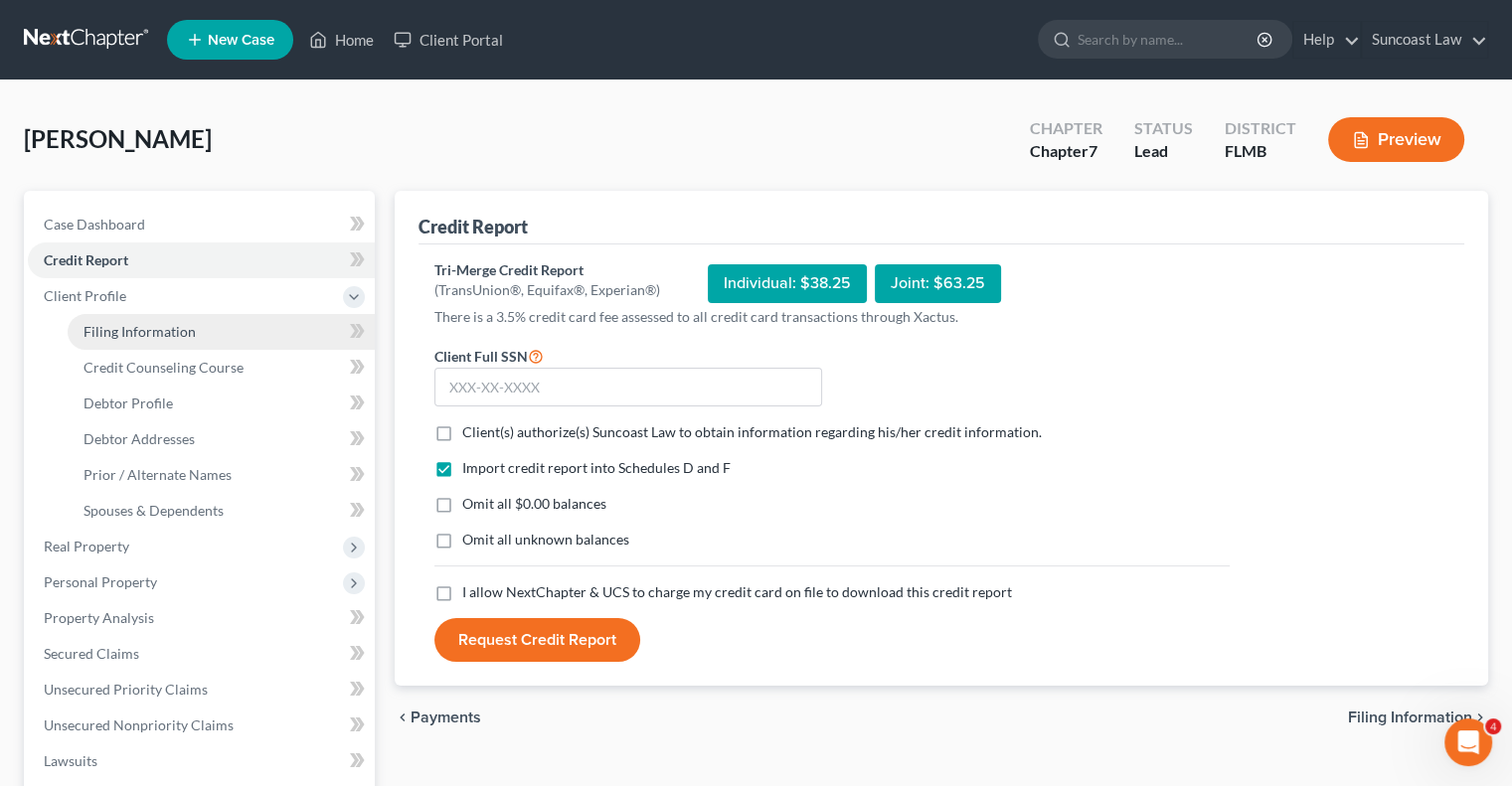 click on "Filing Information" at bounding box center [221, 332] 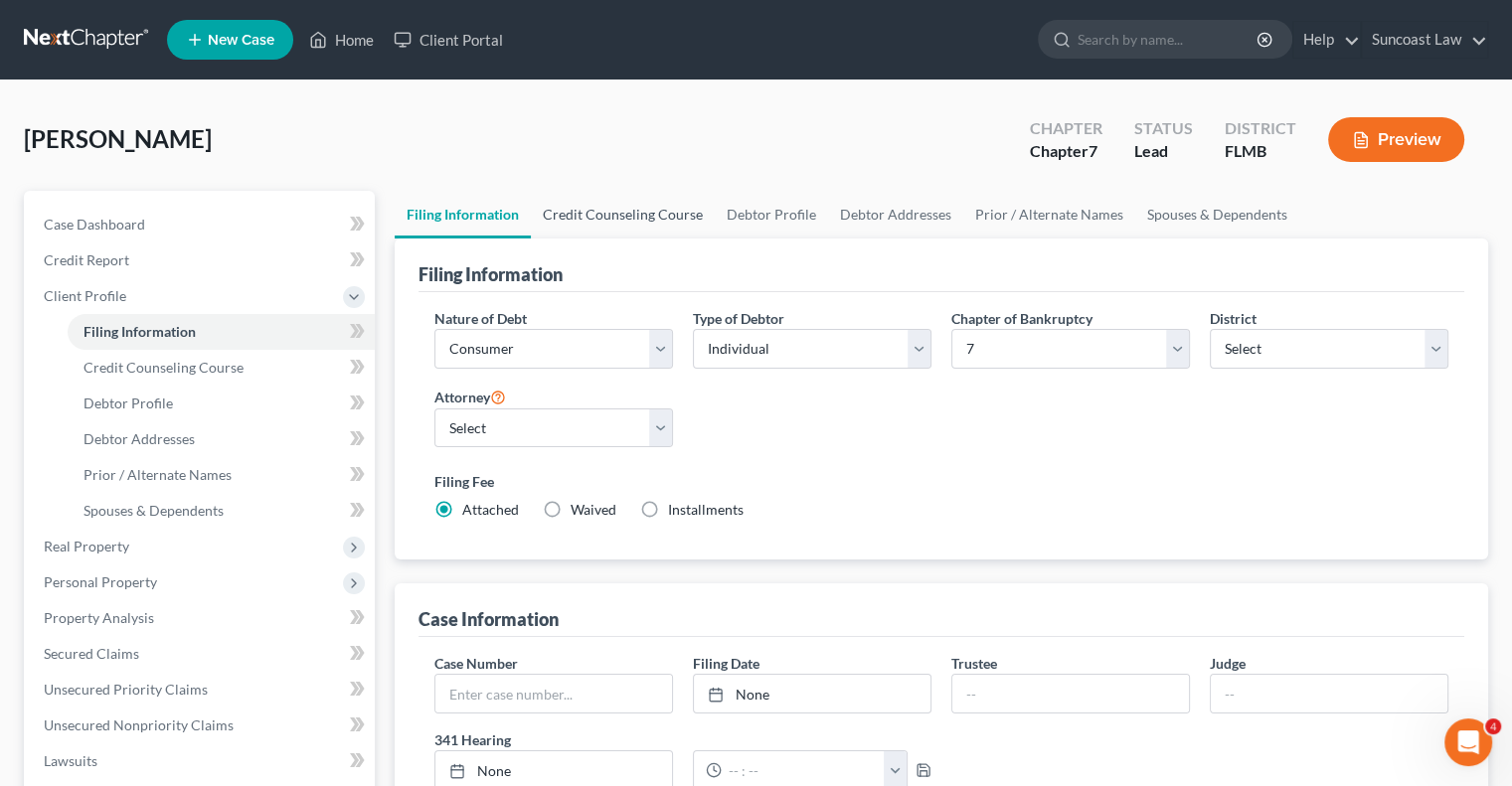 click on "Credit Counseling Course" at bounding box center (622, 215) 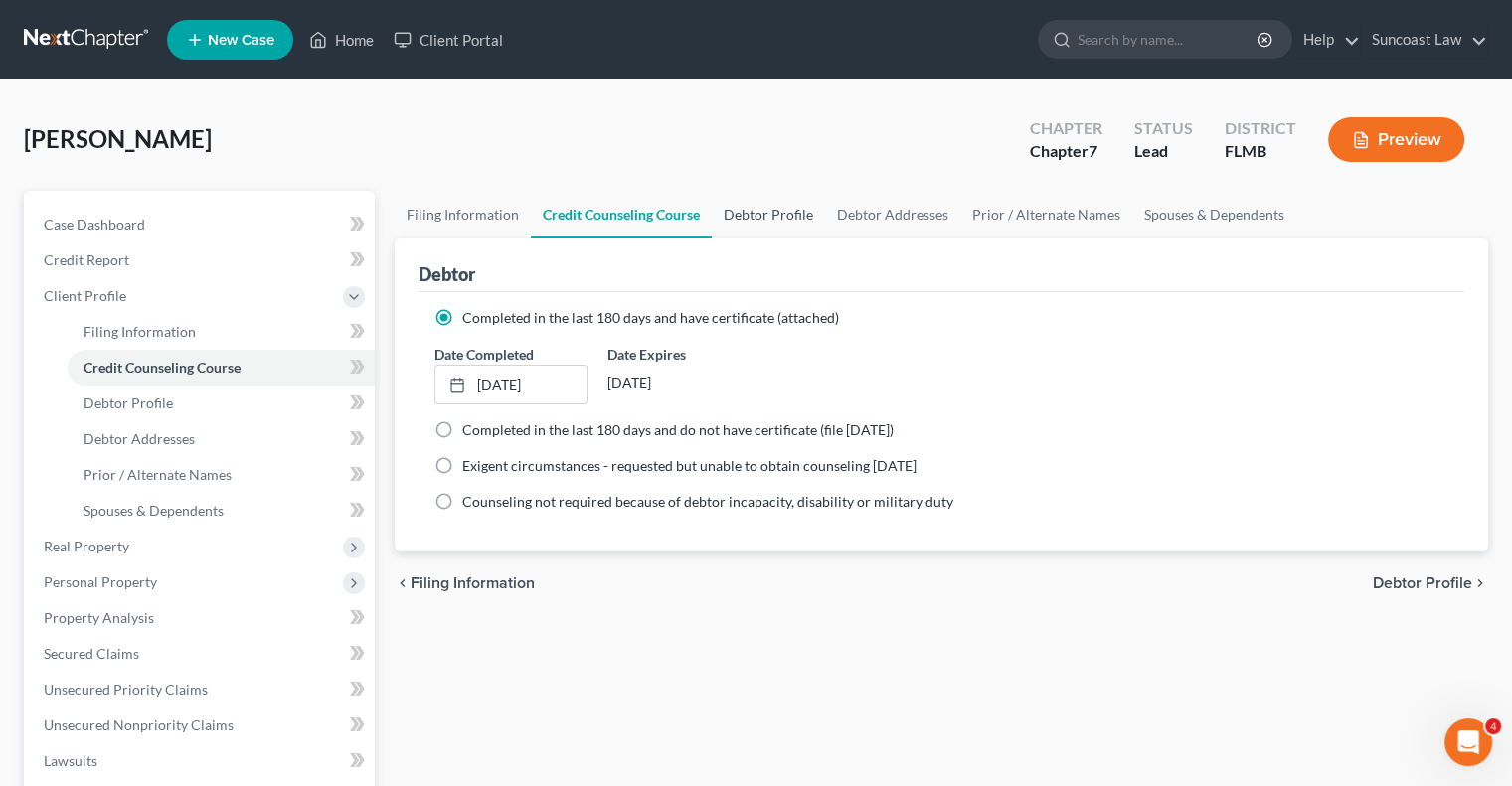 click on "Debtor Profile" at bounding box center [768, 215] 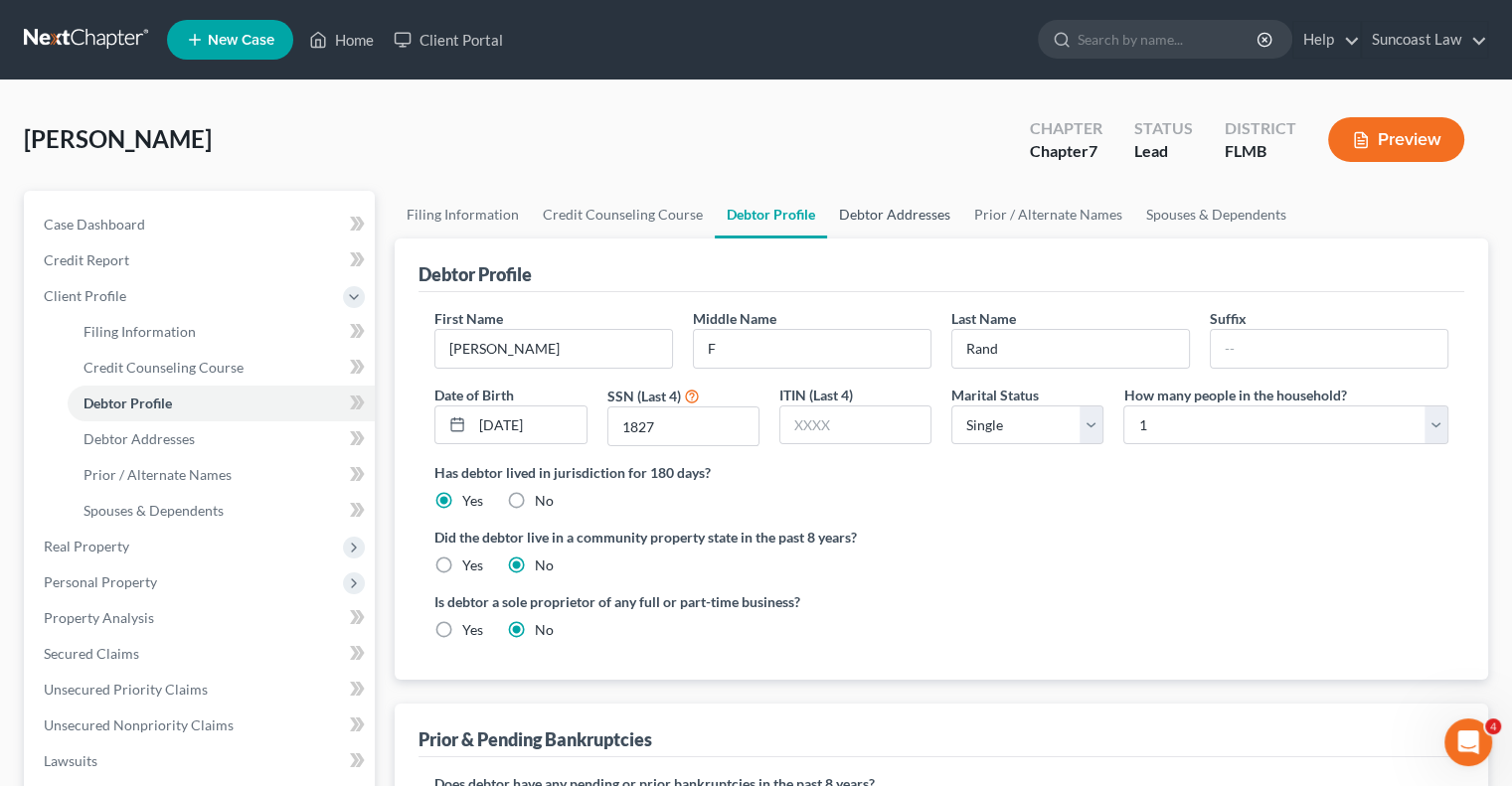 click on "Debtor Addresses" at bounding box center (895, 215) 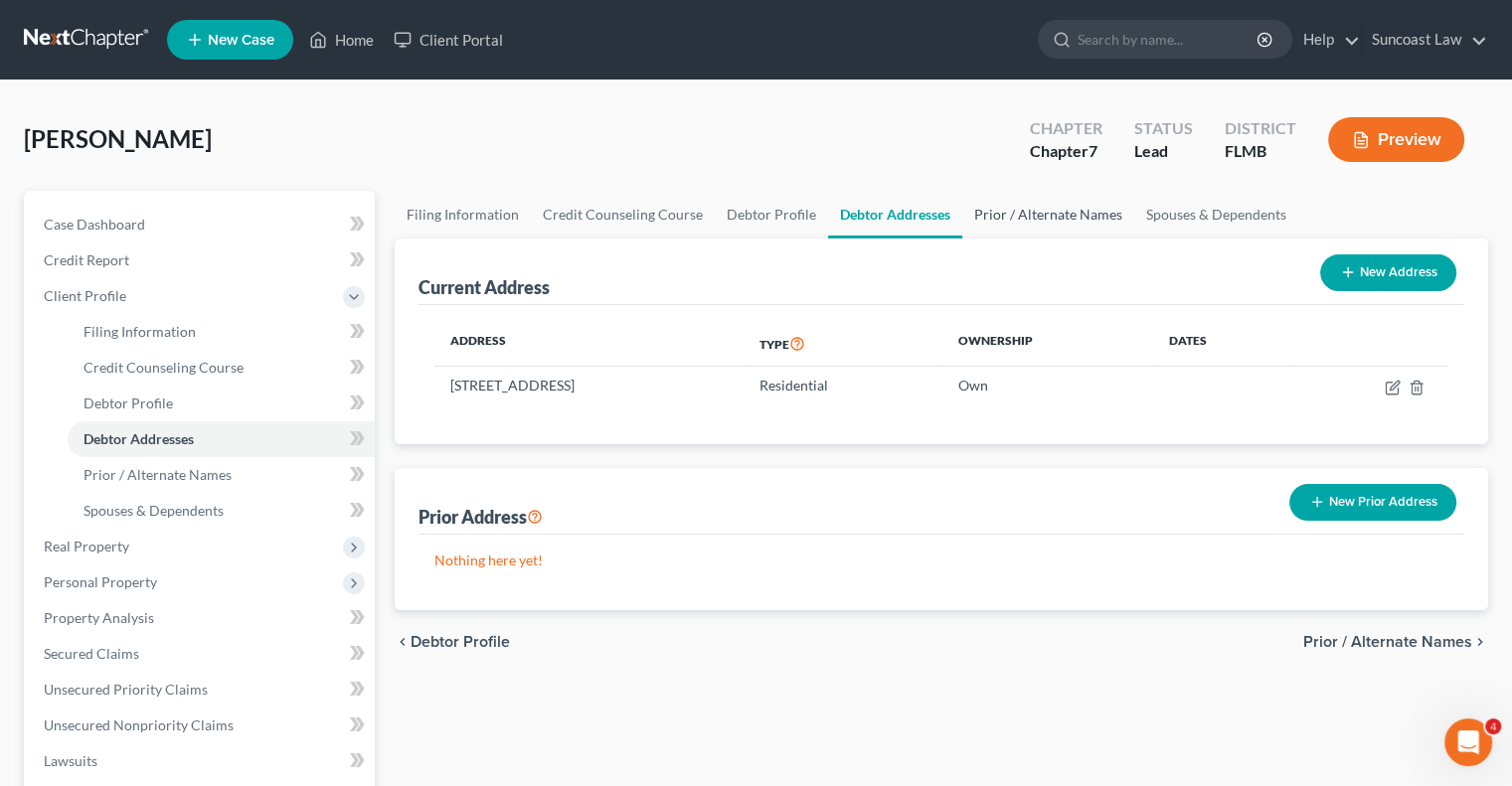 click on "Prior / Alternate Names" at bounding box center [1048, 215] 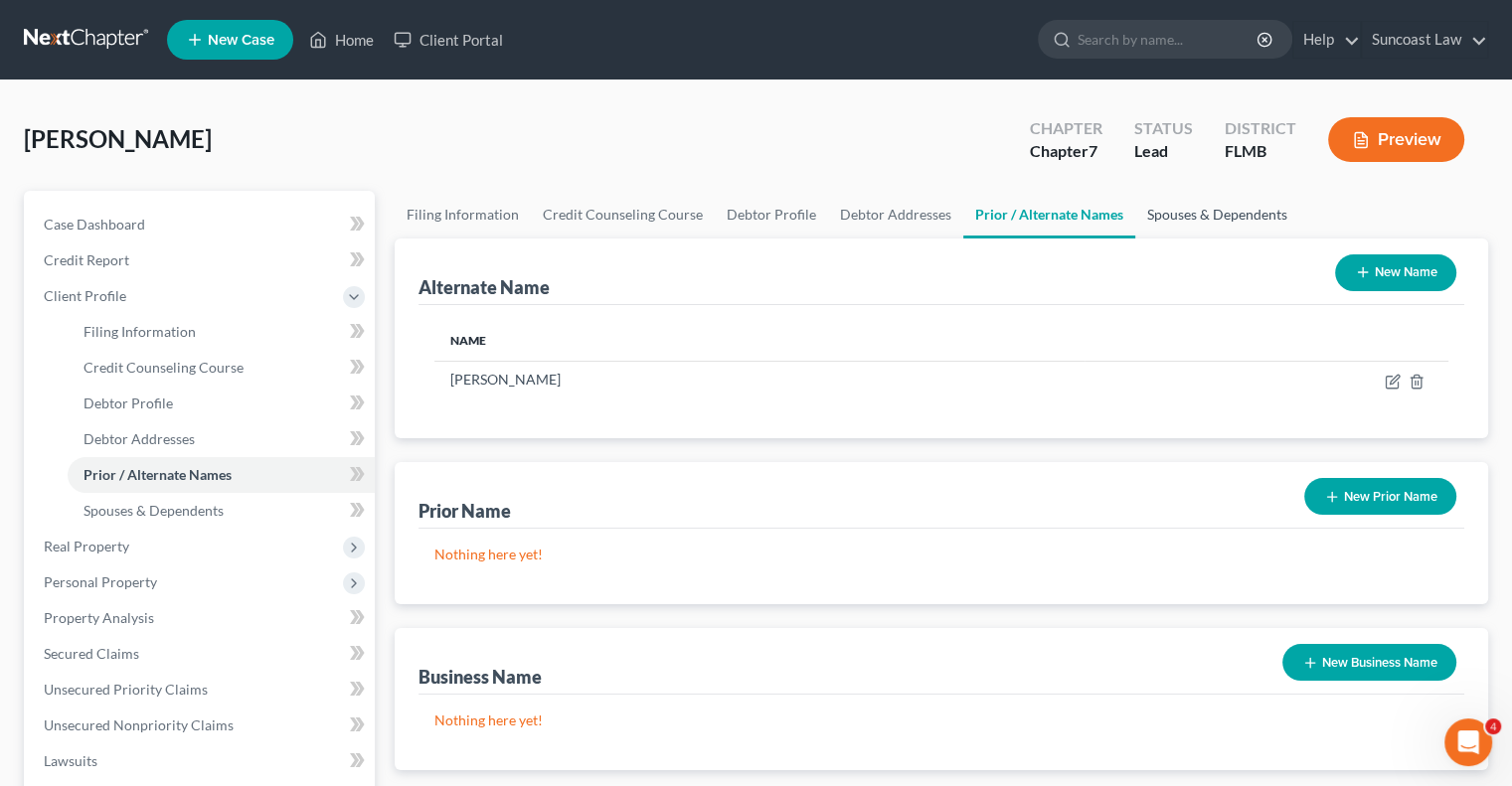 click on "Spouses & Dependents" at bounding box center (1217, 215) 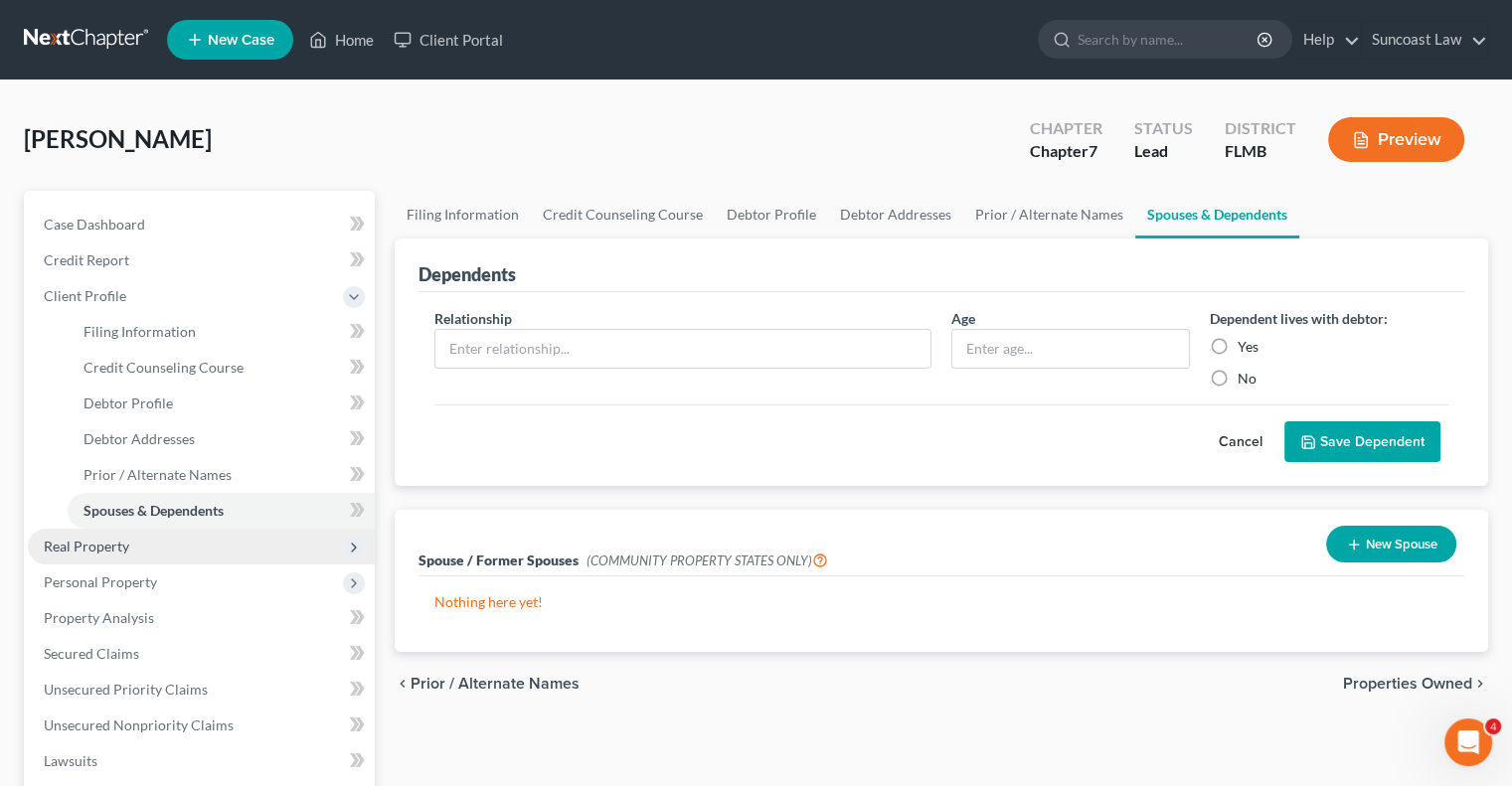 drag, startPoint x: 98, startPoint y: 546, endPoint x: 134, endPoint y: 558, distance: 37.94733 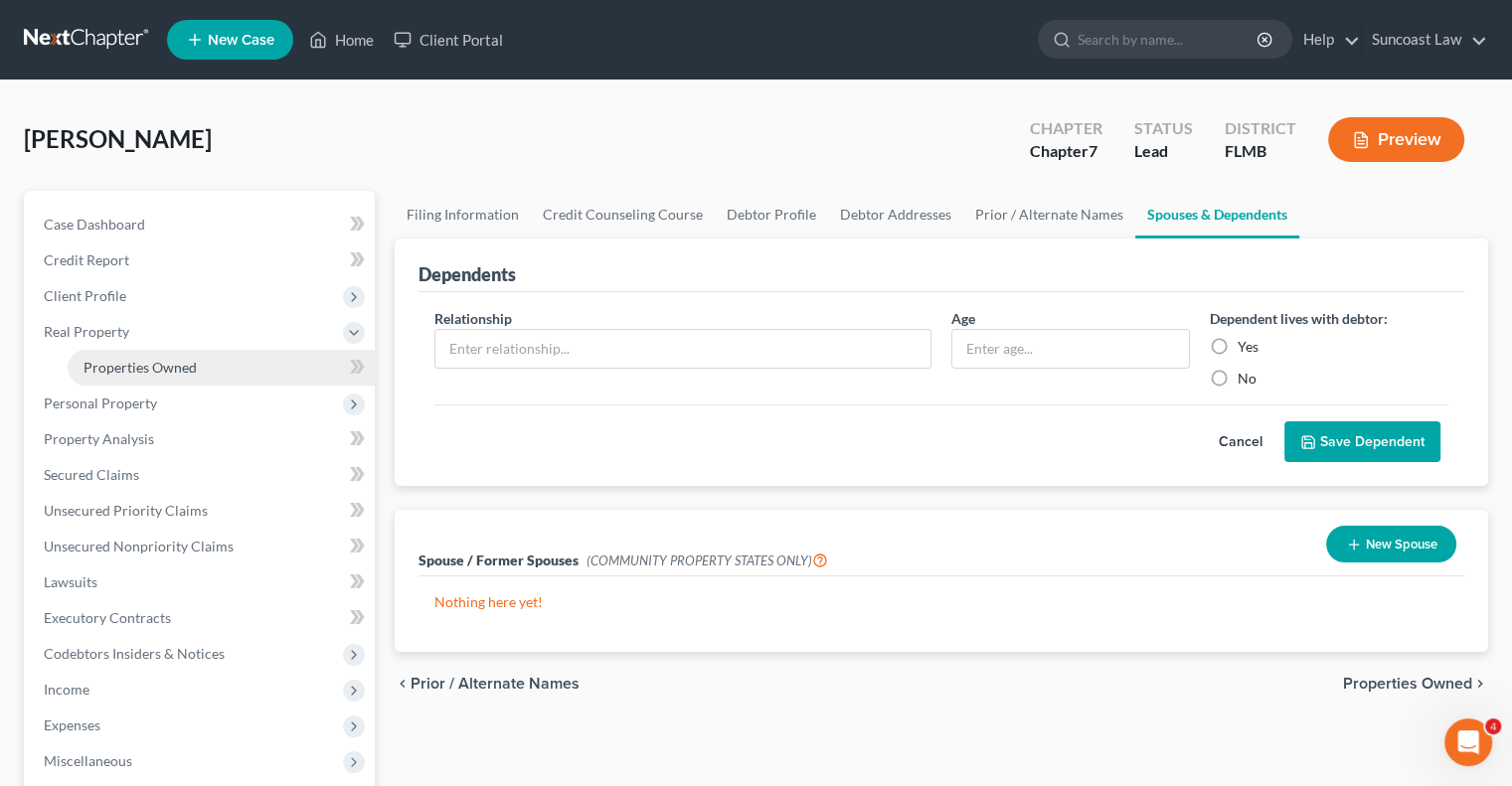 click on "Properties Owned" at bounding box center [140, 367] 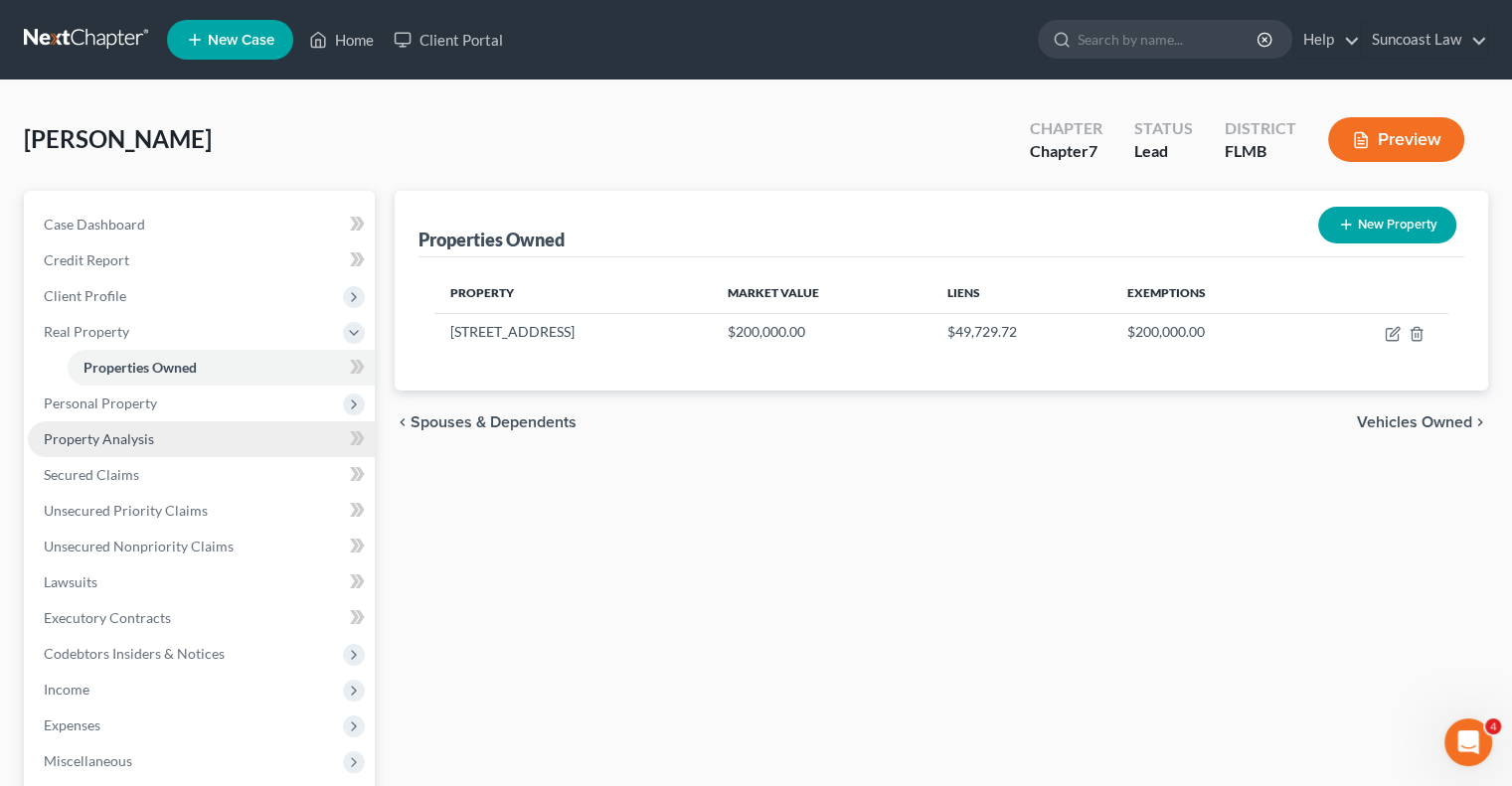 click on "Property Analysis" at bounding box center (201, 439) 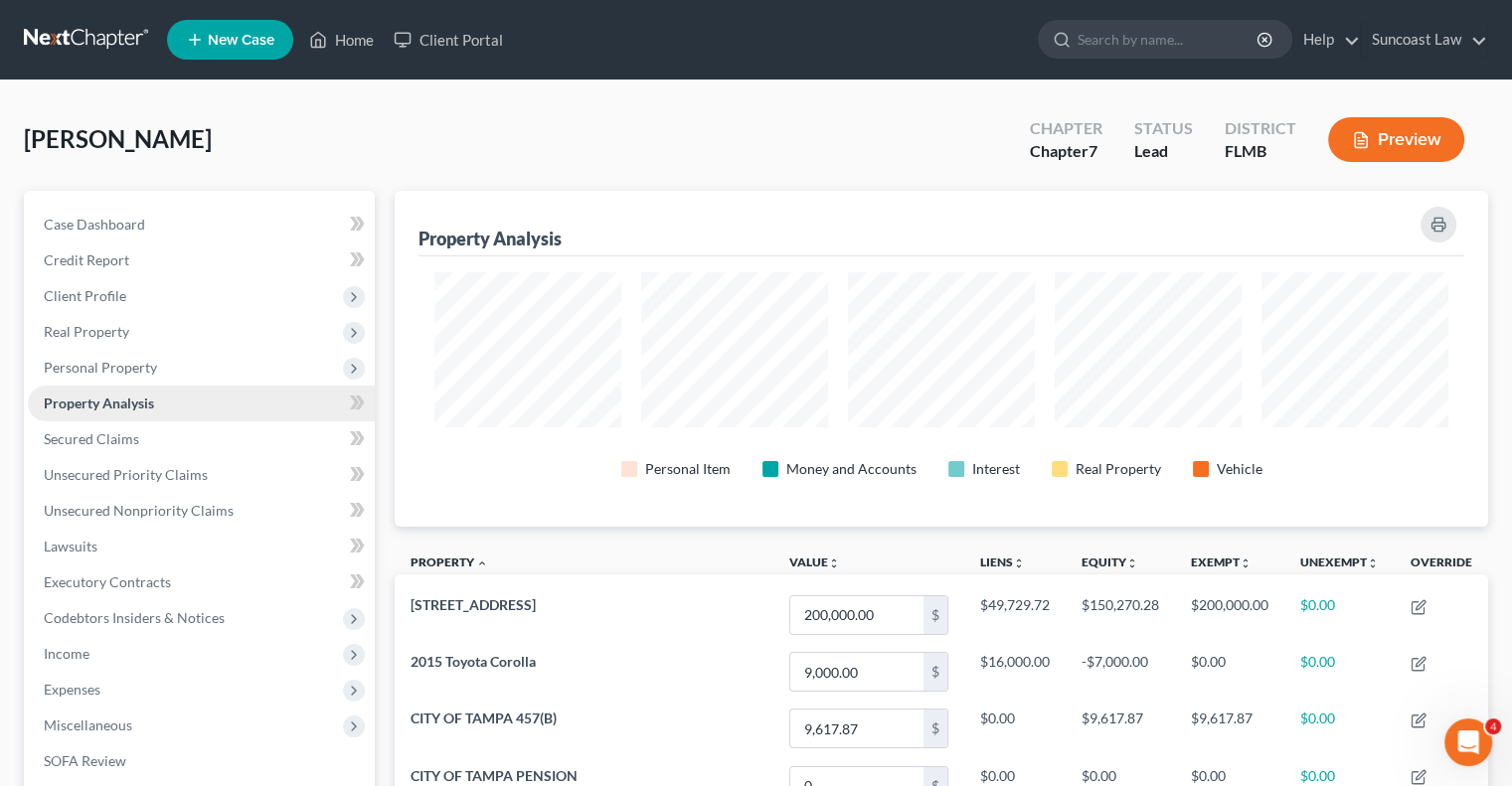 scroll, scrollTop: 993343, scrollLeft: 992989, axis: both 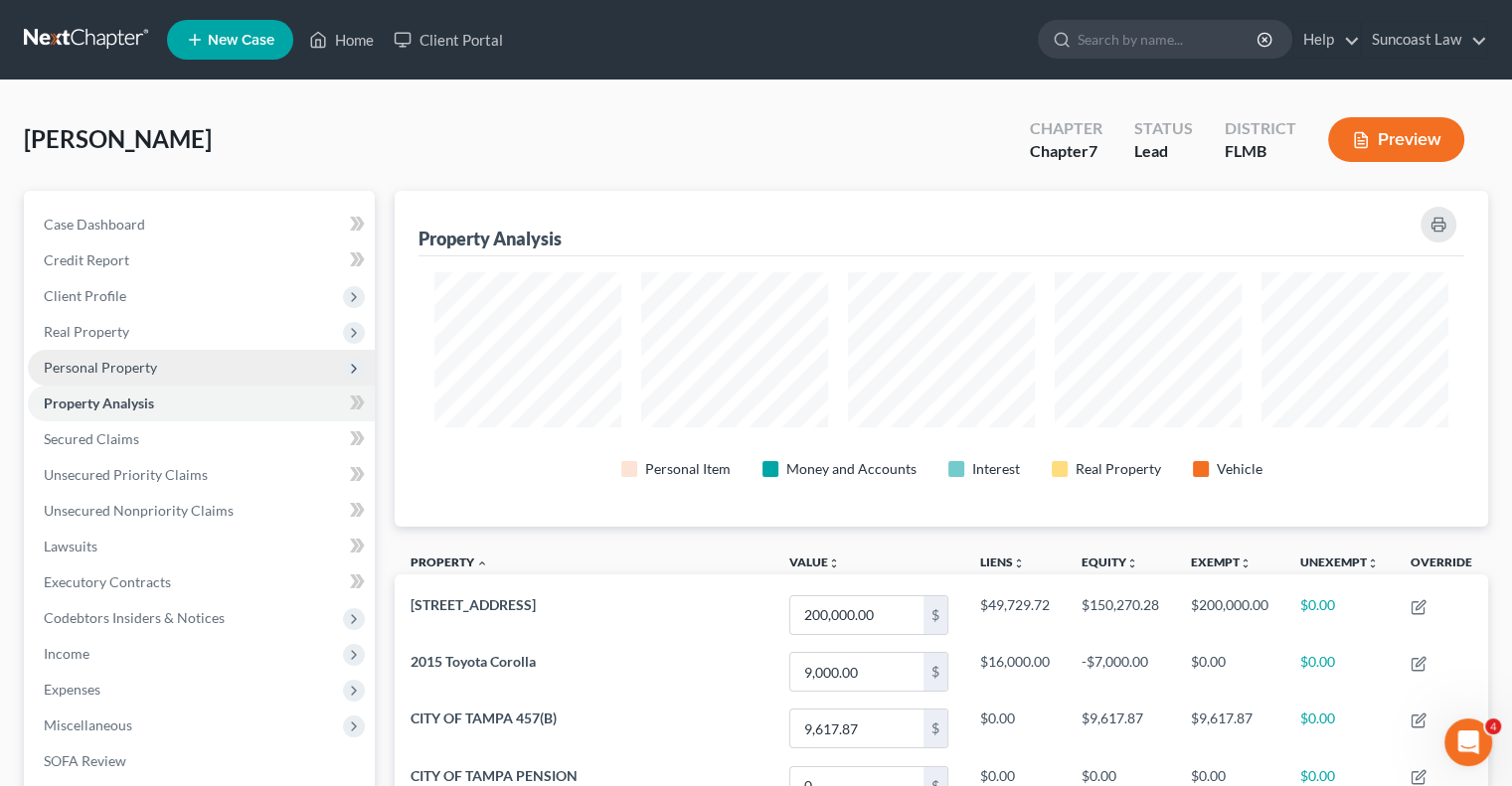 click on "Personal Property" at bounding box center (100, 367) 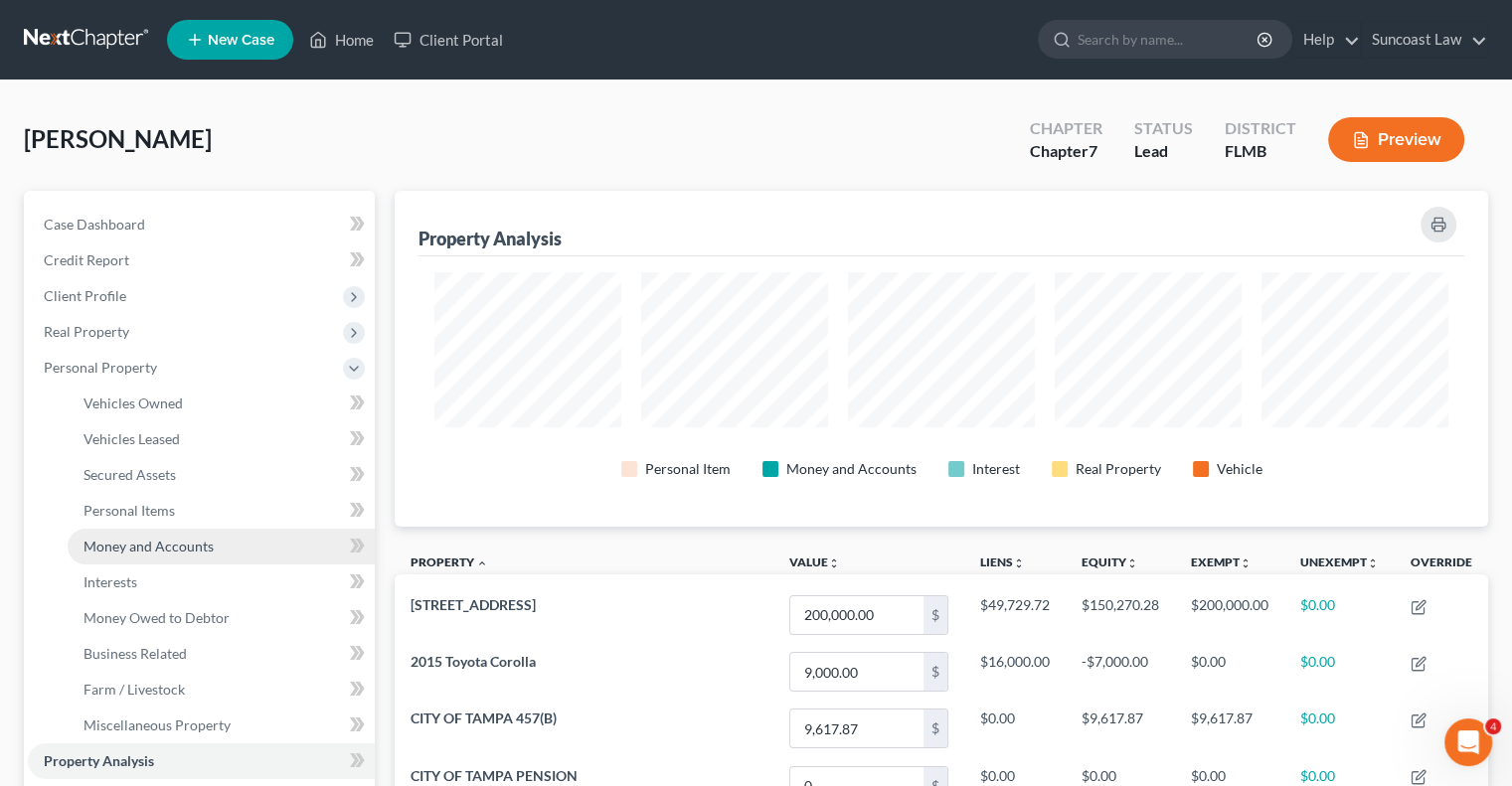 click on "Money and Accounts" at bounding box center [148, 546] 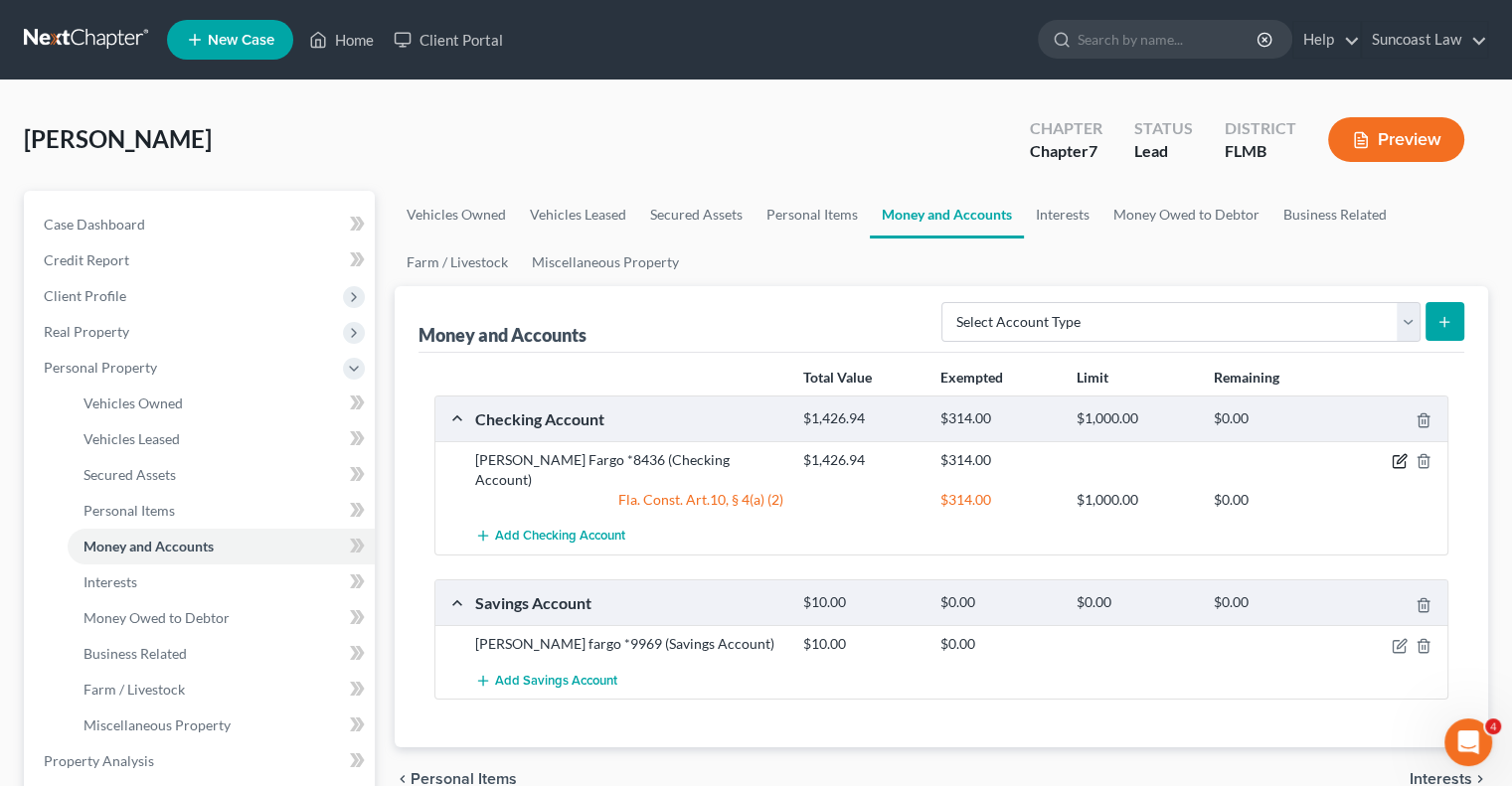 click 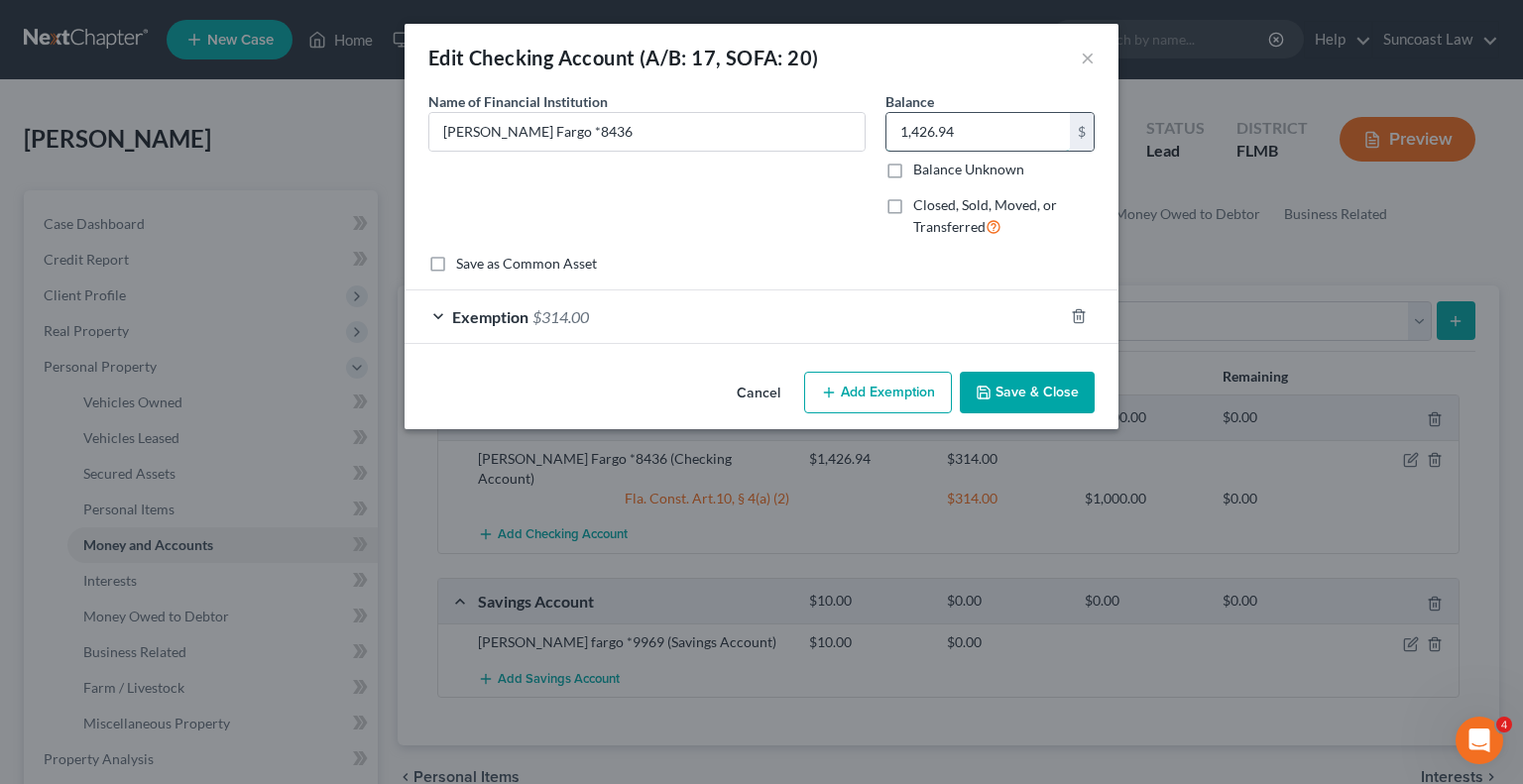 click on "1,426.94" at bounding box center [978, 132] 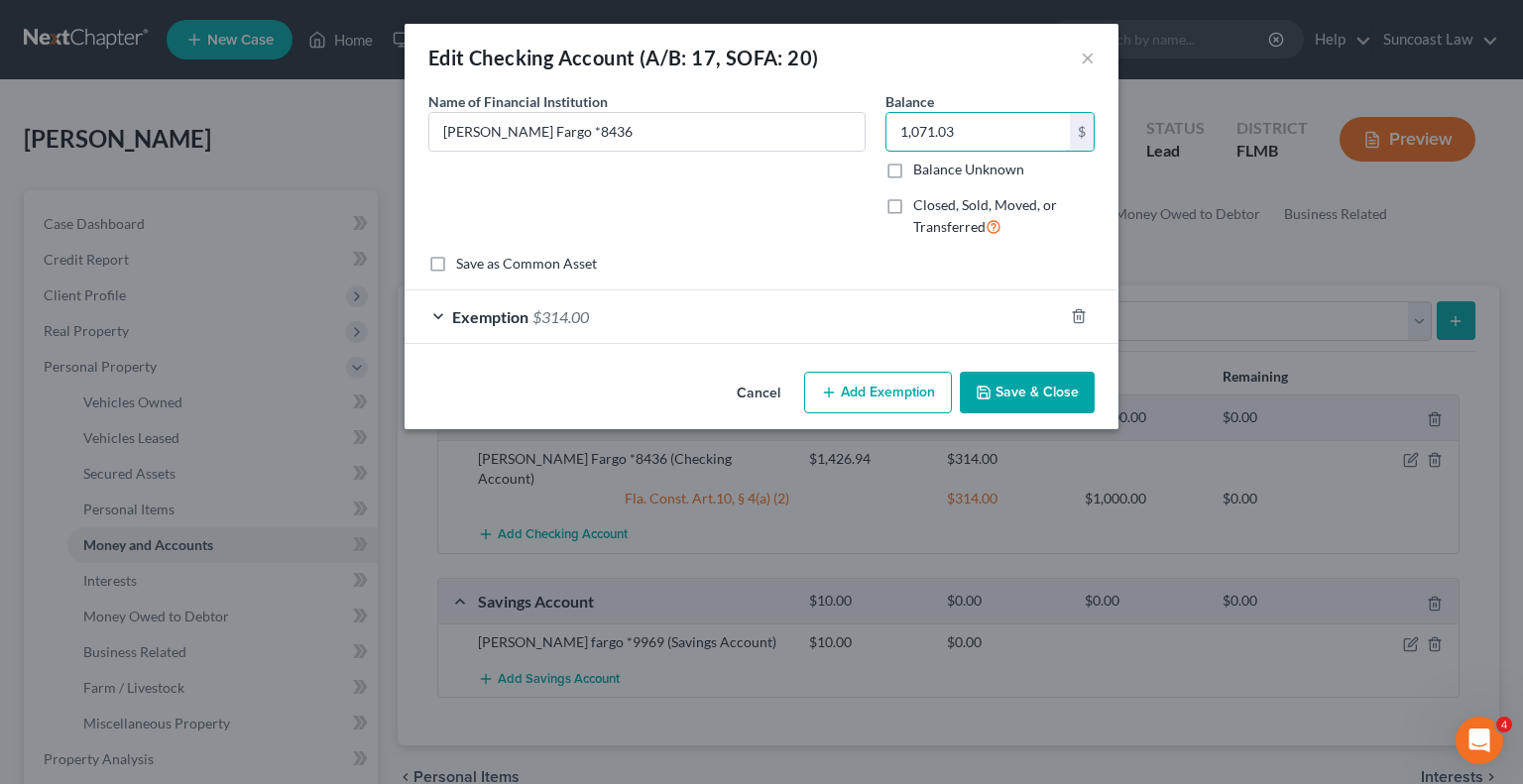 type on "1,071.03" 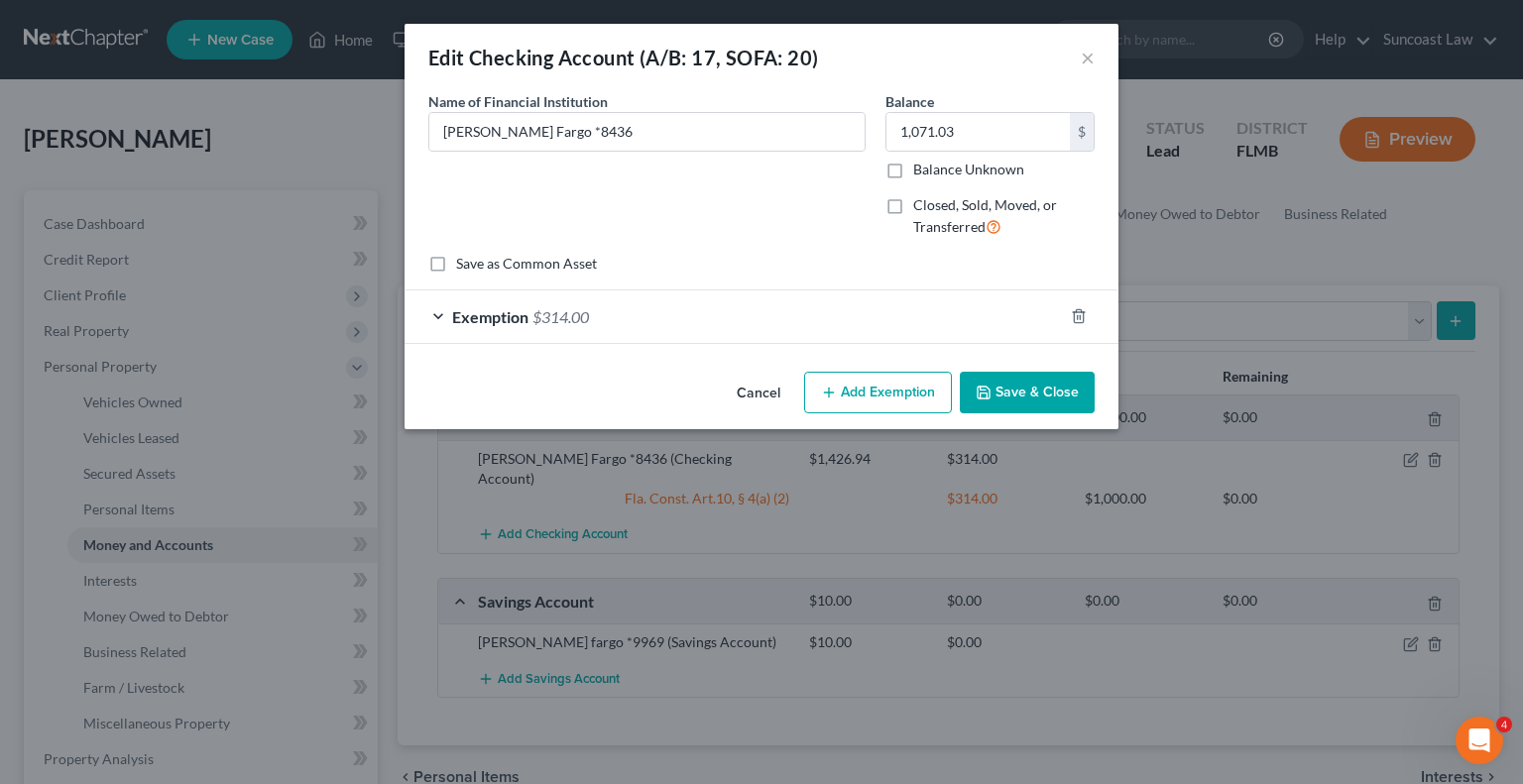 click on "Exemption $314.00" at bounding box center (734, 316) 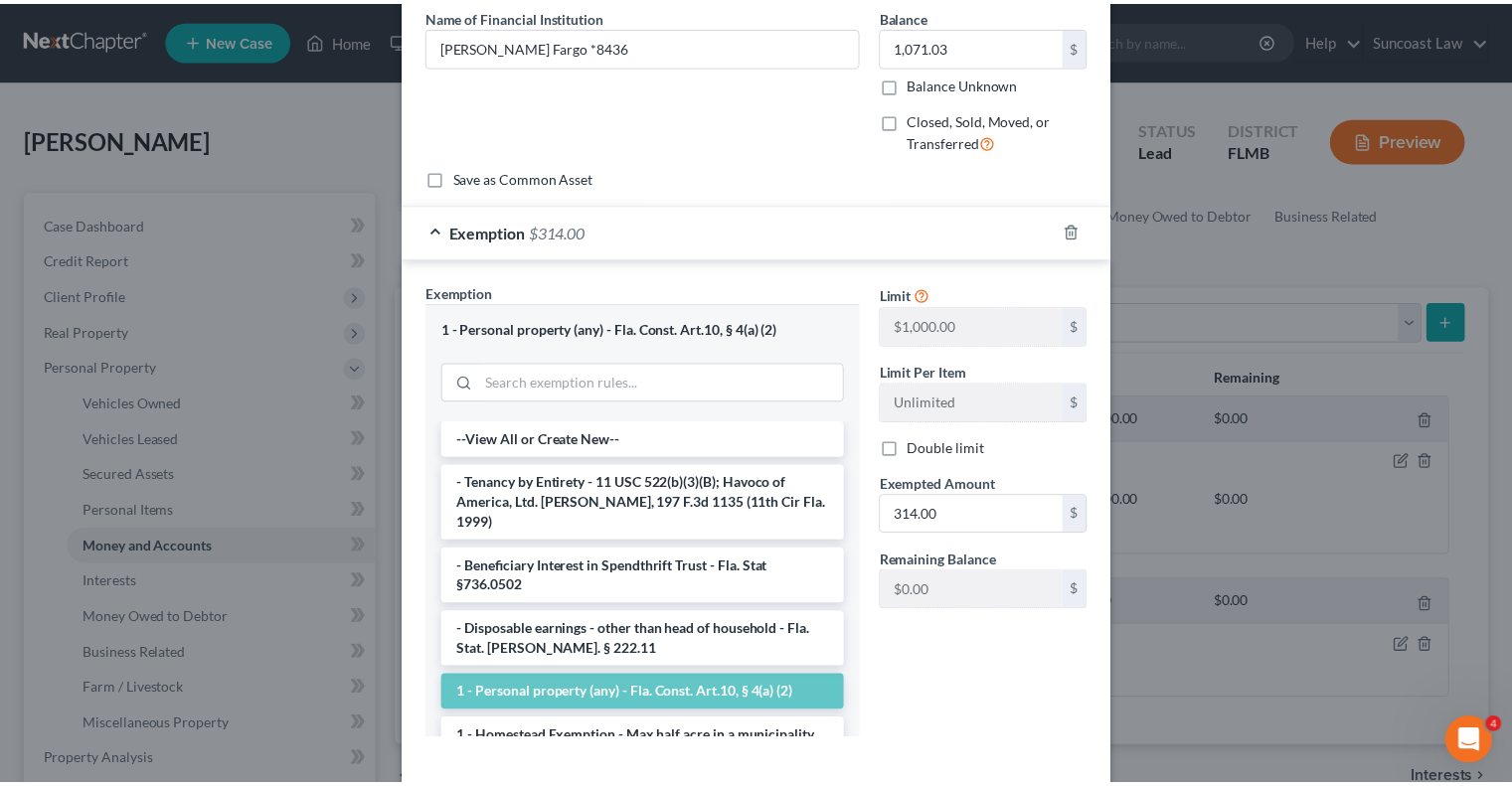 scroll, scrollTop: 180, scrollLeft: 0, axis: vertical 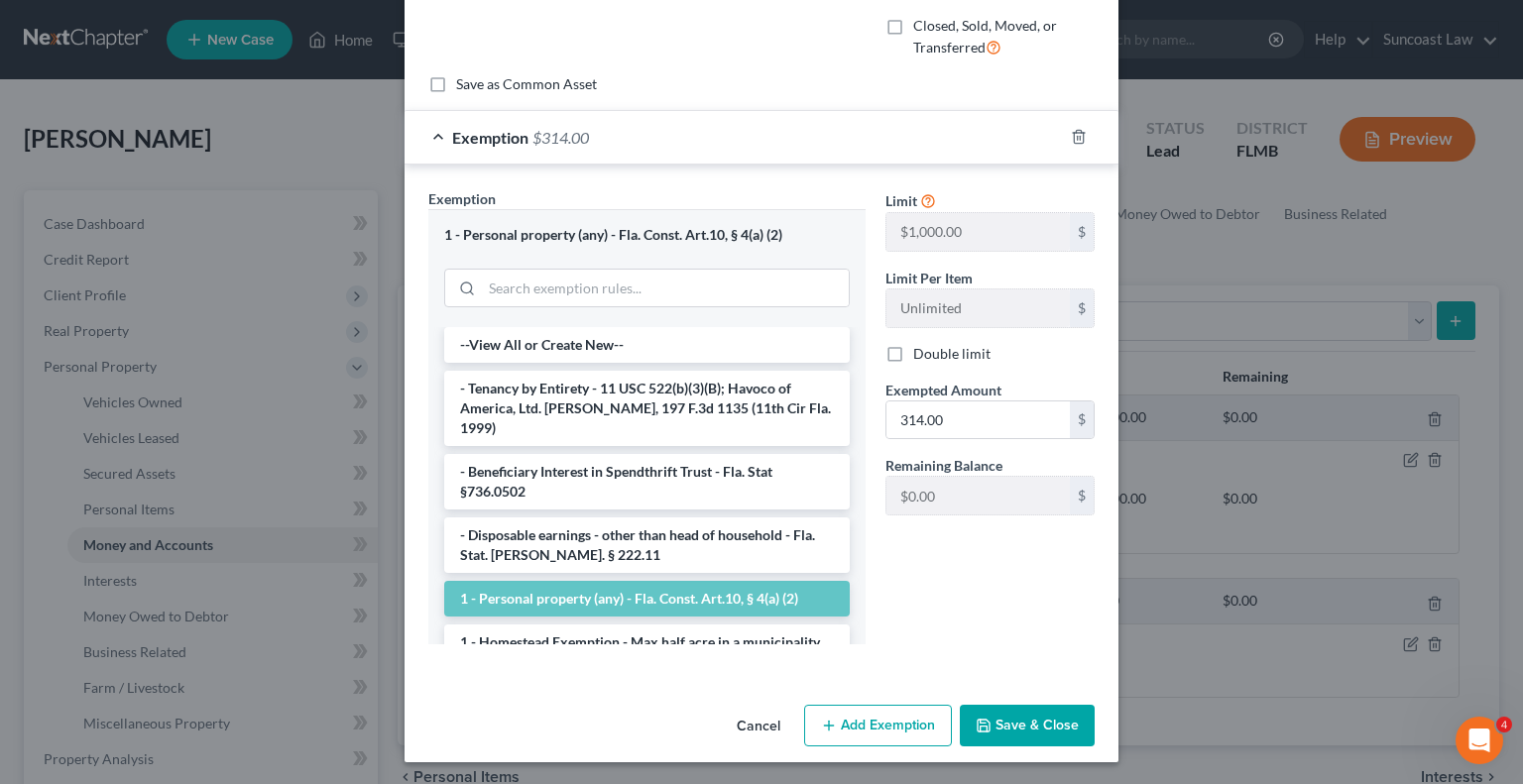 click on "Save & Close" at bounding box center [1027, 726] 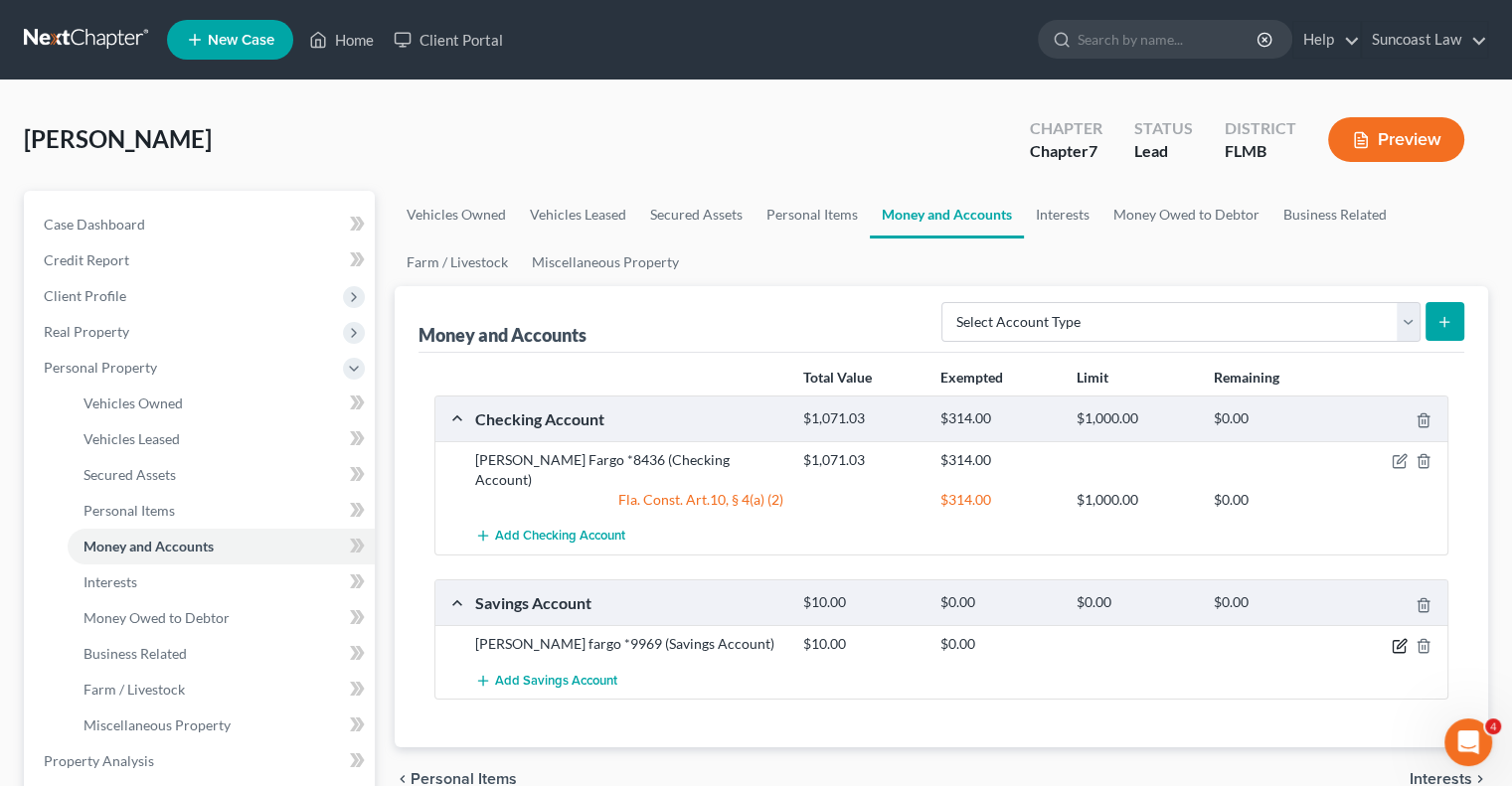 click 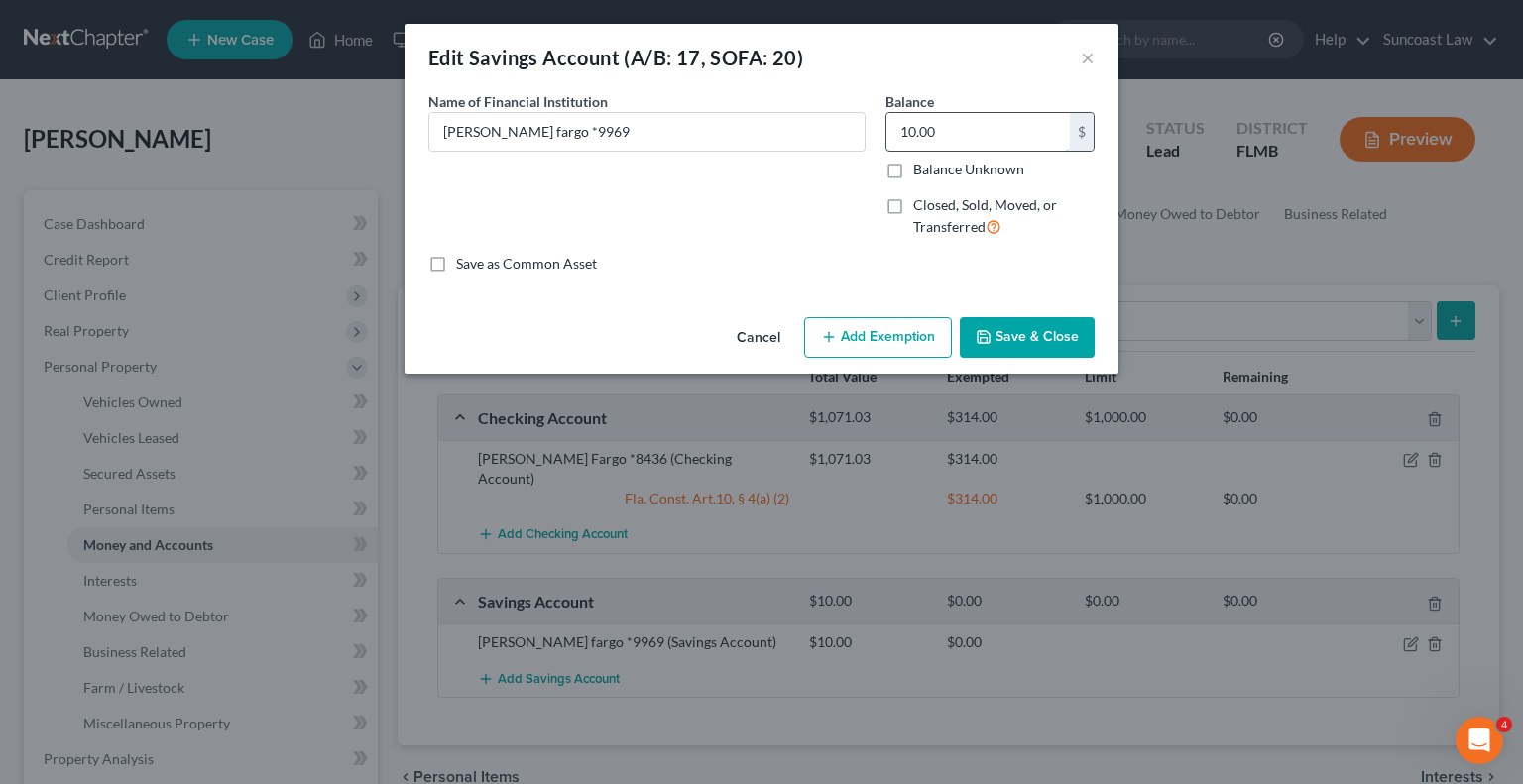 click on "10.00" at bounding box center (978, 132) 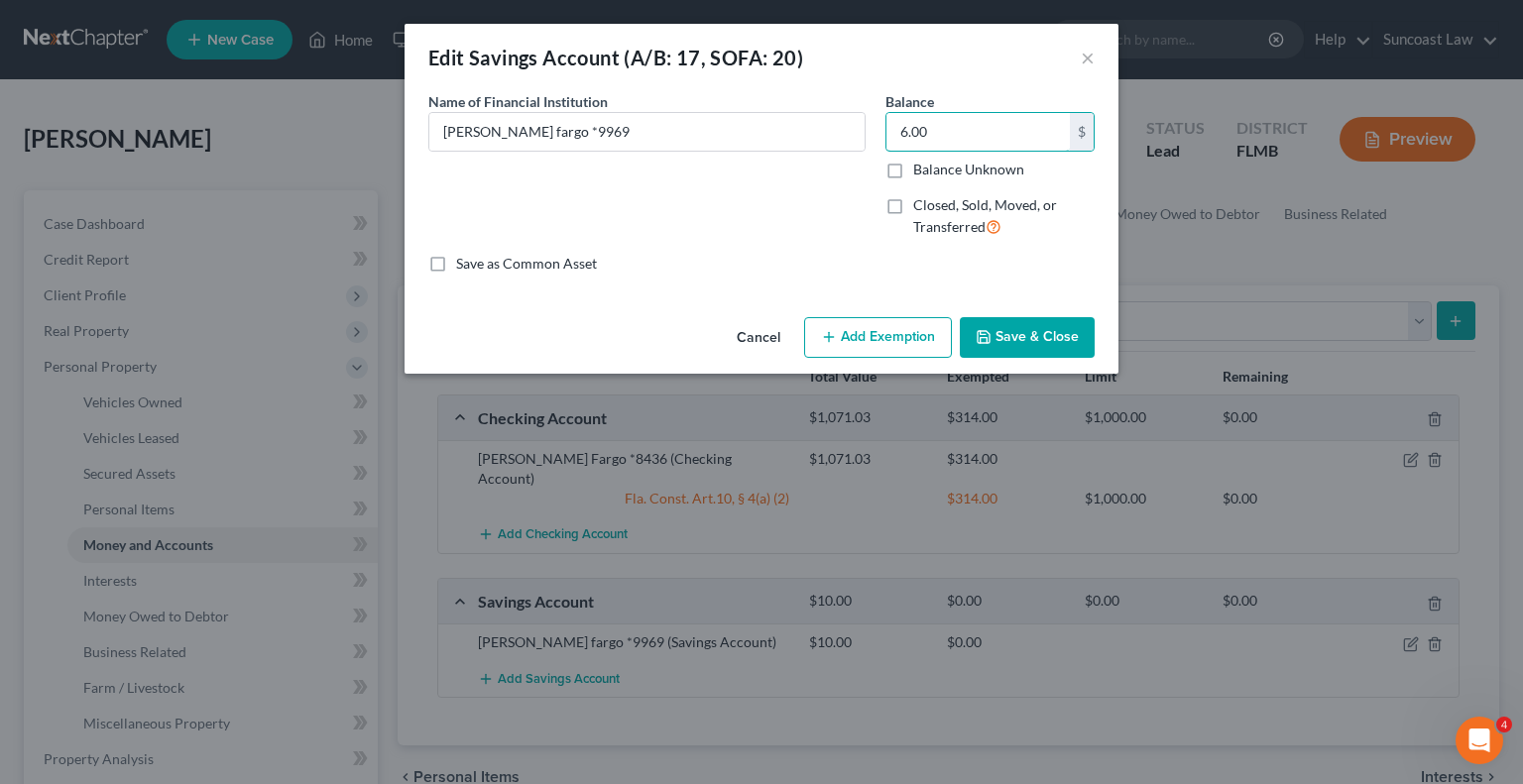 type on "6.00" 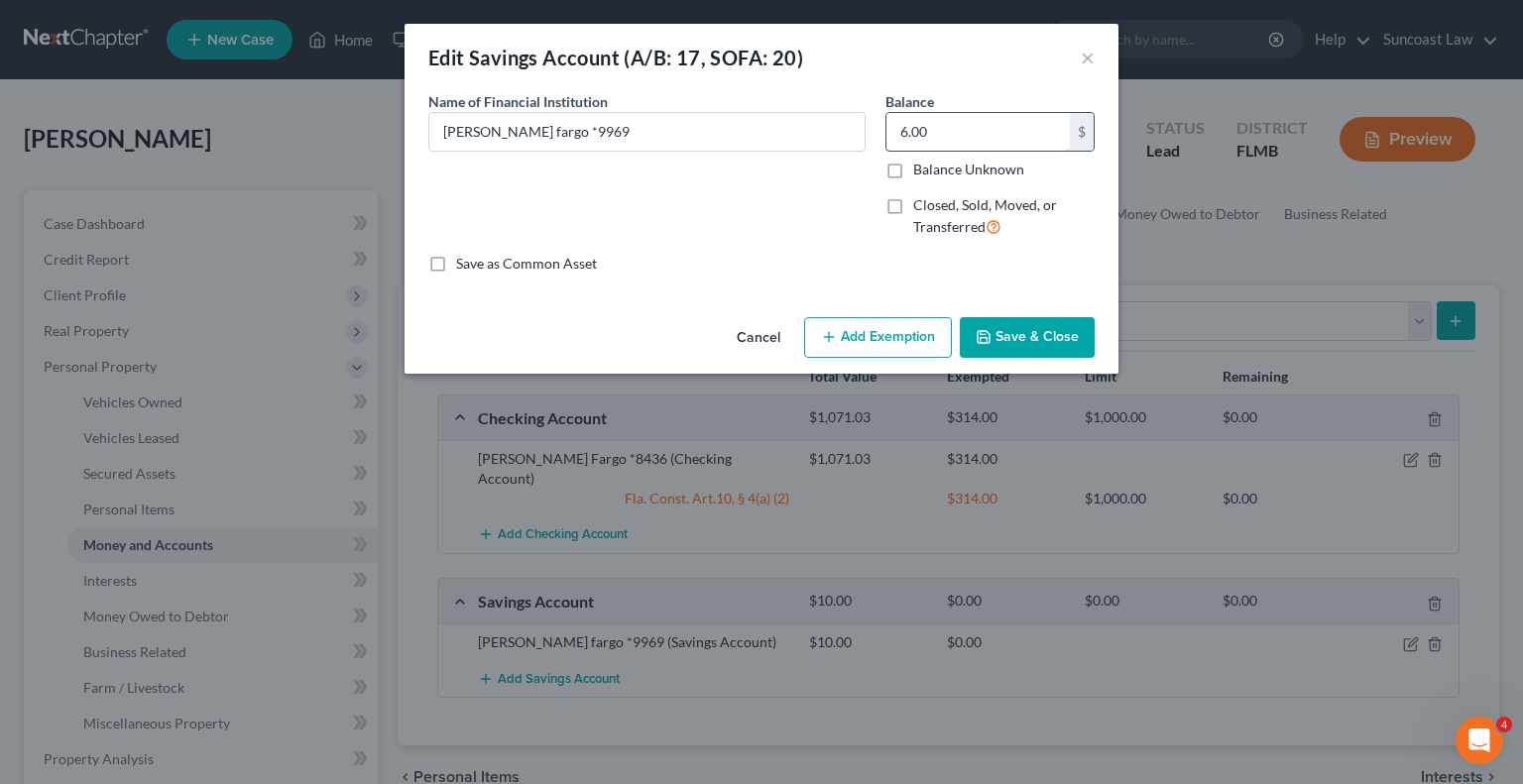 drag, startPoint x: 996, startPoint y: 340, endPoint x: 908, endPoint y: 116, distance: 240.66574 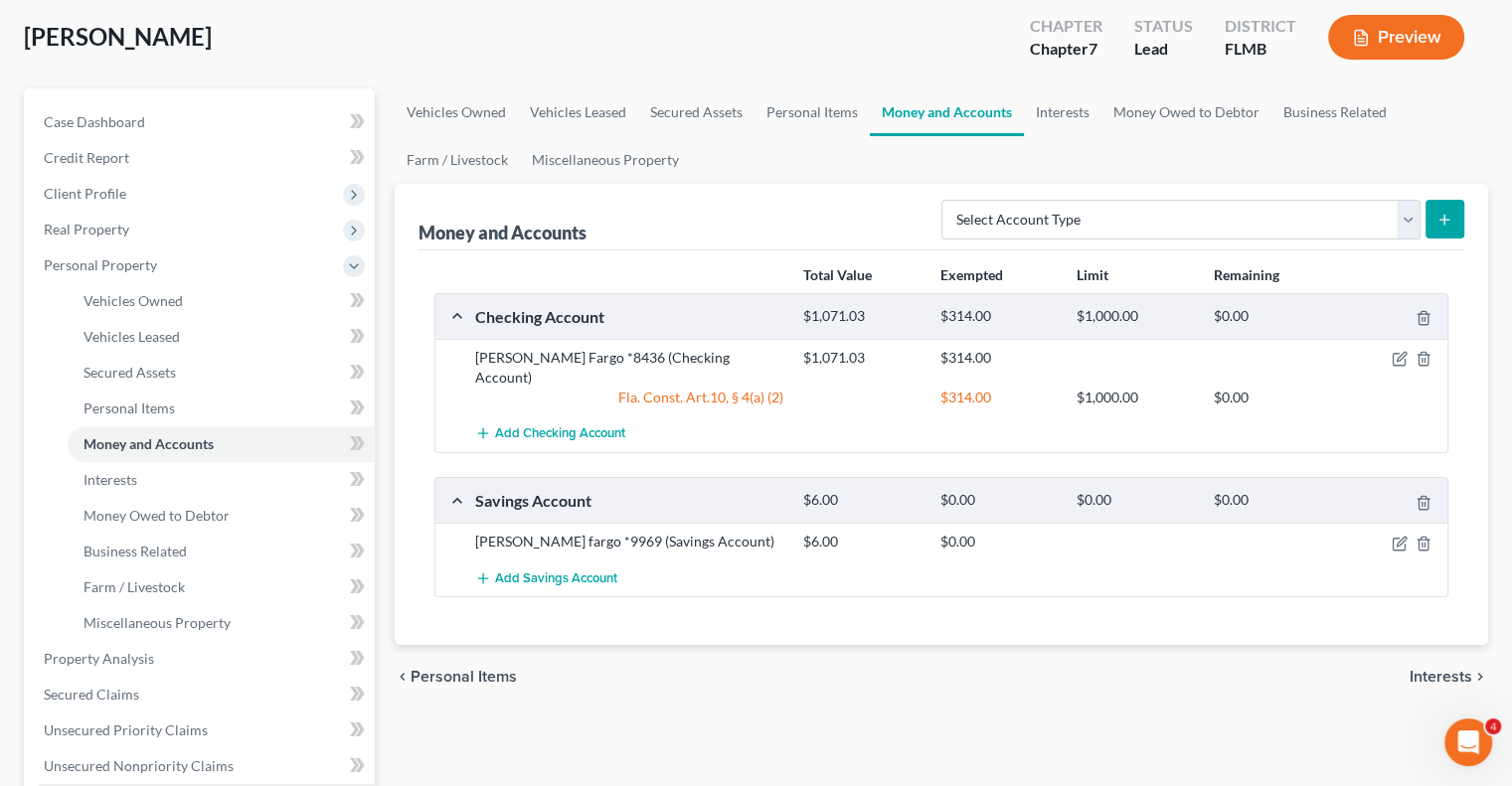 scroll, scrollTop: 298, scrollLeft: 0, axis: vertical 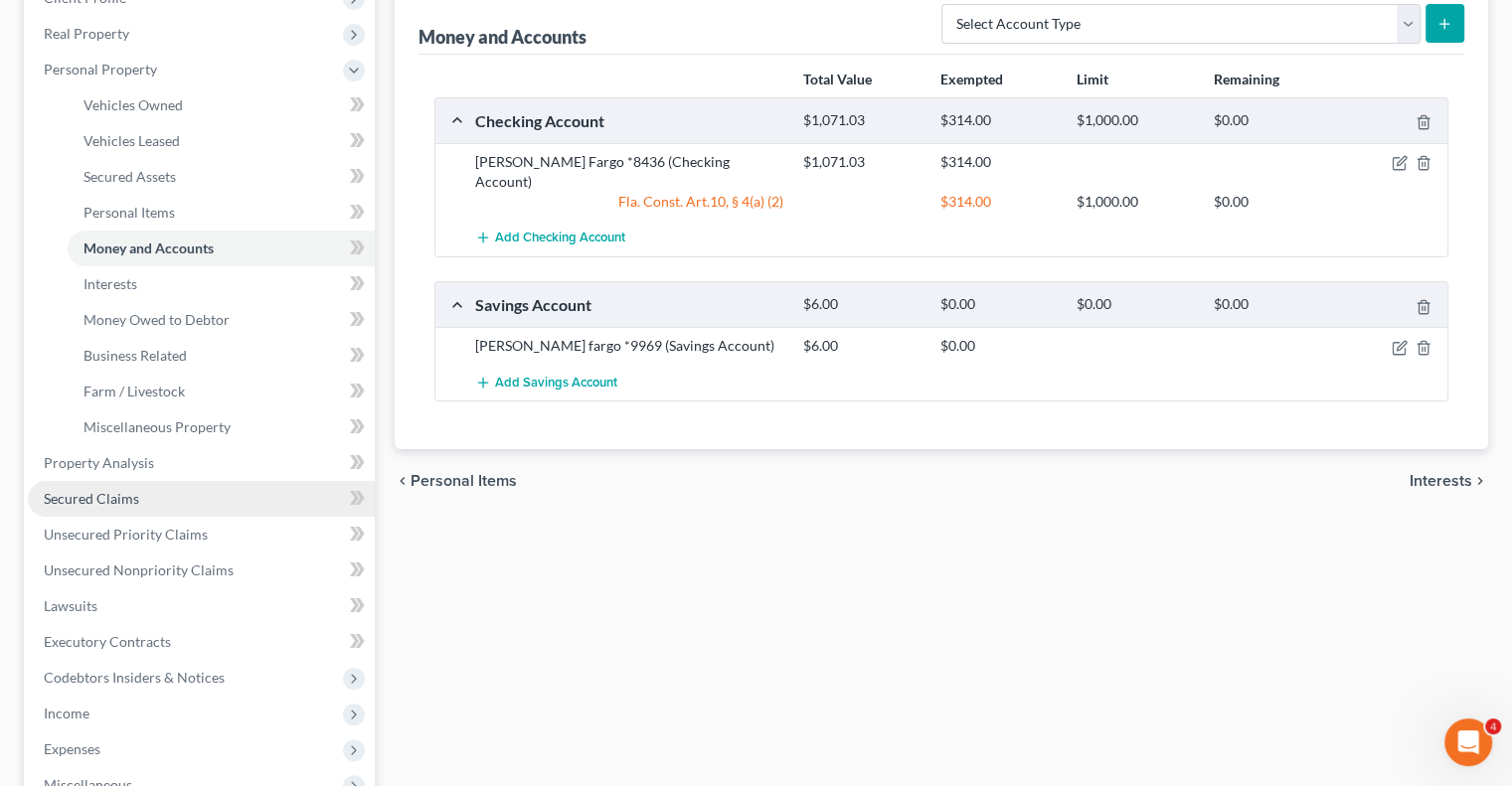 click on "Secured Claims" at bounding box center (201, 499) 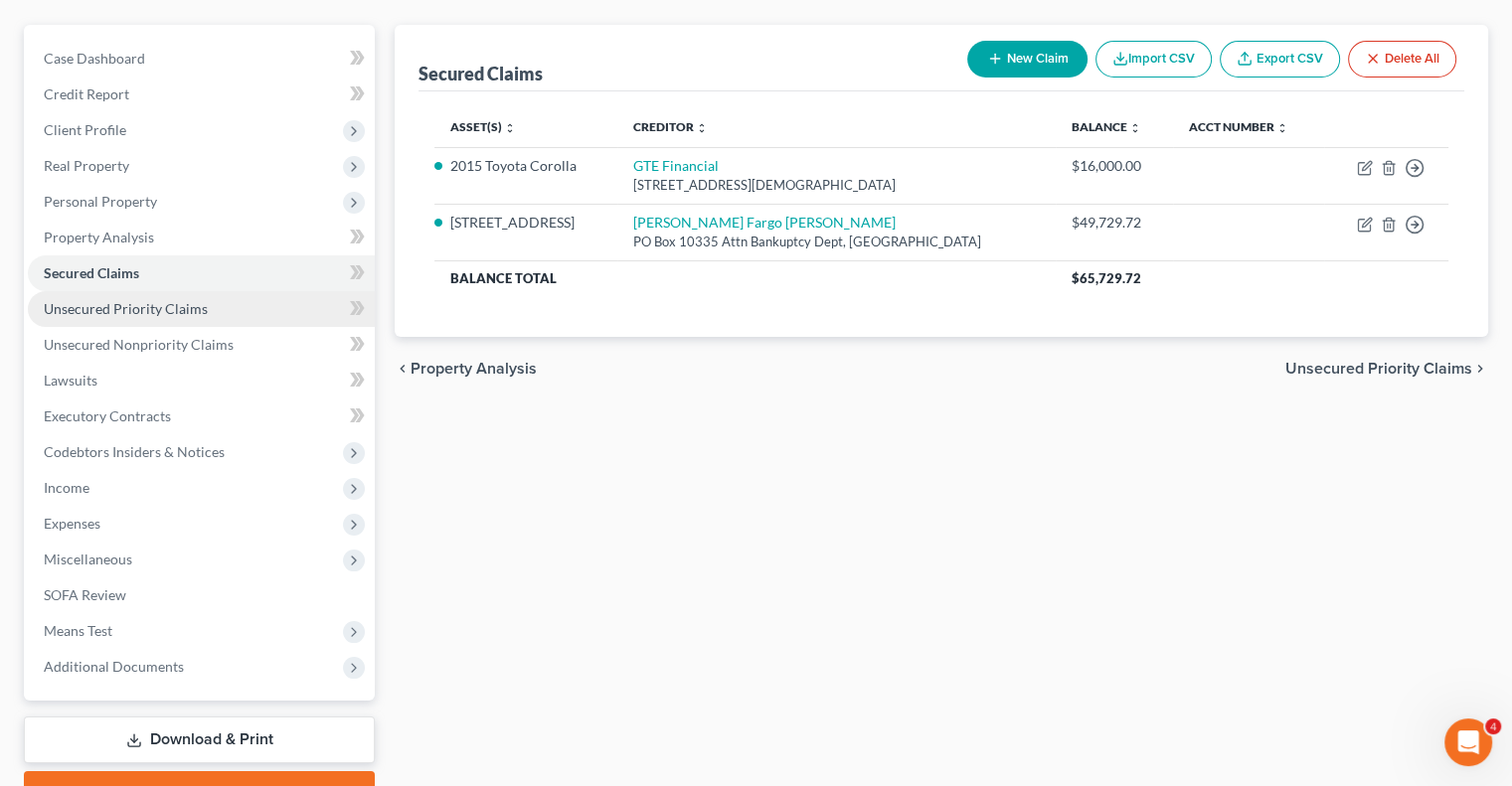 scroll, scrollTop: 199, scrollLeft: 0, axis: vertical 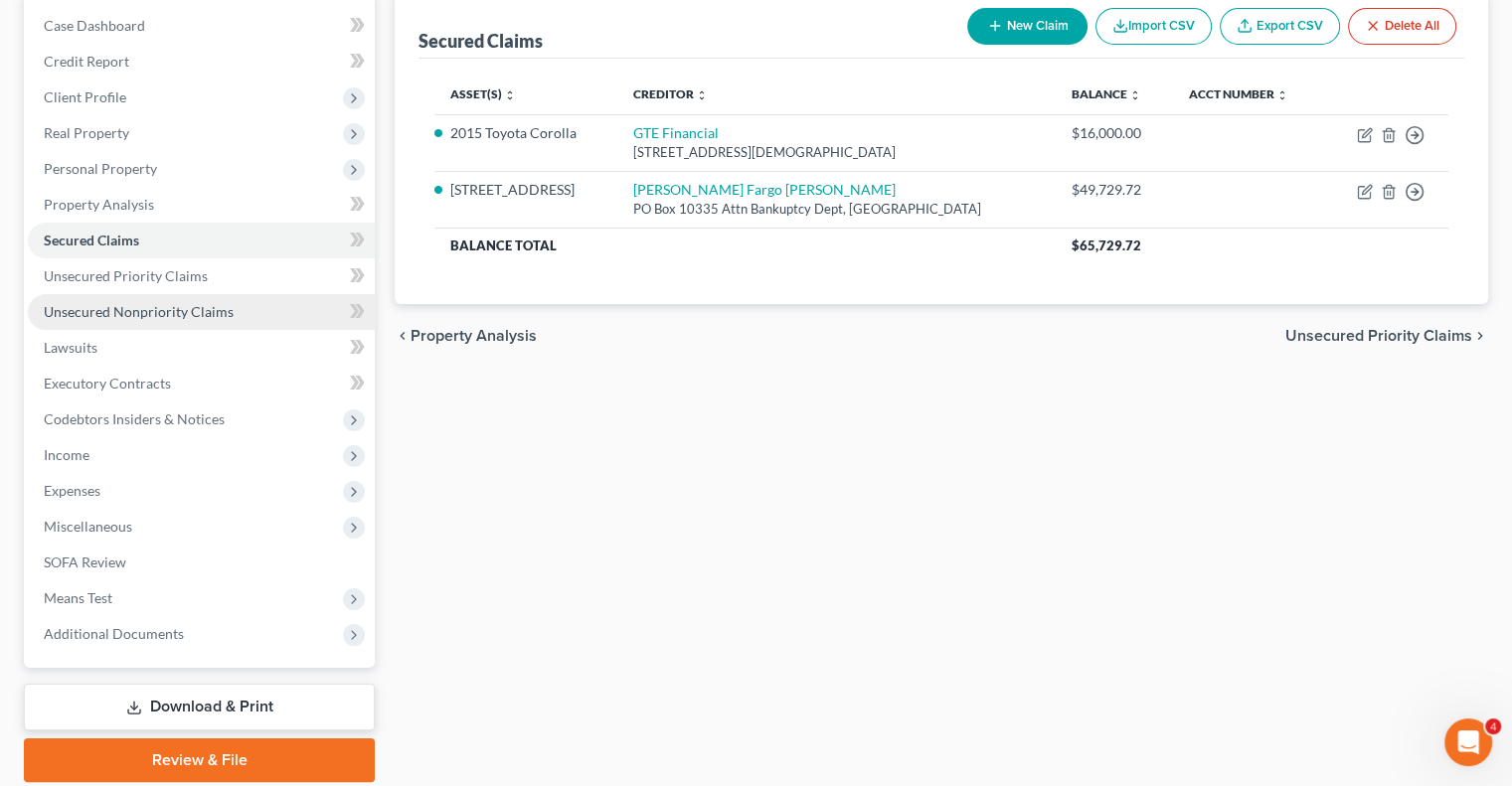 click on "Unsecured Nonpriority Claims" at bounding box center (138, 311) 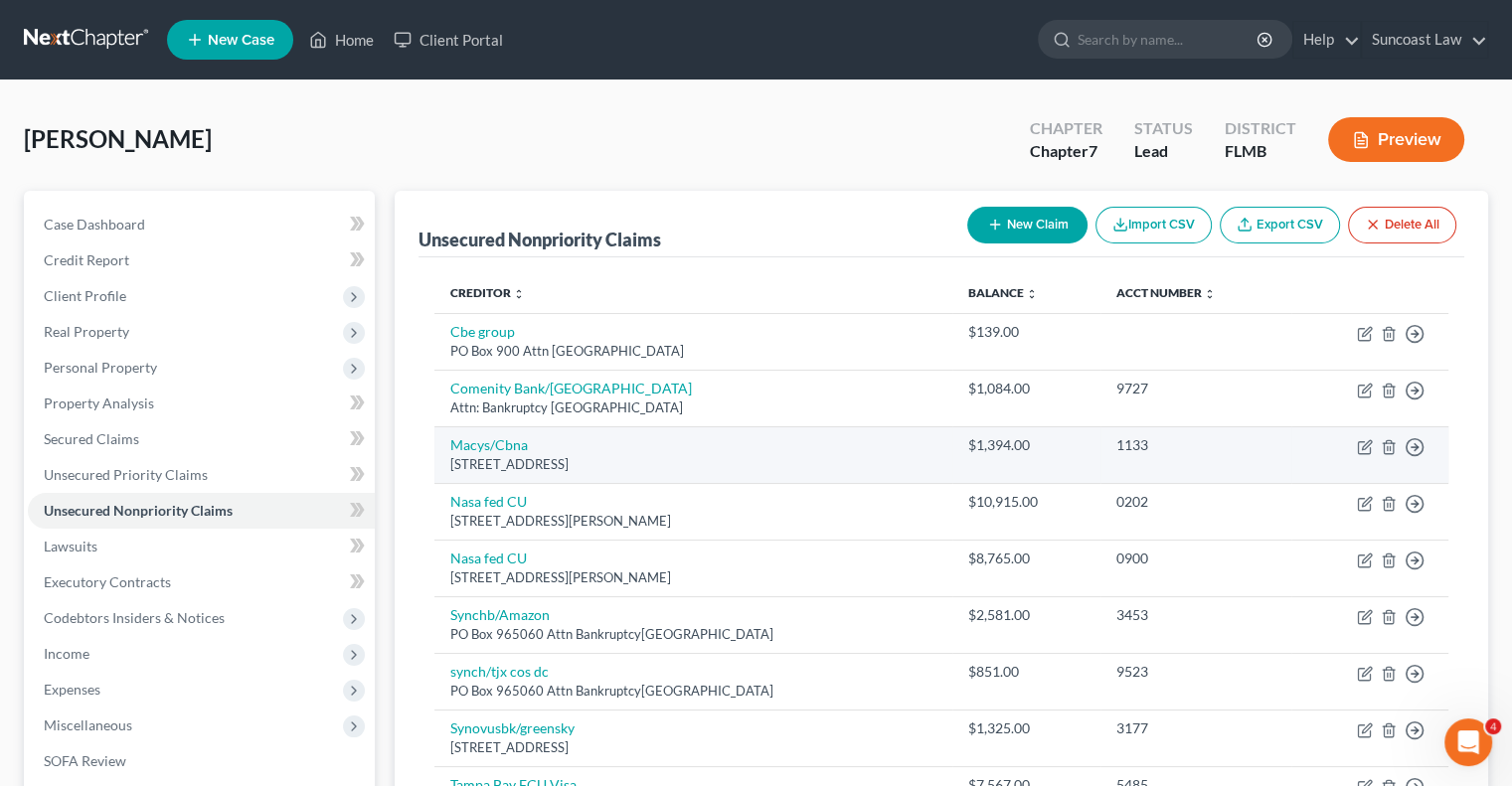 scroll, scrollTop: 268, scrollLeft: 0, axis: vertical 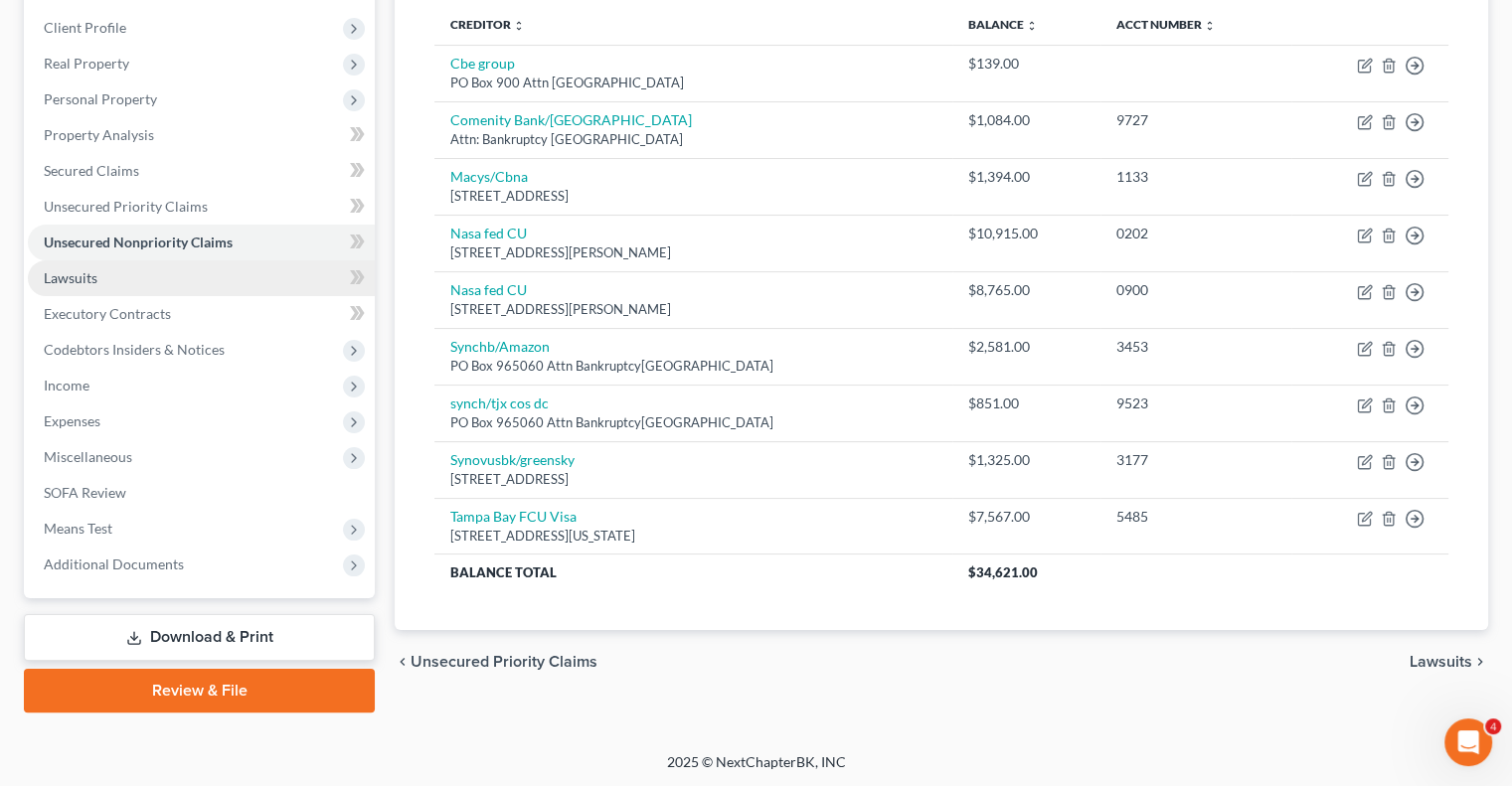 click on "Lawsuits" at bounding box center (201, 278) 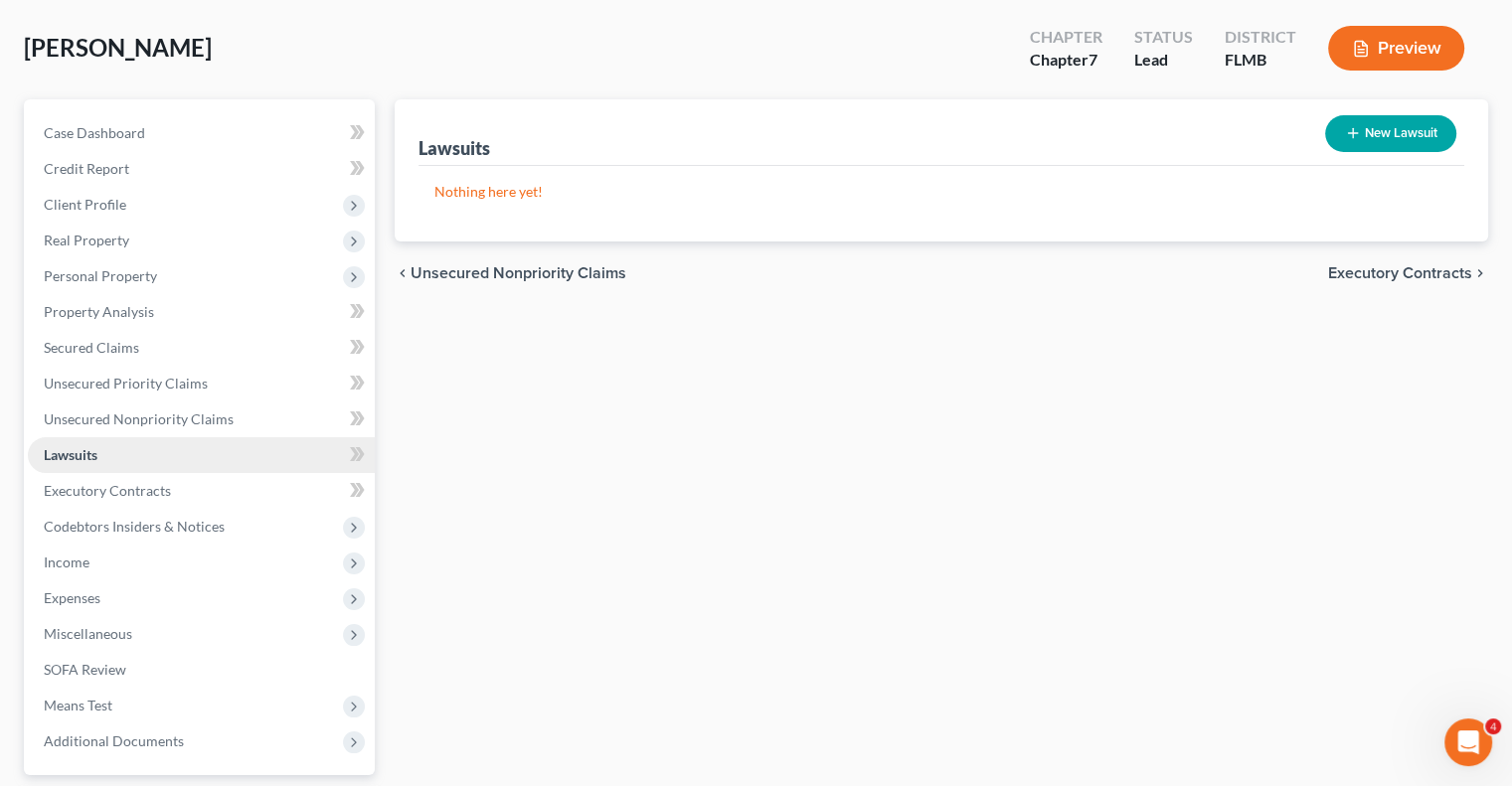 scroll, scrollTop: 199, scrollLeft: 0, axis: vertical 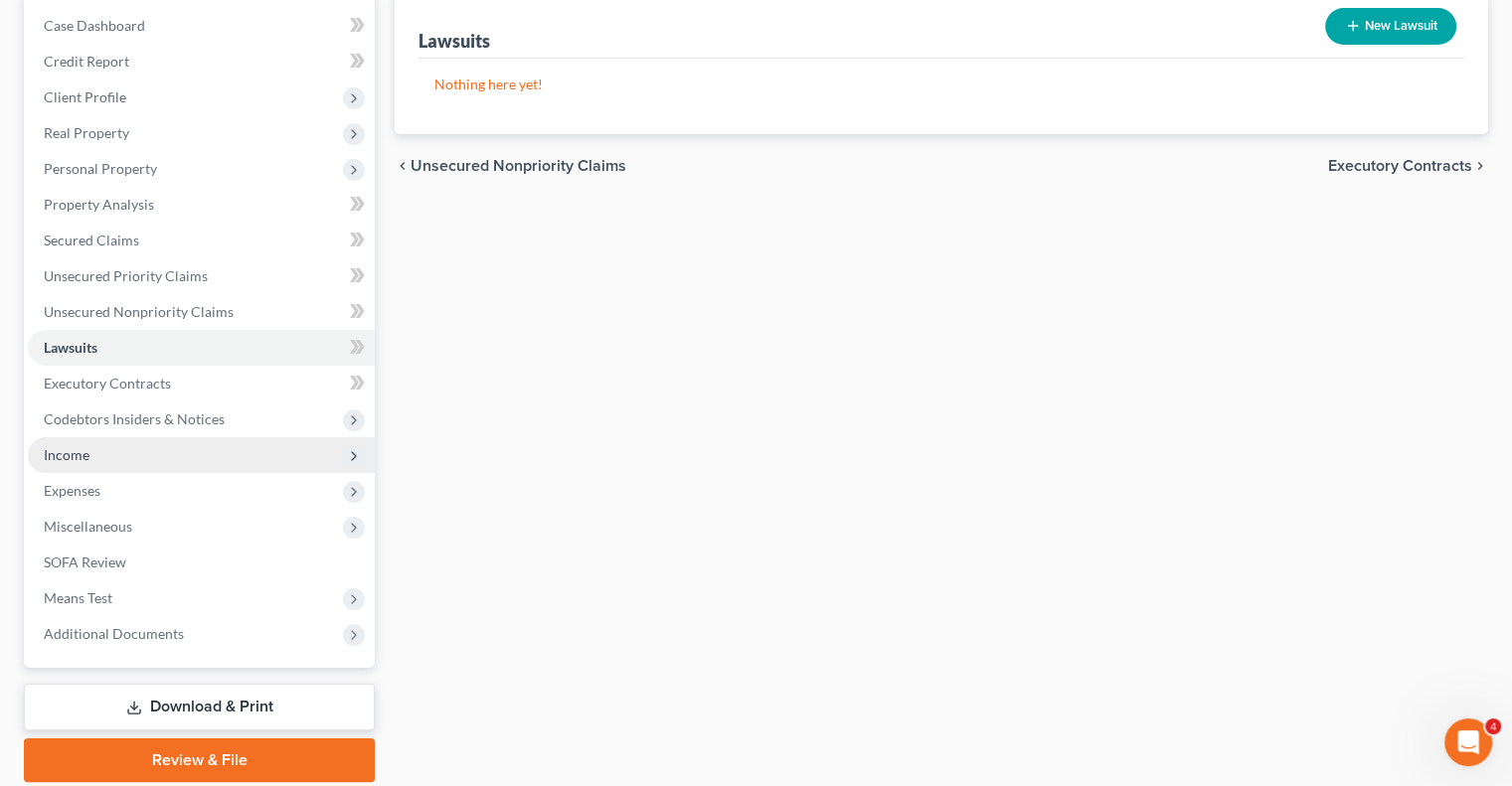 click on "Income" at bounding box center (201, 455) 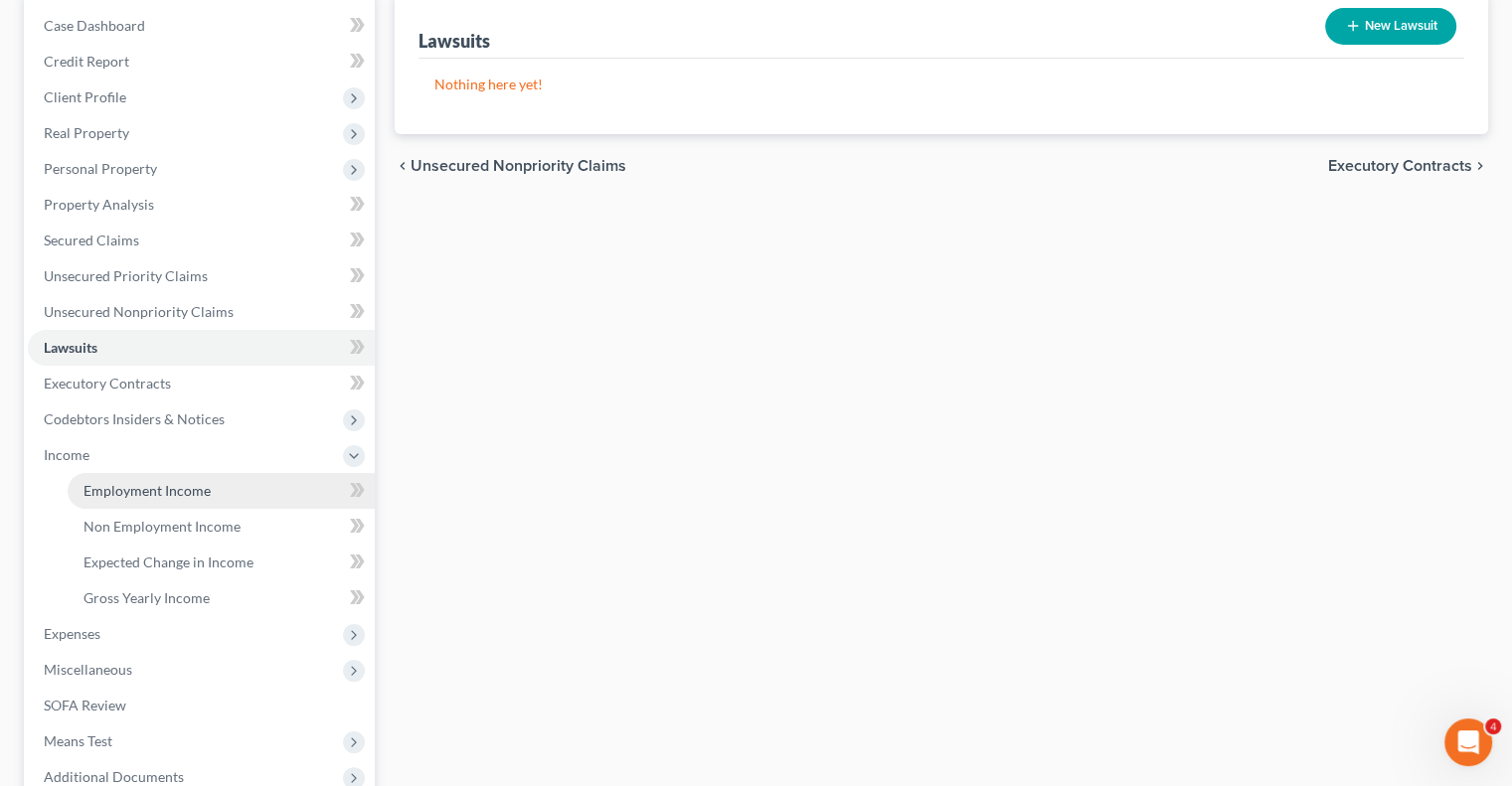 click on "Employment Income" at bounding box center (147, 490) 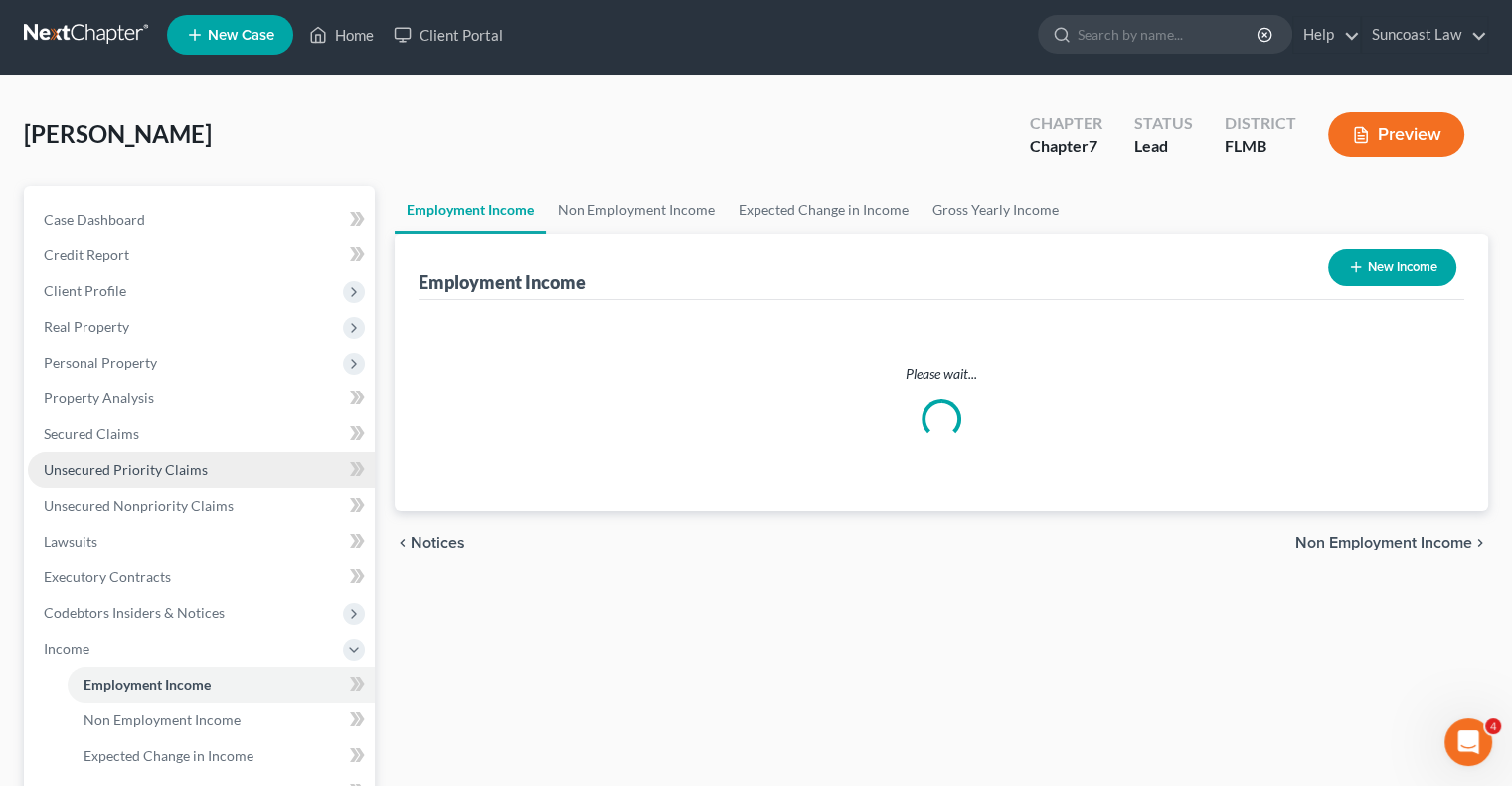 scroll, scrollTop: 0, scrollLeft: 0, axis: both 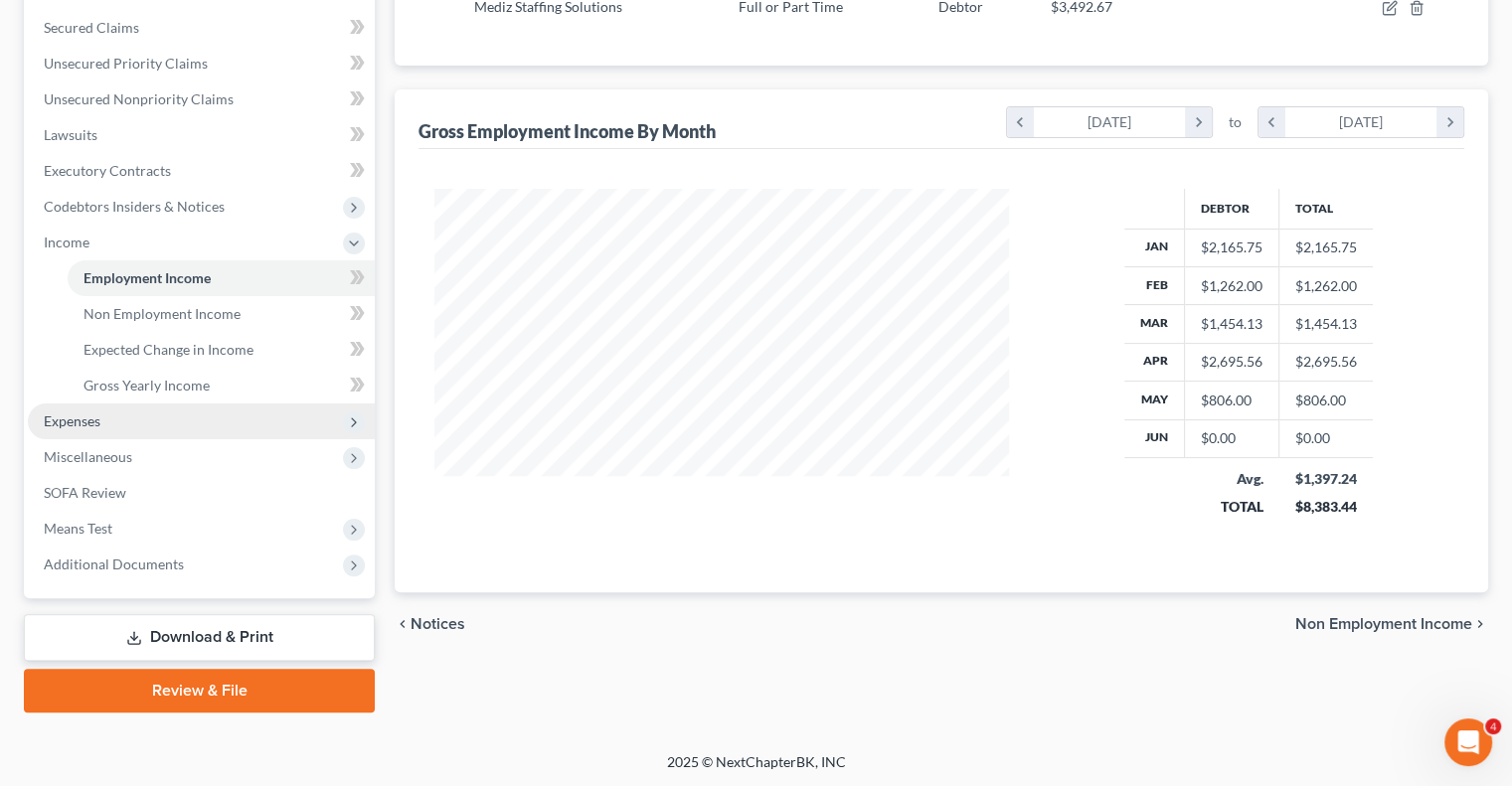 click on "Expenses" at bounding box center (201, 421) 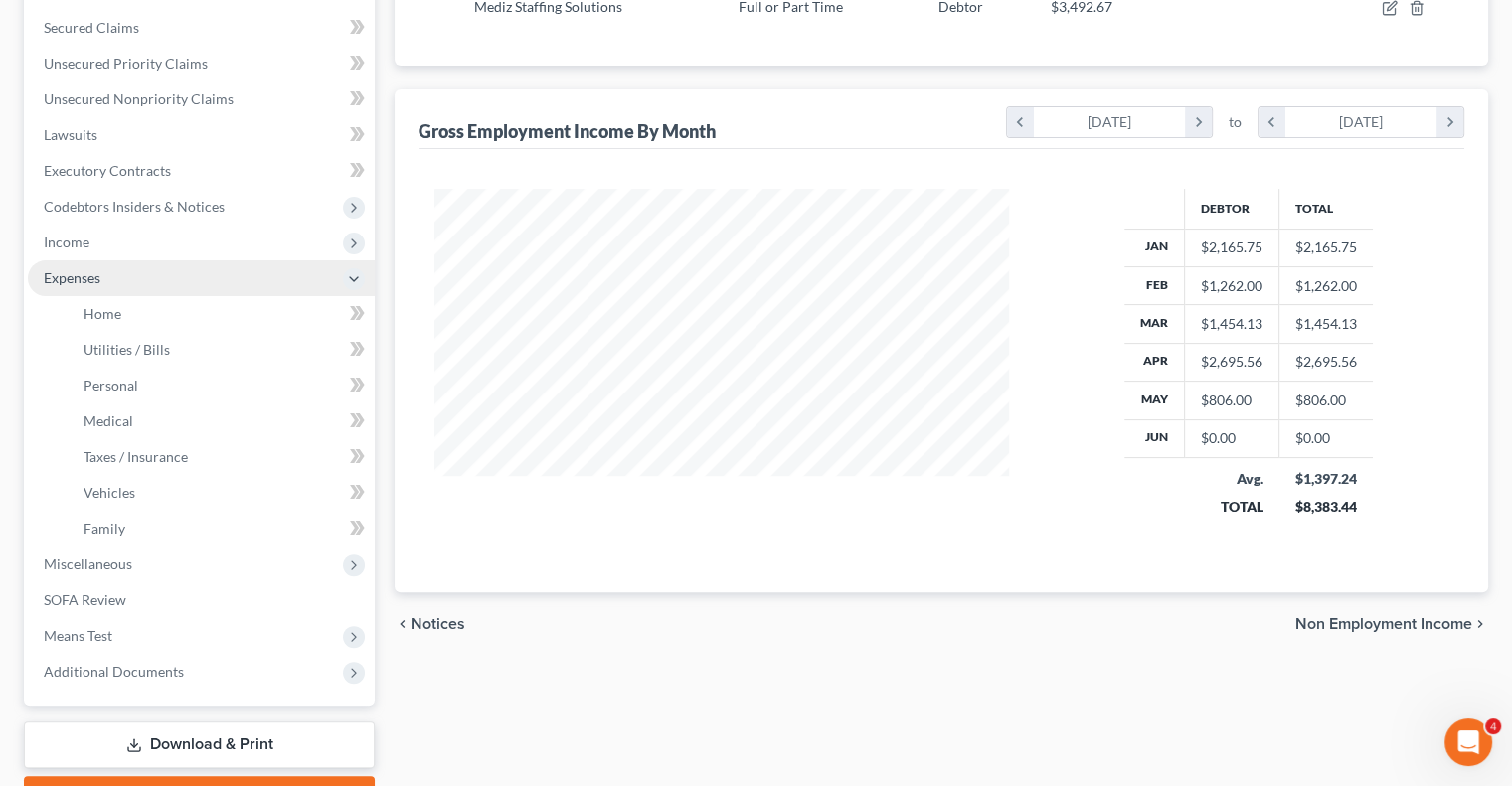 drag, startPoint x: 115, startPoint y: 243, endPoint x: 129, endPoint y: 270, distance: 30.413813 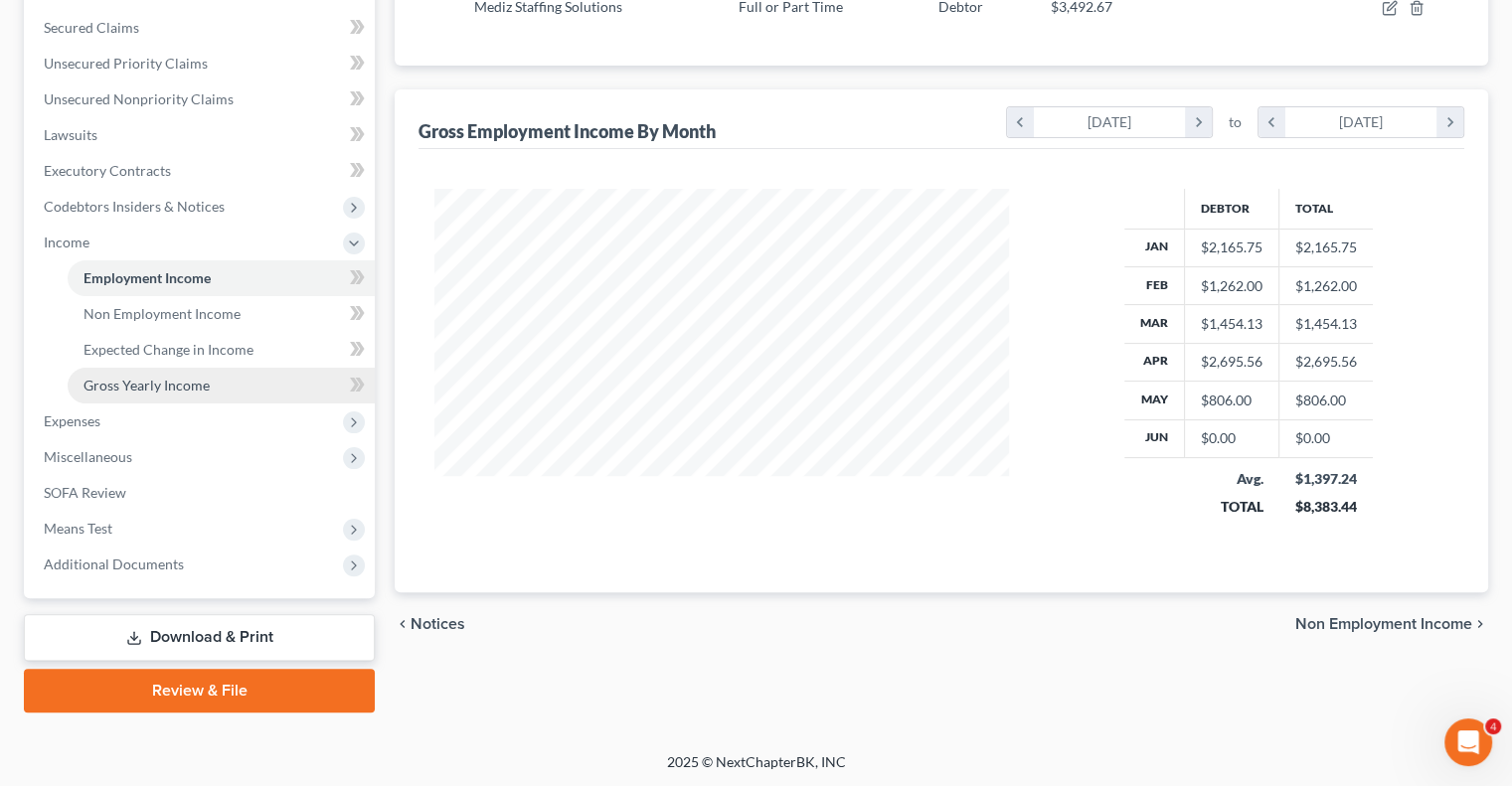 drag, startPoint x: 204, startPoint y: 375, endPoint x: 228, endPoint y: 386, distance: 26.400758 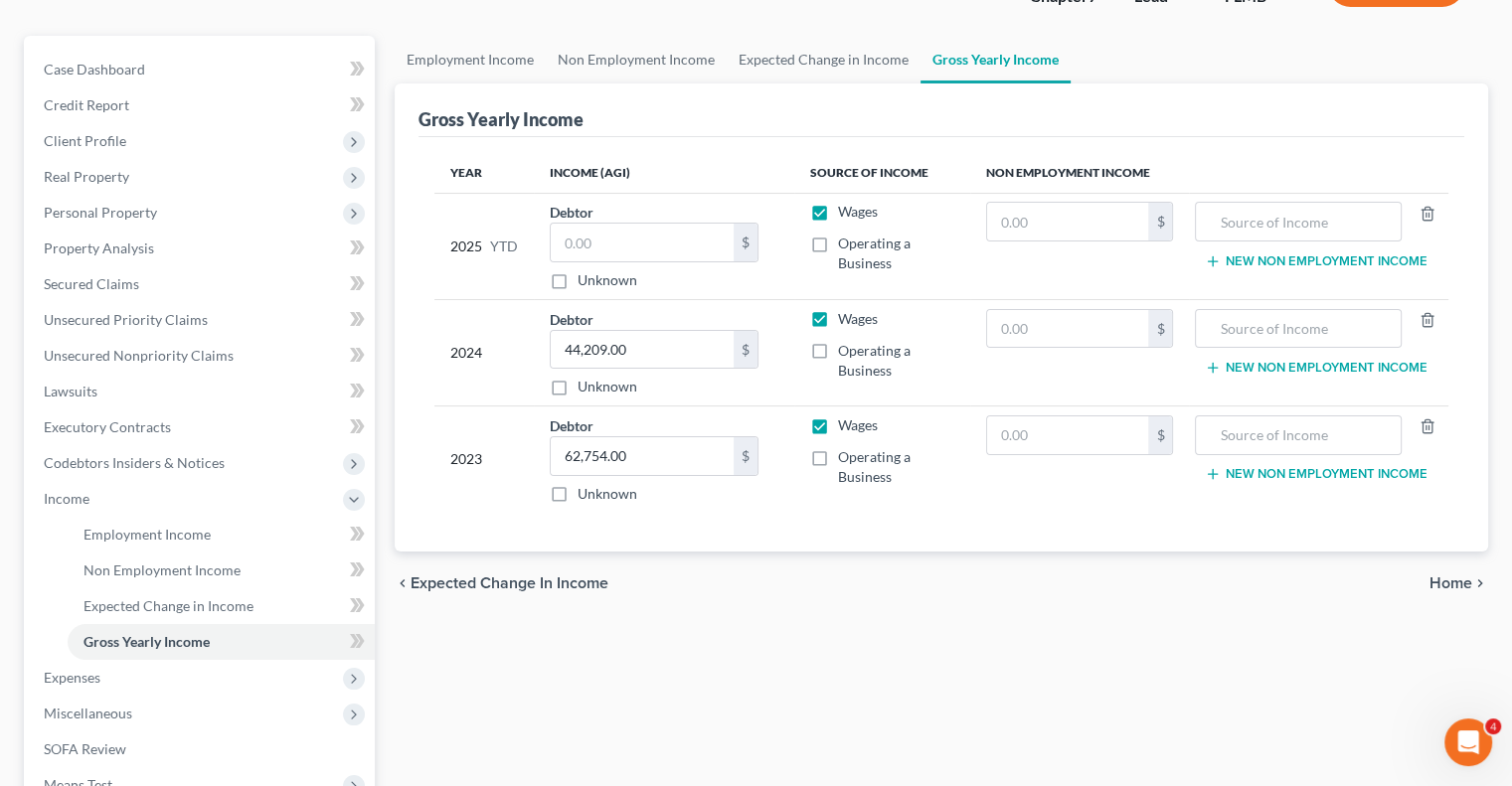 scroll, scrollTop: 0, scrollLeft: 0, axis: both 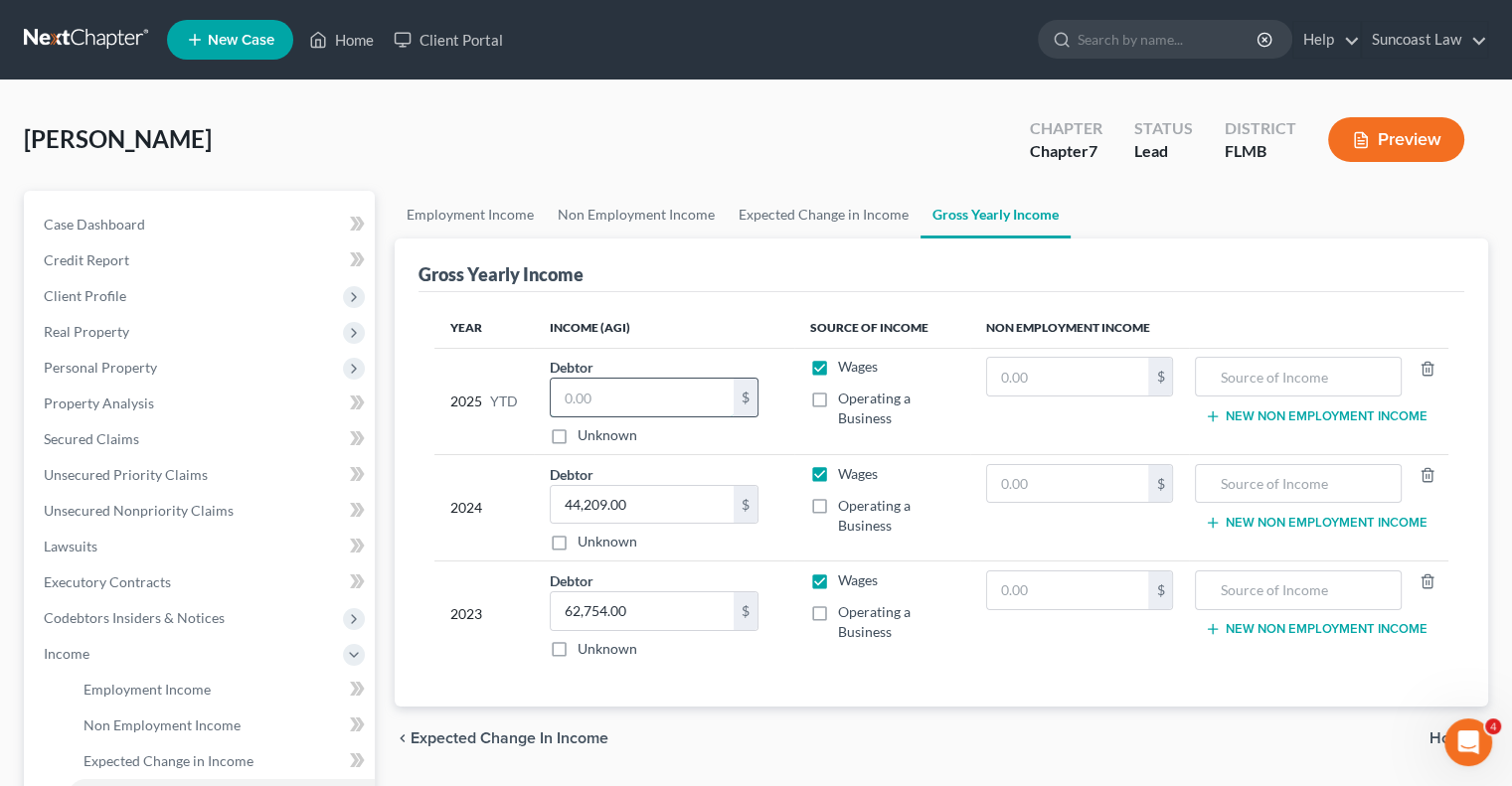 click at bounding box center (642, 397) 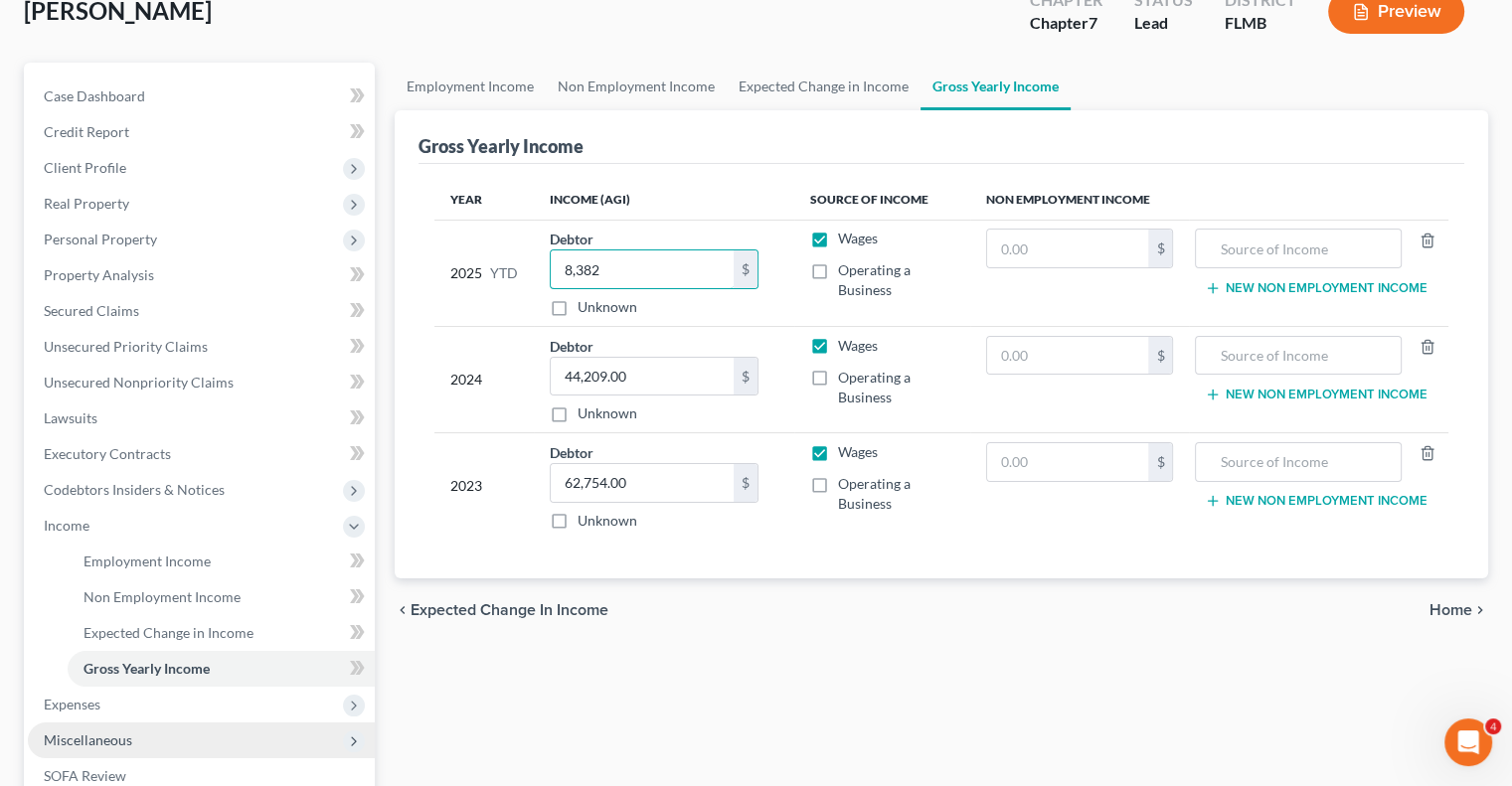 scroll, scrollTop: 298, scrollLeft: 0, axis: vertical 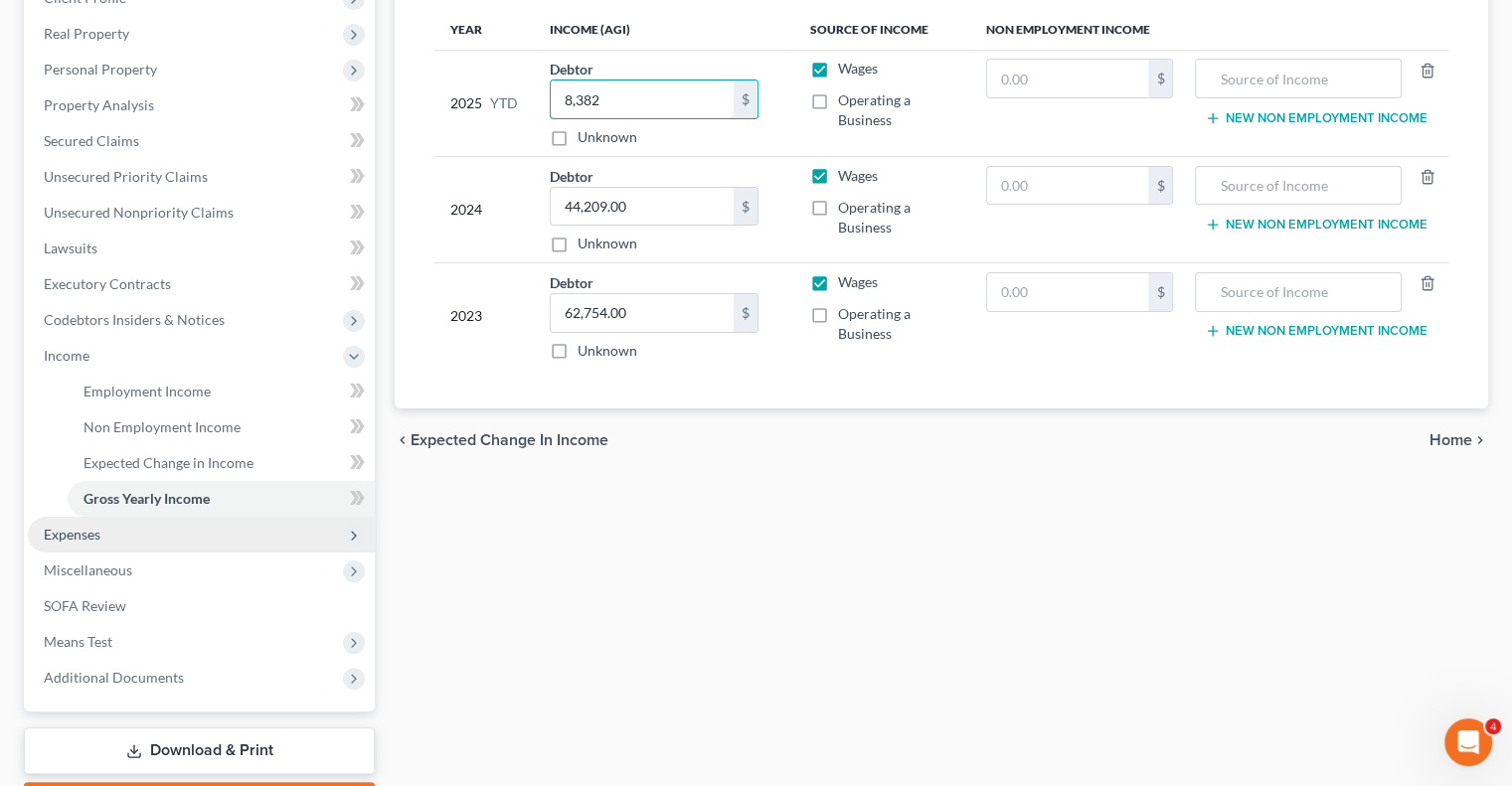type on "8,382" 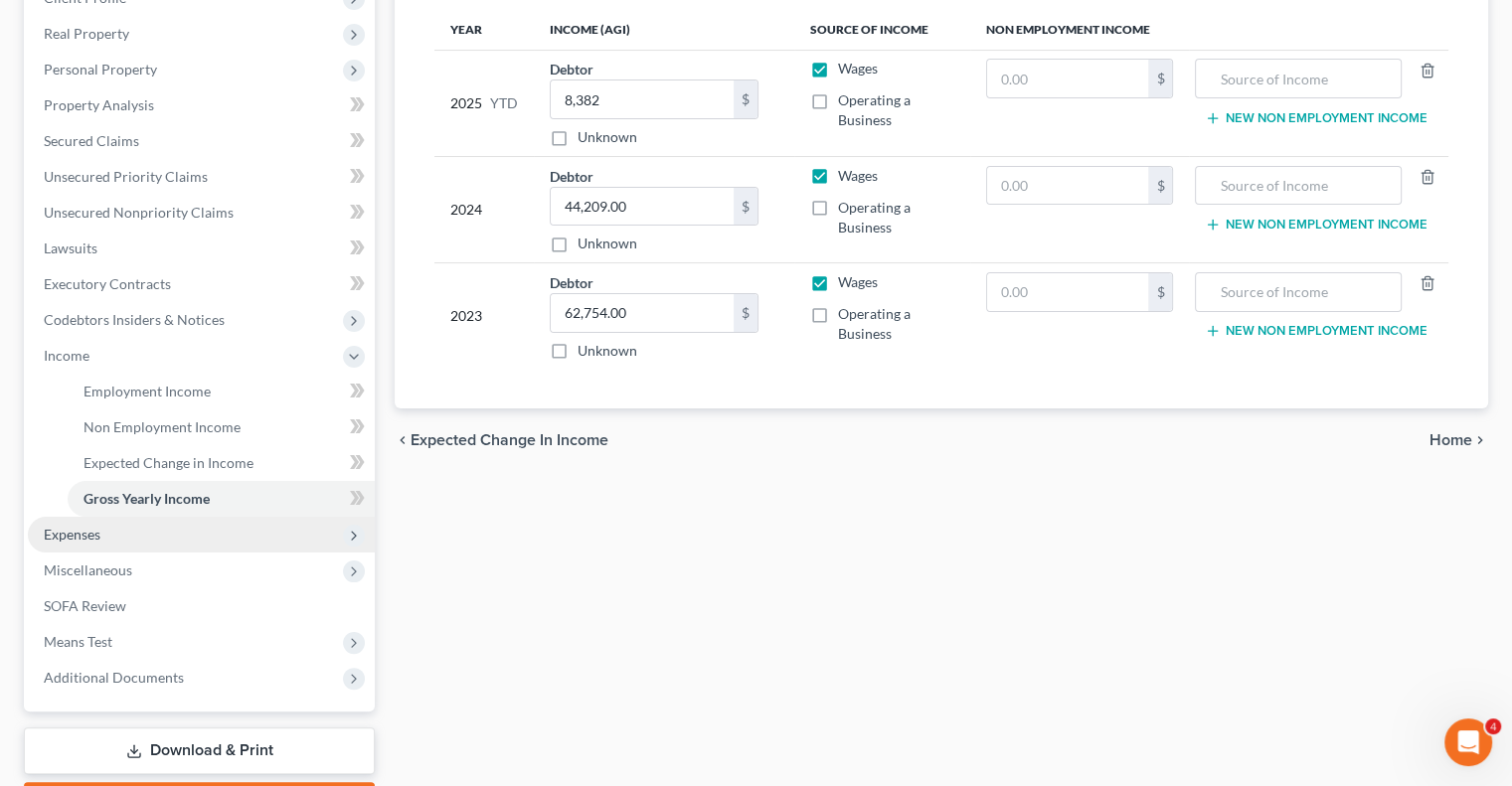 click on "Expenses" at bounding box center [201, 535] 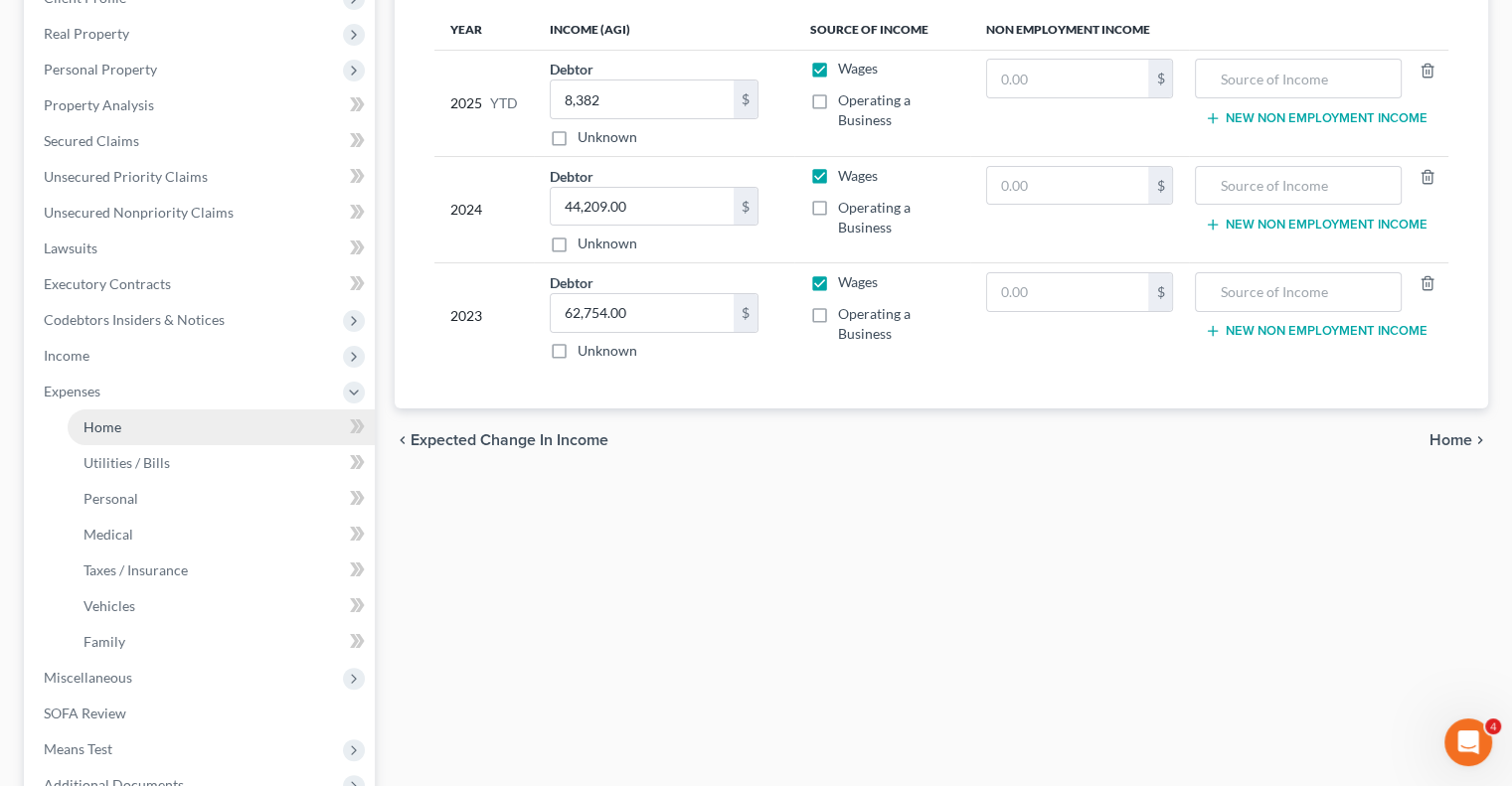 click on "Home" at bounding box center (102, 426) 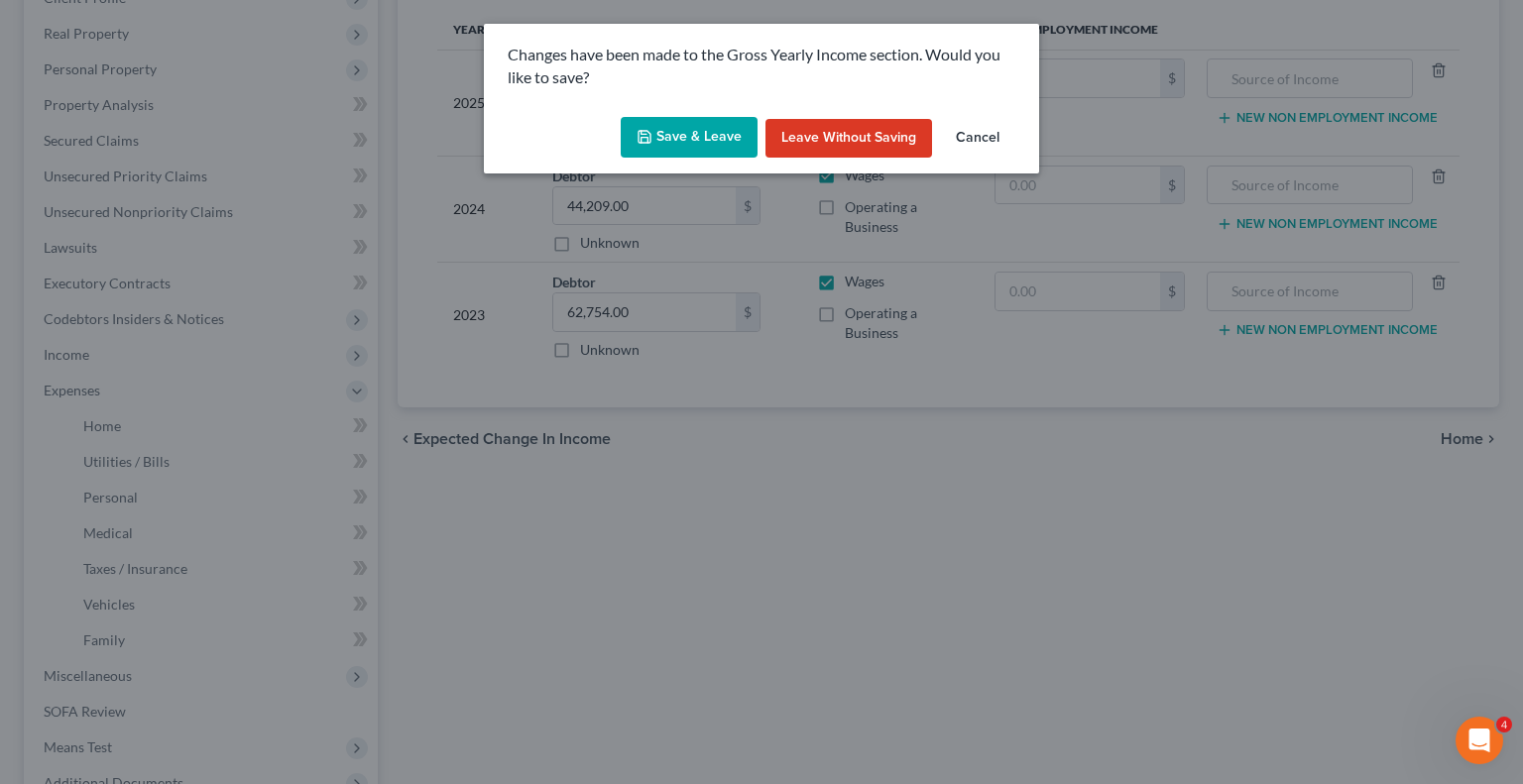 click on "Save & Leave" at bounding box center [689, 138] 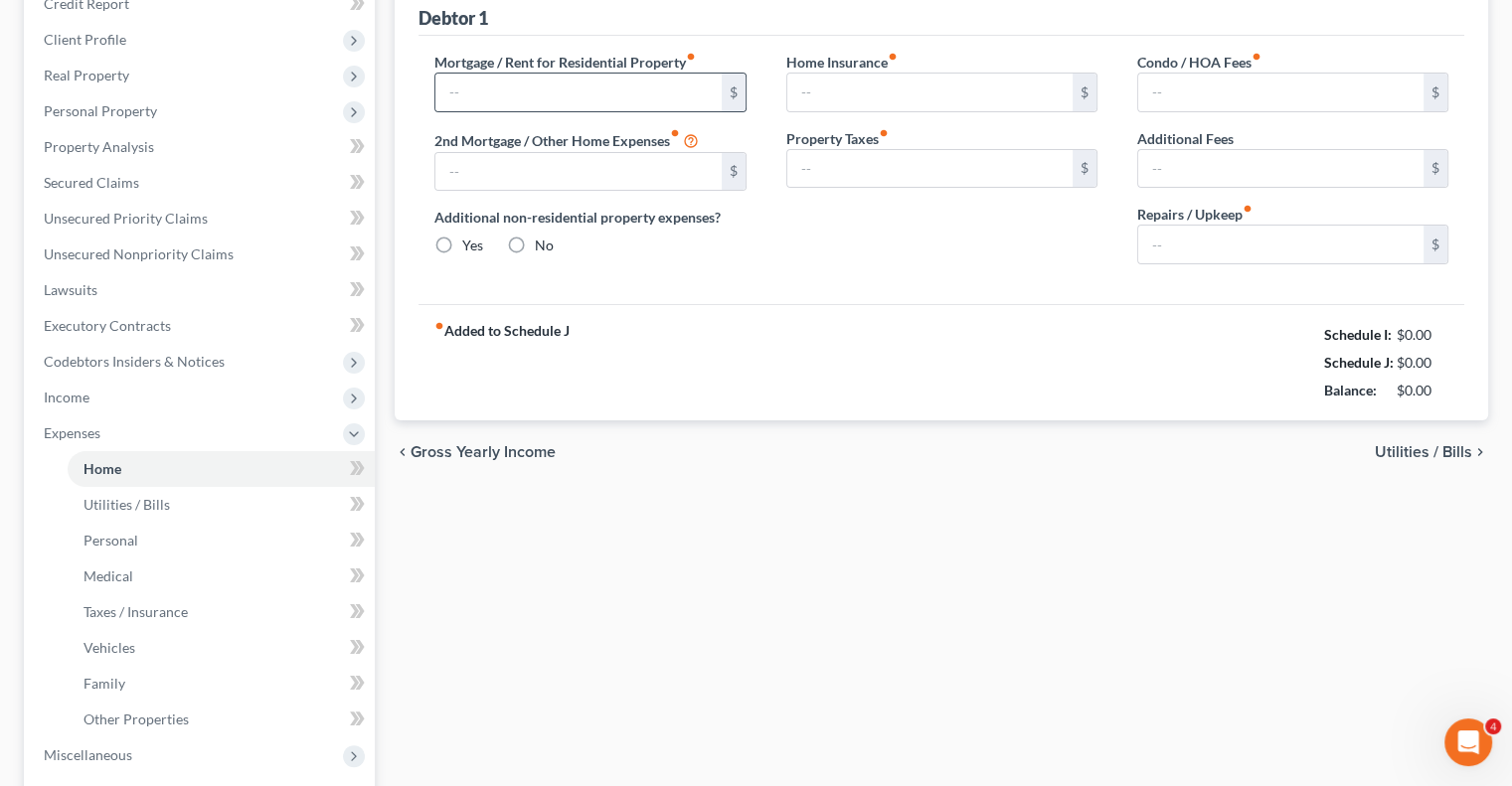 type on "1,055.93" 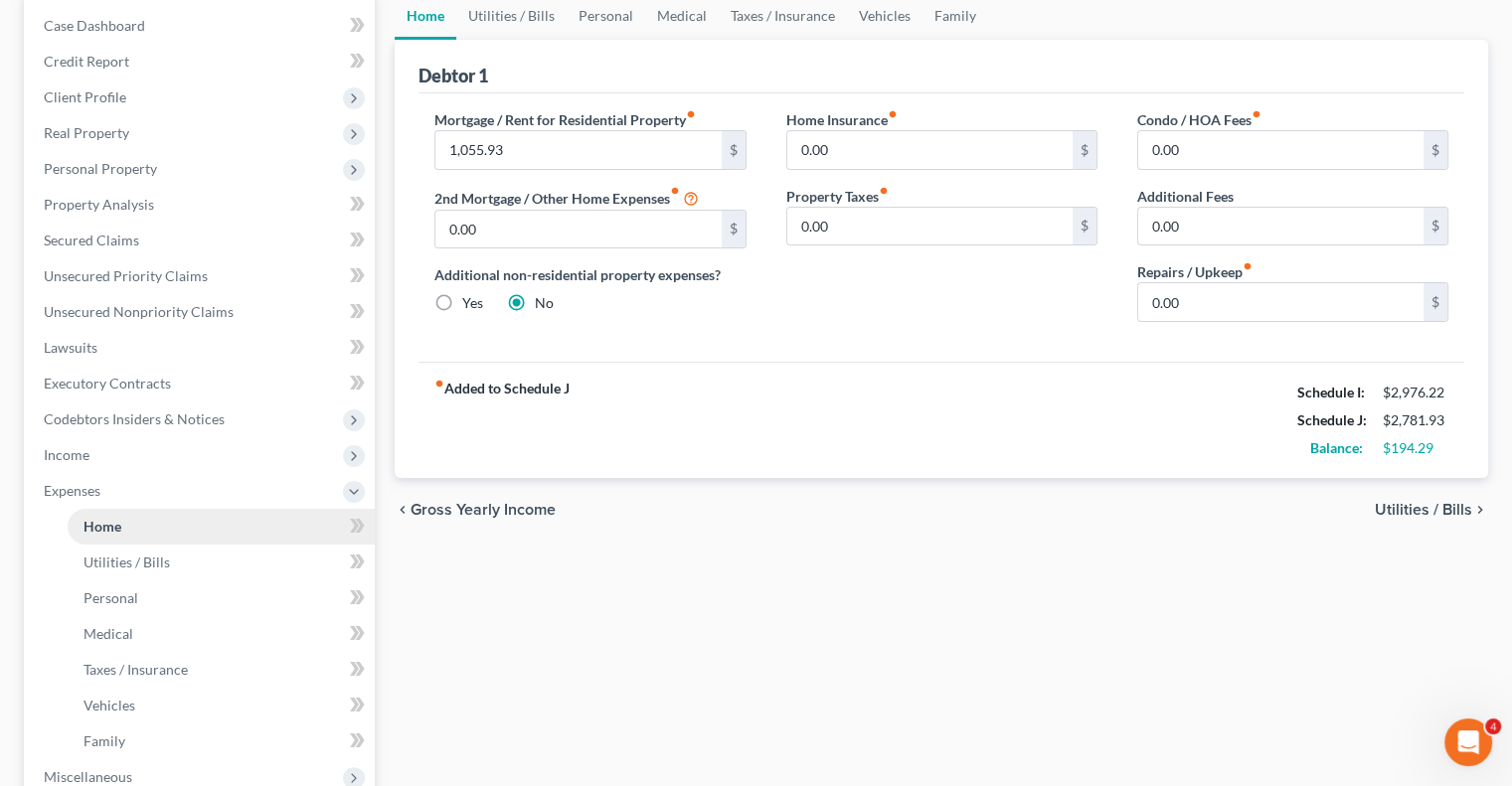 scroll, scrollTop: 99, scrollLeft: 0, axis: vertical 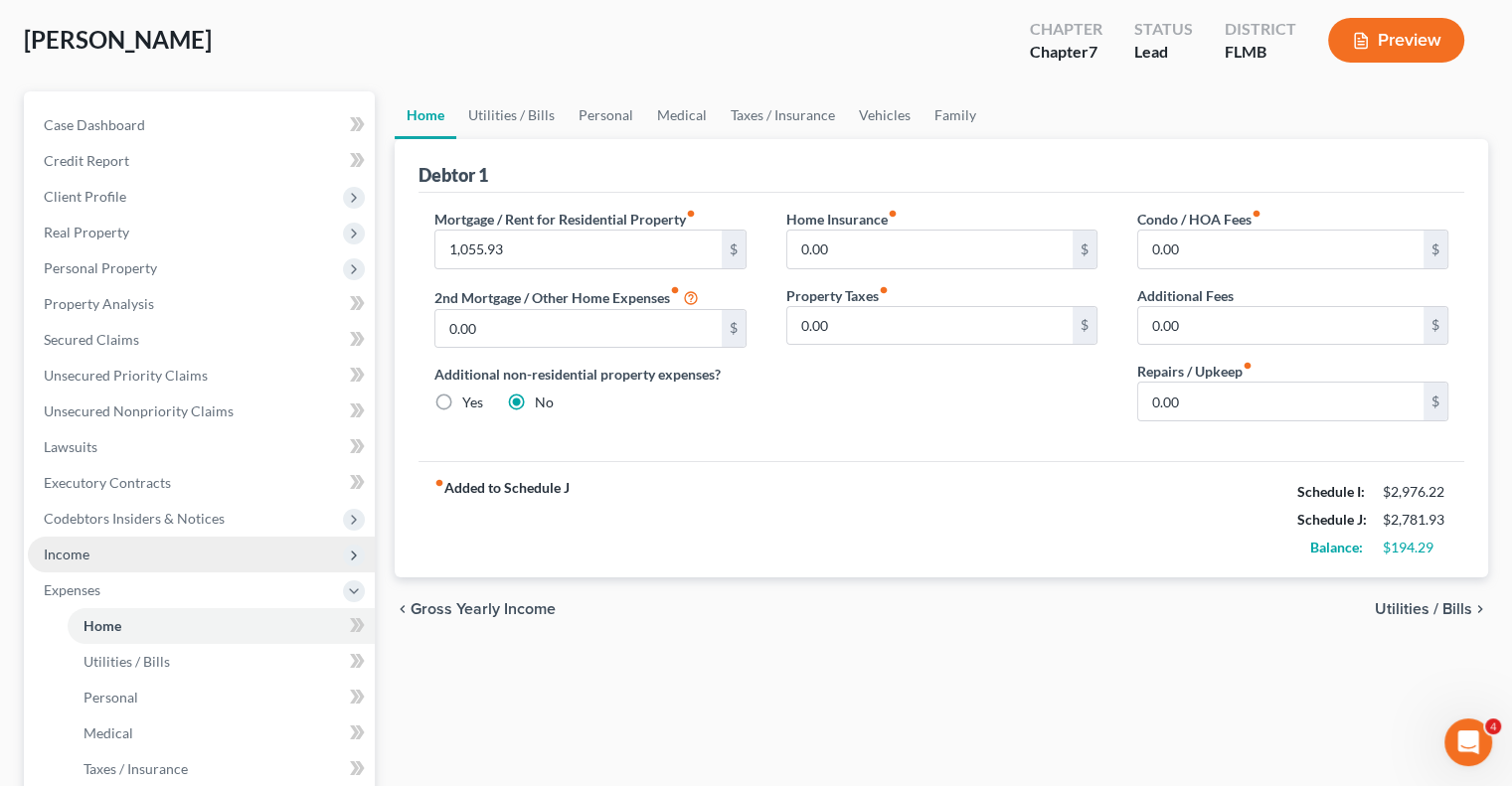 click on "Income" at bounding box center [201, 554] 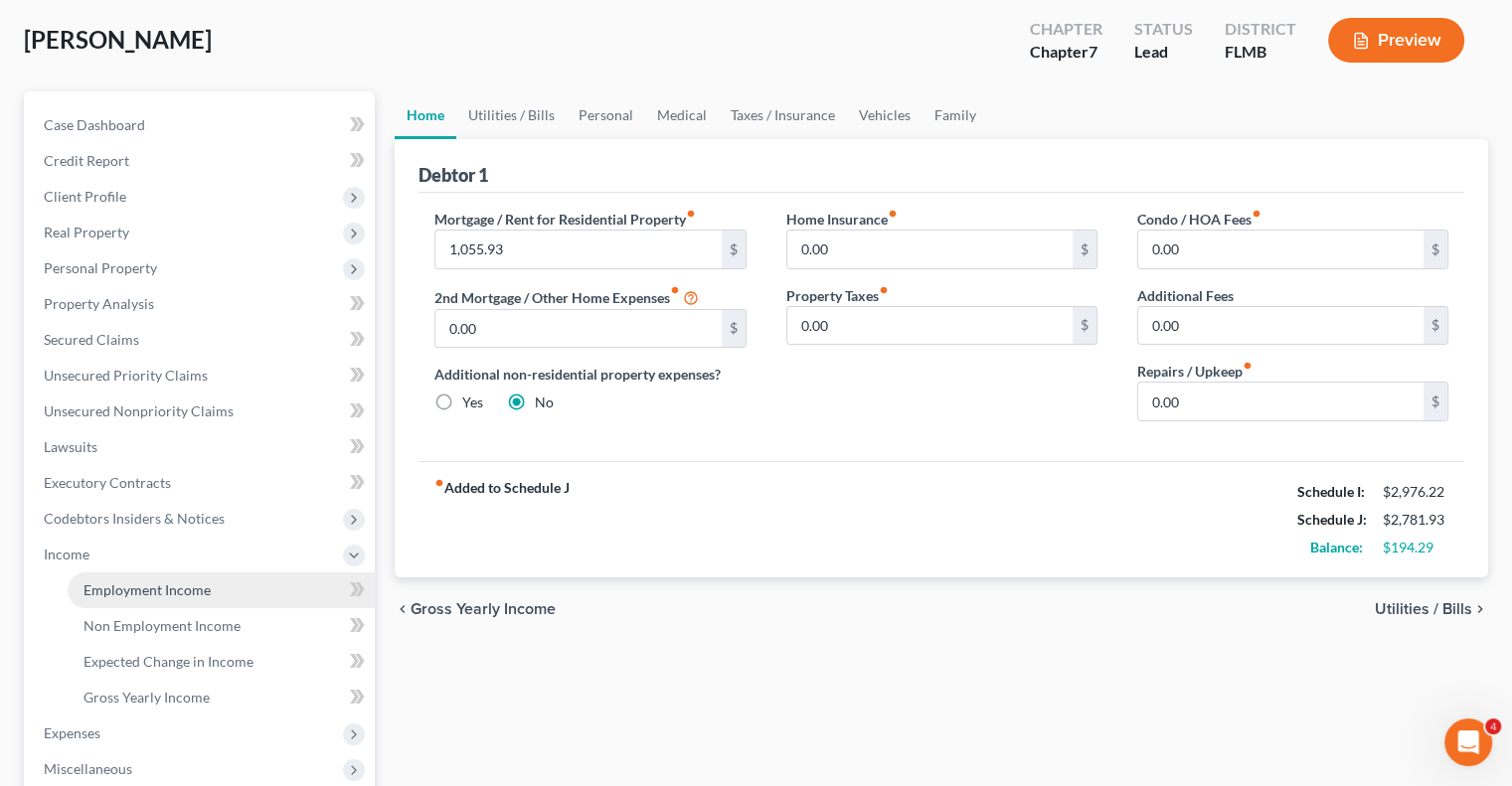click on "Employment Income" at bounding box center [221, 590] 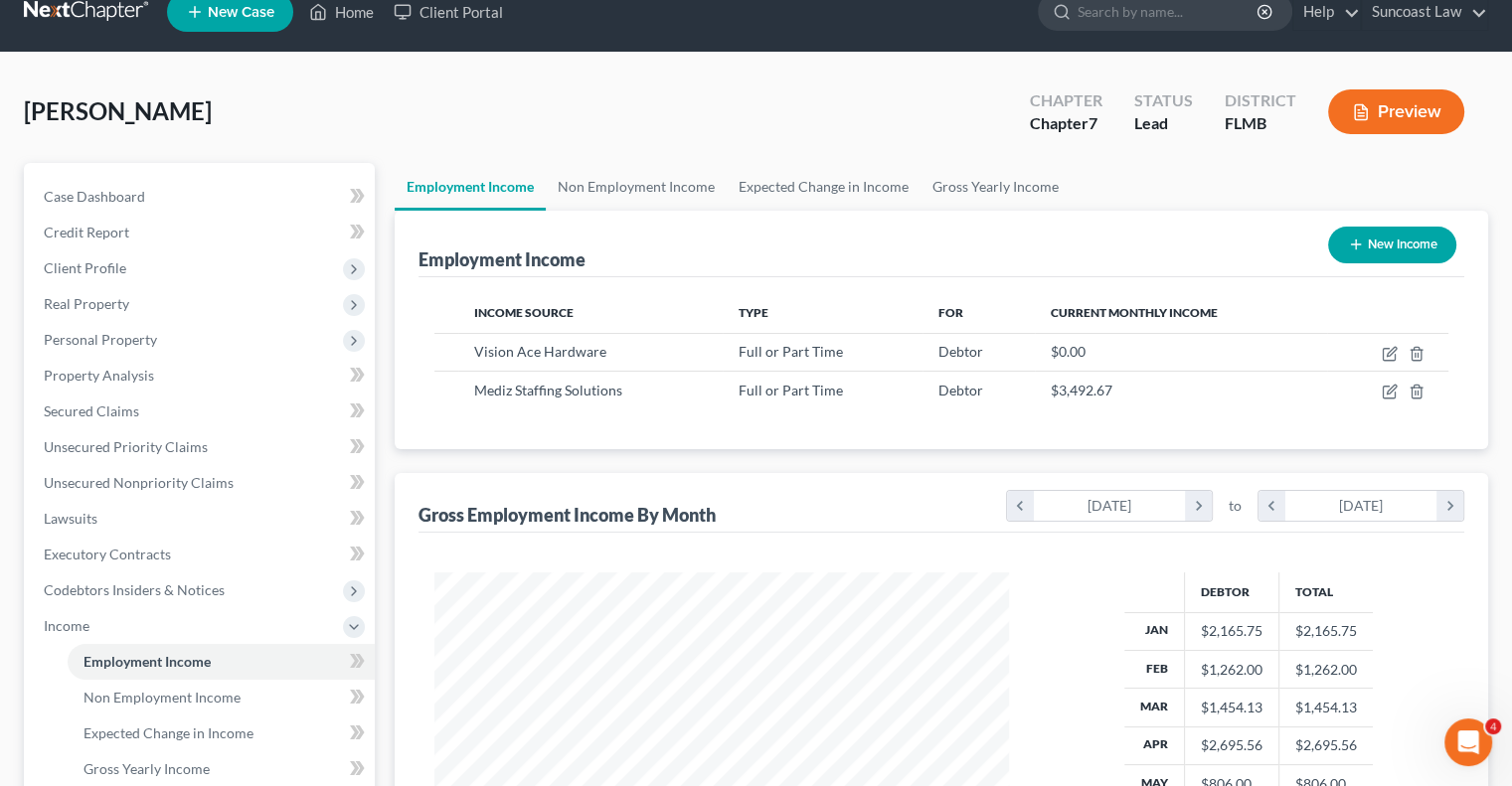 scroll, scrollTop: 0, scrollLeft: 0, axis: both 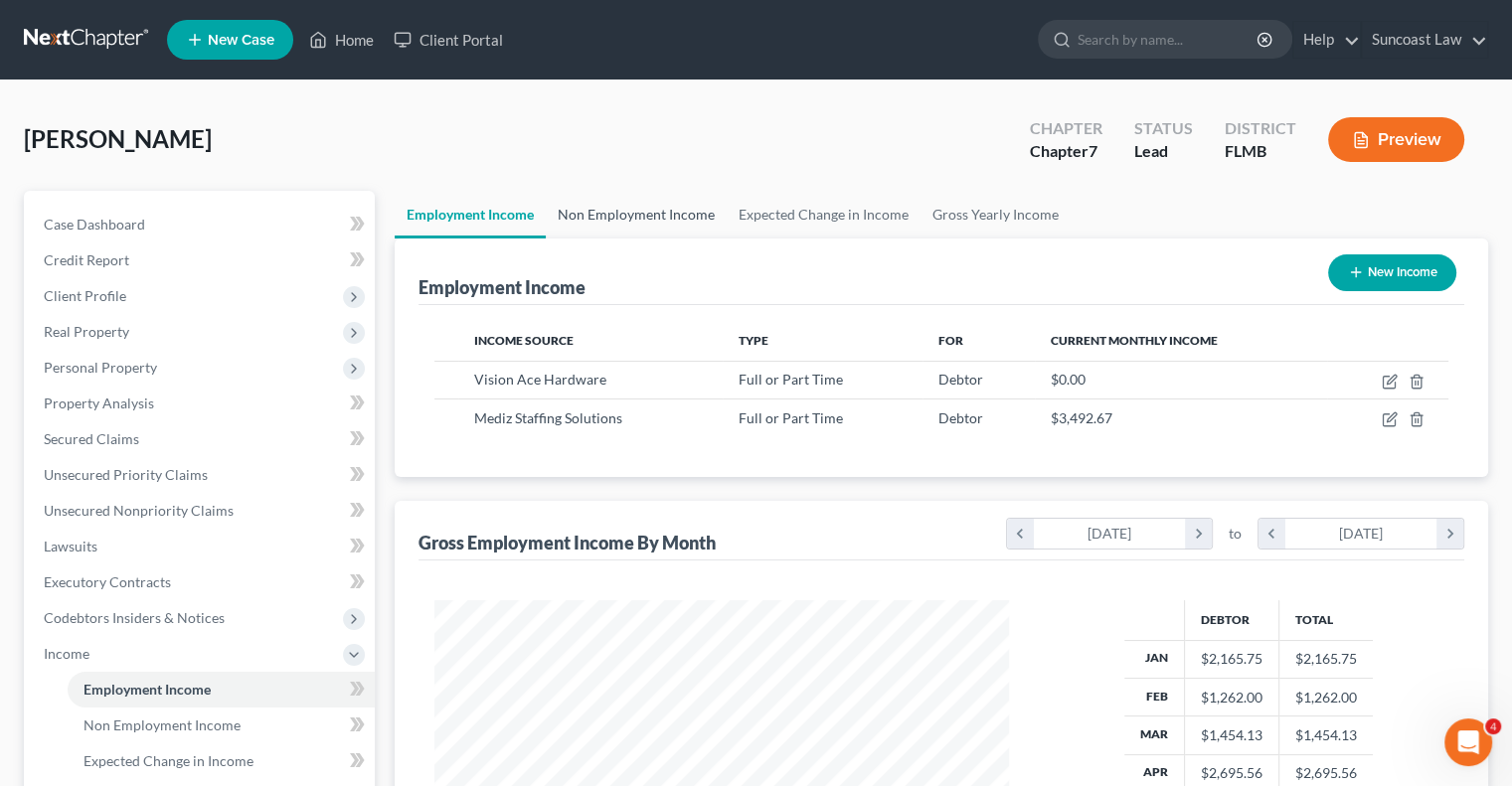 click on "Non Employment Income" at bounding box center (636, 215) 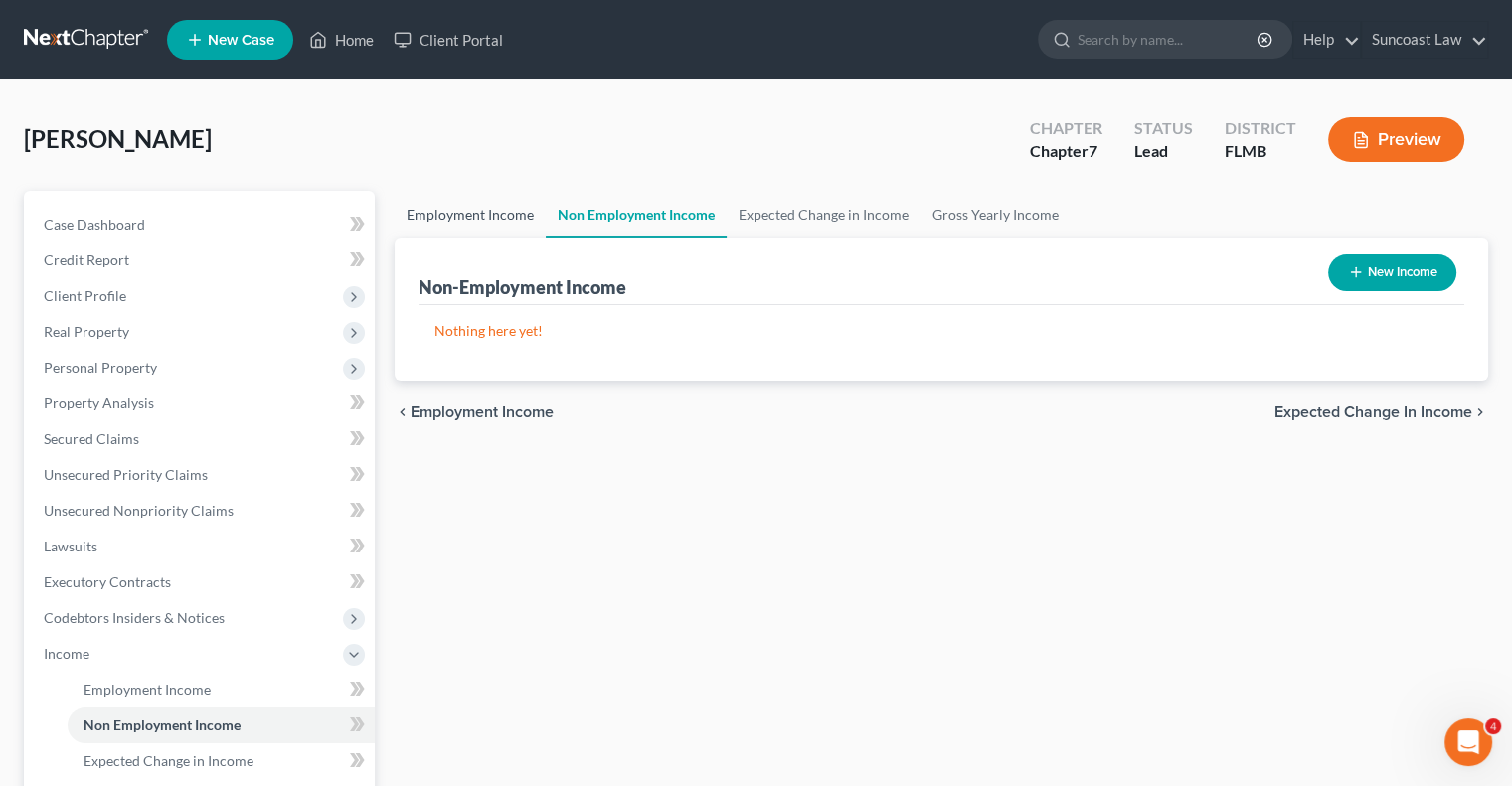 click on "Employment Income" at bounding box center [470, 215] 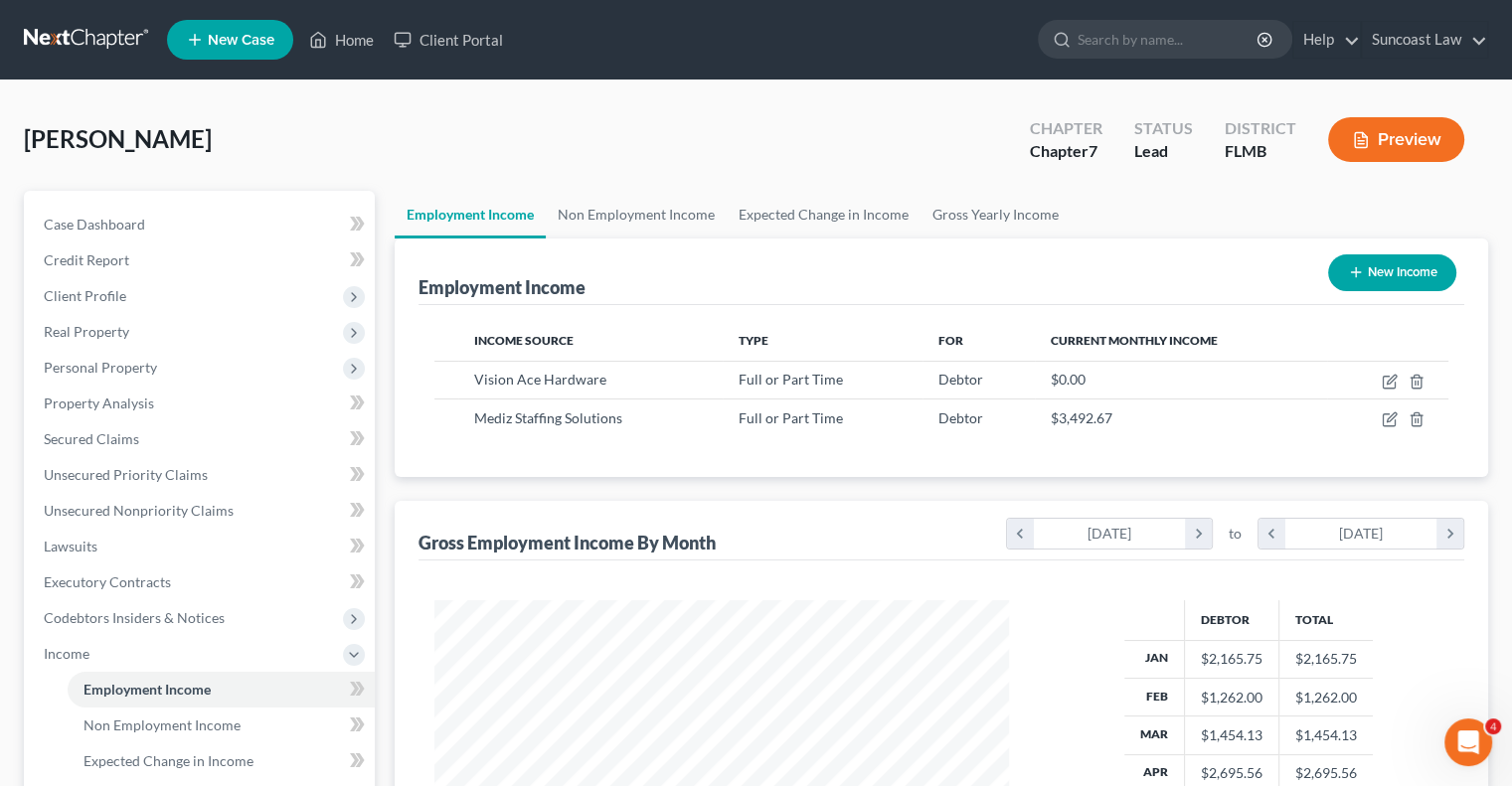 scroll, scrollTop: 993324, scrollLeft: 993468, axis: both 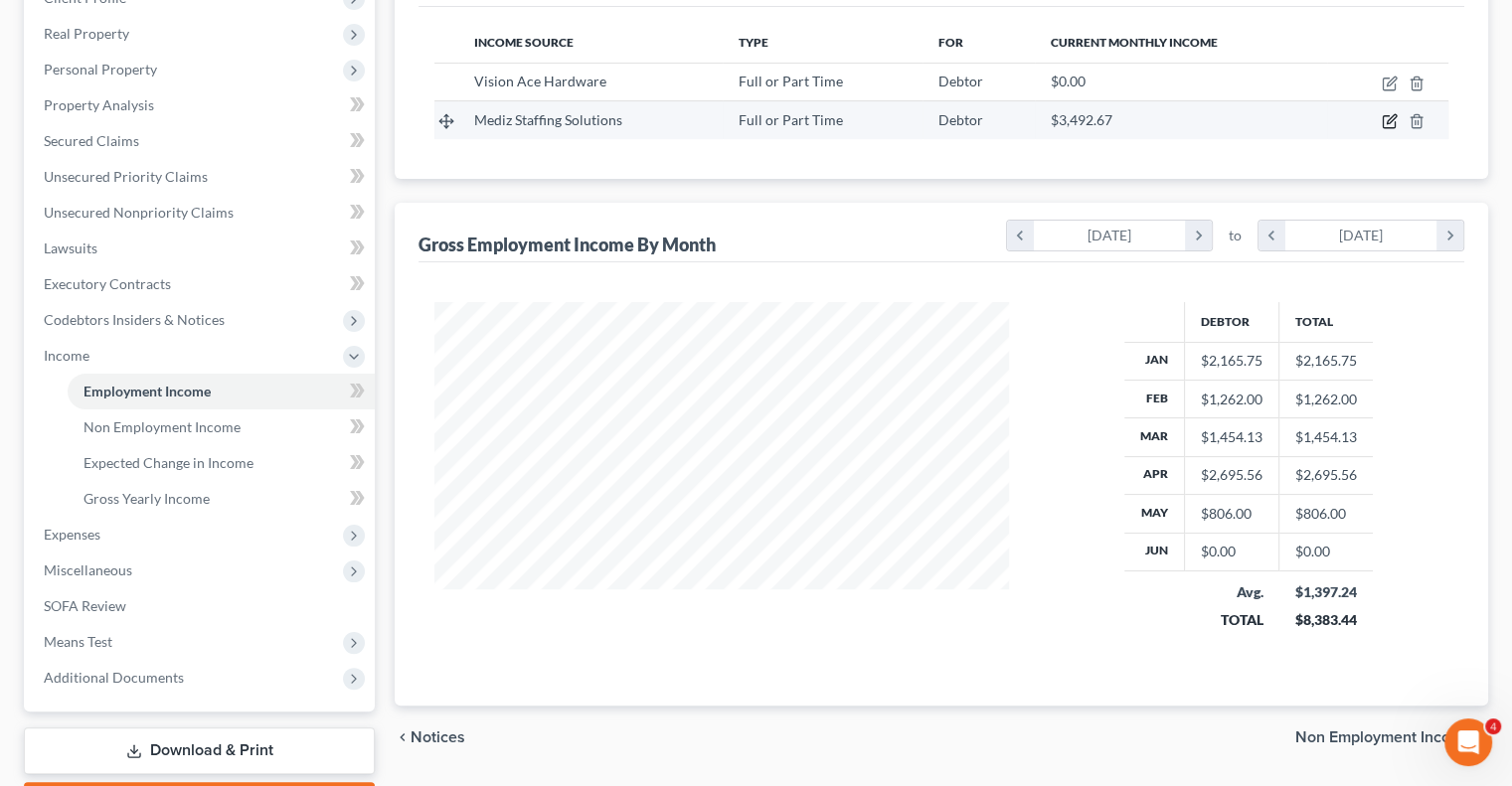 click 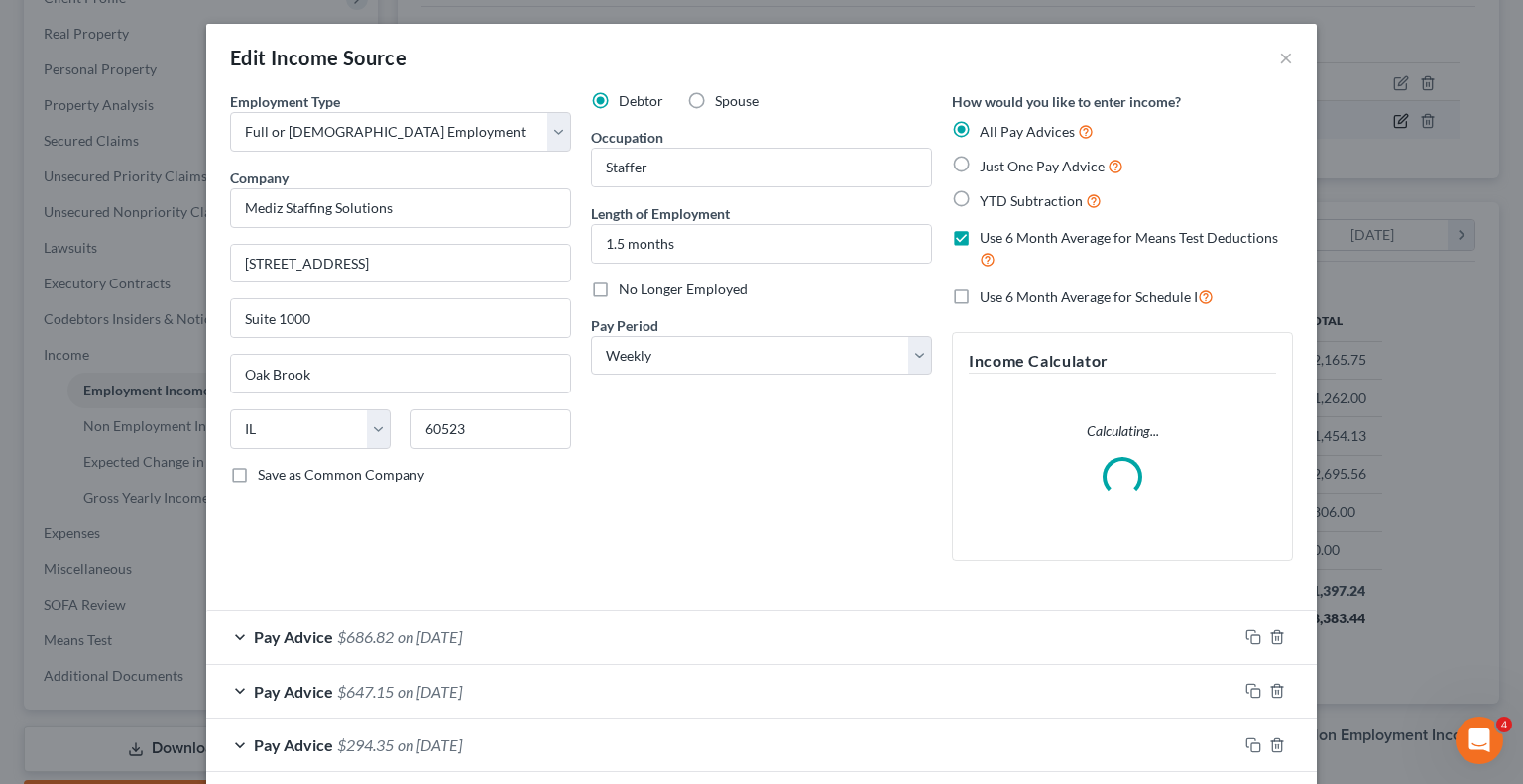 scroll, scrollTop: 990797, scrollLeft: 990917, axis: both 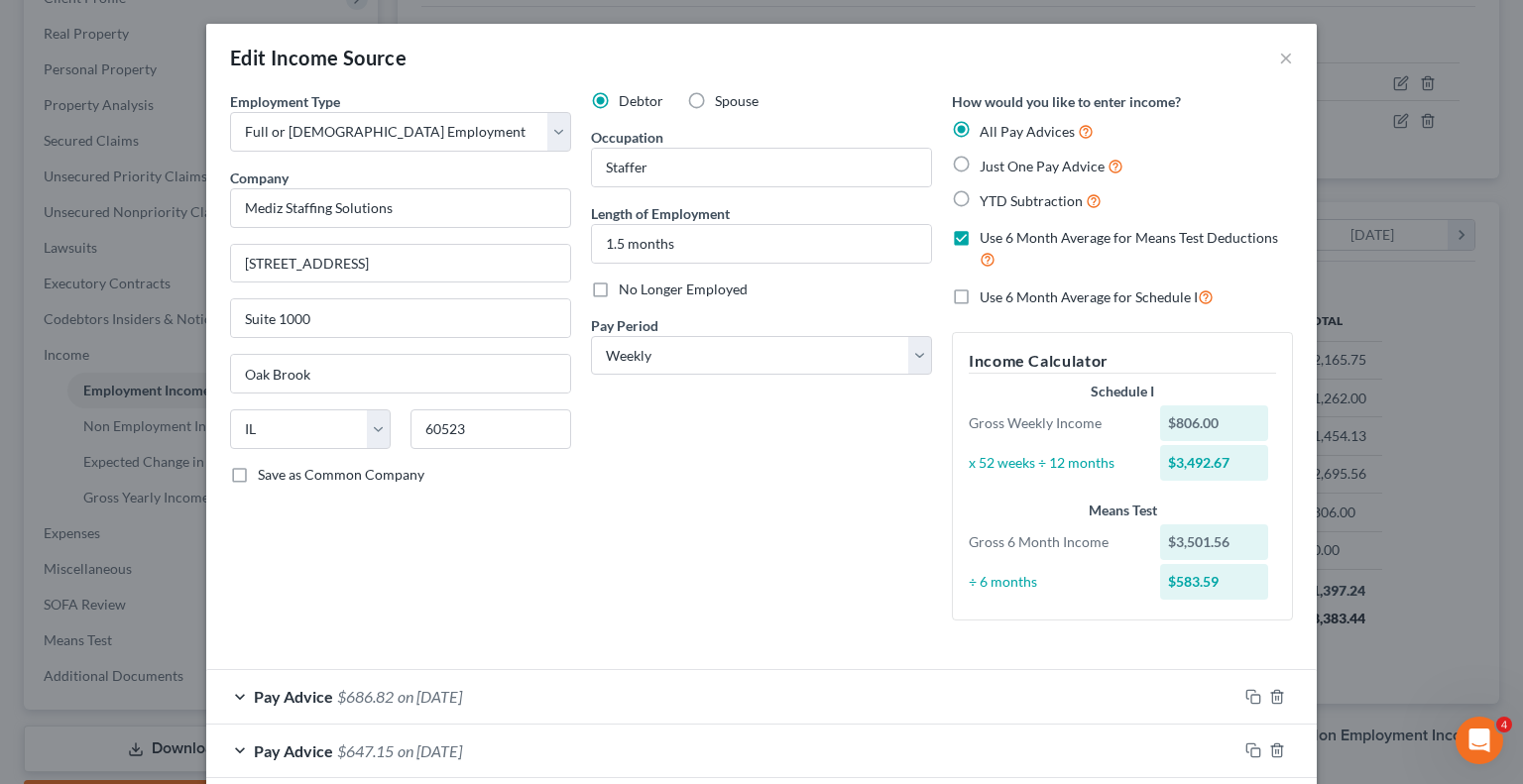 click on "No Longer Employed" at bounding box center [683, 289] 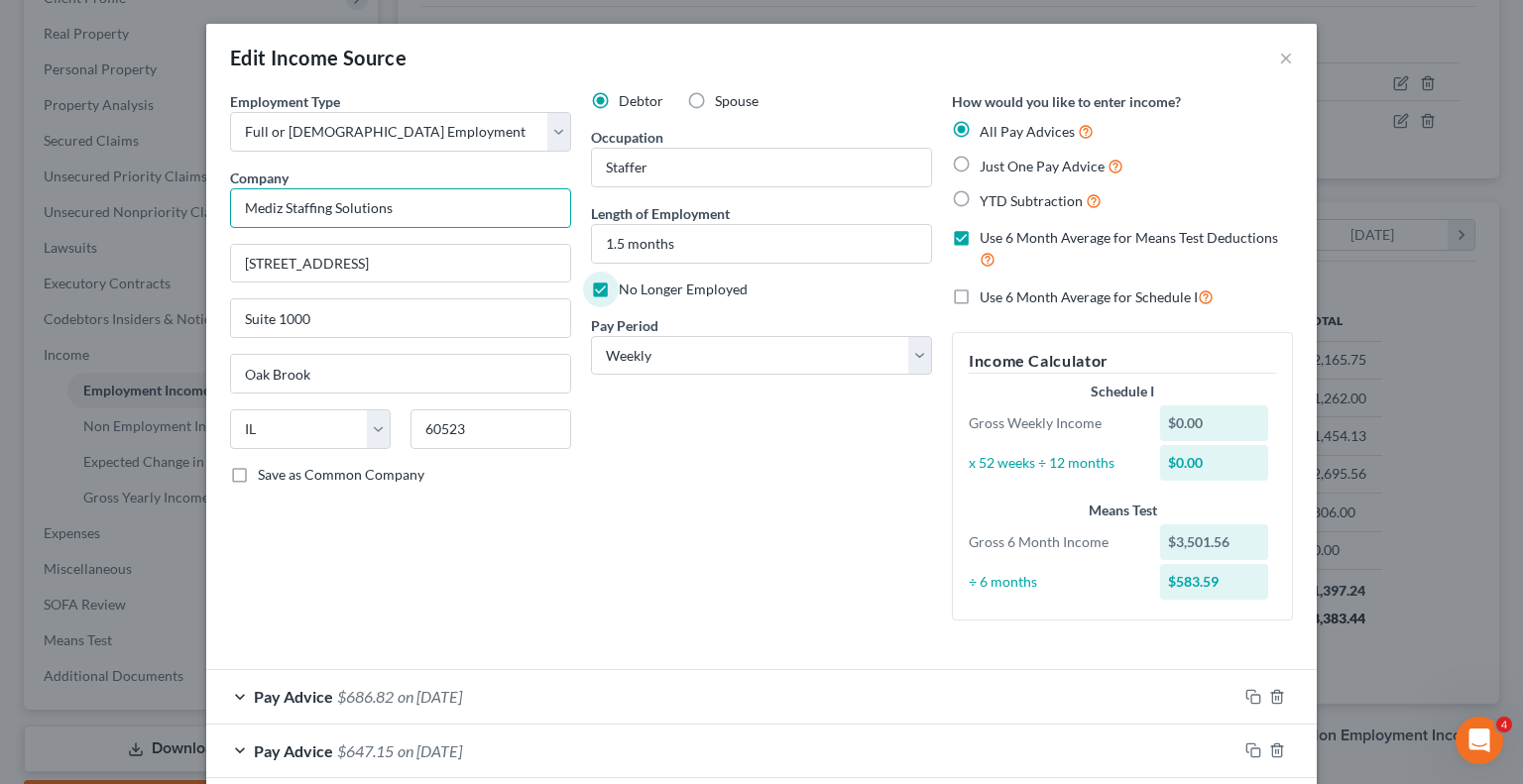 click on "Mediz Staffing Solutions" at bounding box center [401, 208] 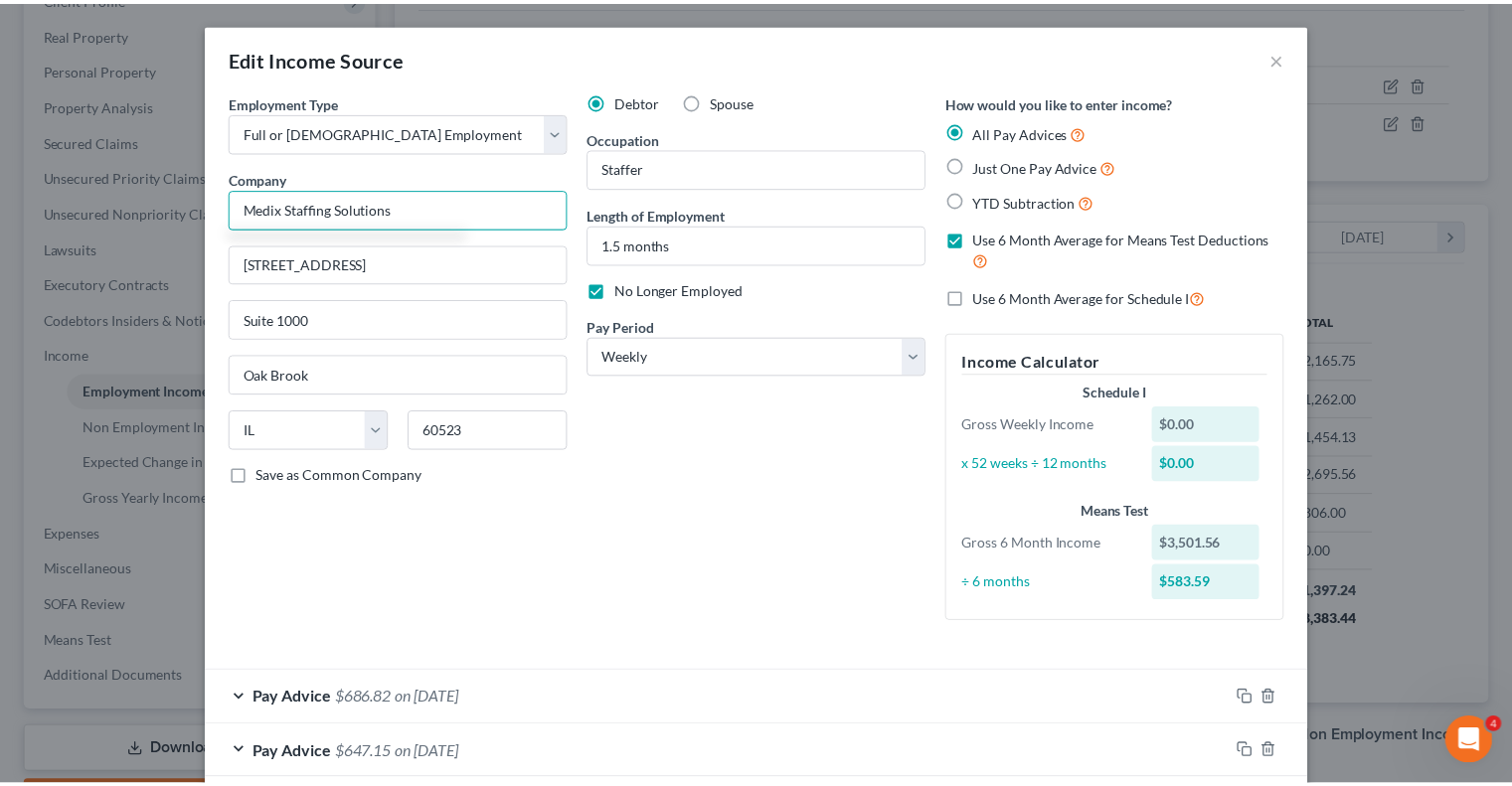 scroll, scrollTop: 262, scrollLeft: 0, axis: vertical 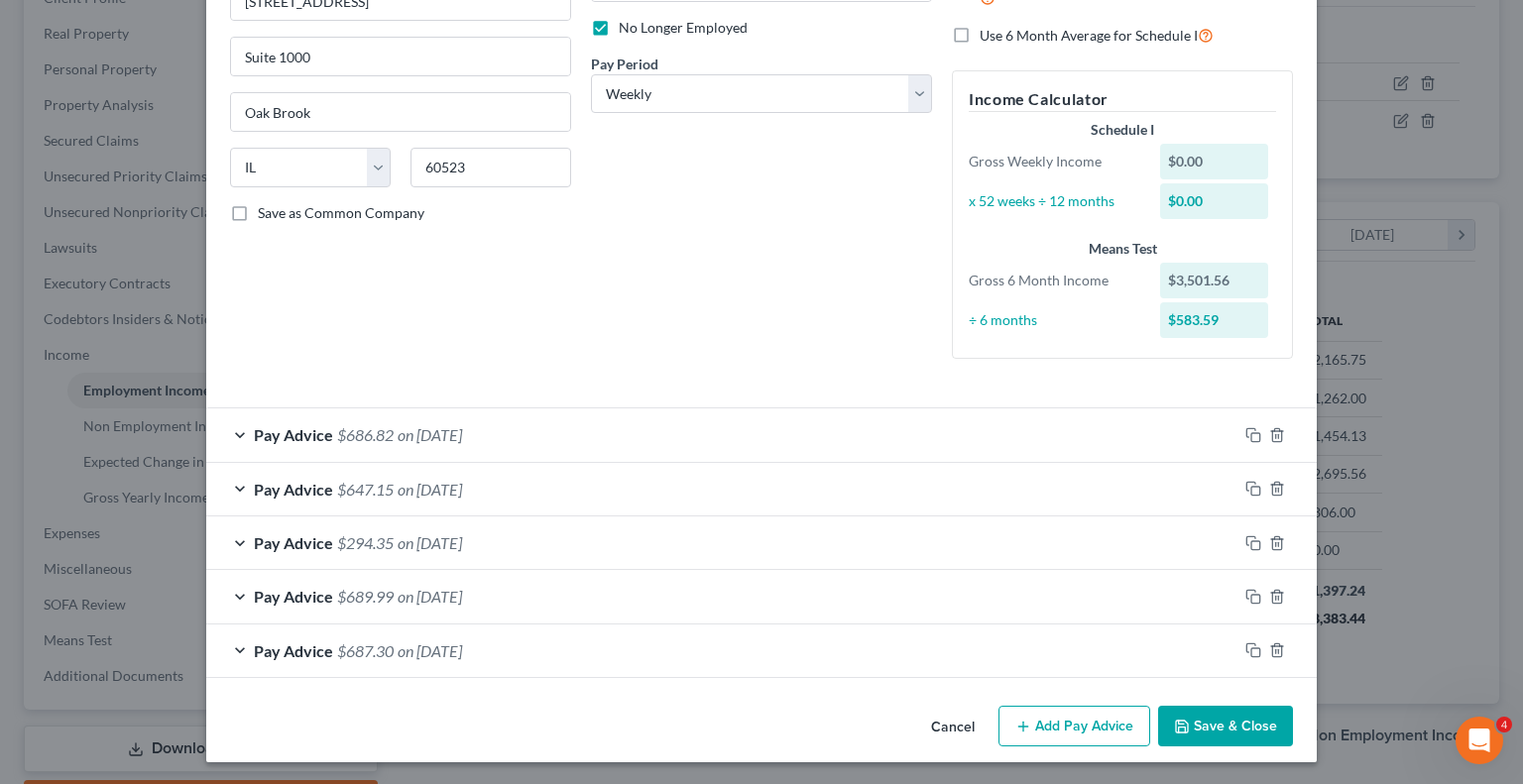 type on "Medix Staffing Solutions" 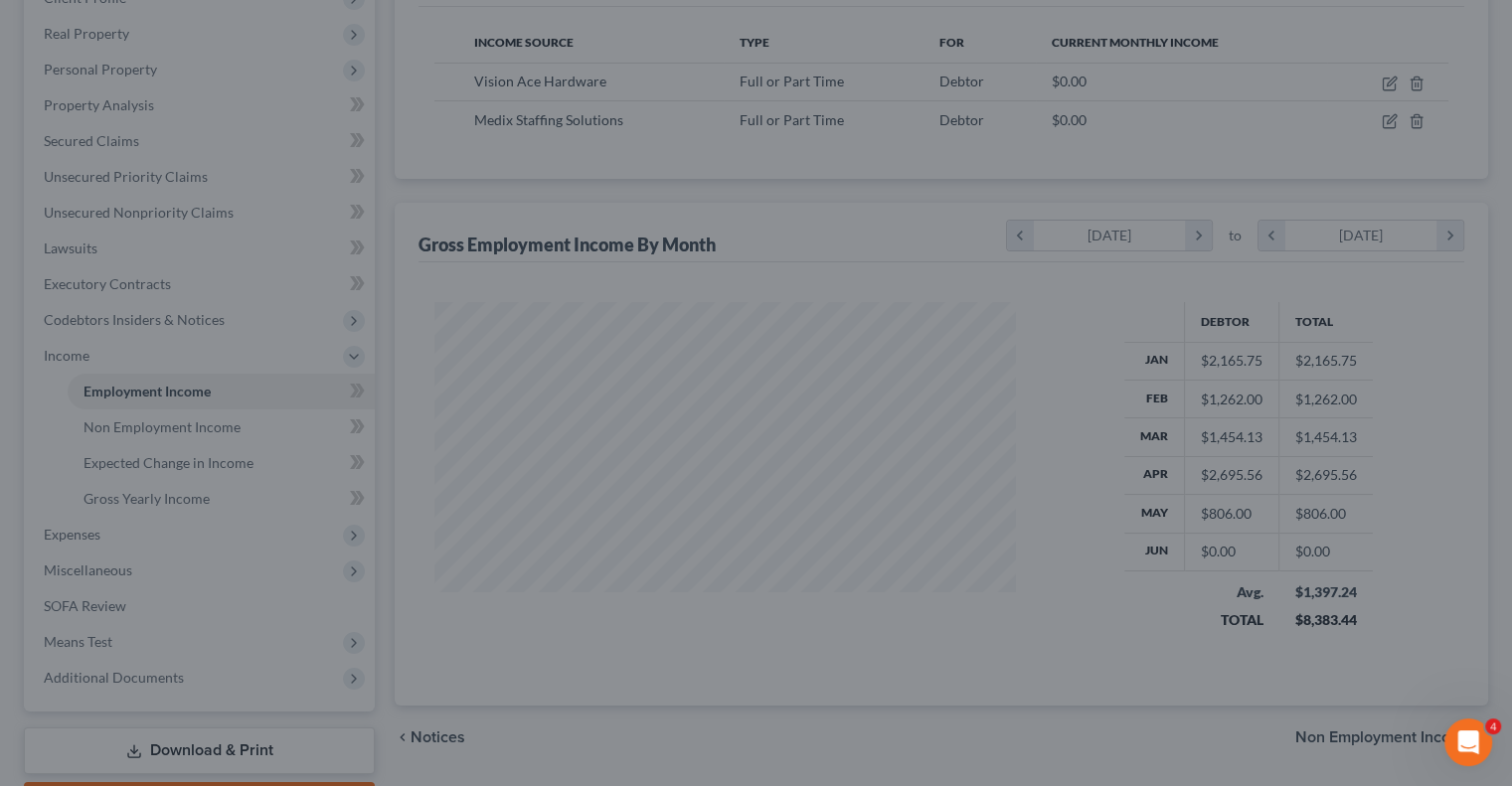scroll, scrollTop: 354, scrollLeft: 613, axis: both 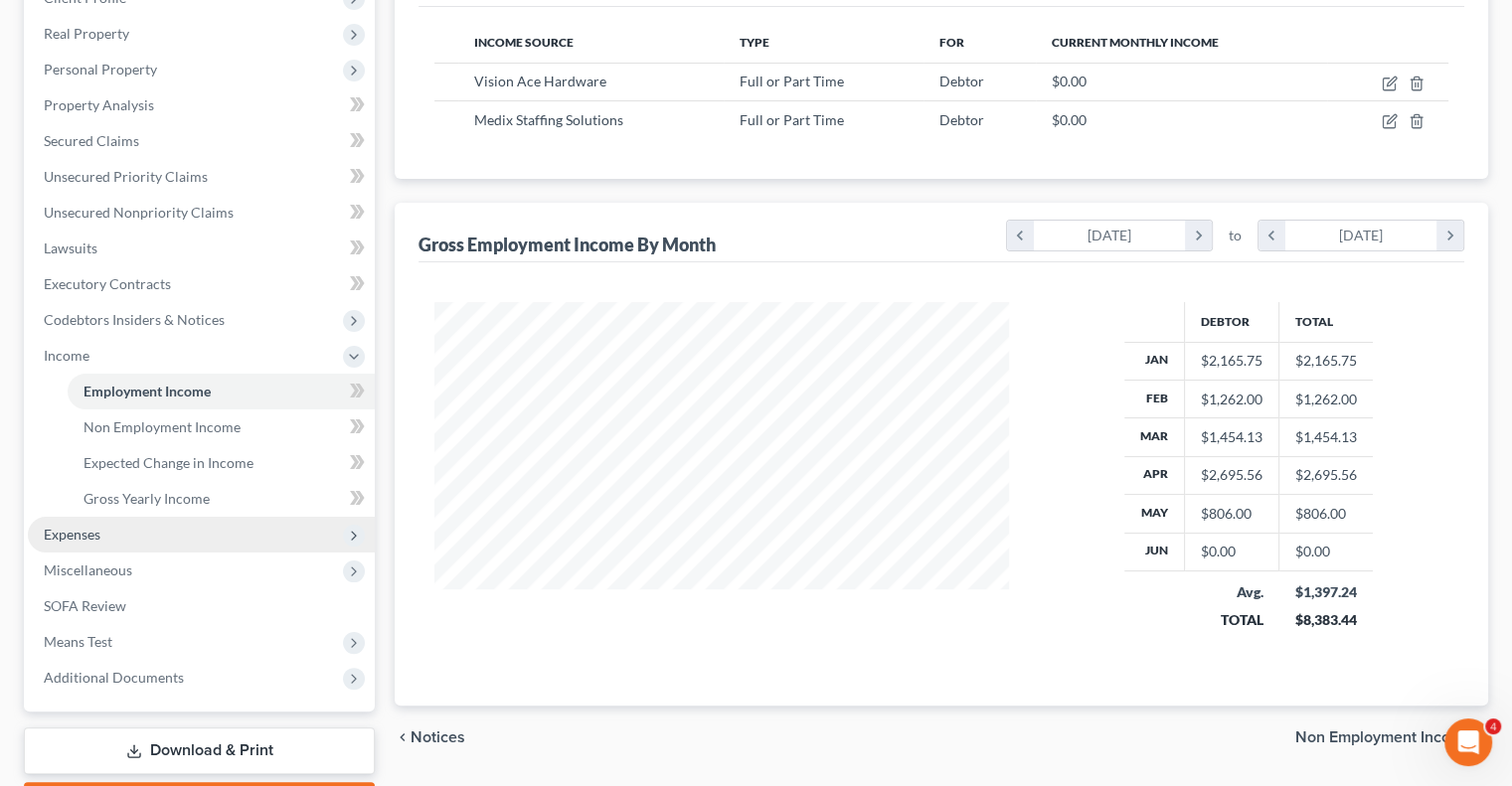 click on "Expenses" at bounding box center (72, 534) 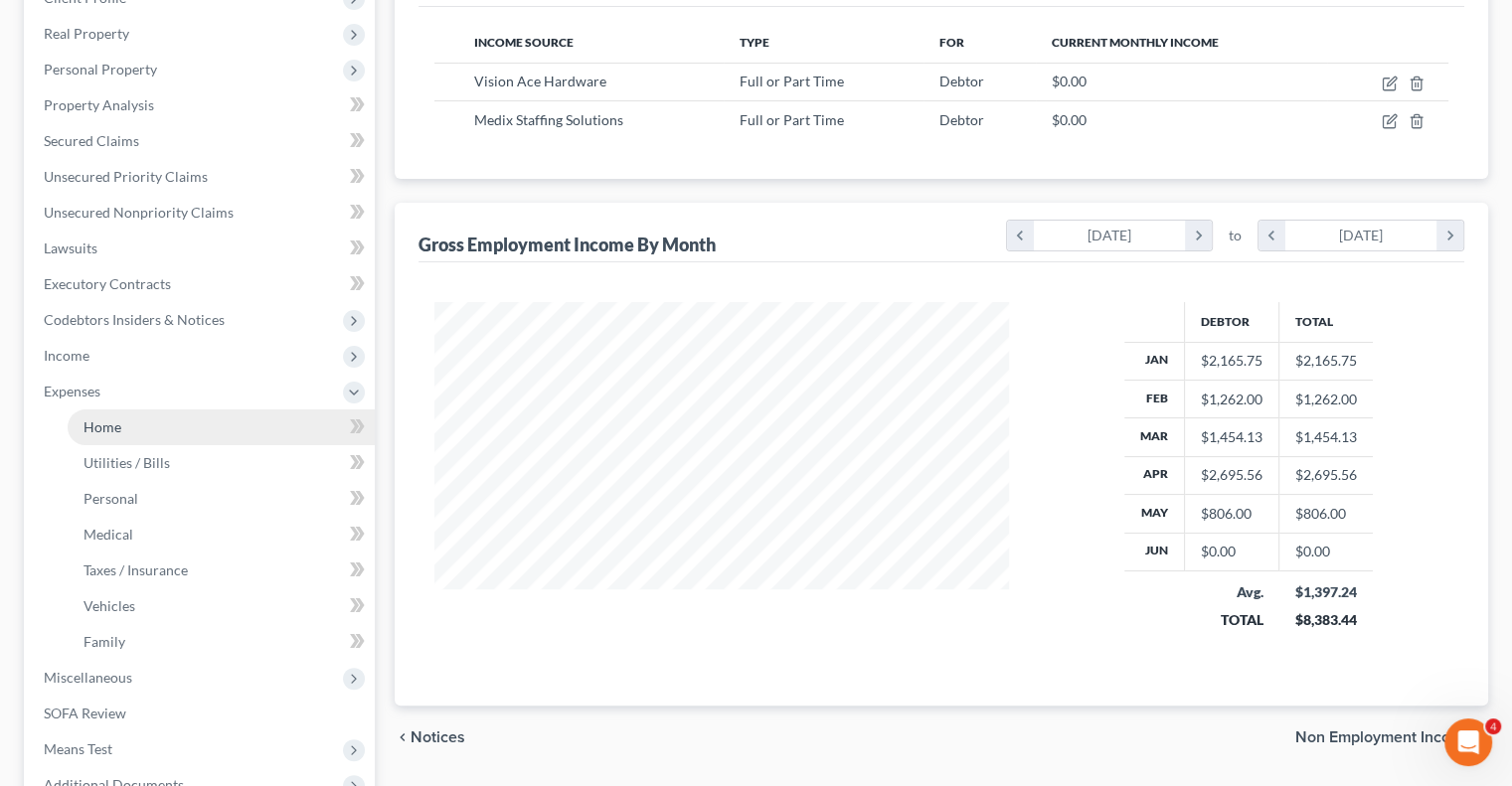 click on "Home" at bounding box center (221, 427) 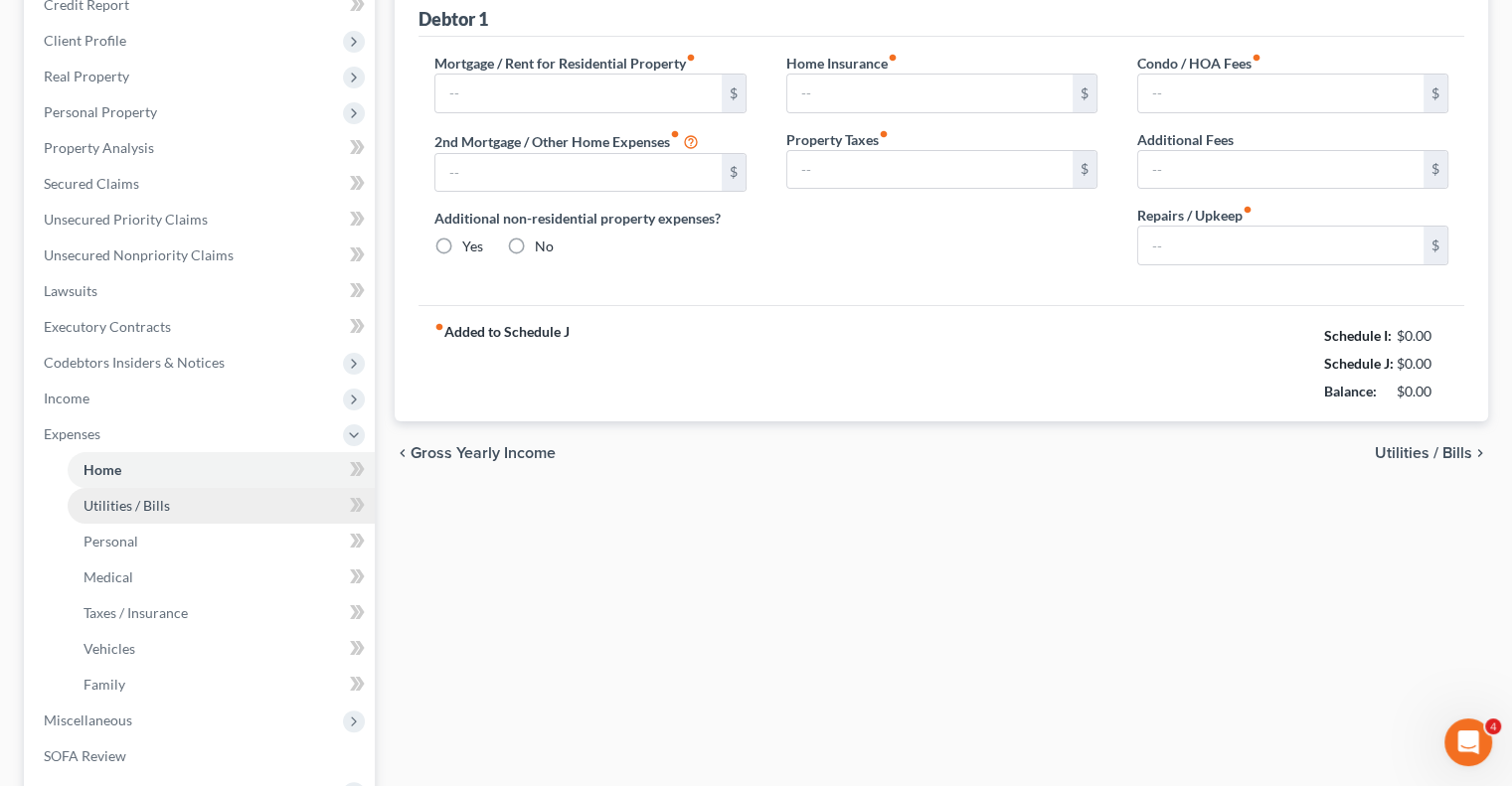 type on "1,055.93" 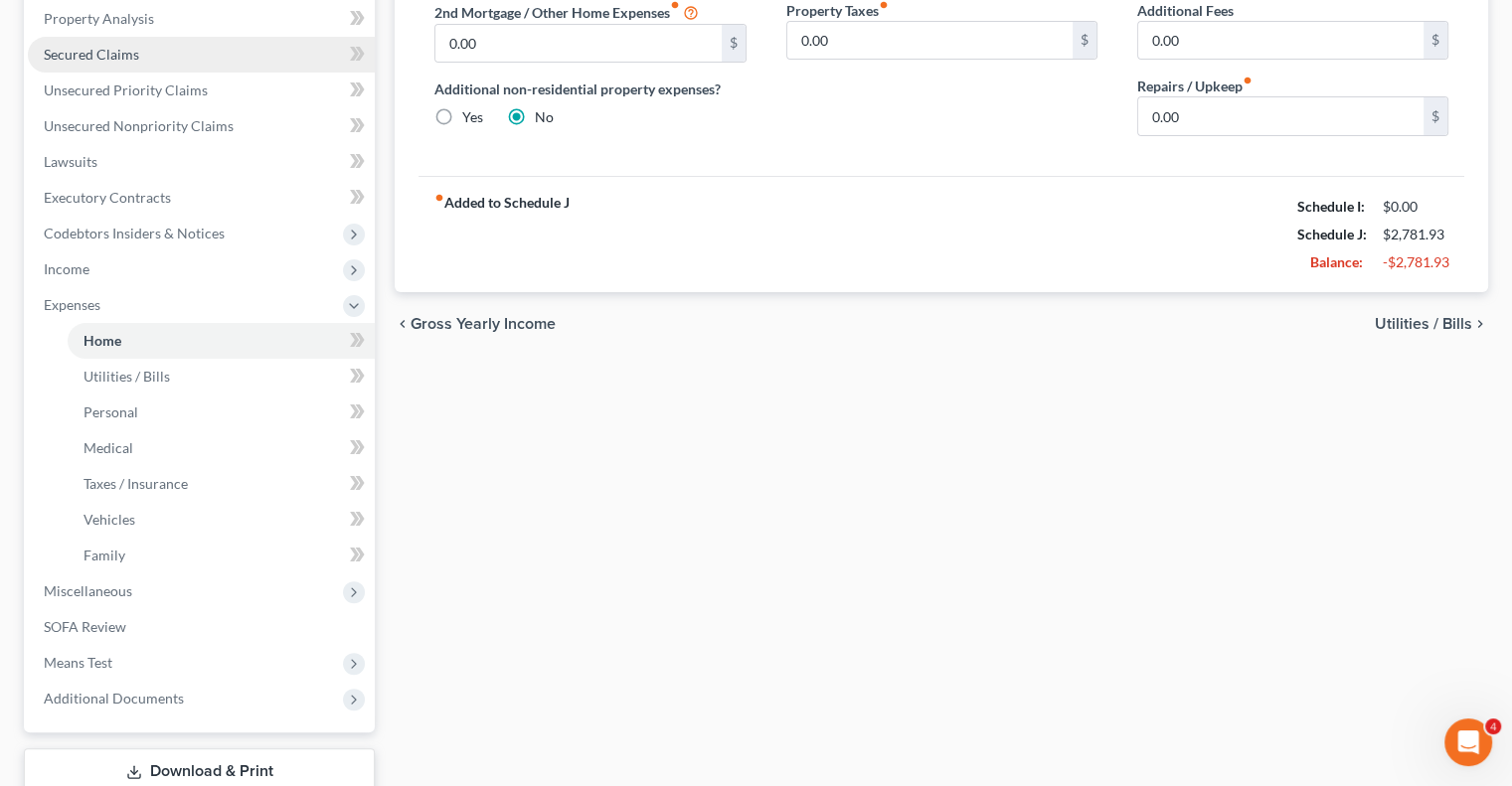 scroll, scrollTop: 397, scrollLeft: 0, axis: vertical 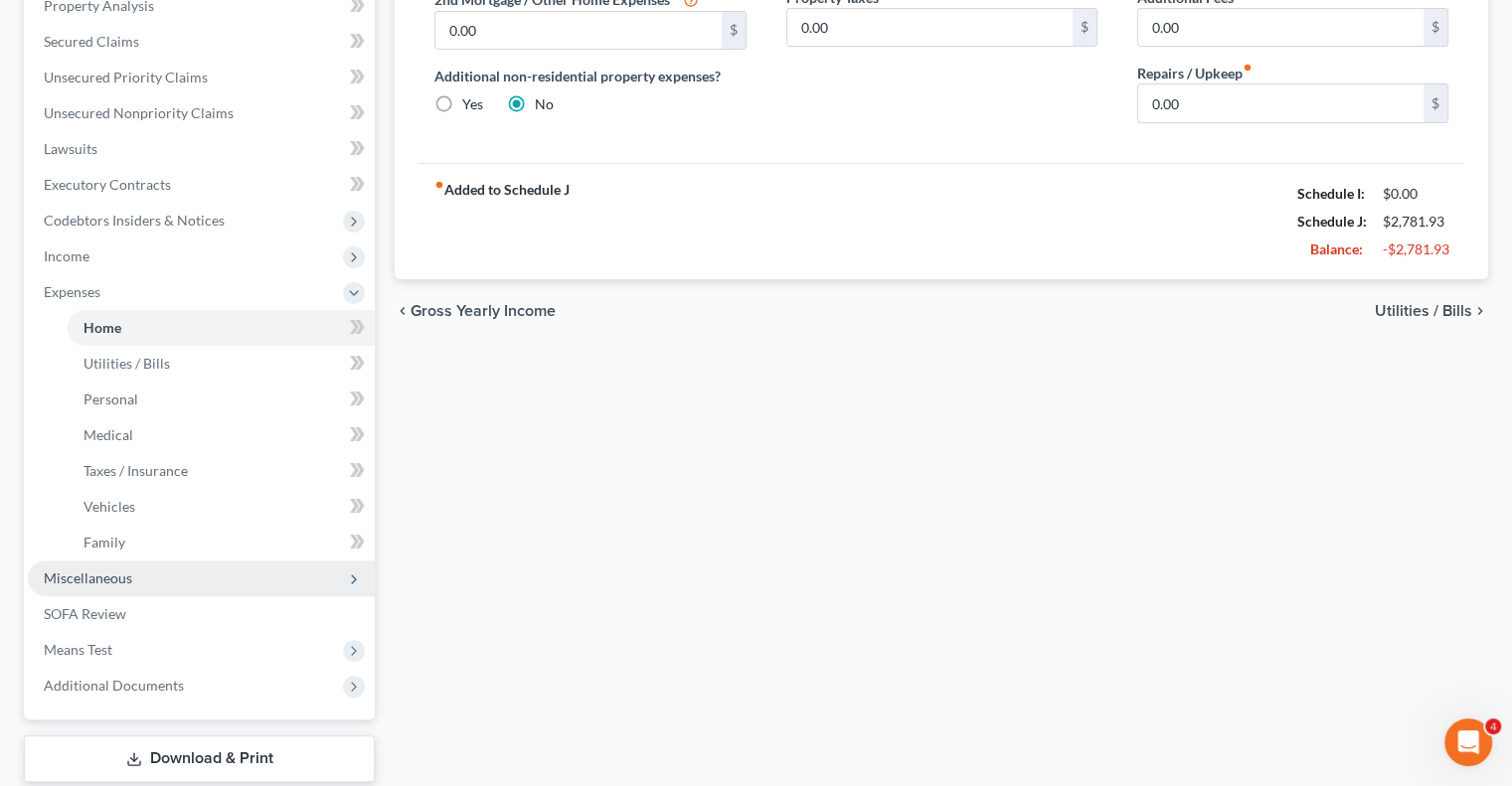 click on "Miscellaneous" at bounding box center [201, 578] 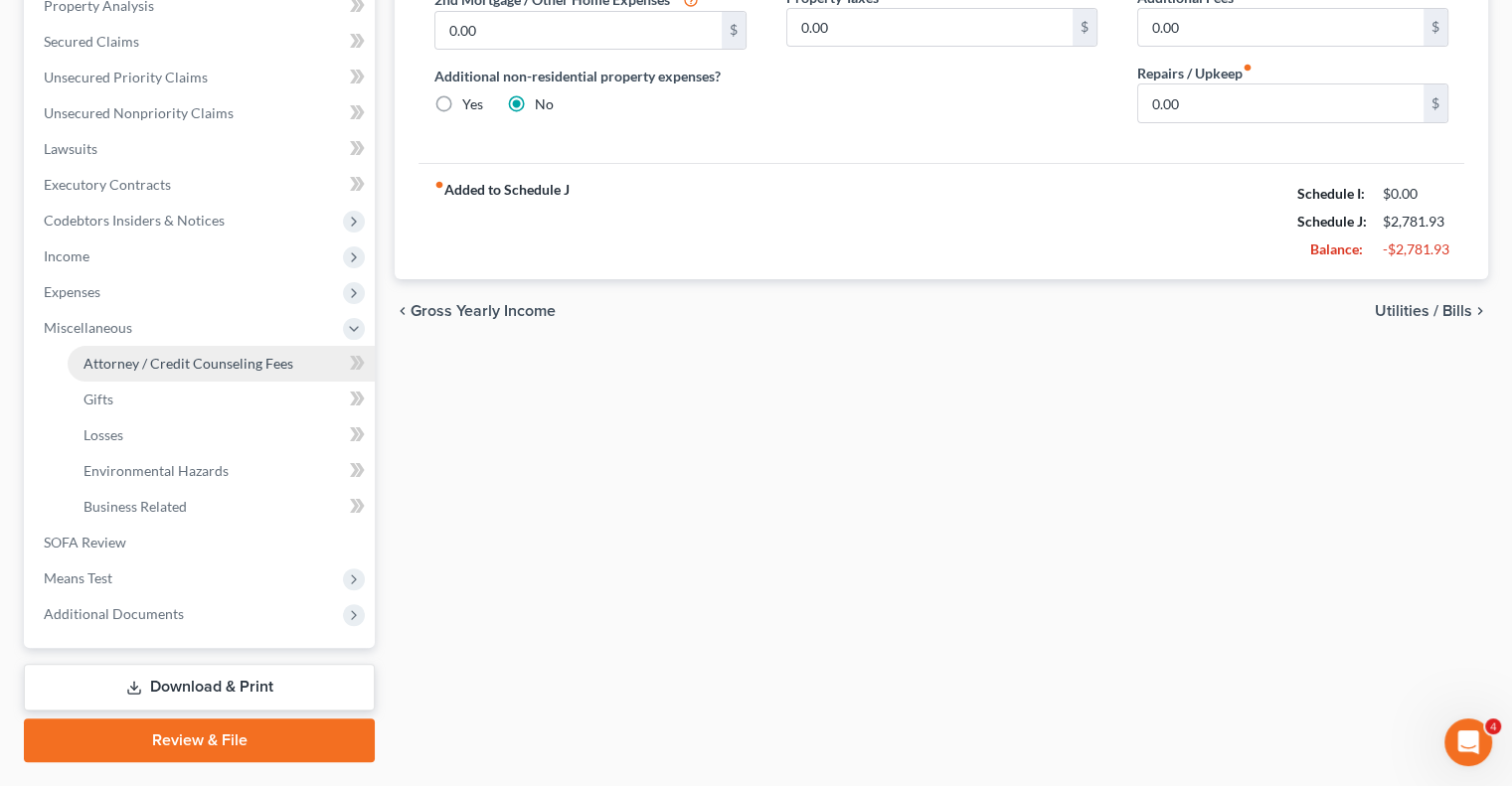 click on "Attorney / Credit Counseling Fees" at bounding box center (188, 363) 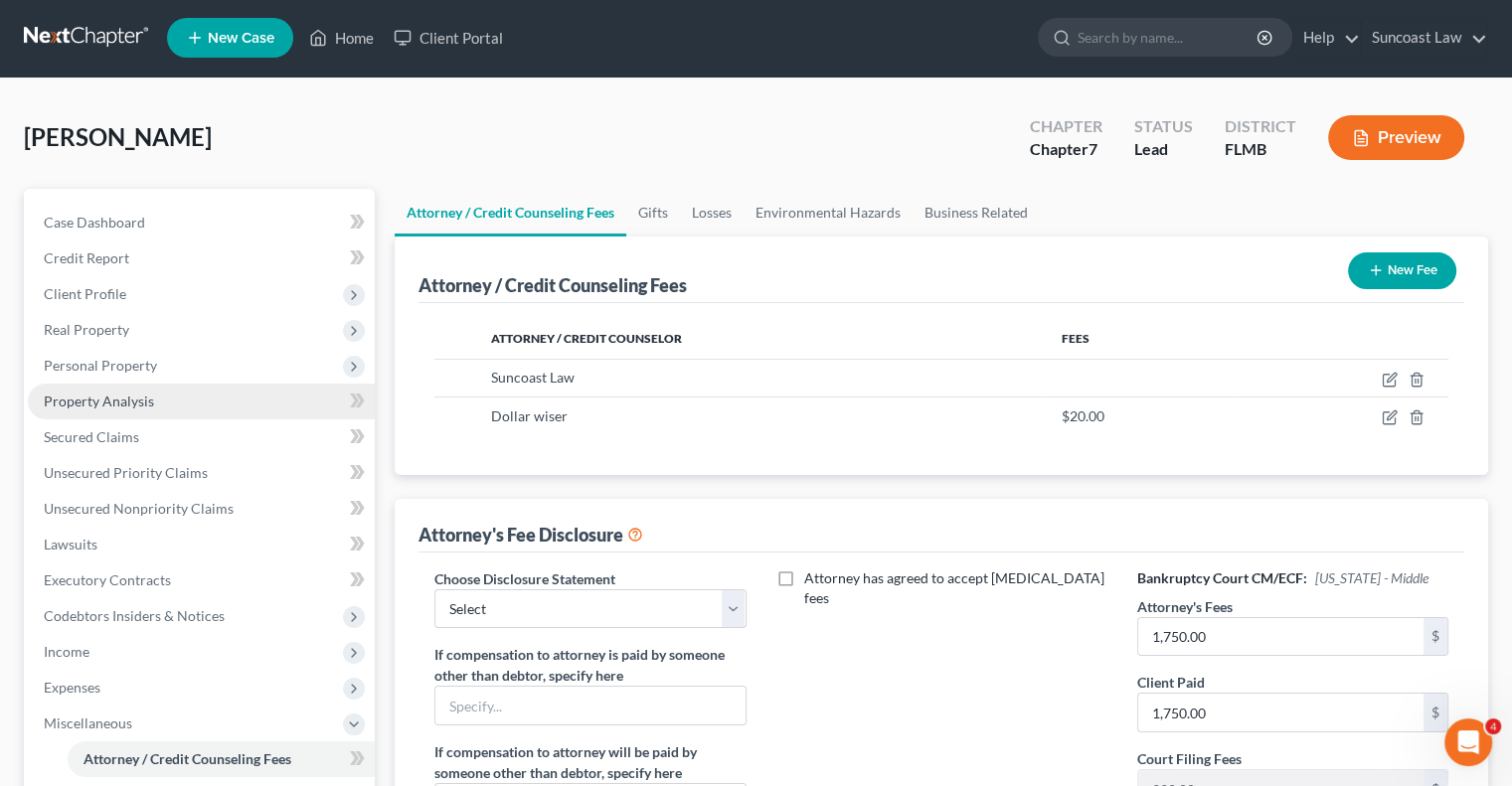 scroll, scrollTop: 0, scrollLeft: 0, axis: both 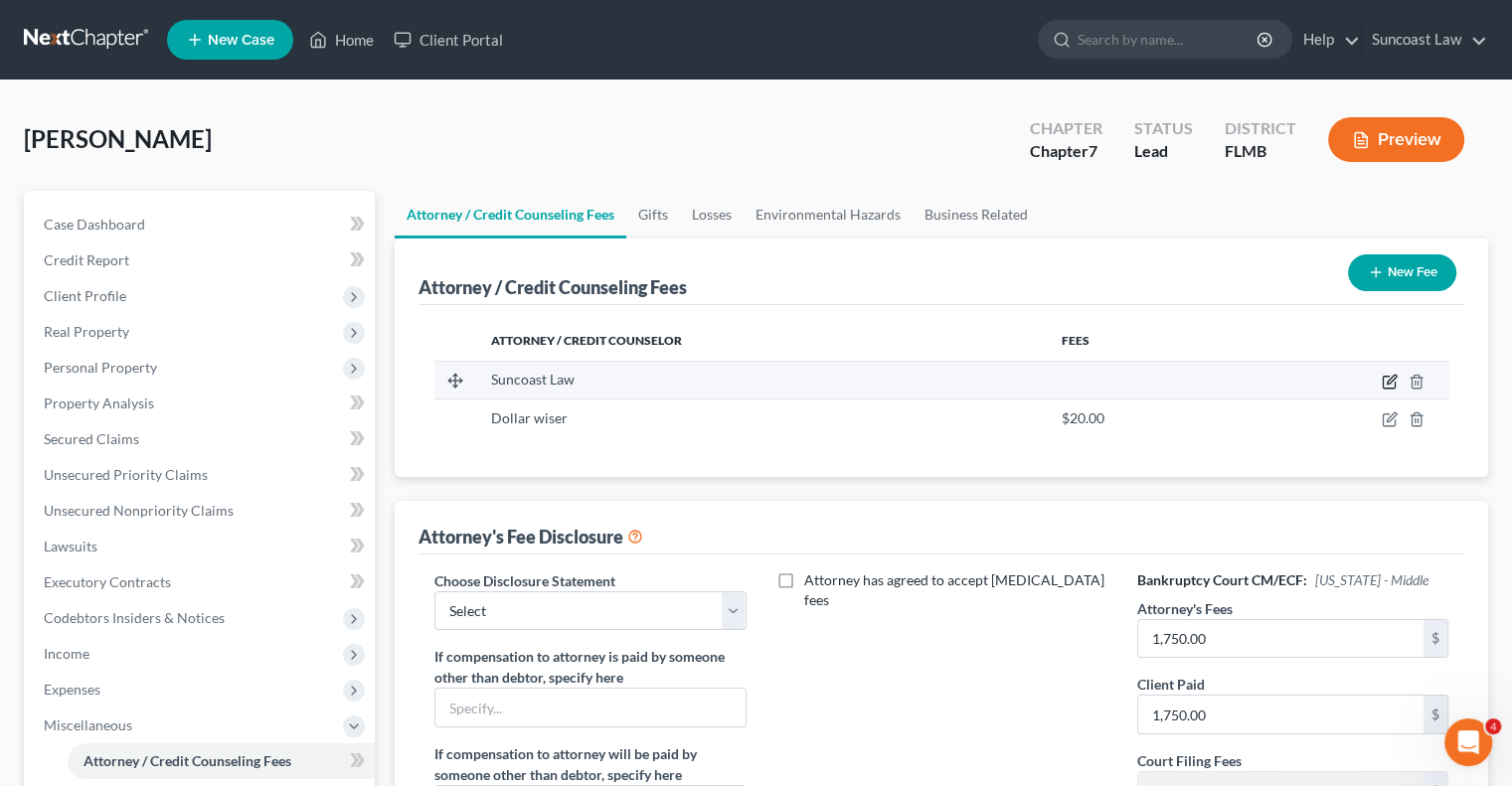 click 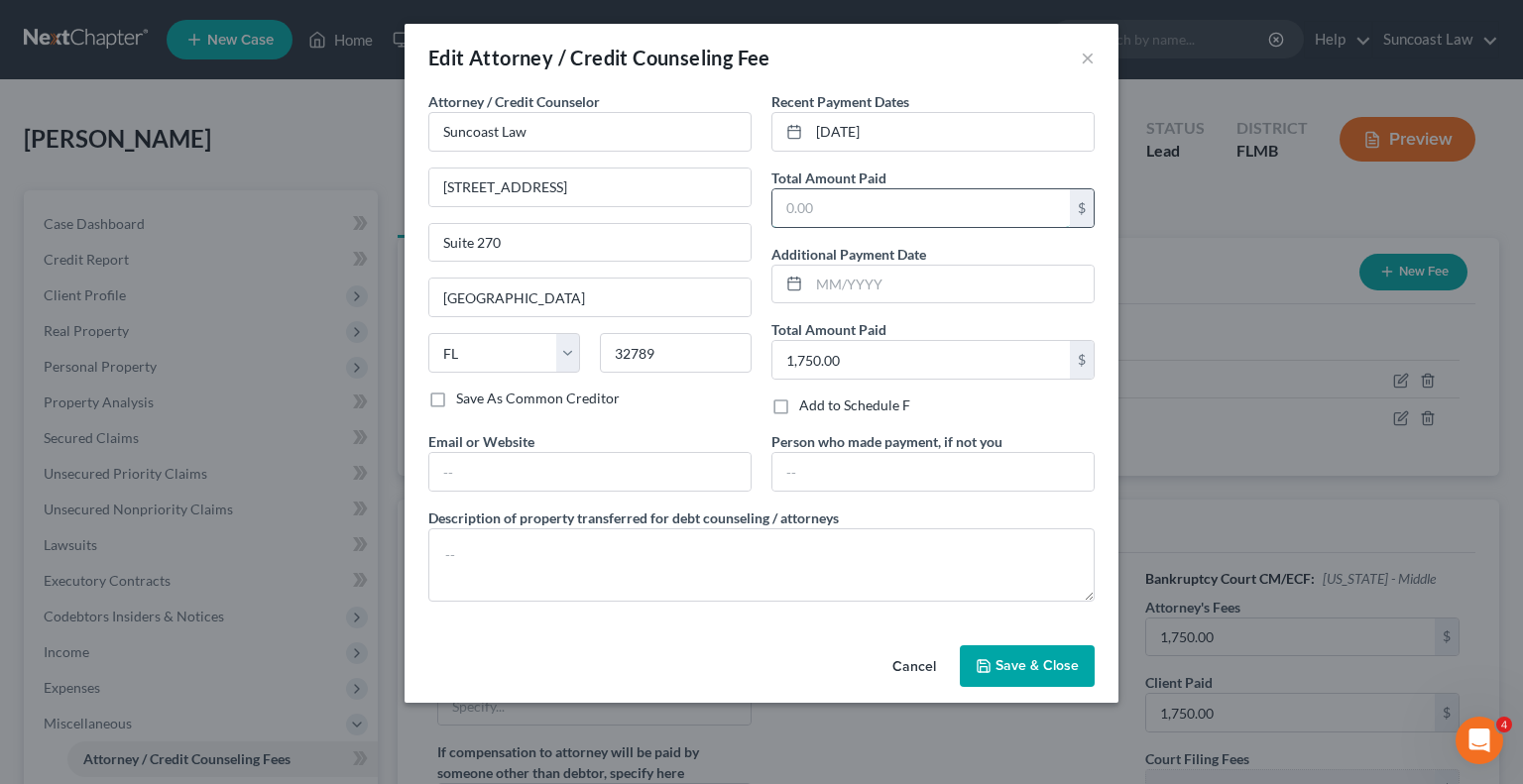 click at bounding box center [921, 208] 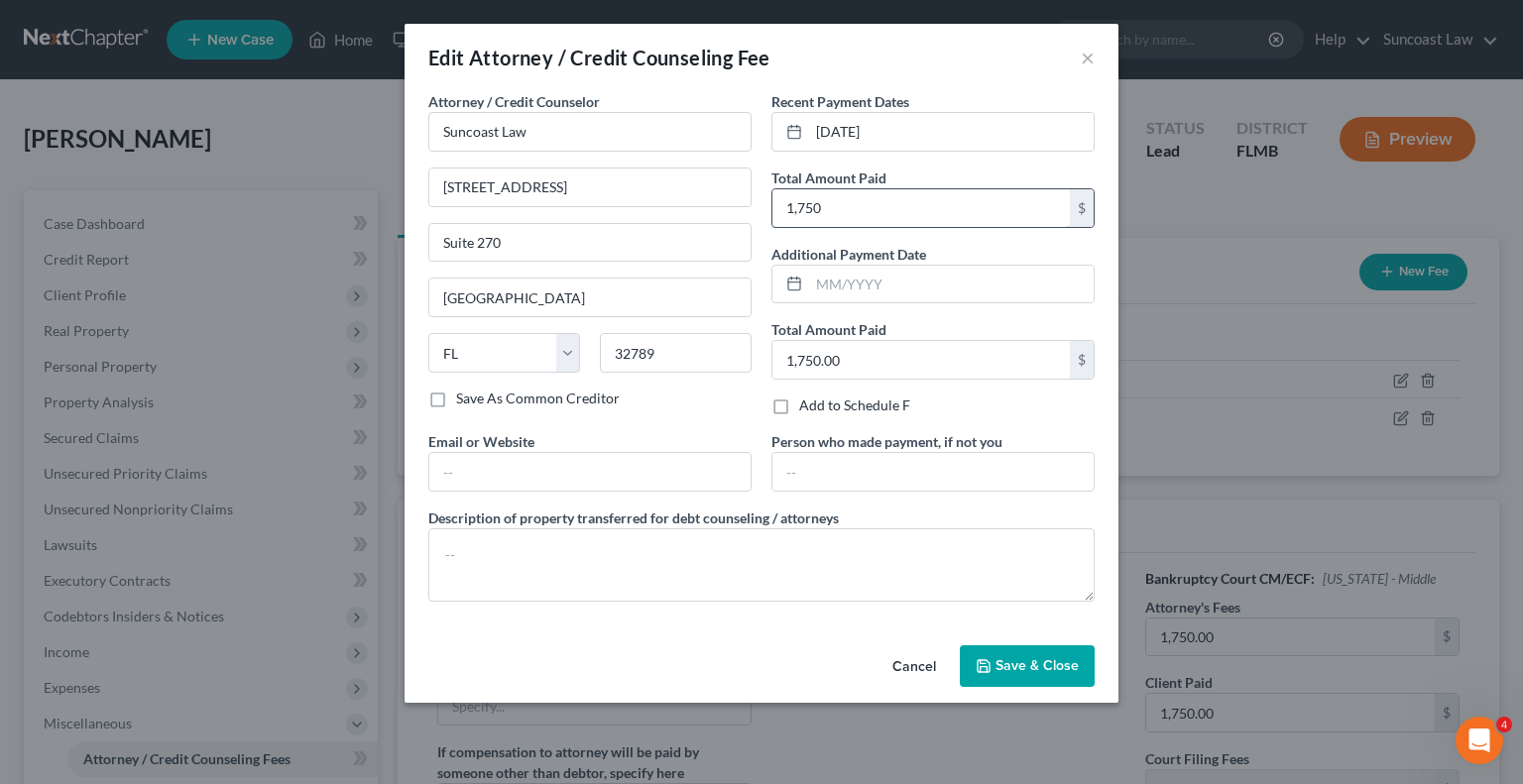 type on "1,750" 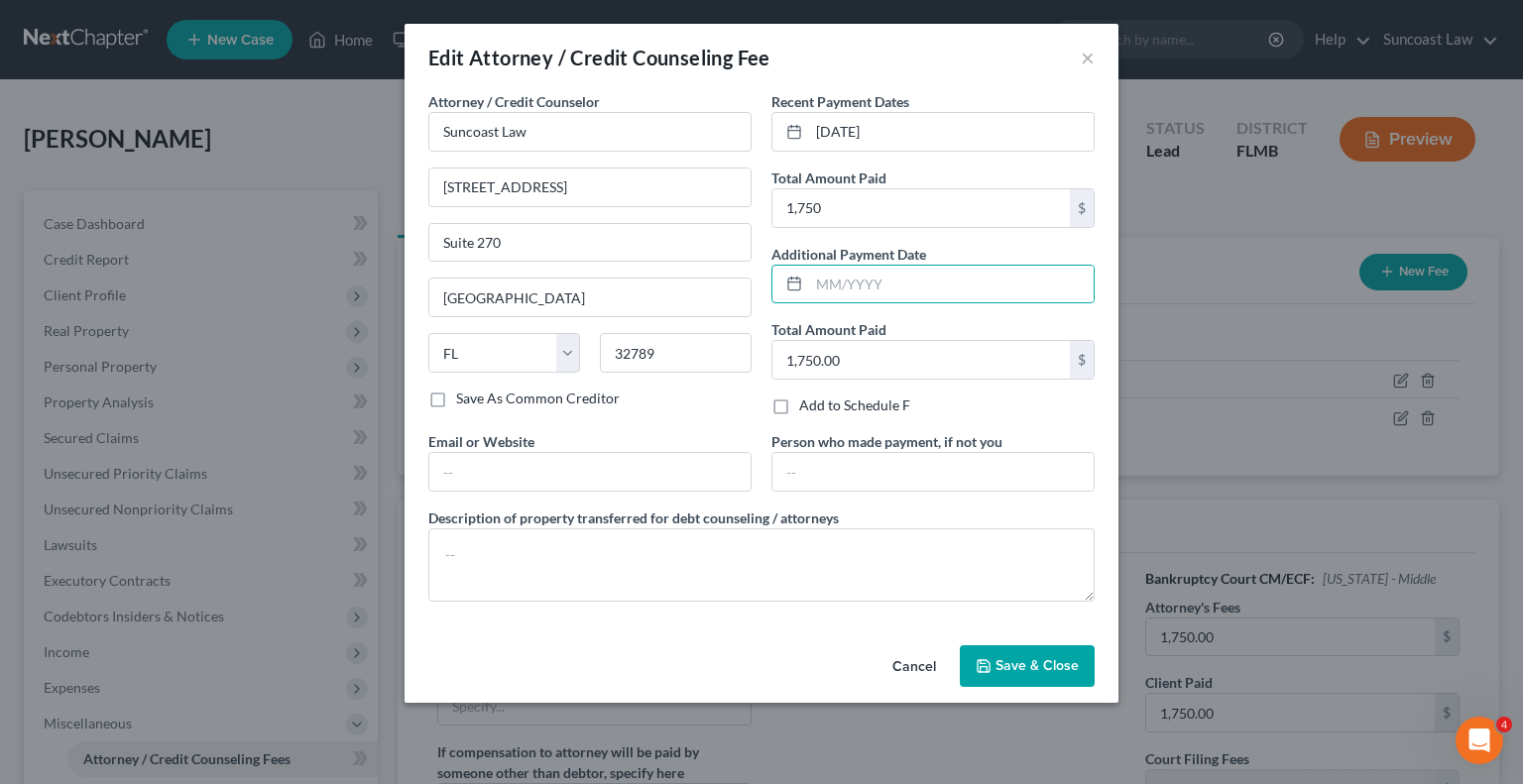 click on "Save & Close" at bounding box center [1027, 666] 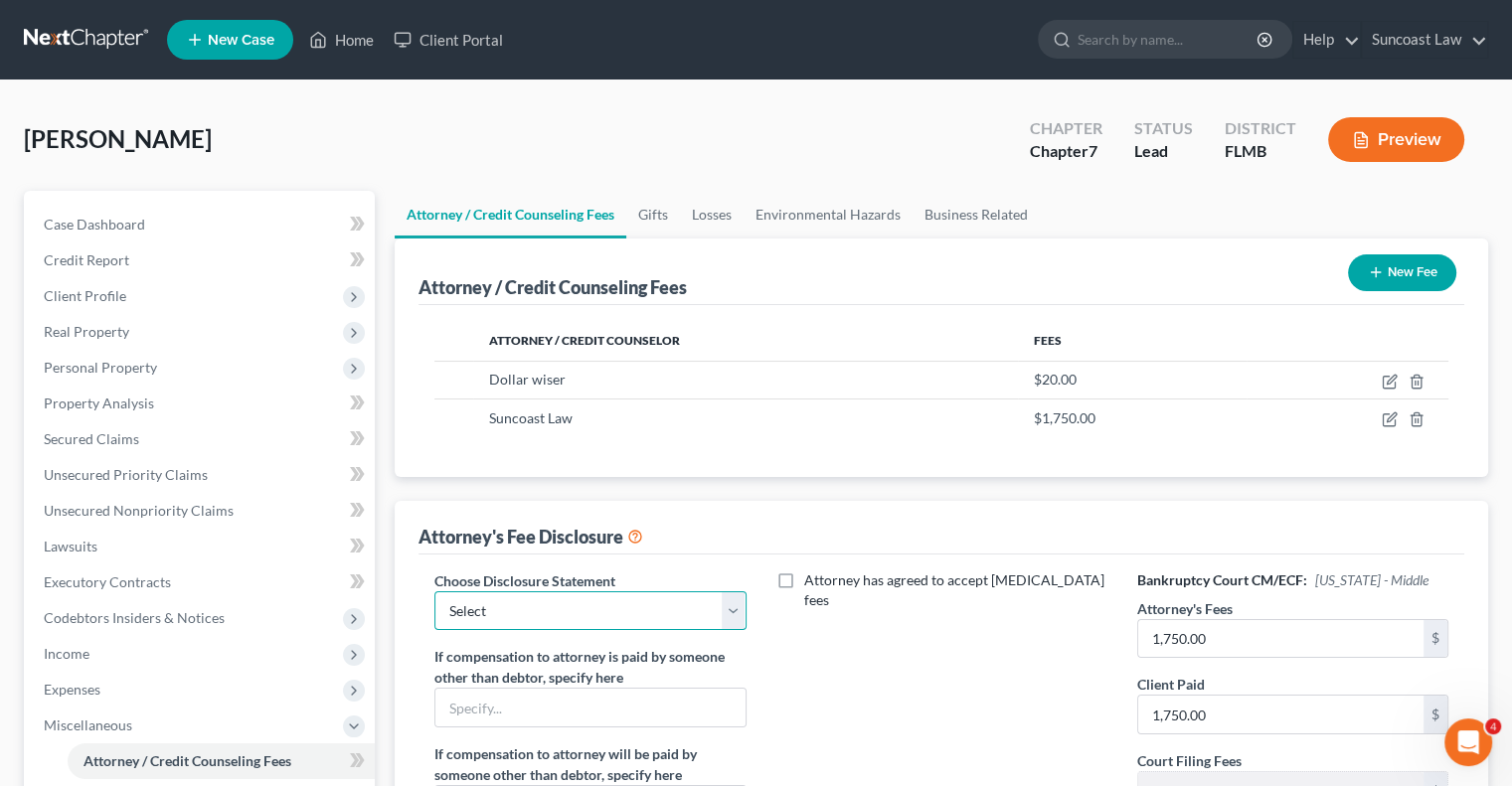 click on "Select Attorney" at bounding box center [589, 611] 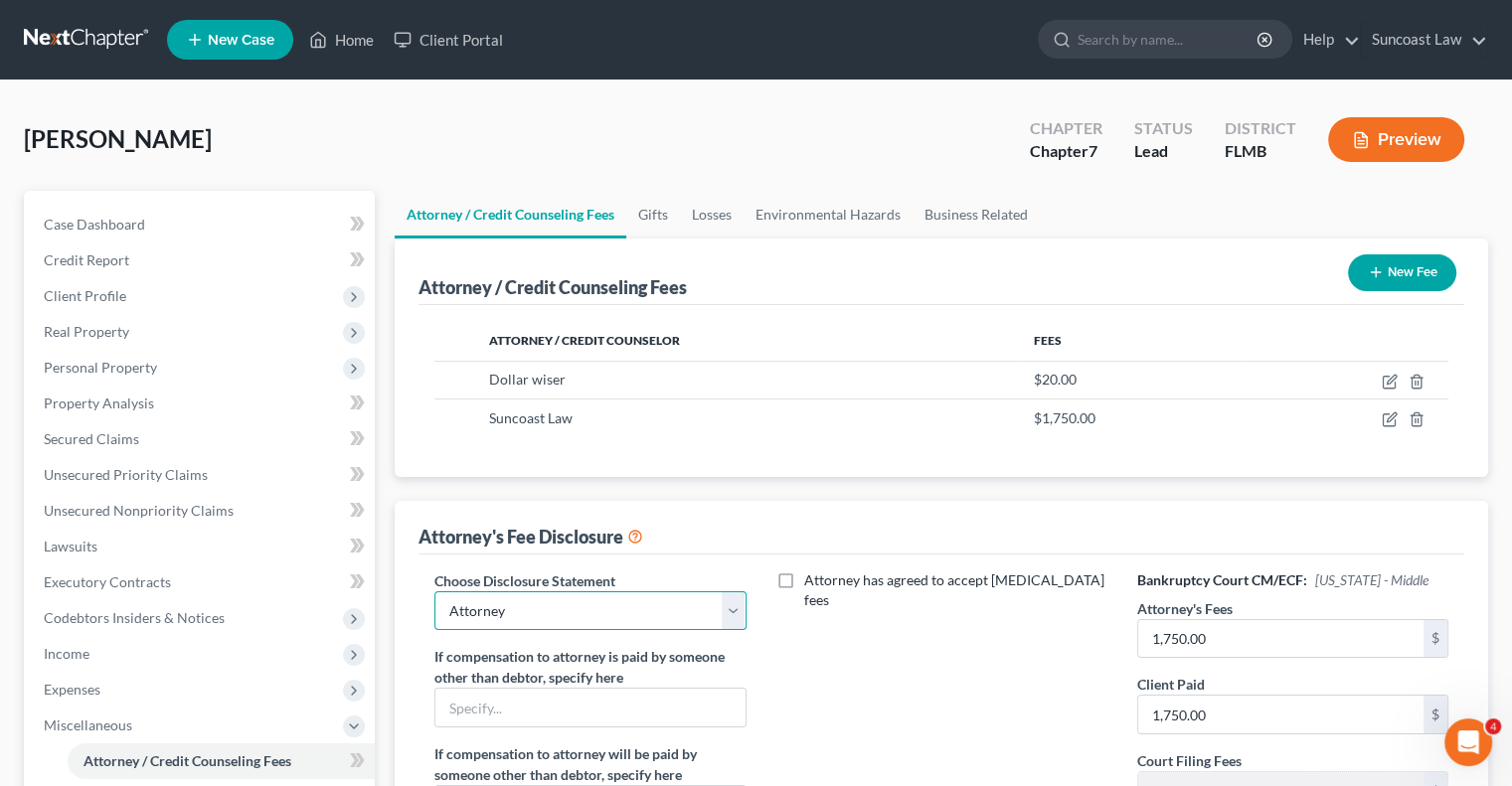 click on "Select Attorney" at bounding box center (589, 611) 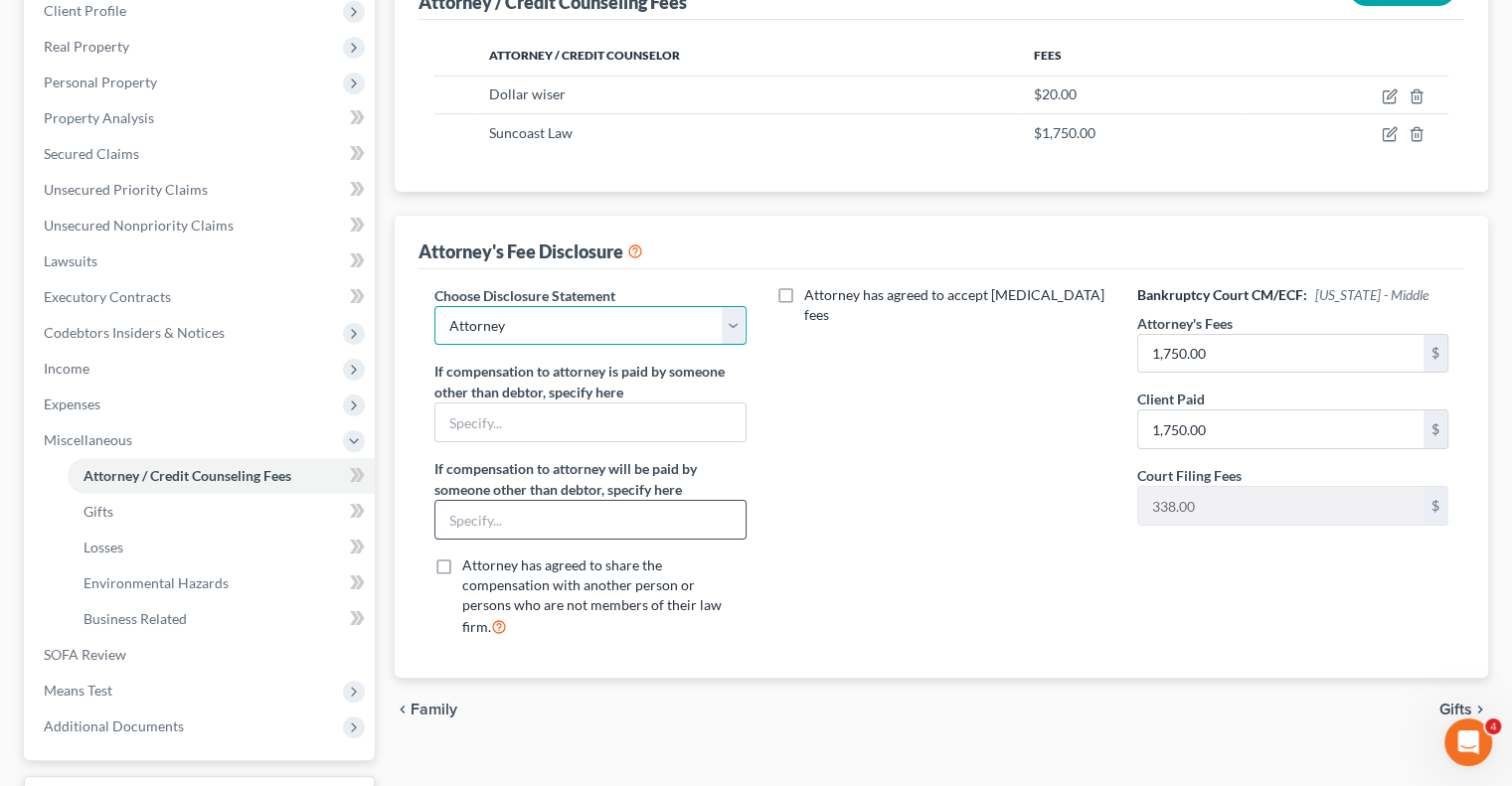 scroll, scrollTop: 298, scrollLeft: 0, axis: vertical 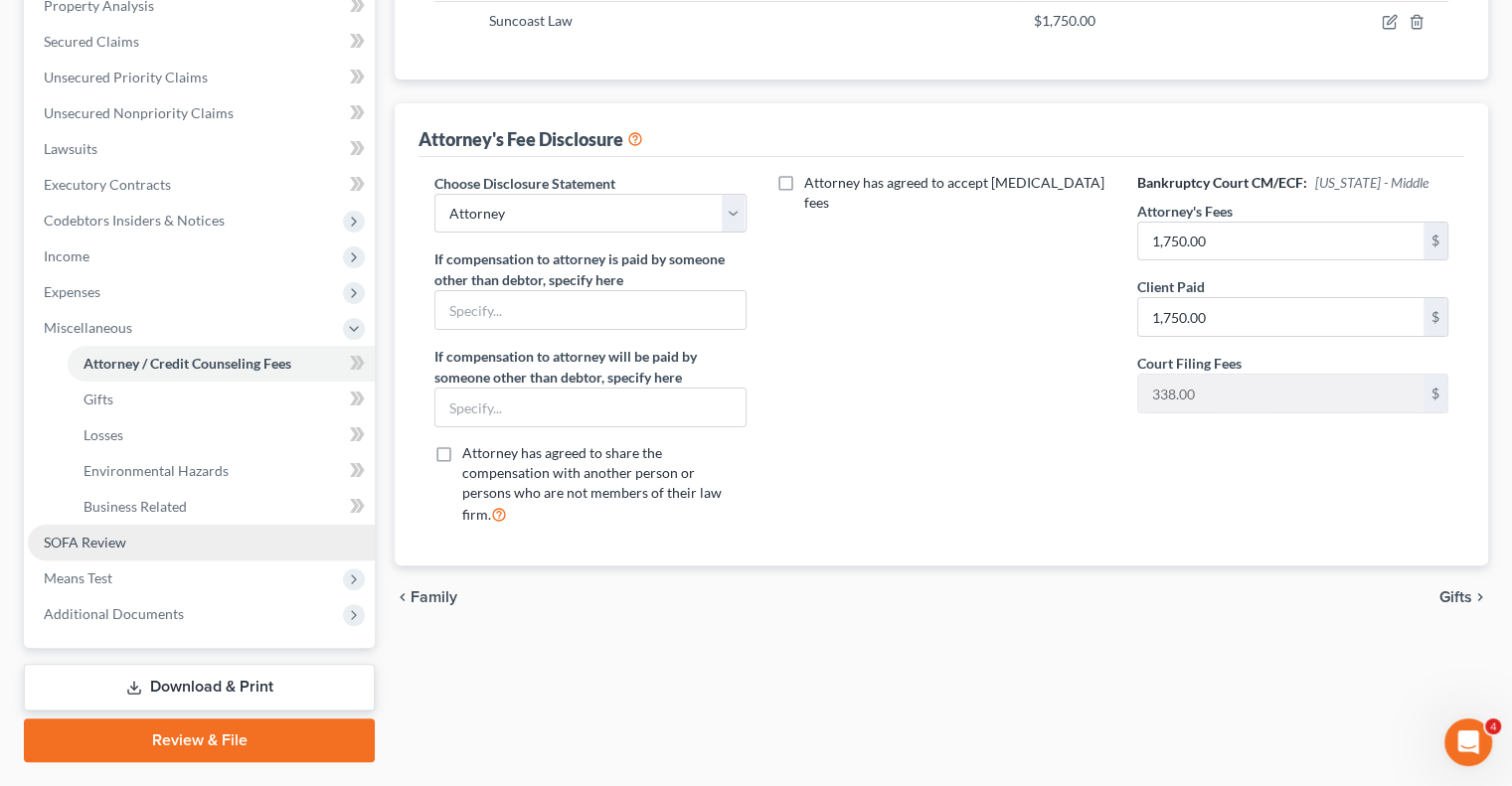click on "SOFA Review" at bounding box center [201, 543] 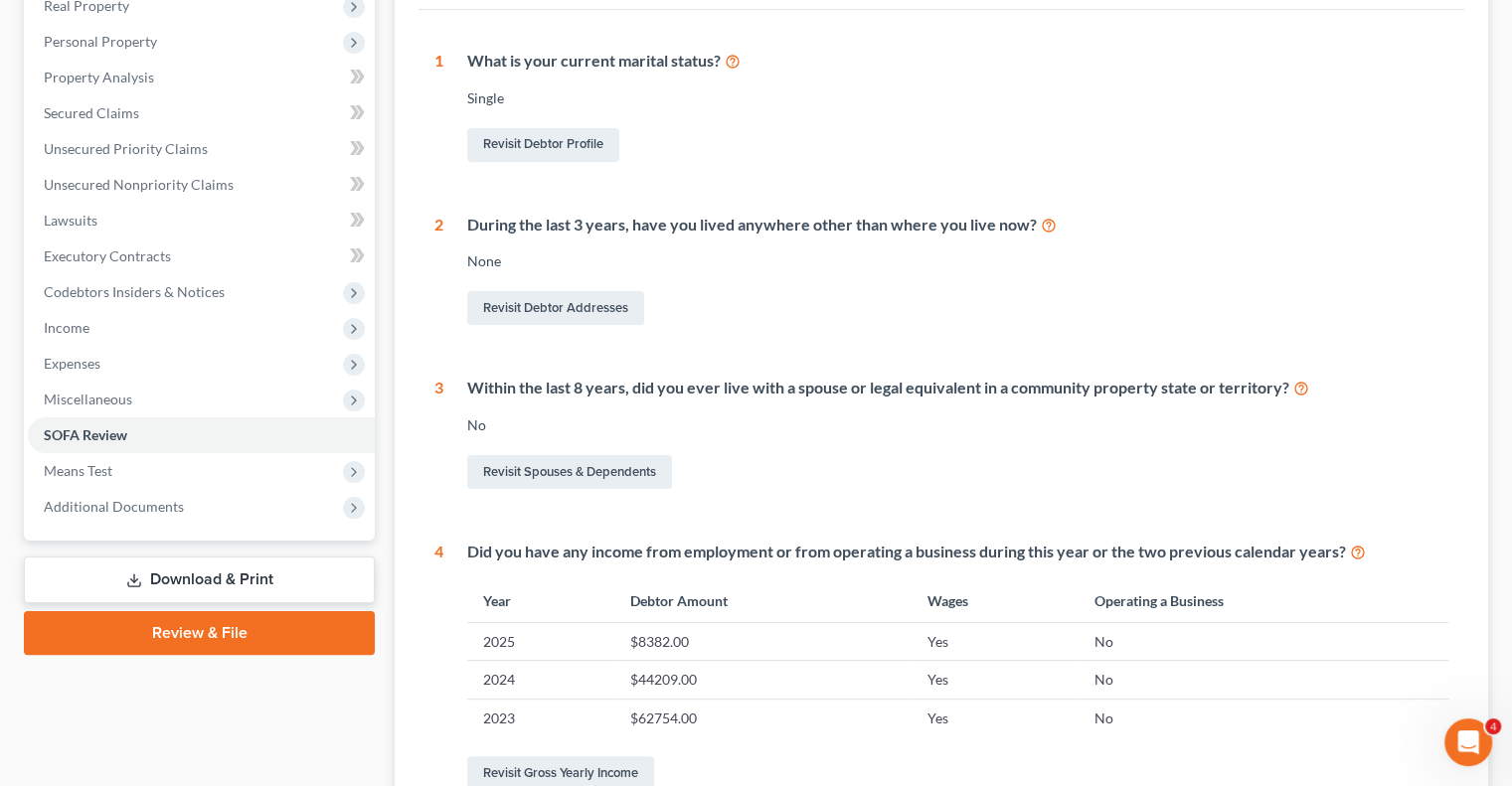 scroll, scrollTop: 497, scrollLeft: 0, axis: vertical 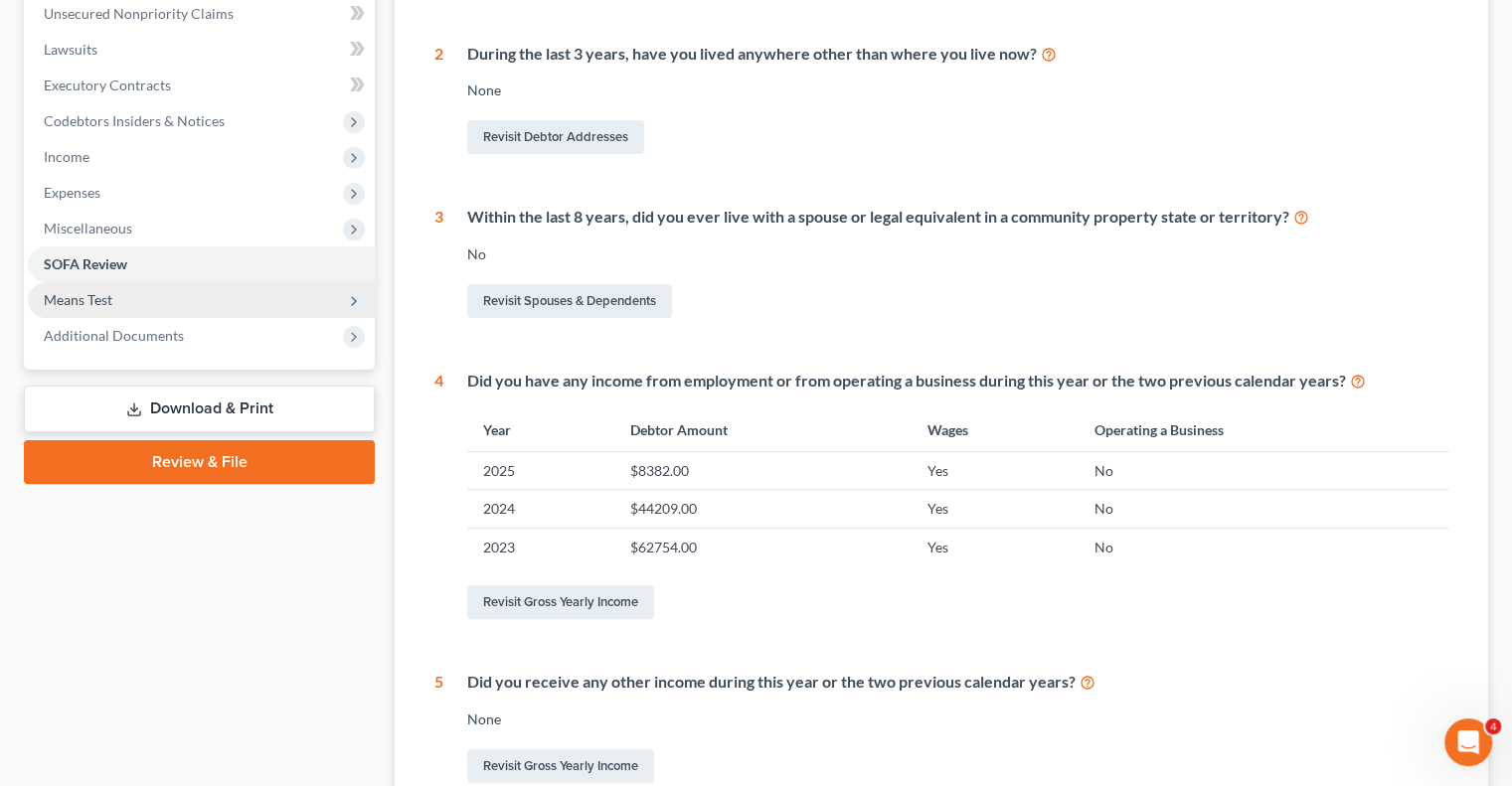 click on "Means Test" at bounding box center [78, 299] 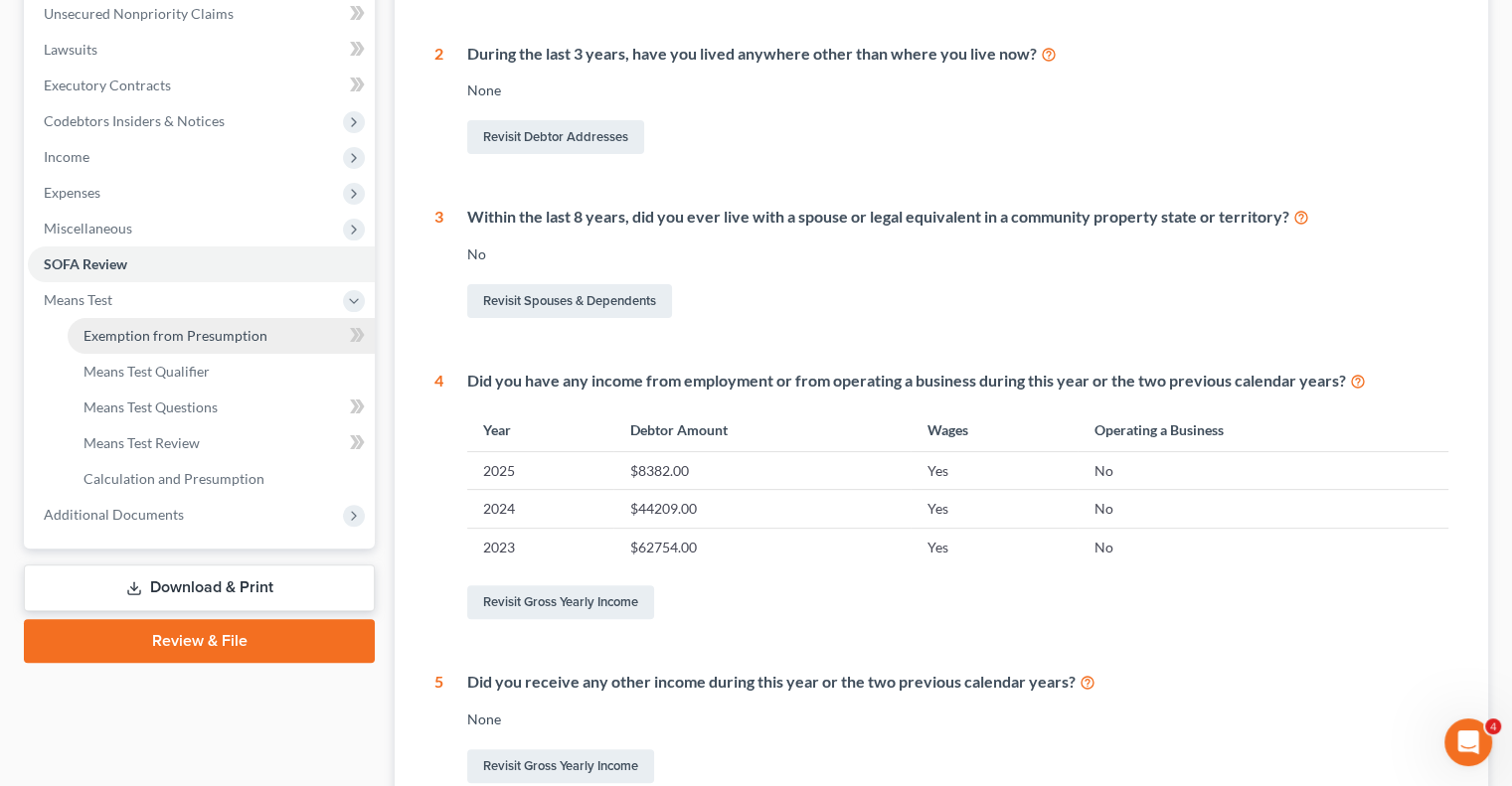 click on "Exemption from Presumption" at bounding box center [175, 335] 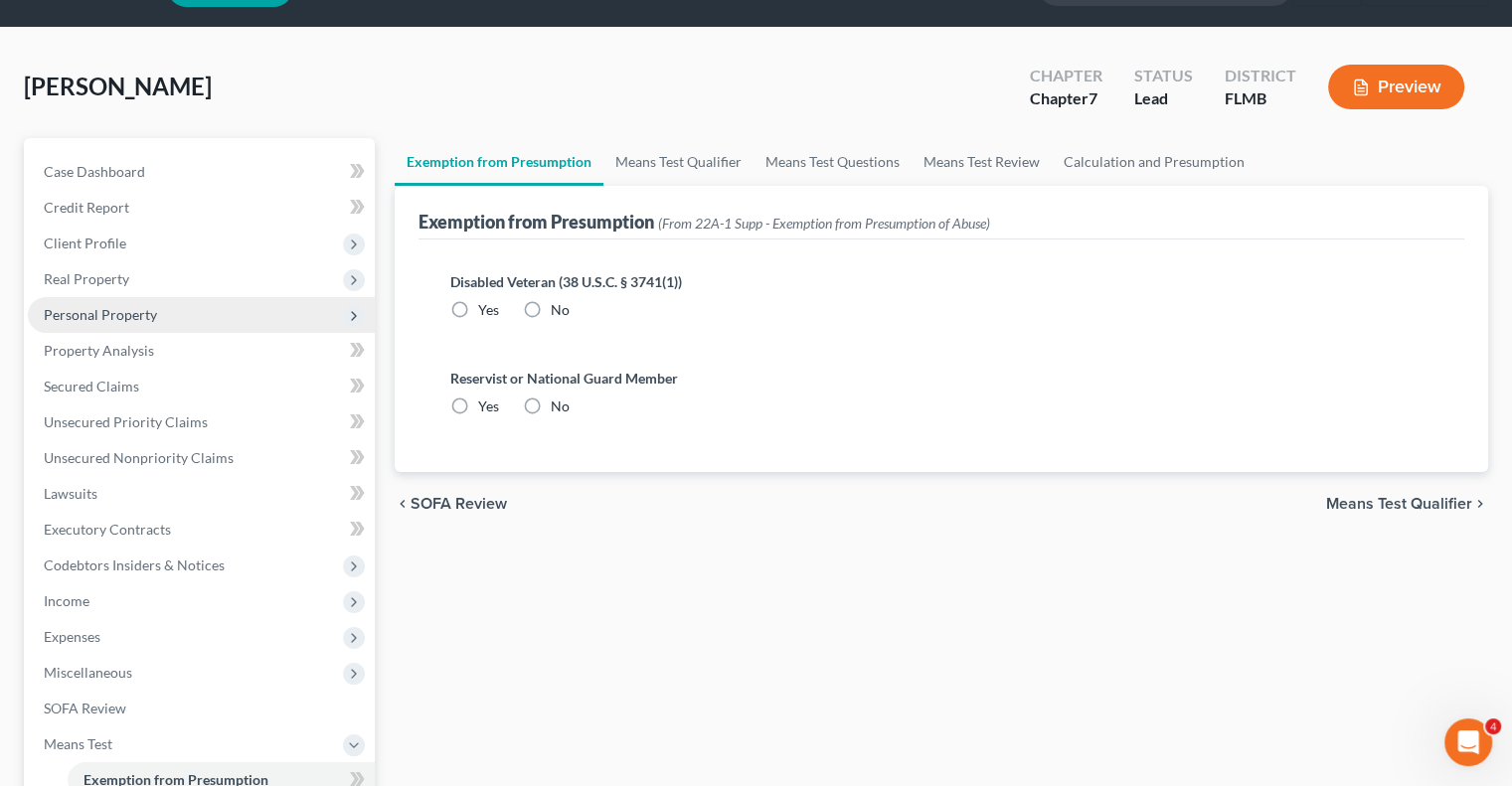 scroll, scrollTop: 0, scrollLeft: 0, axis: both 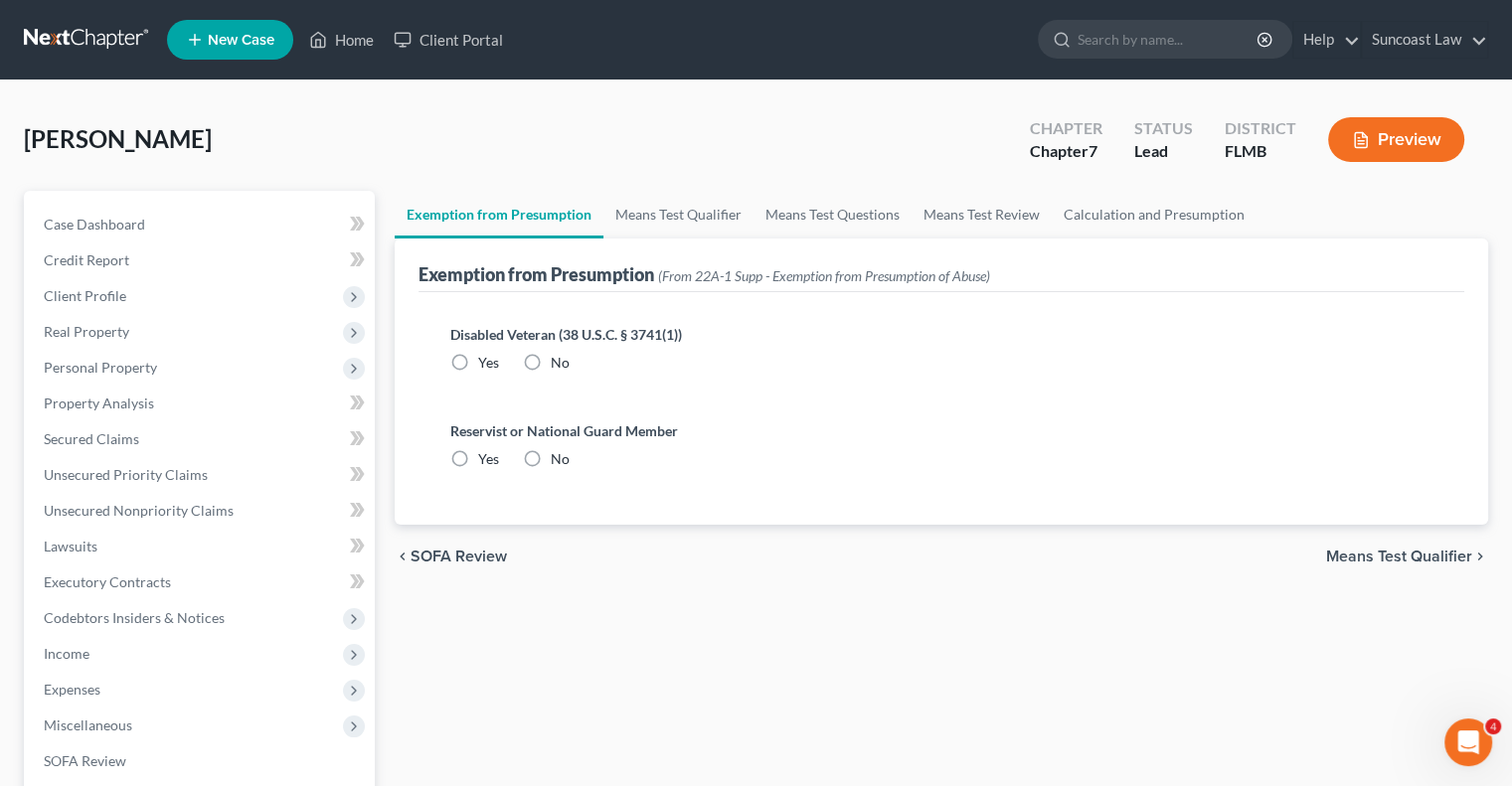 click on "No" at bounding box center [560, 363] 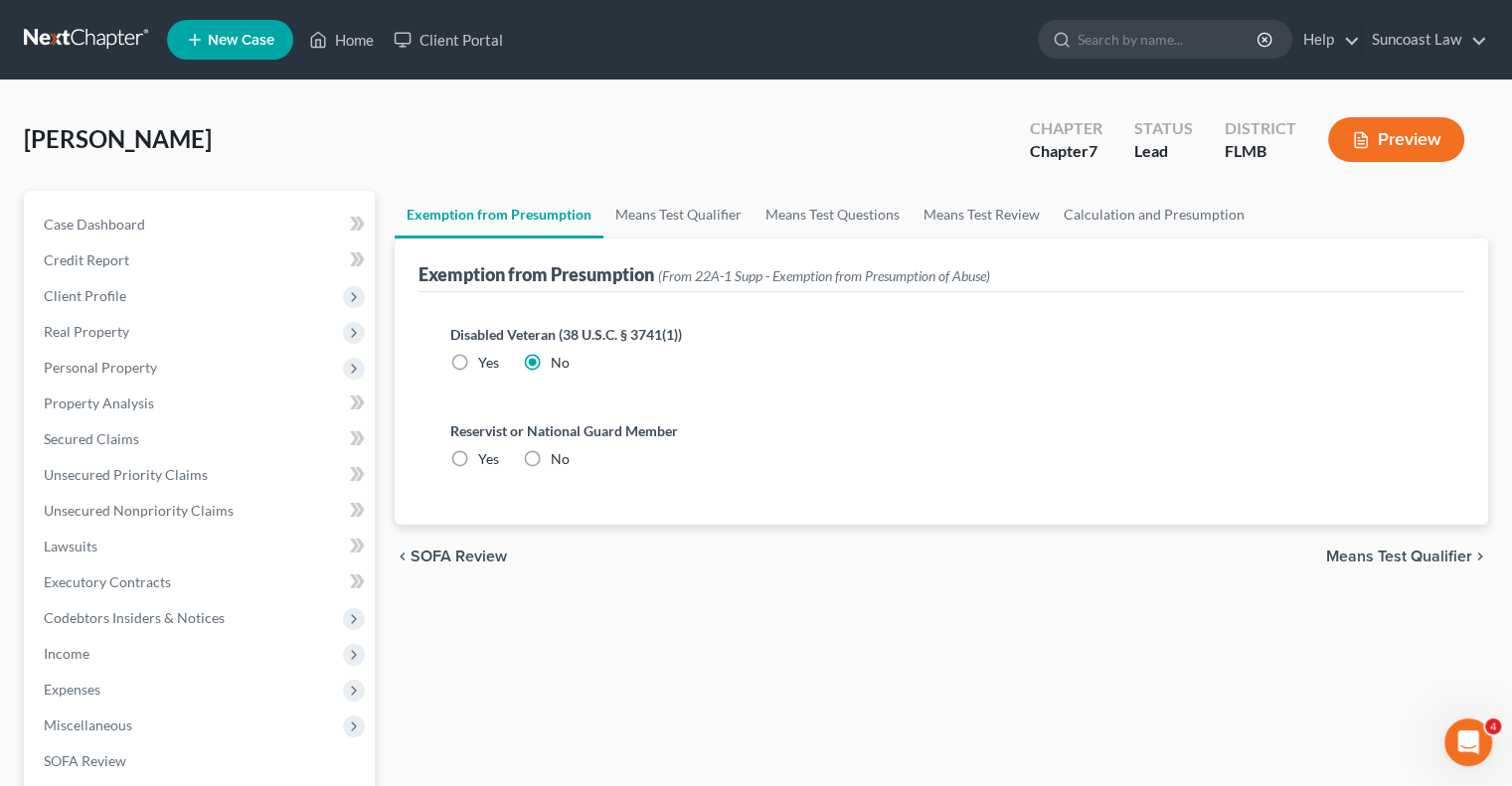 click on "No" at bounding box center [560, 459] 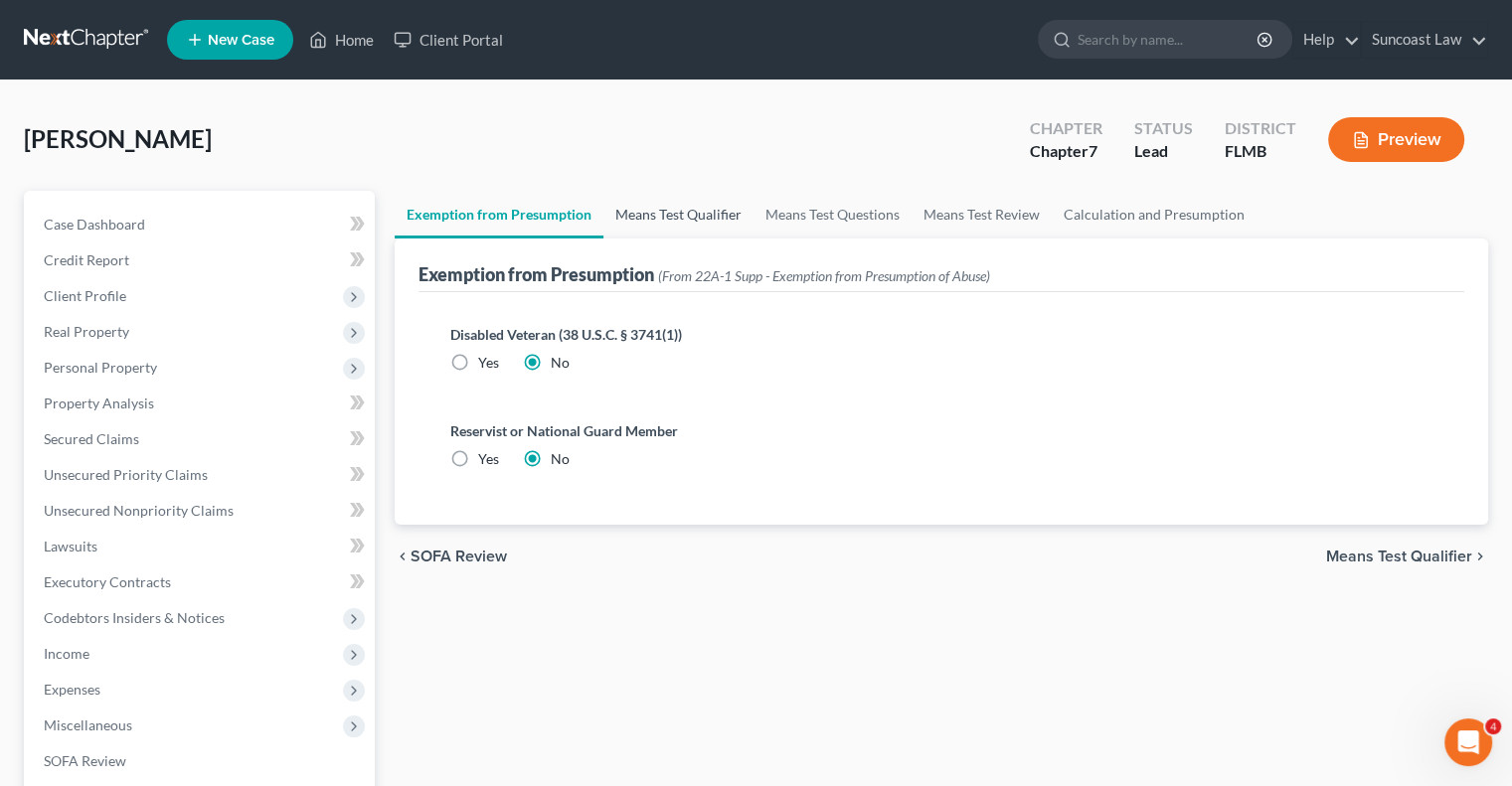 click on "Means Test Qualifier" at bounding box center (678, 215) 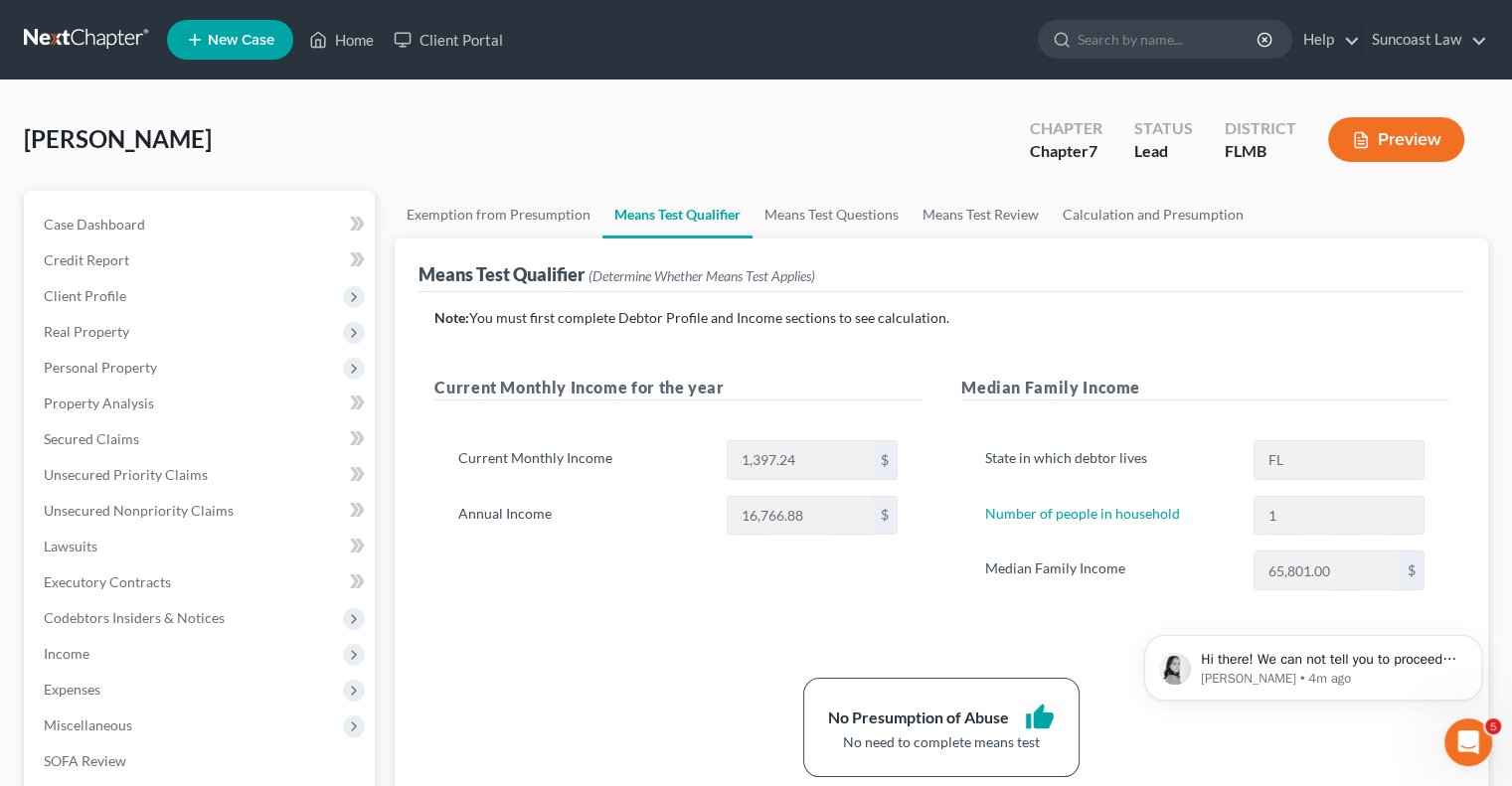scroll, scrollTop: 0, scrollLeft: 0, axis: both 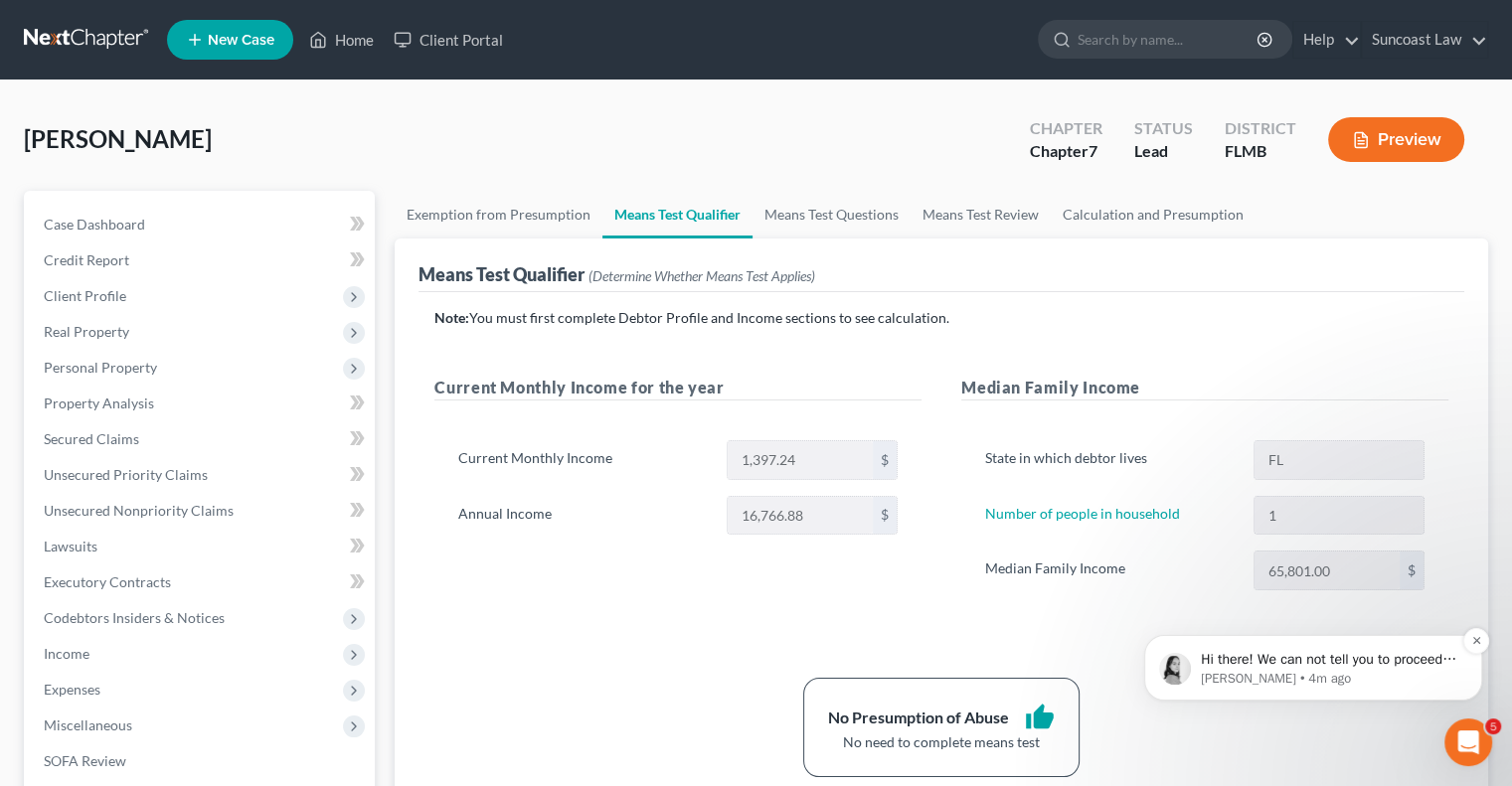 click on "Hi there! We can not tell you to proceed with filing or not as that could qualify as legal advice." at bounding box center (1329, 660) 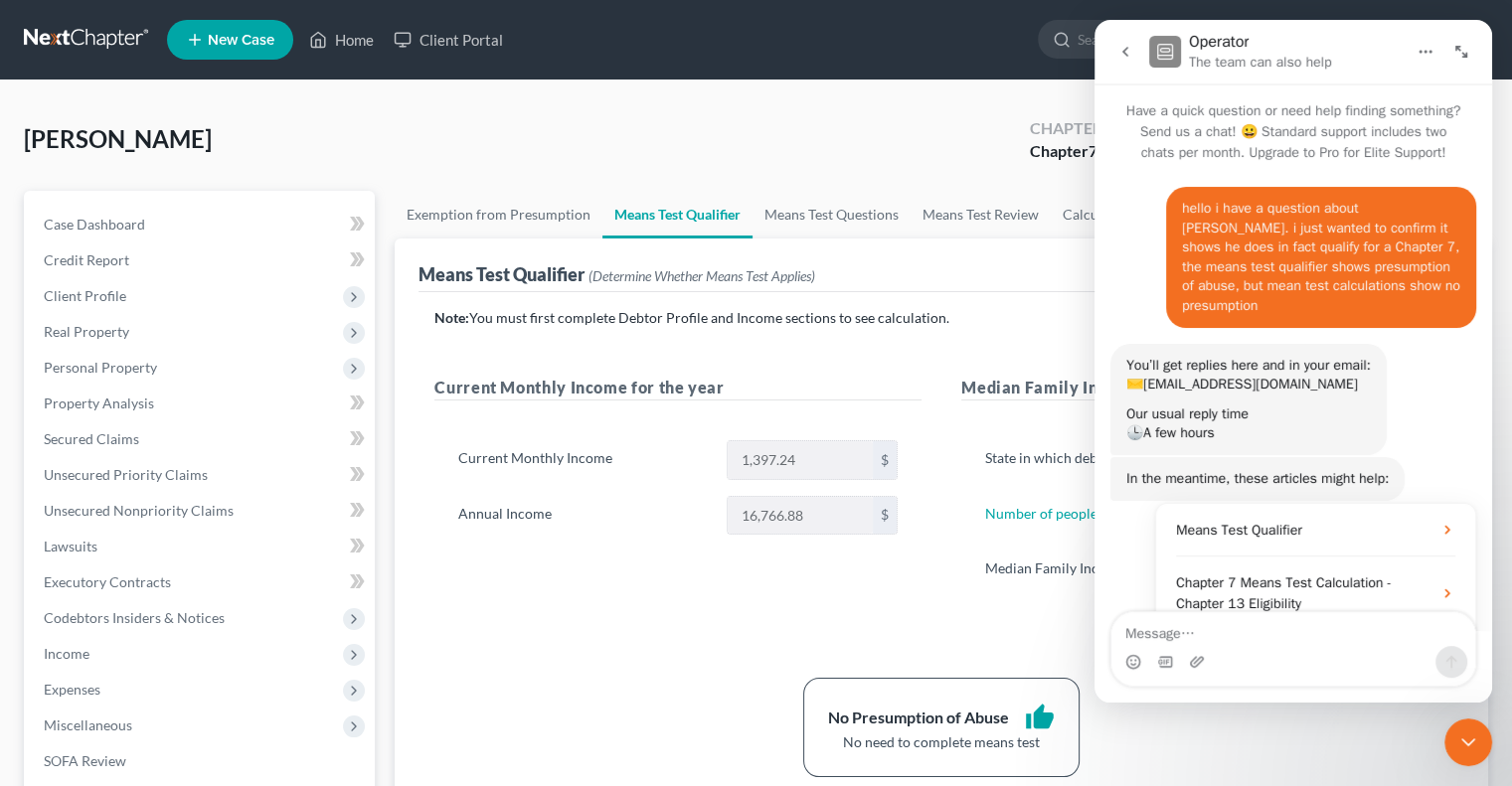 scroll, scrollTop: 3, scrollLeft: 0, axis: vertical 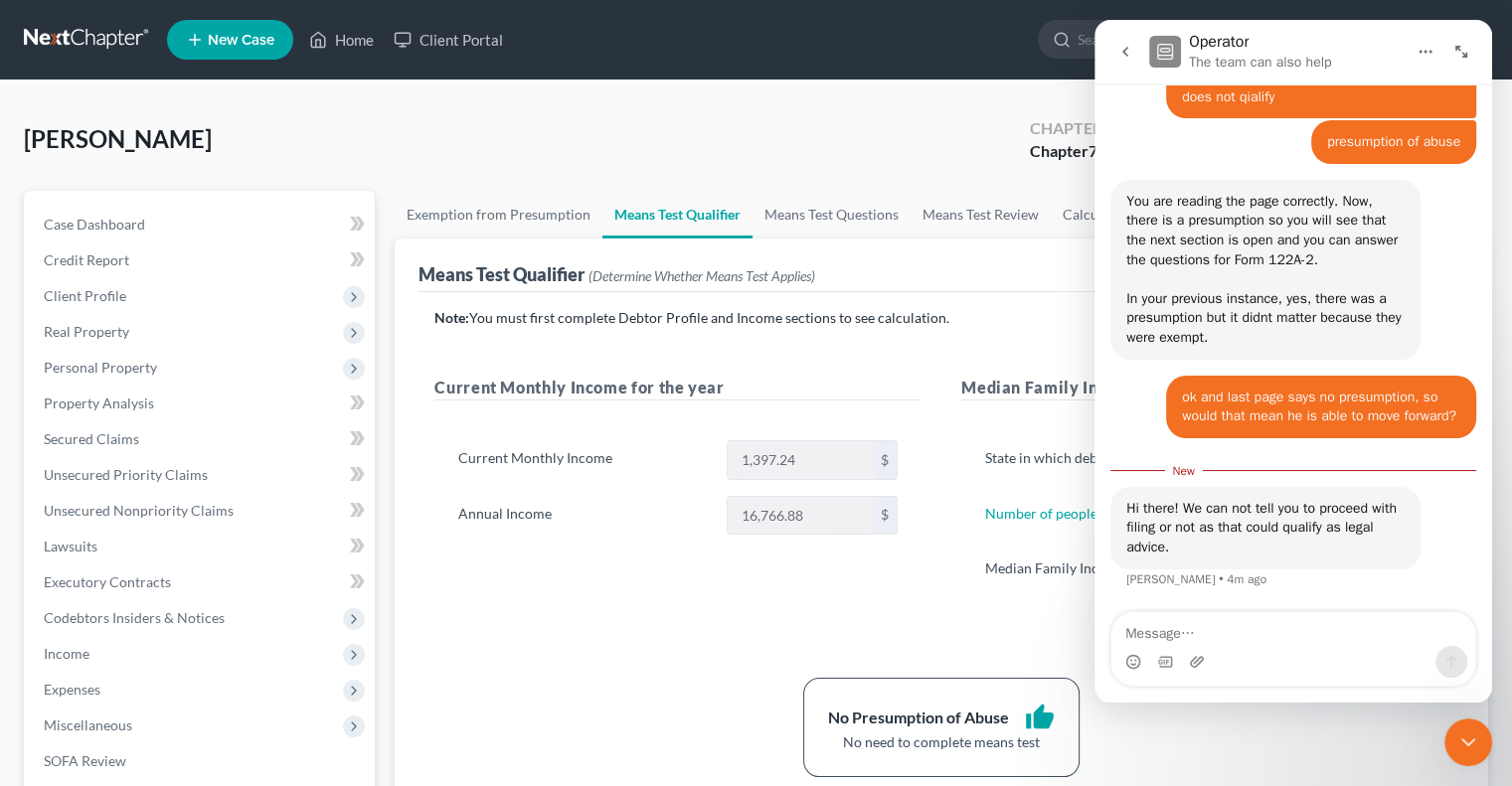 click 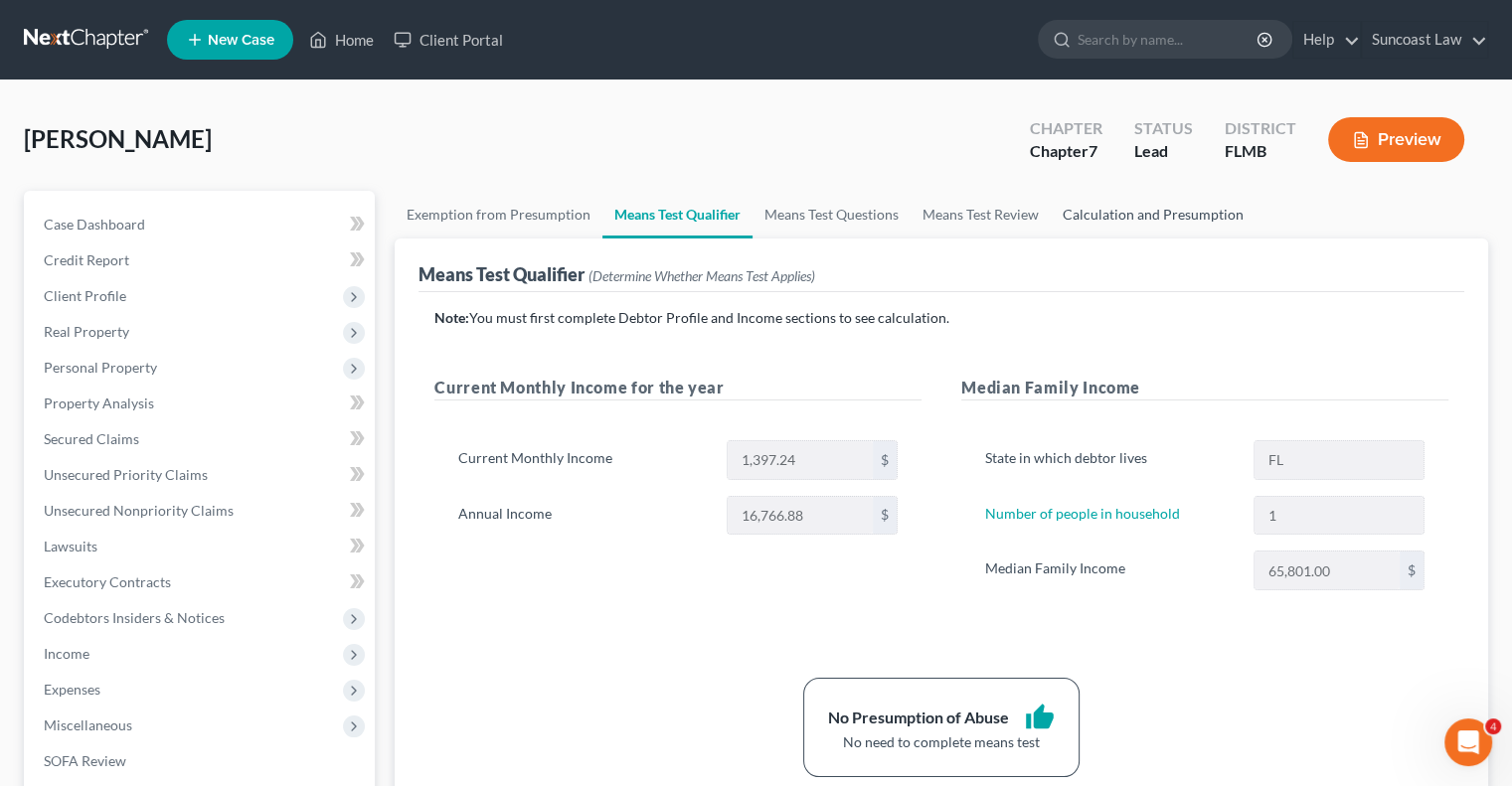 click on "Calculation and Presumption" at bounding box center [1153, 215] 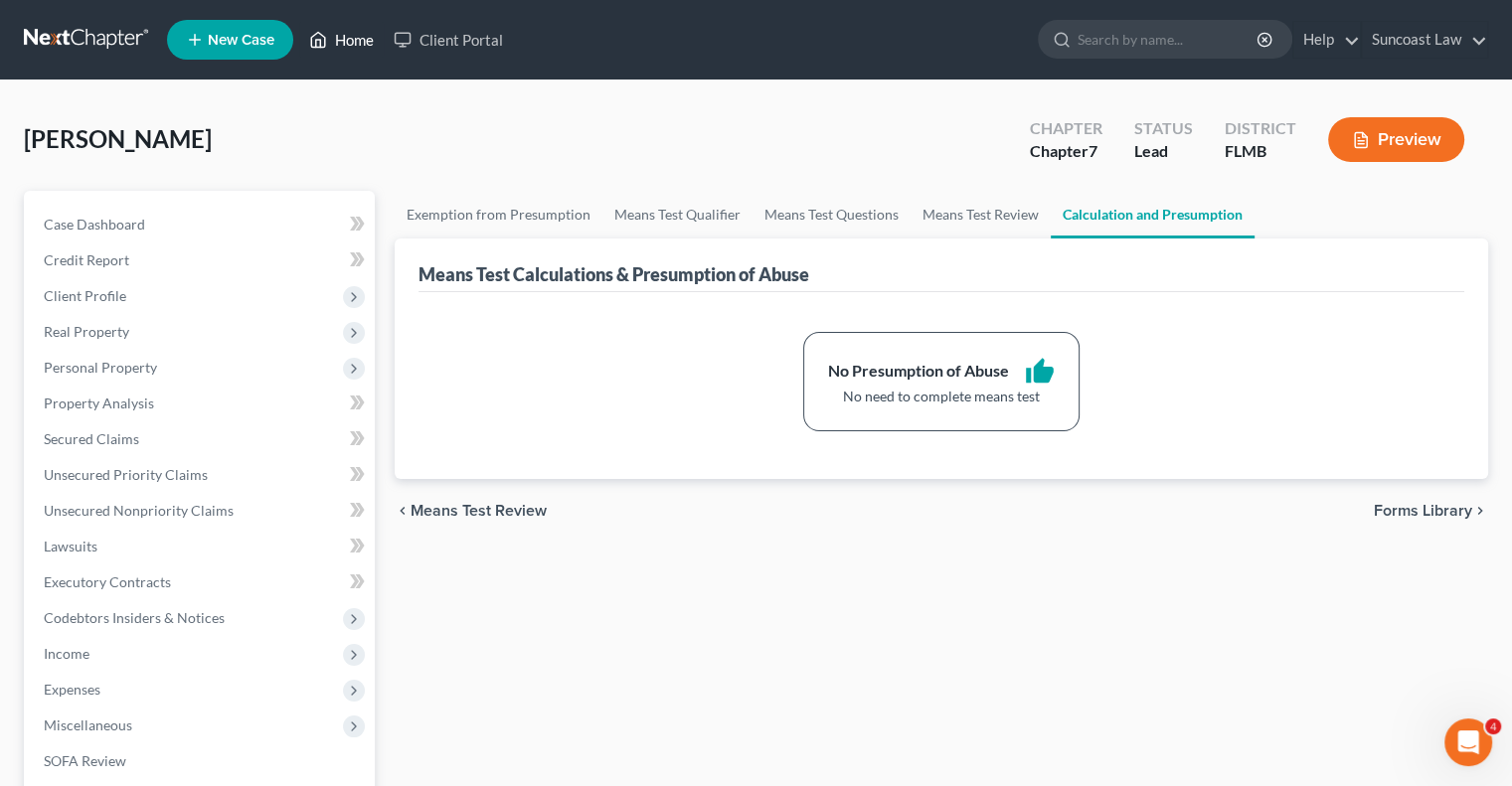 click on "Home" at bounding box center (341, 40) 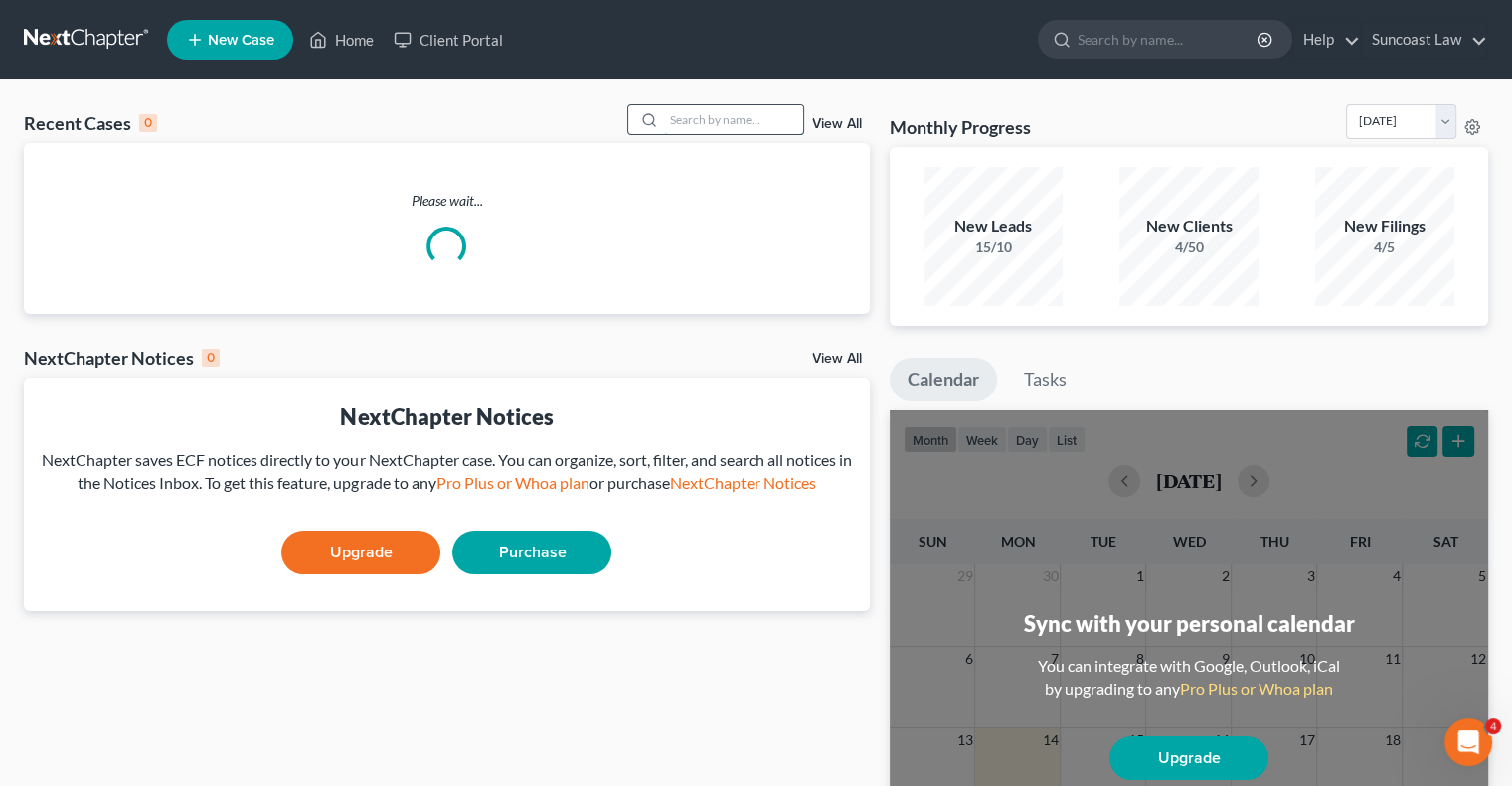 click at bounding box center (734, 119) 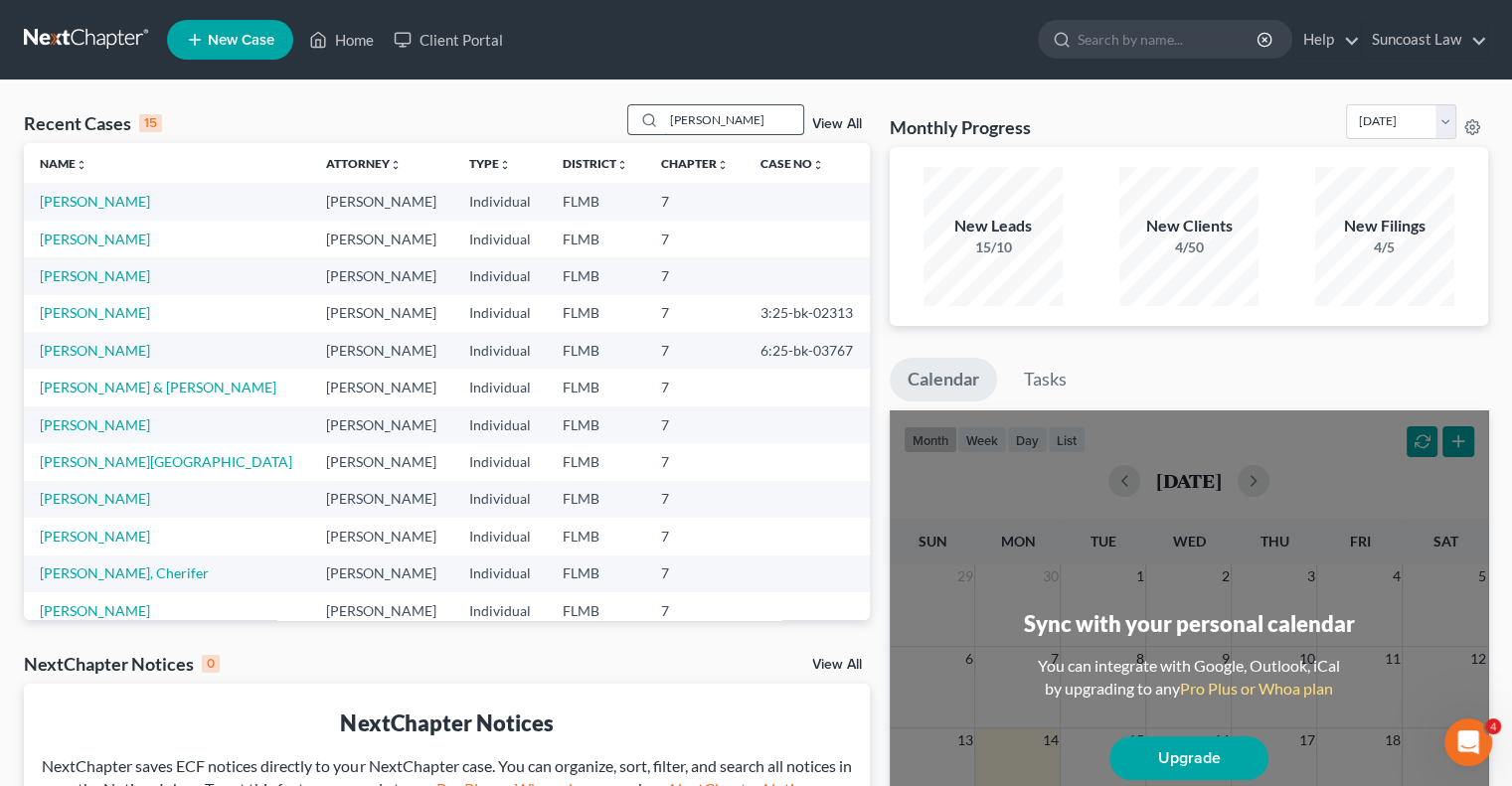 type on "[PERSON_NAME]" 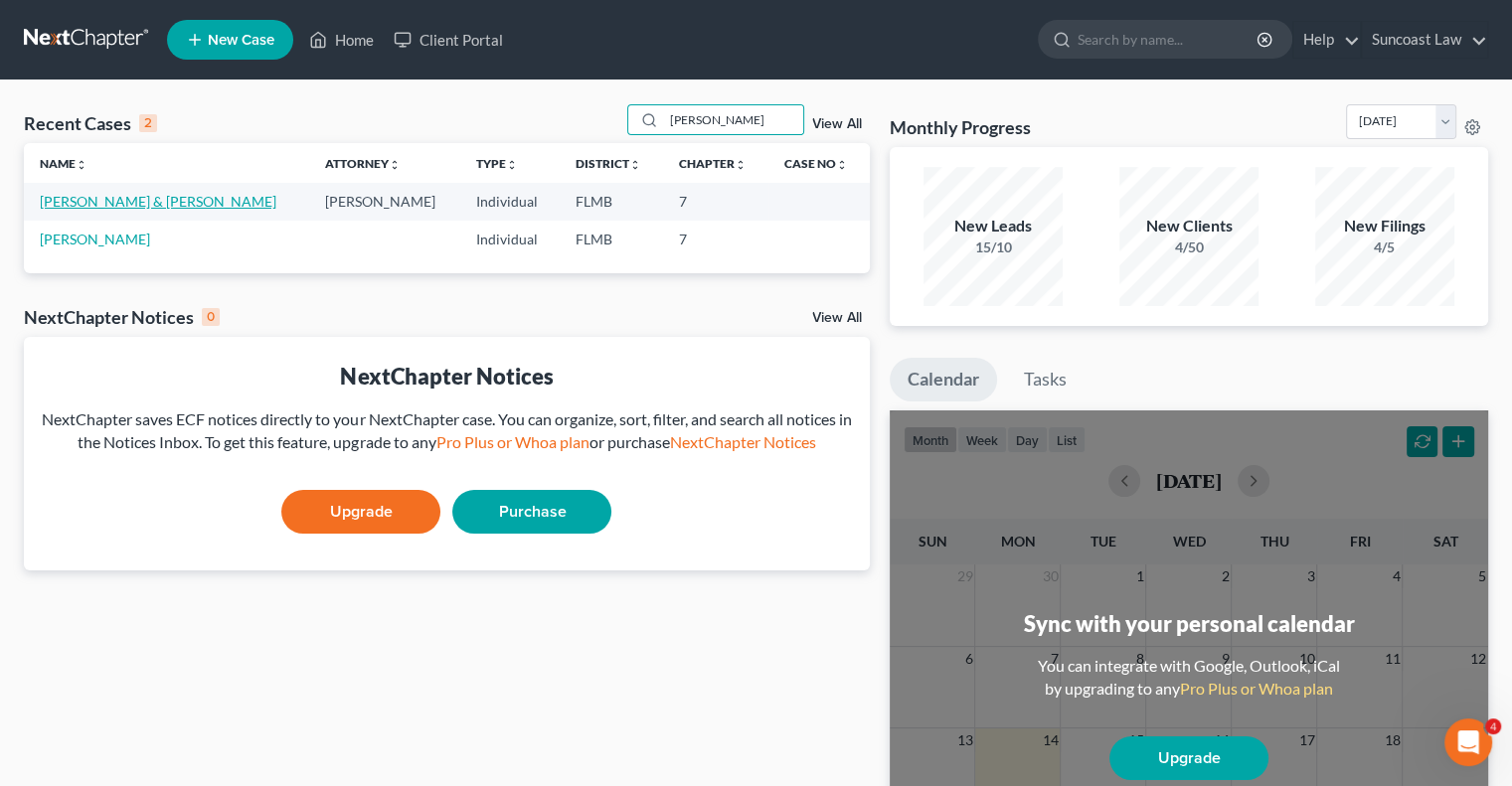 click on "[PERSON_NAME] & [PERSON_NAME]" at bounding box center [158, 201] 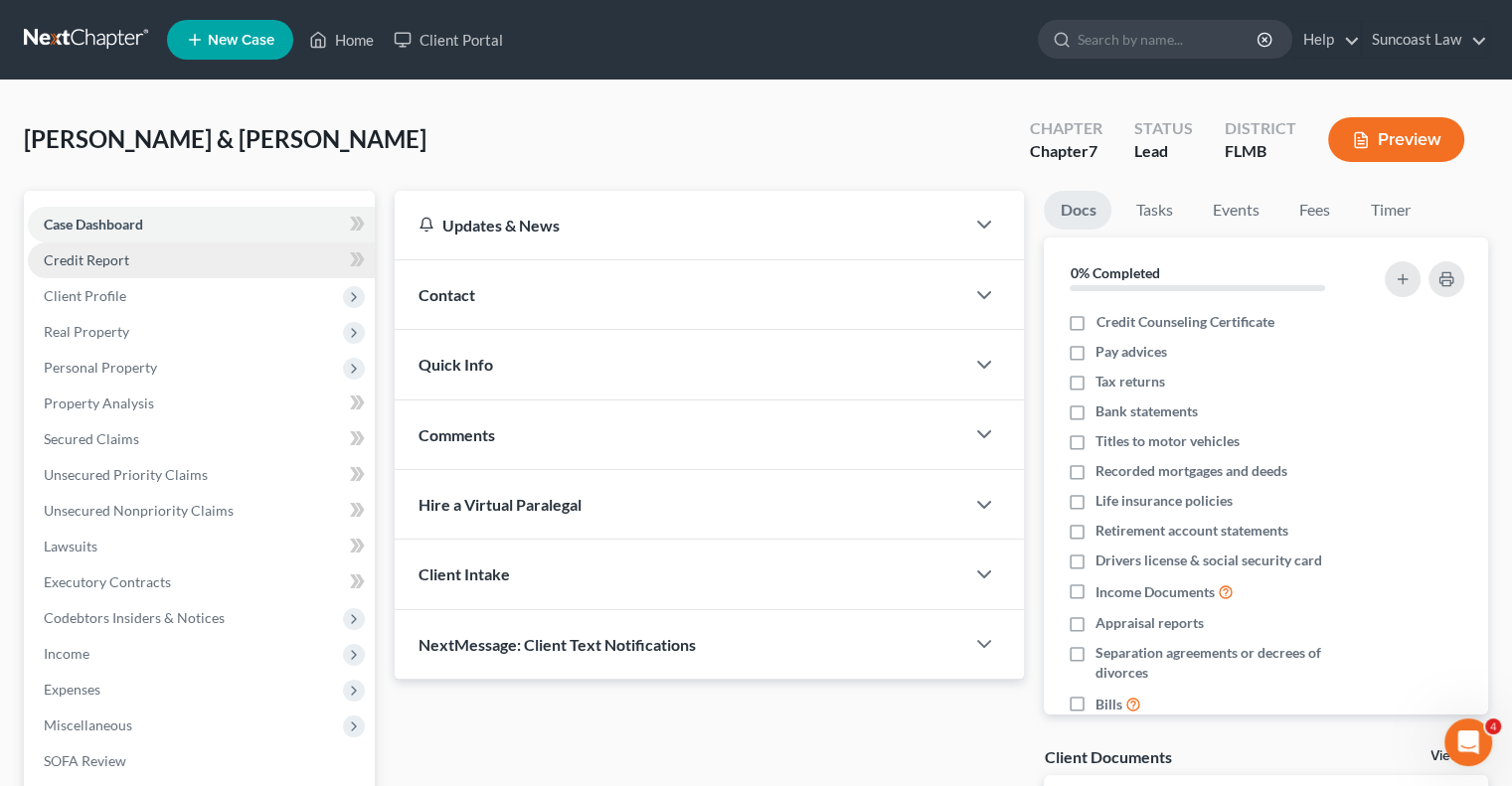 click on "Credit Report" at bounding box center [86, 259] 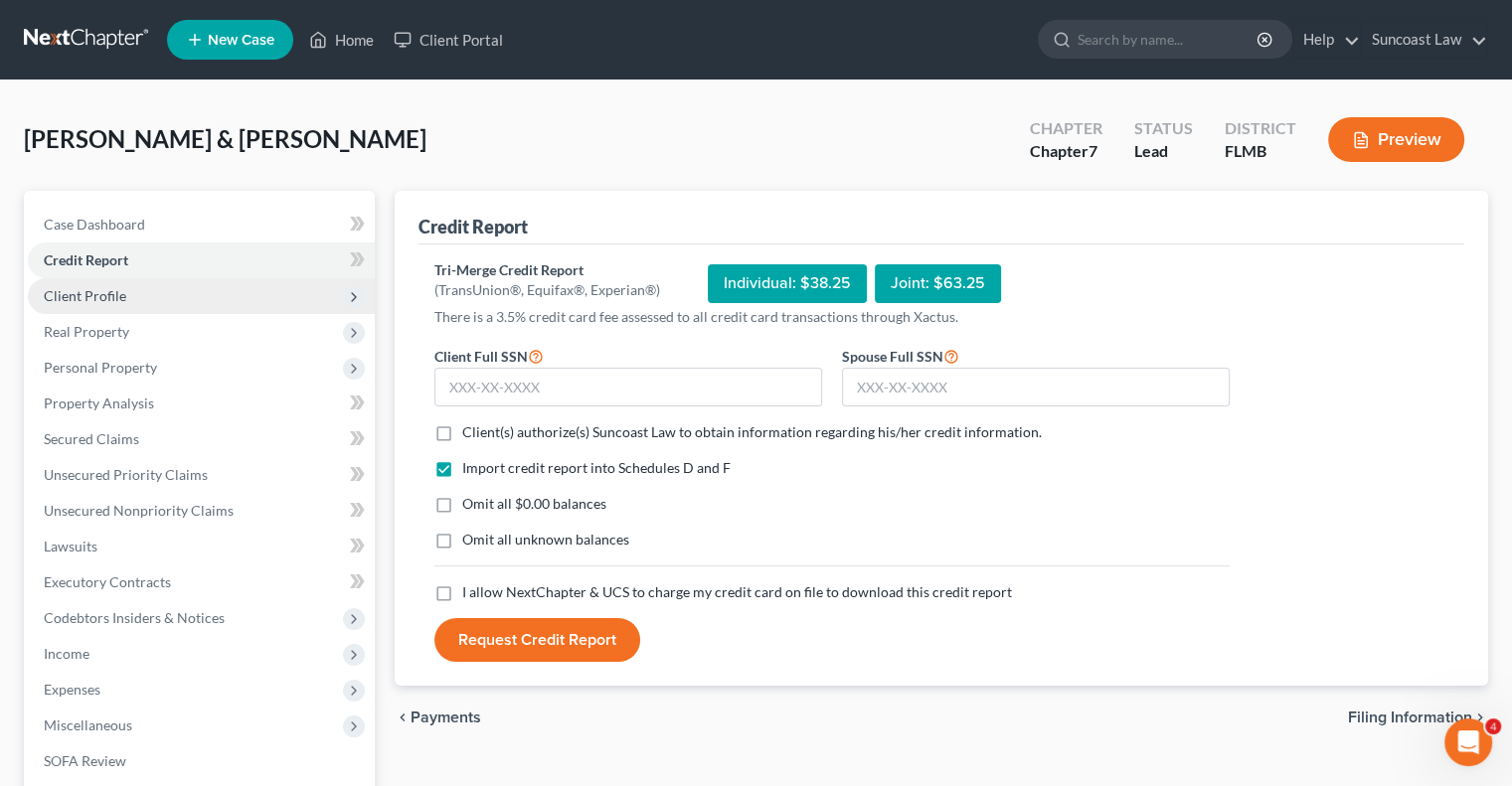 click on "Client Profile" at bounding box center (84, 295) 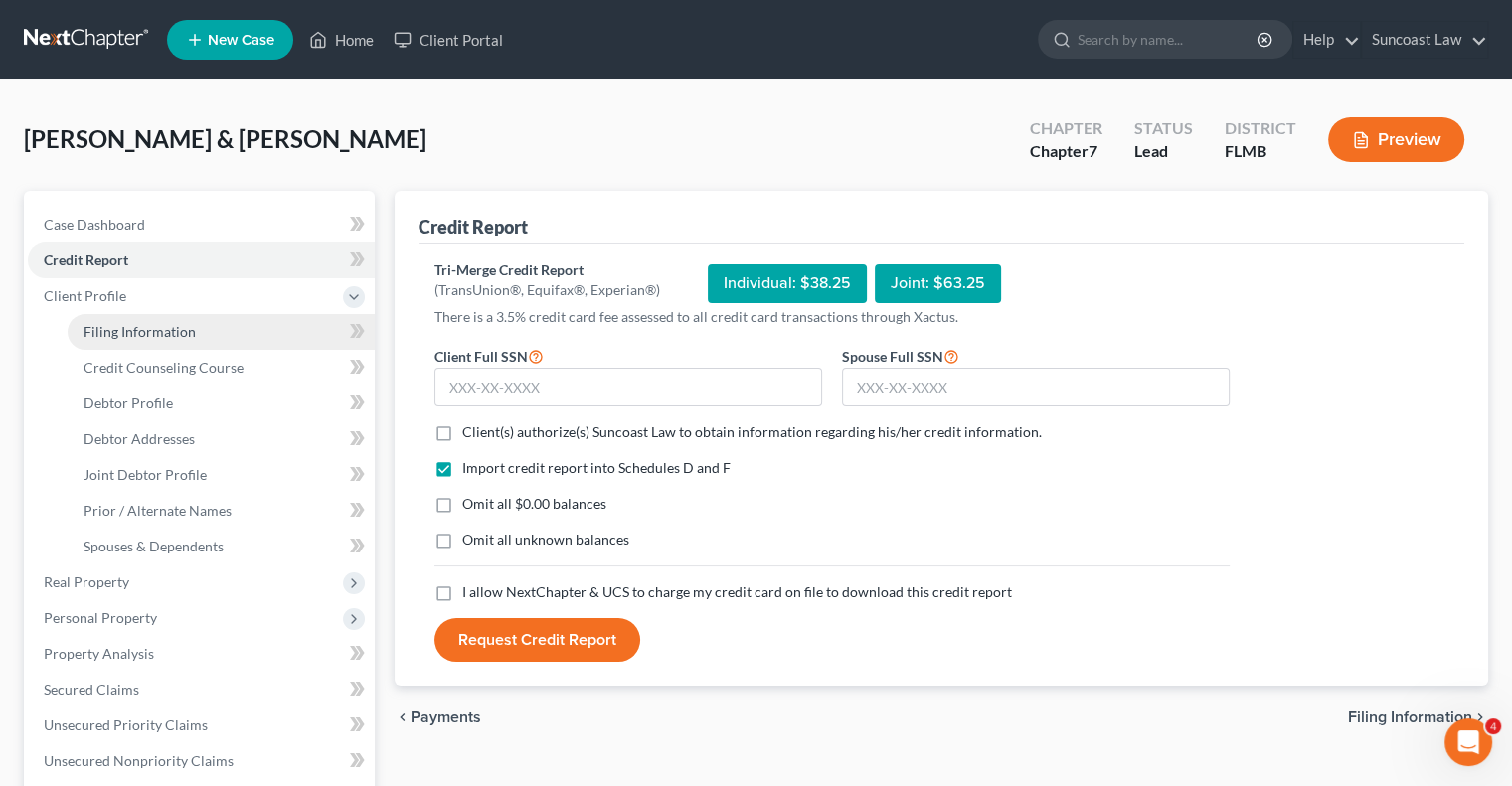 click on "Filing Information" at bounding box center [139, 331] 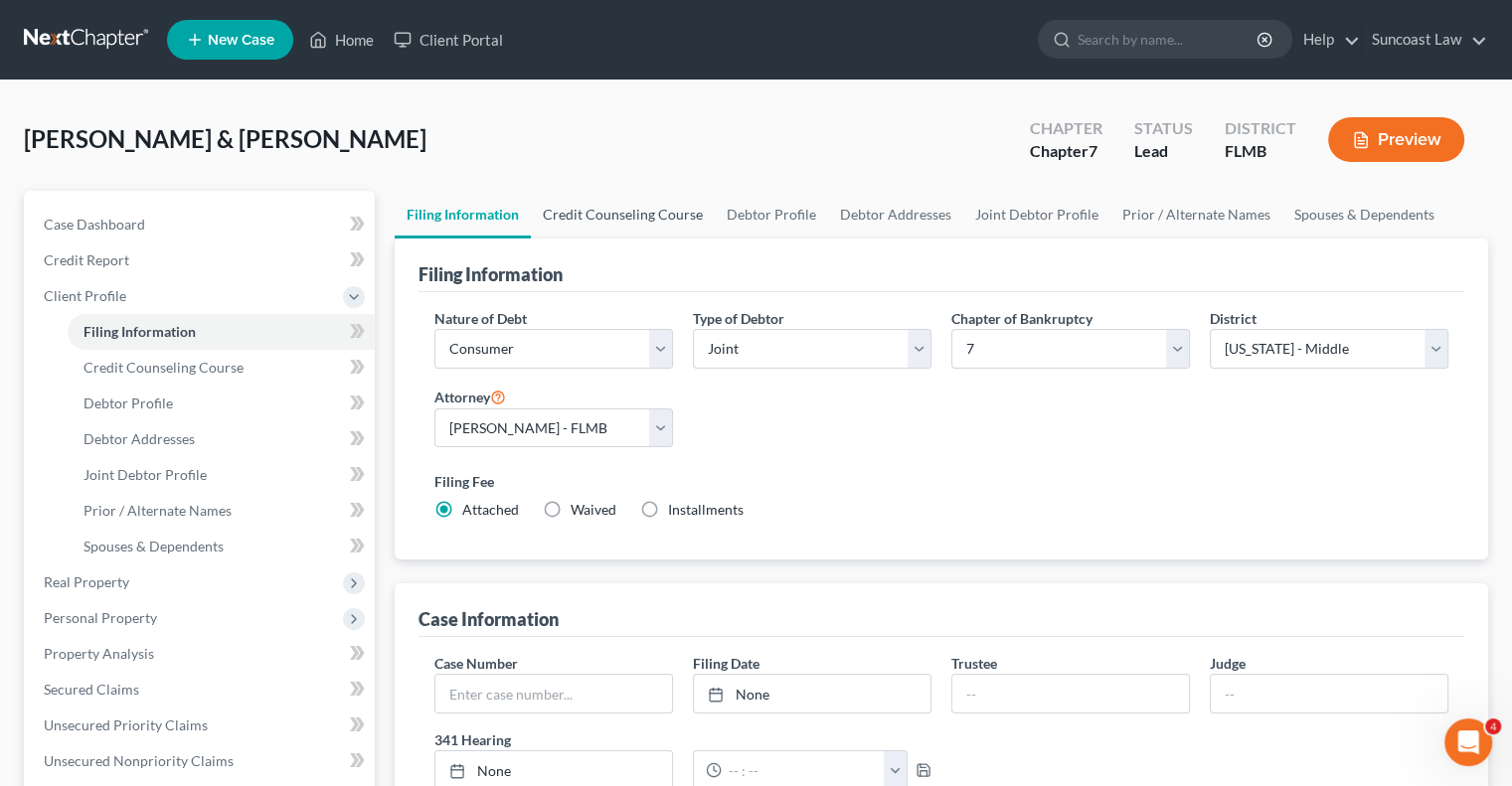 click on "Credit Counseling Course" at bounding box center [622, 215] 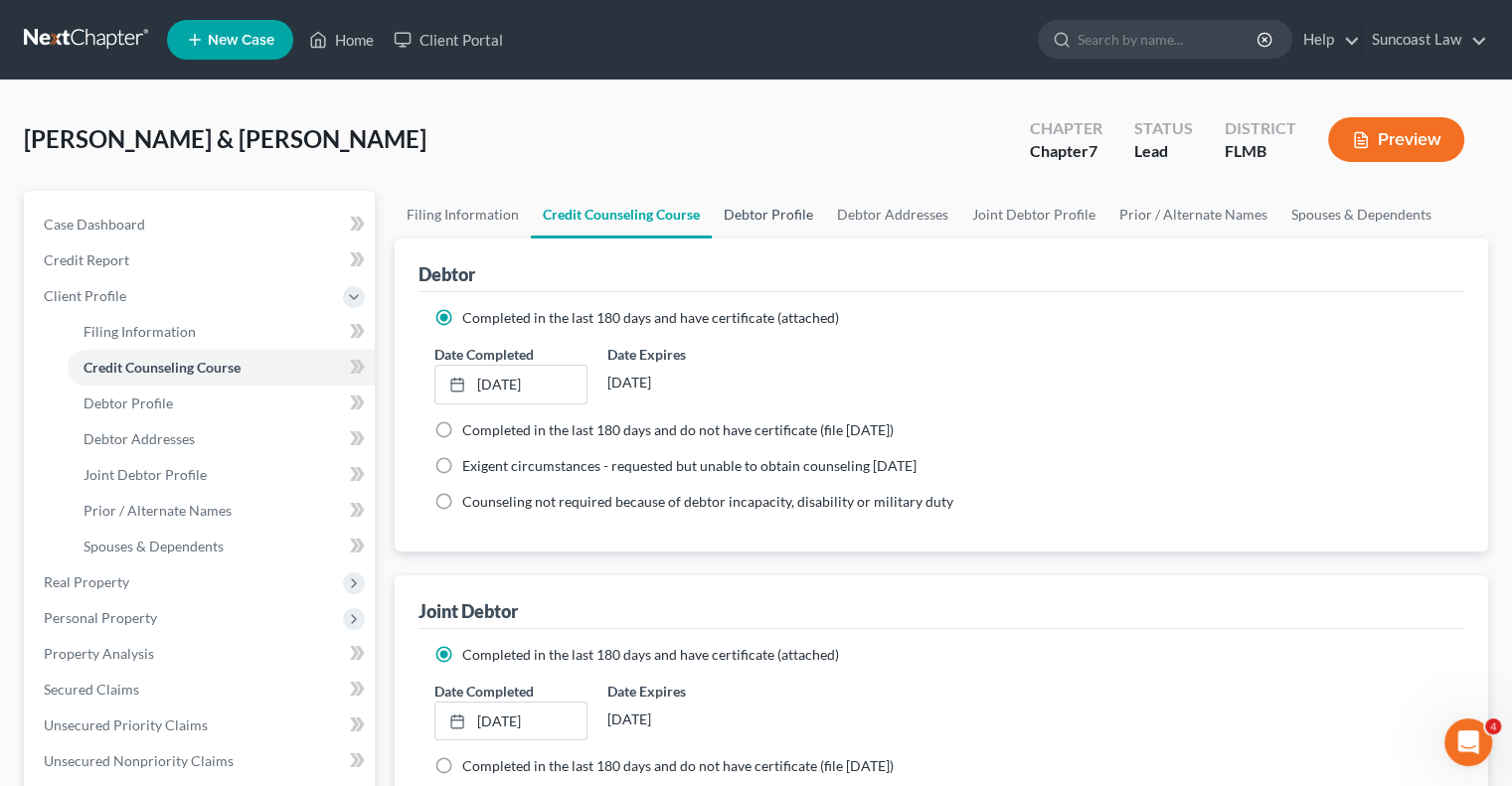 click on "Debtor Profile" at bounding box center (768, 215) 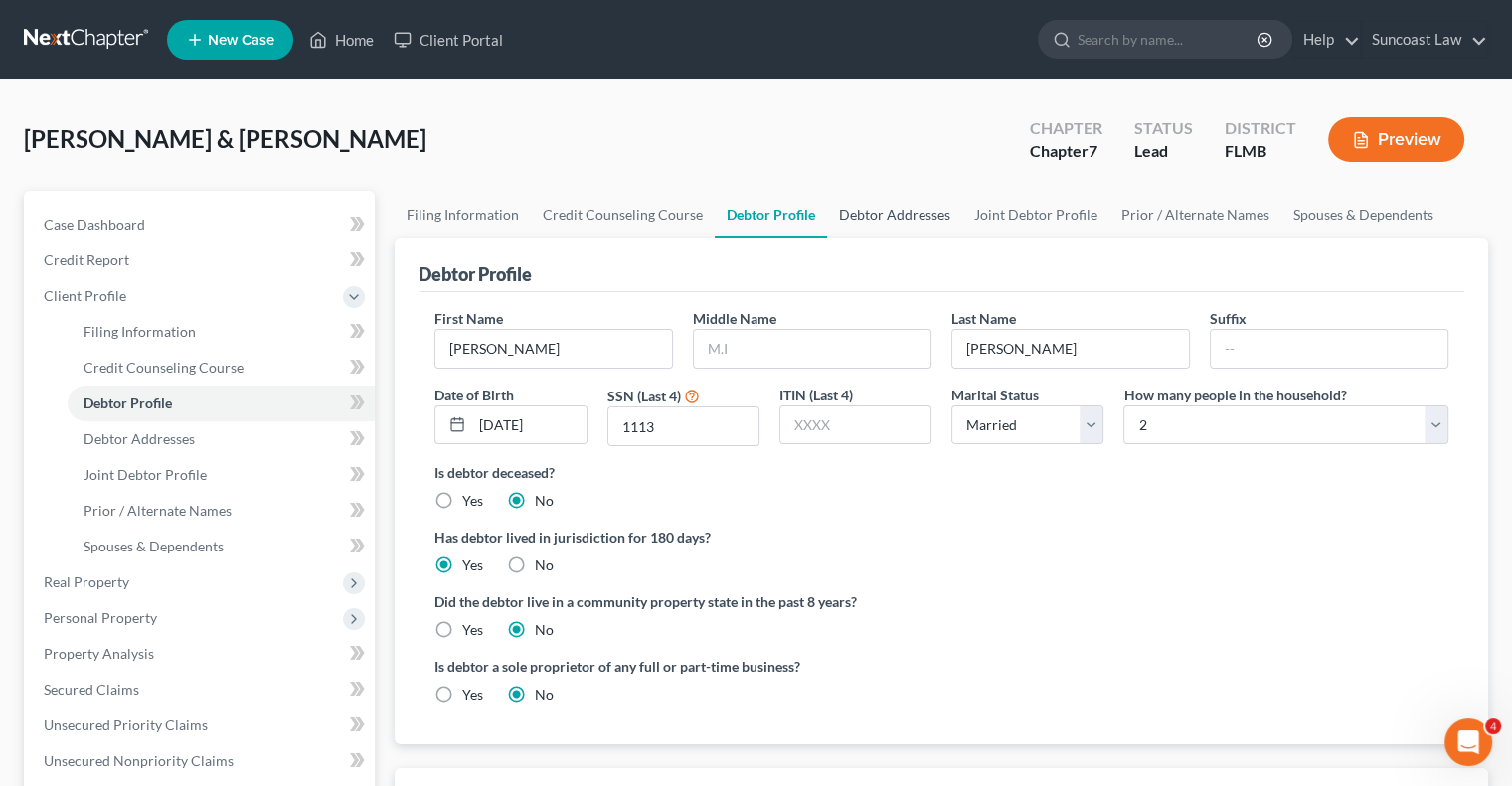 click on "Debtor Addresses" at bounding box center (895, 215) 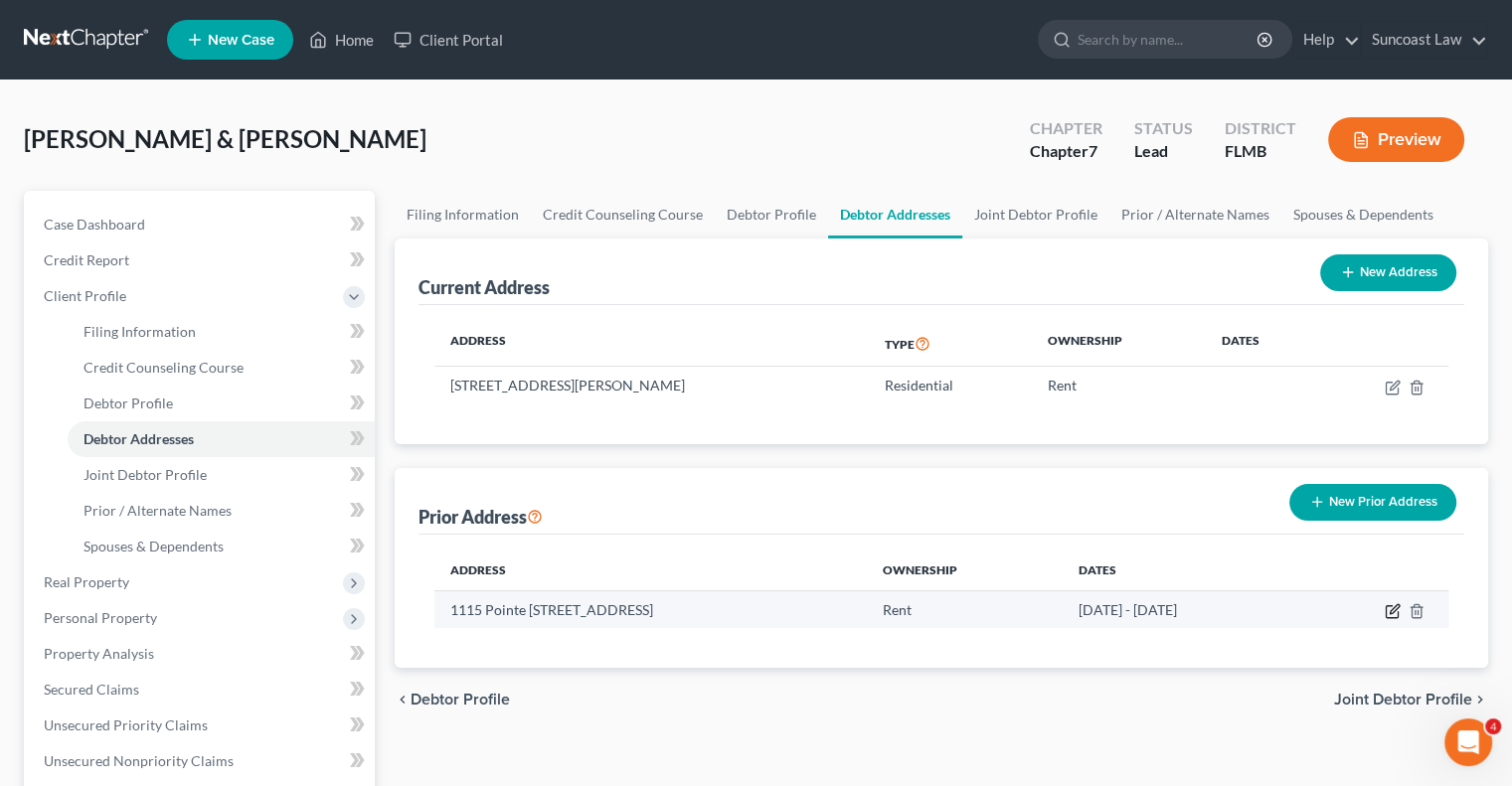 click 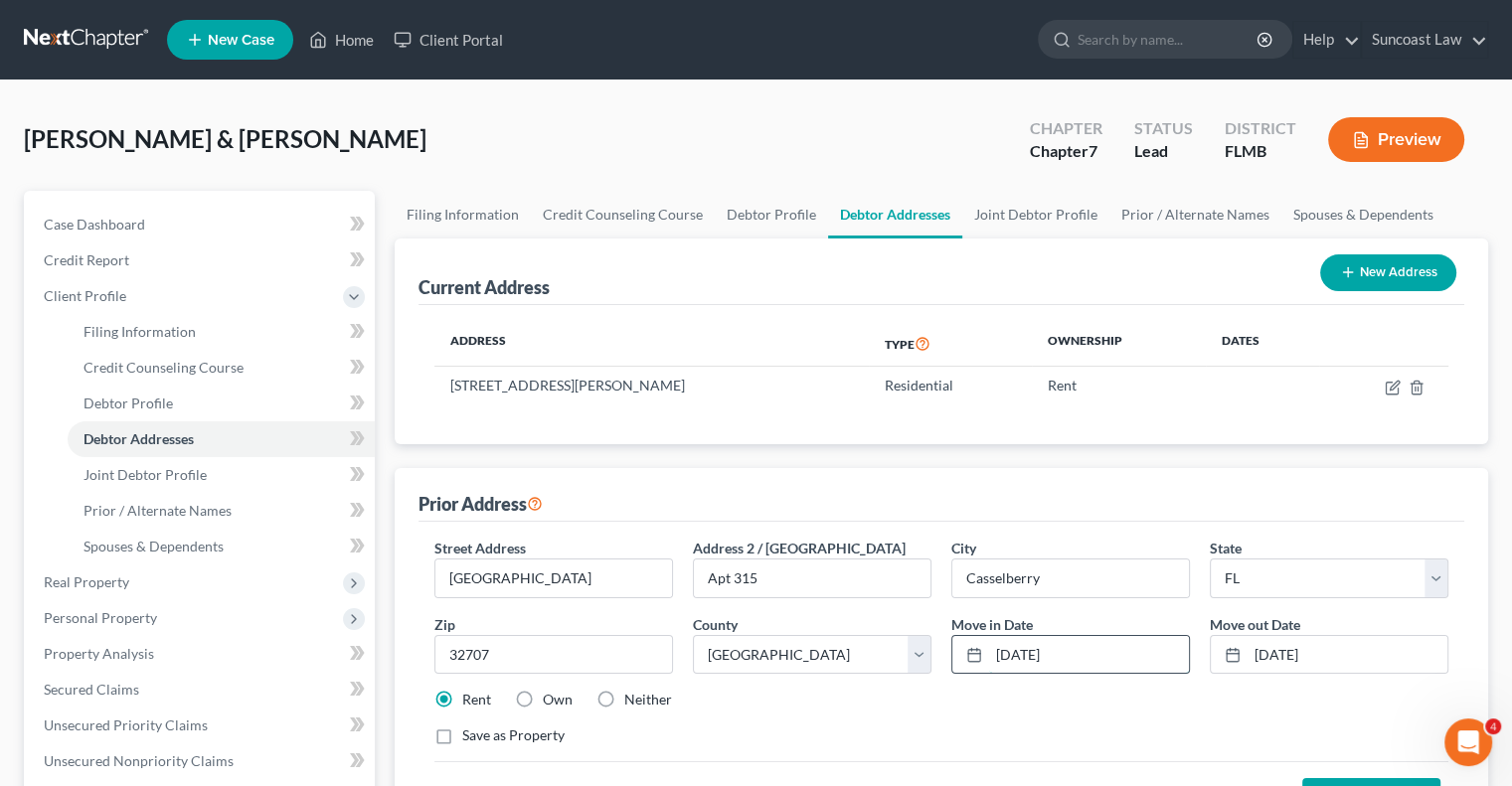 drag, startPoint x: 996, startPoint y: 657, endPoint x: 953, endPoint y: 654, distance: 43.104524 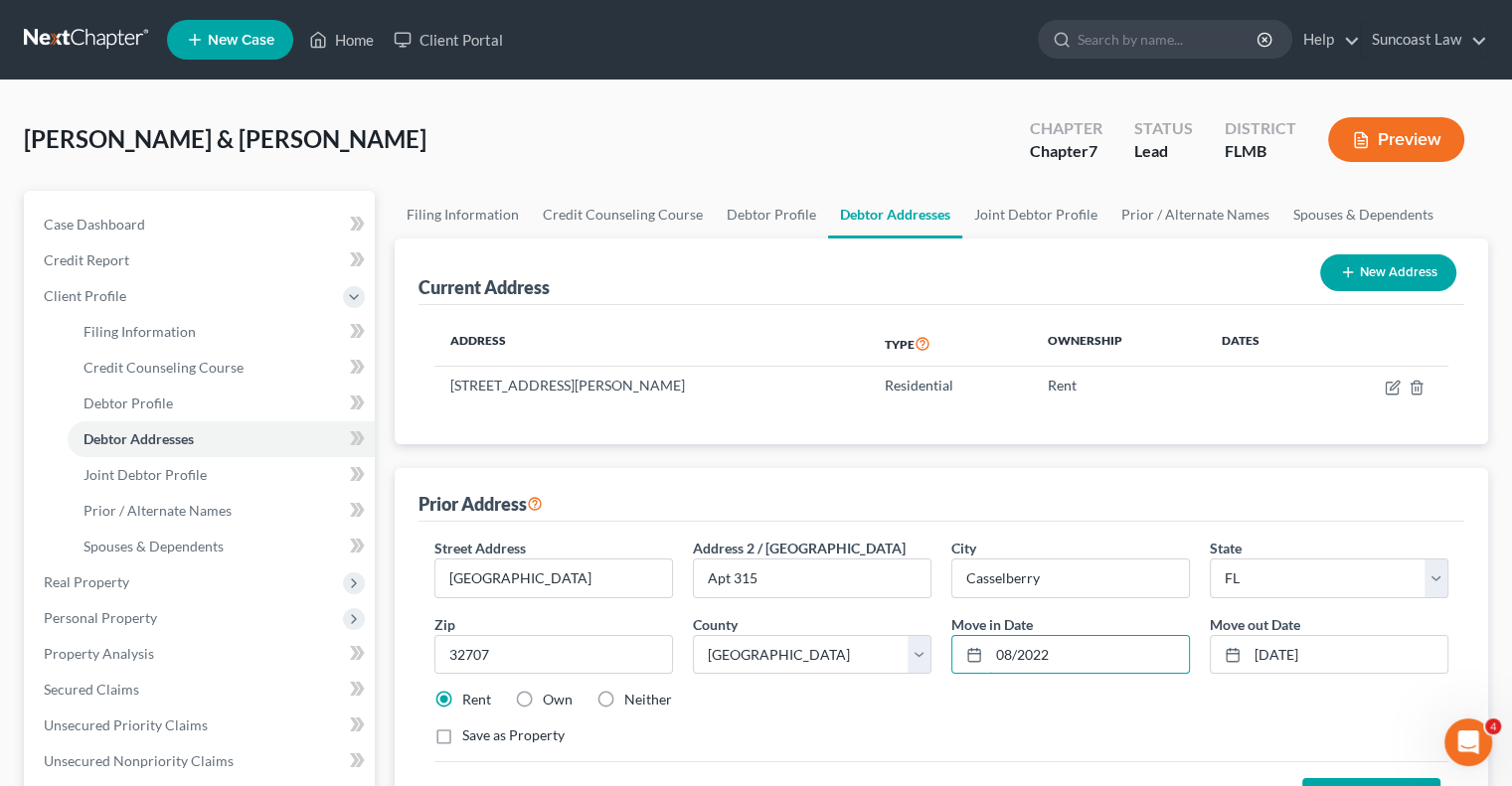 type on "08/2022" 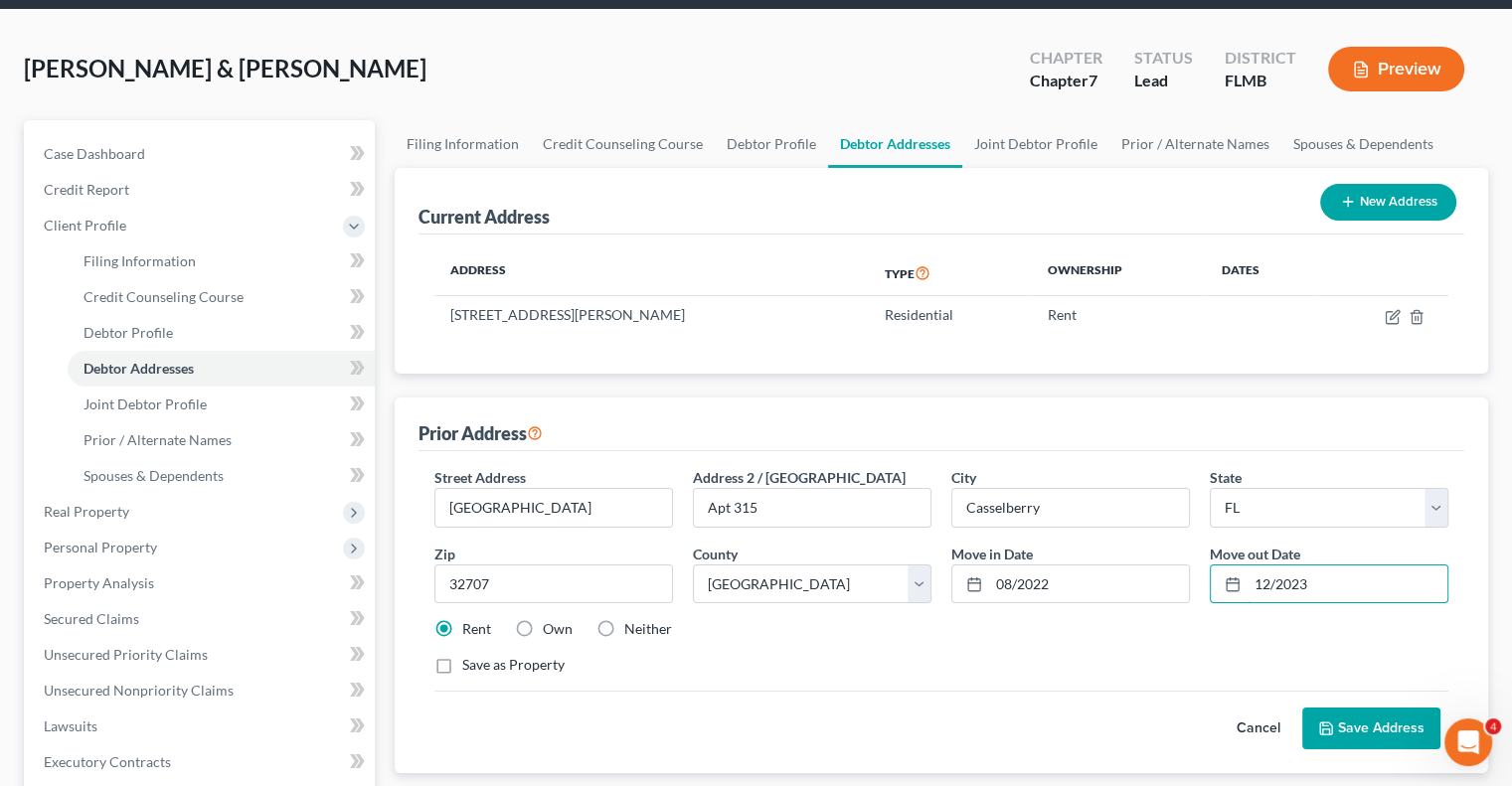 scroll, scrollTop: 99, scrollLeft: 0, axis: vertical 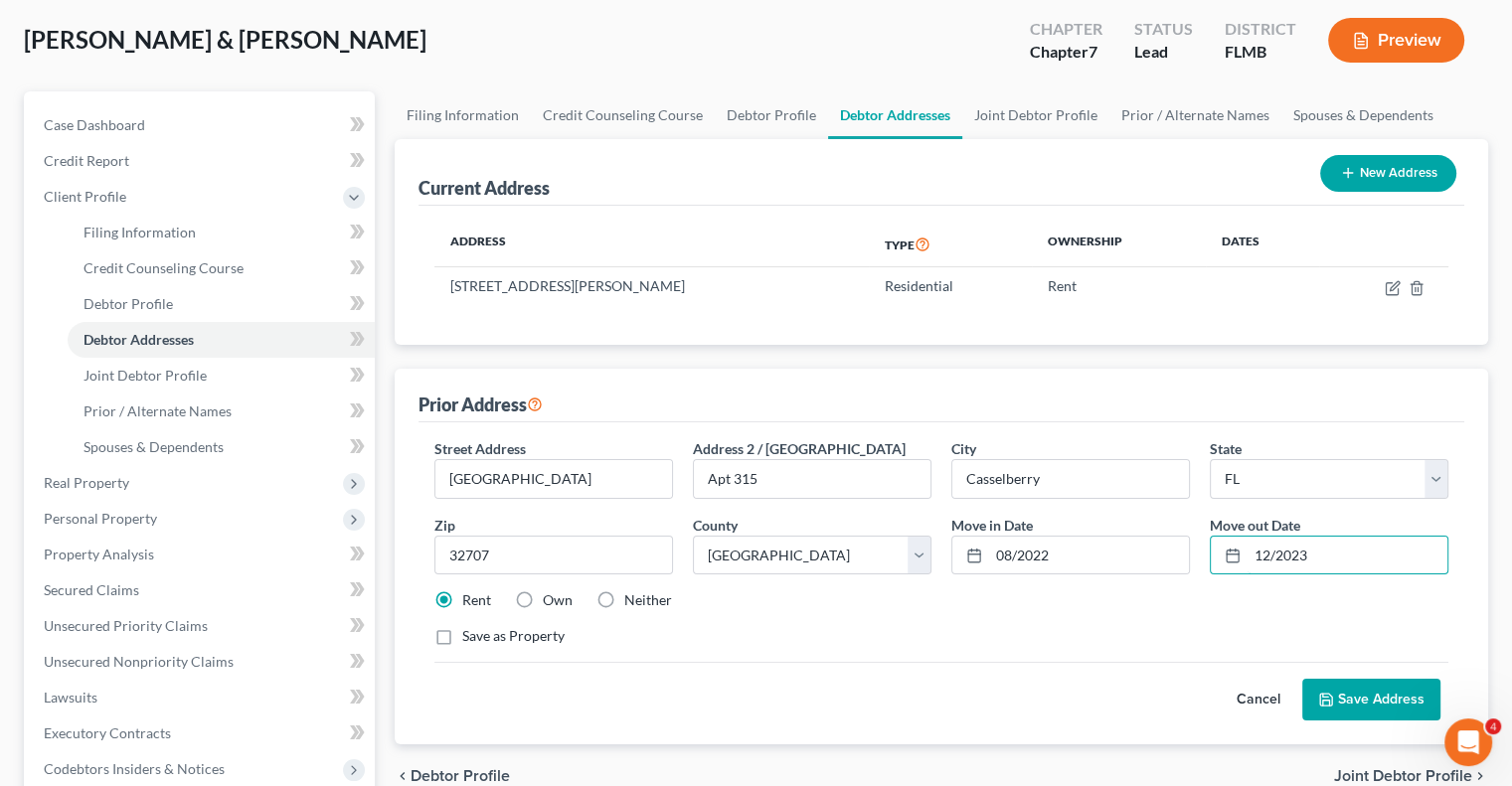 type on "12/2023" 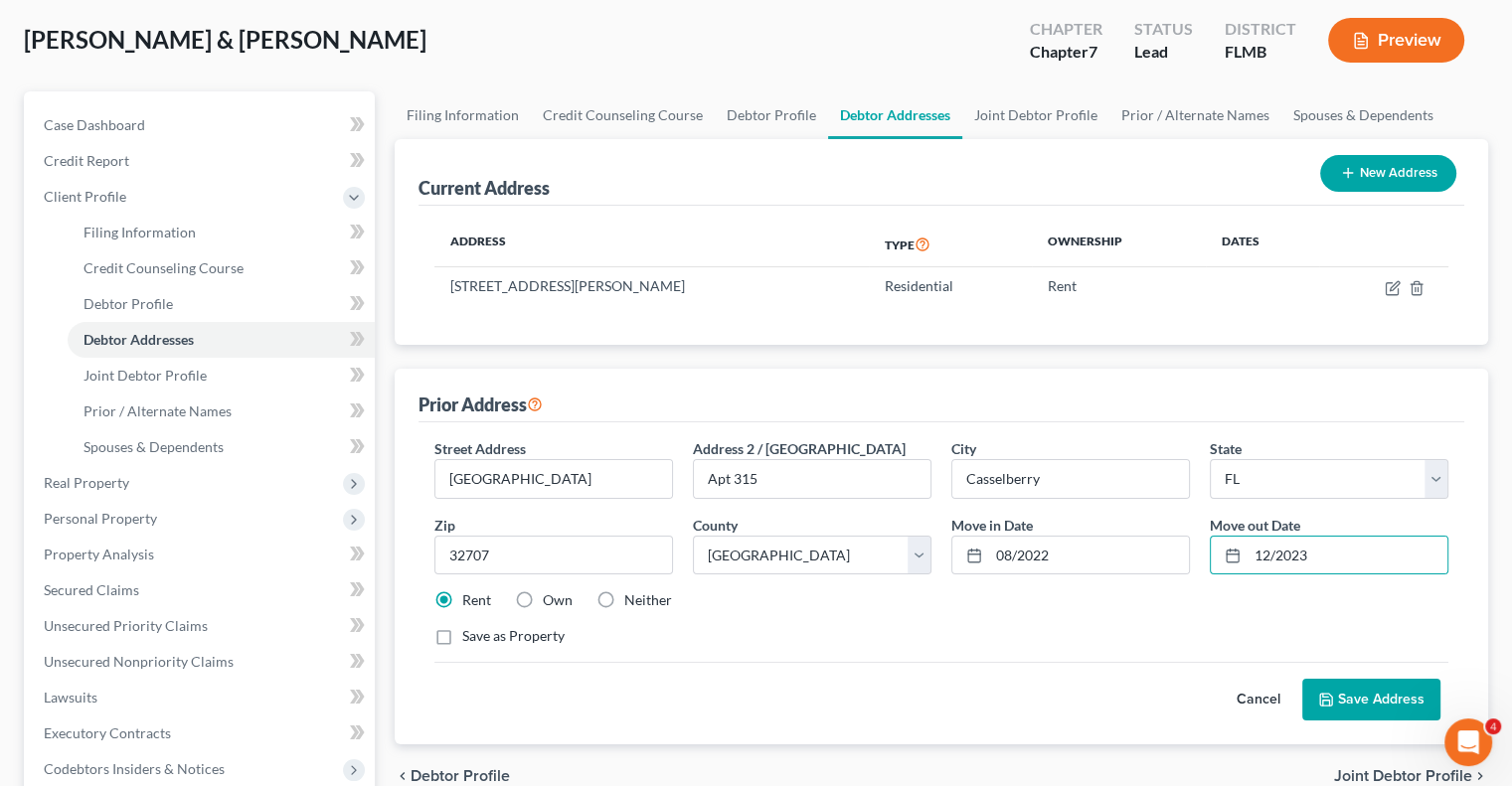 click on "Save Address" at bounding box center [1371, 700] 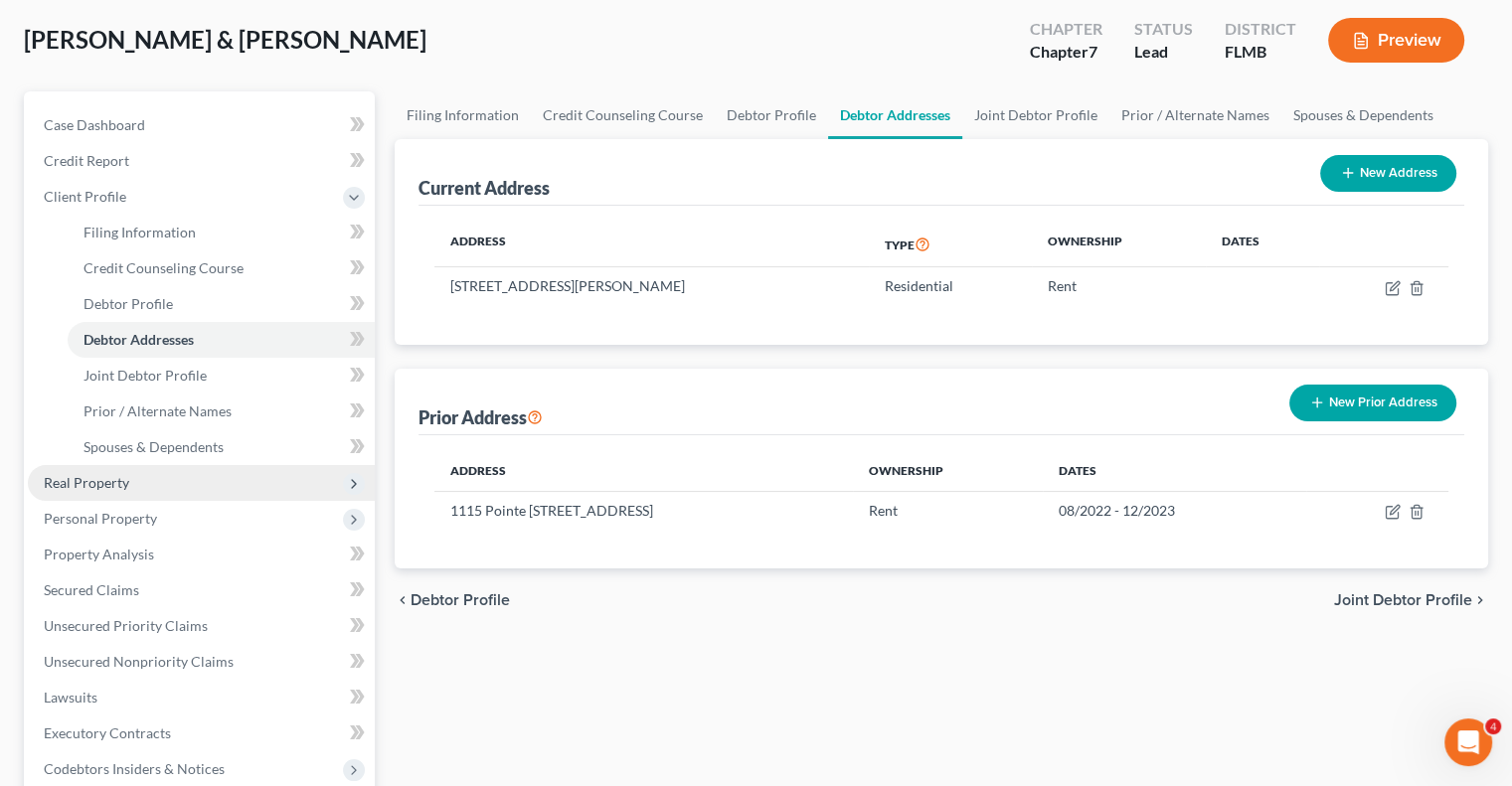 click on "Real Property" at bounding box center [86, 482] 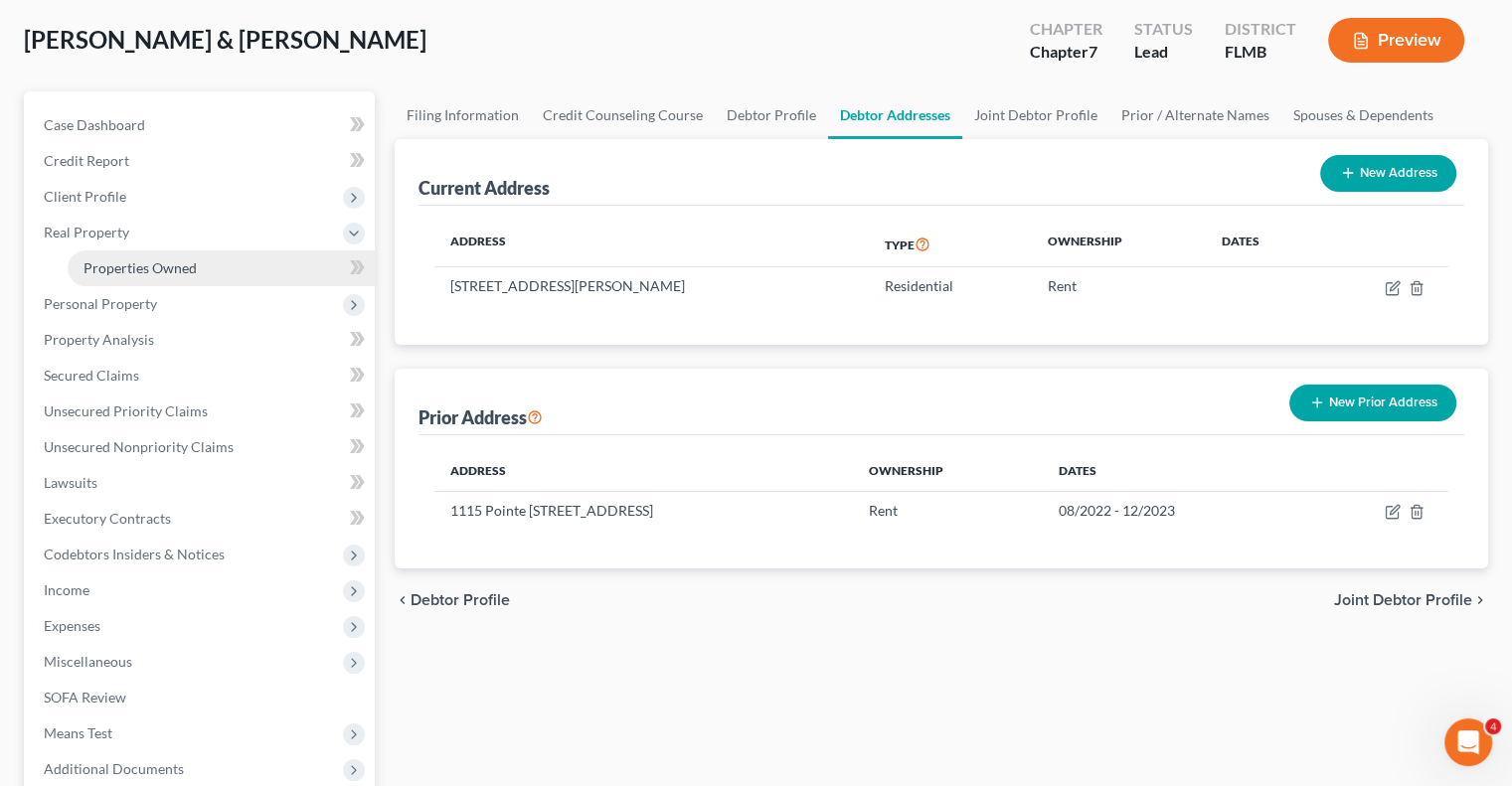 click on "Properties Owned" at bounding box center [221, 268] 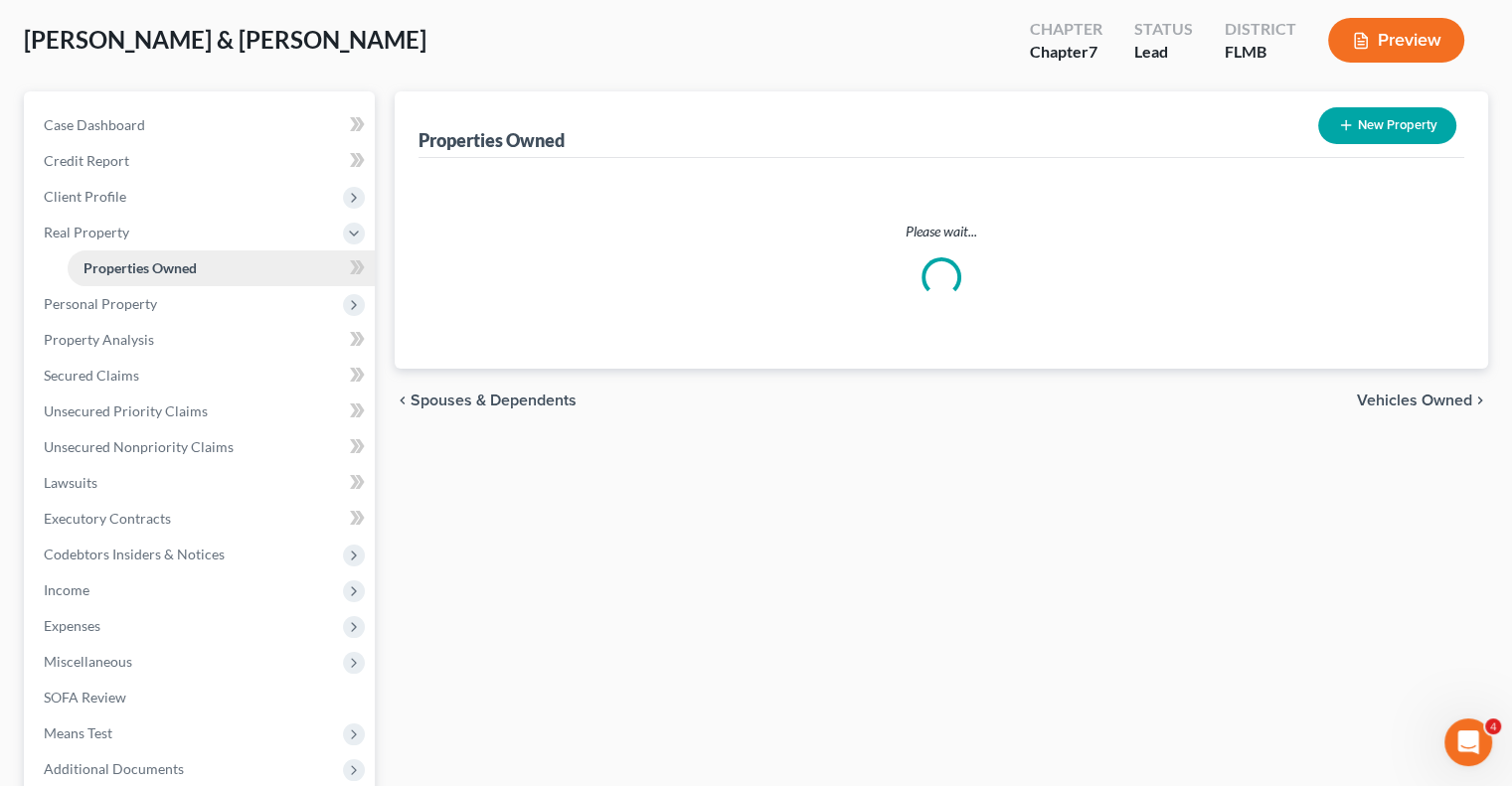 scroll, scrollTop: 0, scrollLeft: 0, axis: both 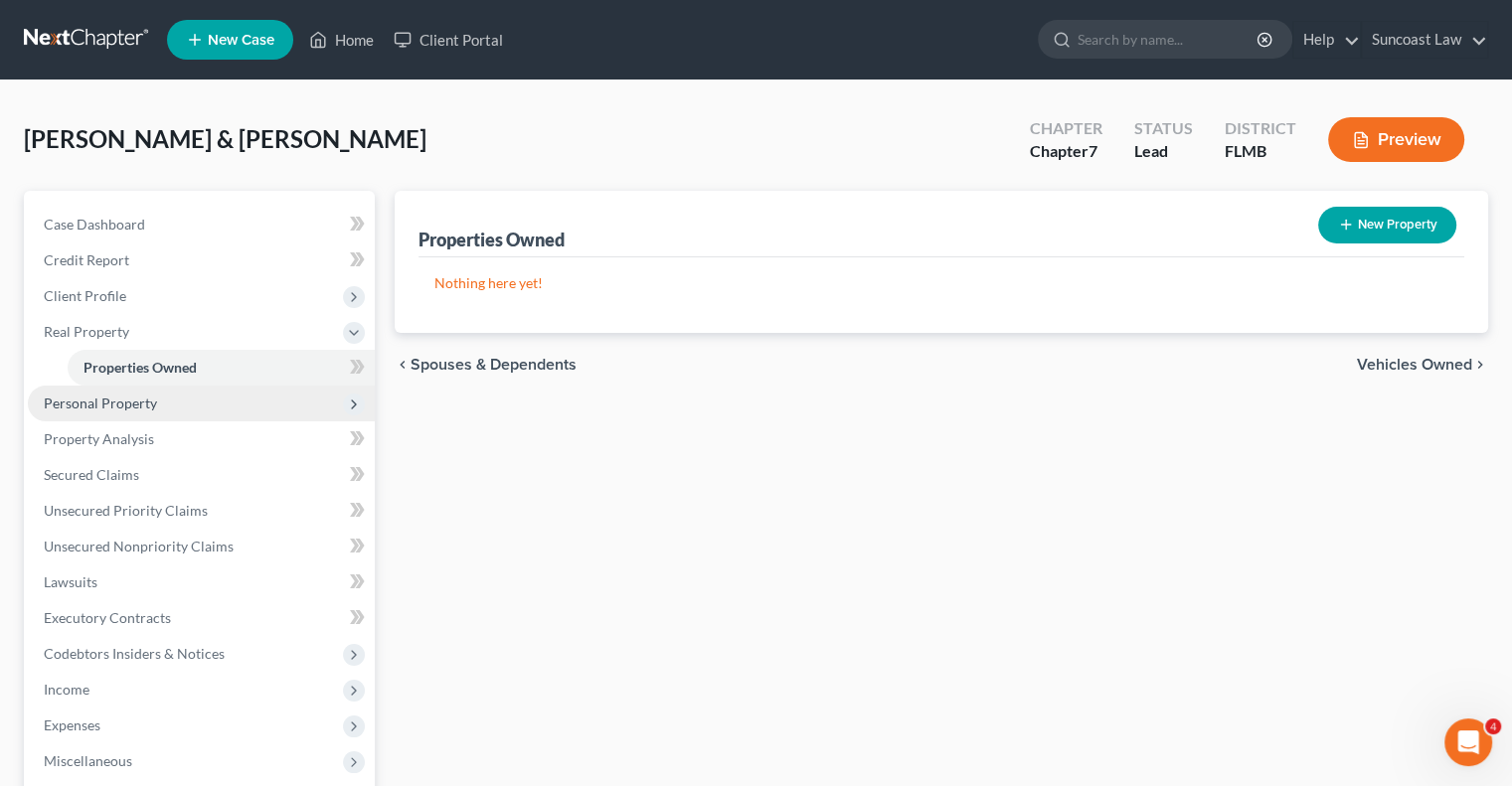 click on "Personal Property" at bounding box center [201, 403] 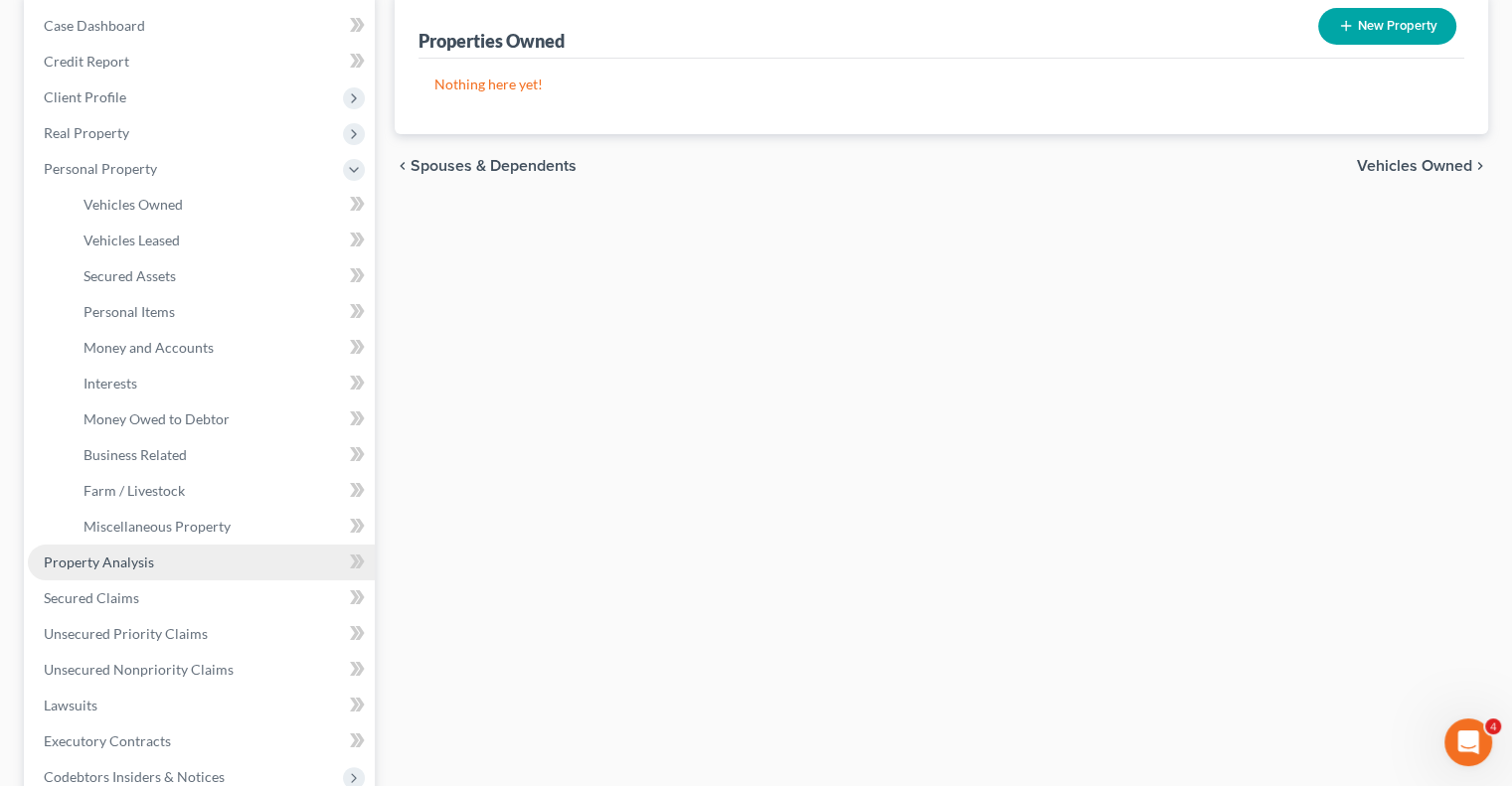 click on "Property Analysis" at bounding box center [98, 561] 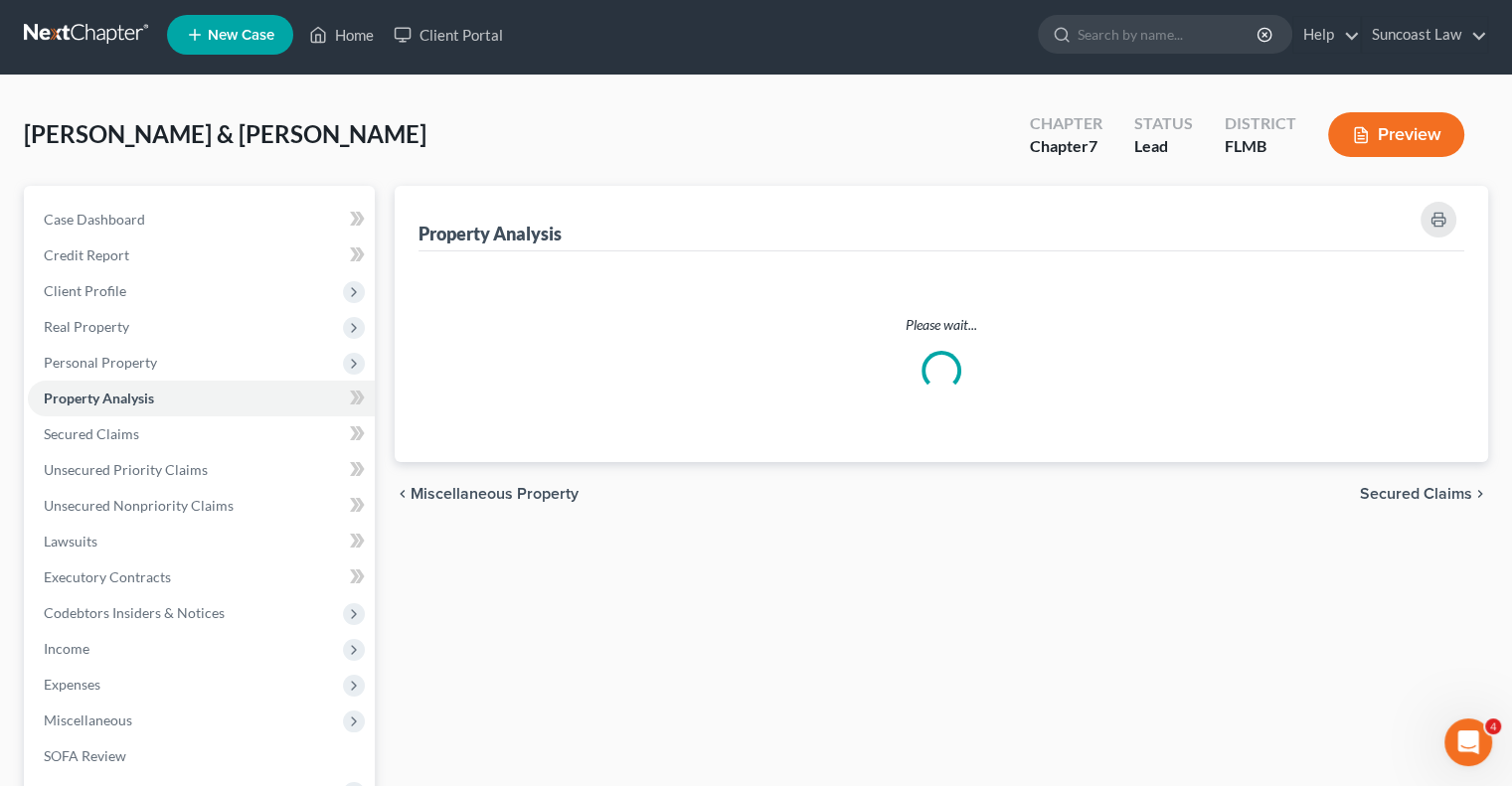 scroll, scrollTop: 0, scrollLeft: 0, axis: both 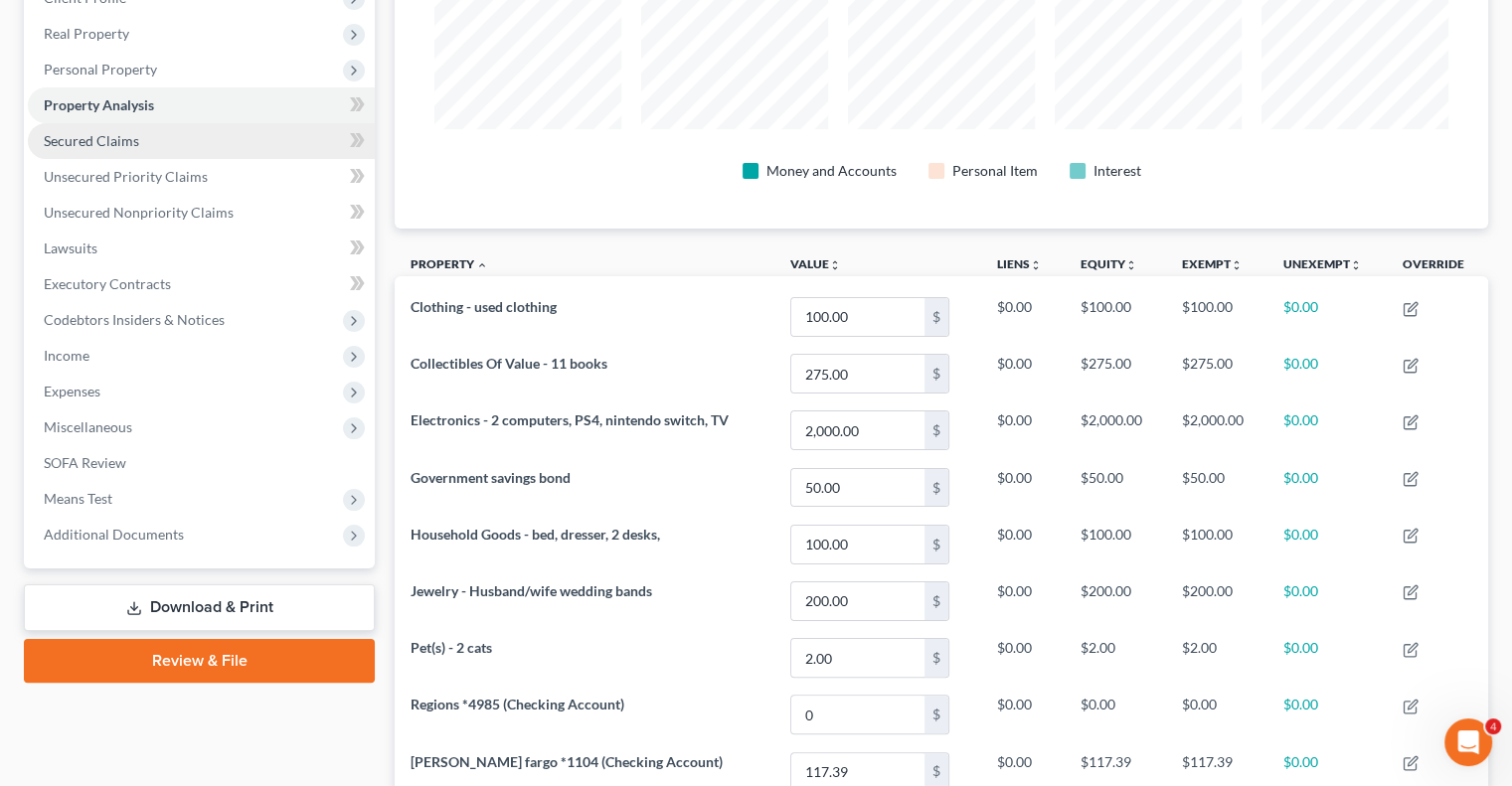 drag, startPoint x: 132, startPoint y: 138, endPoint x: 138, endPoint y: 150, distance: 13.416408 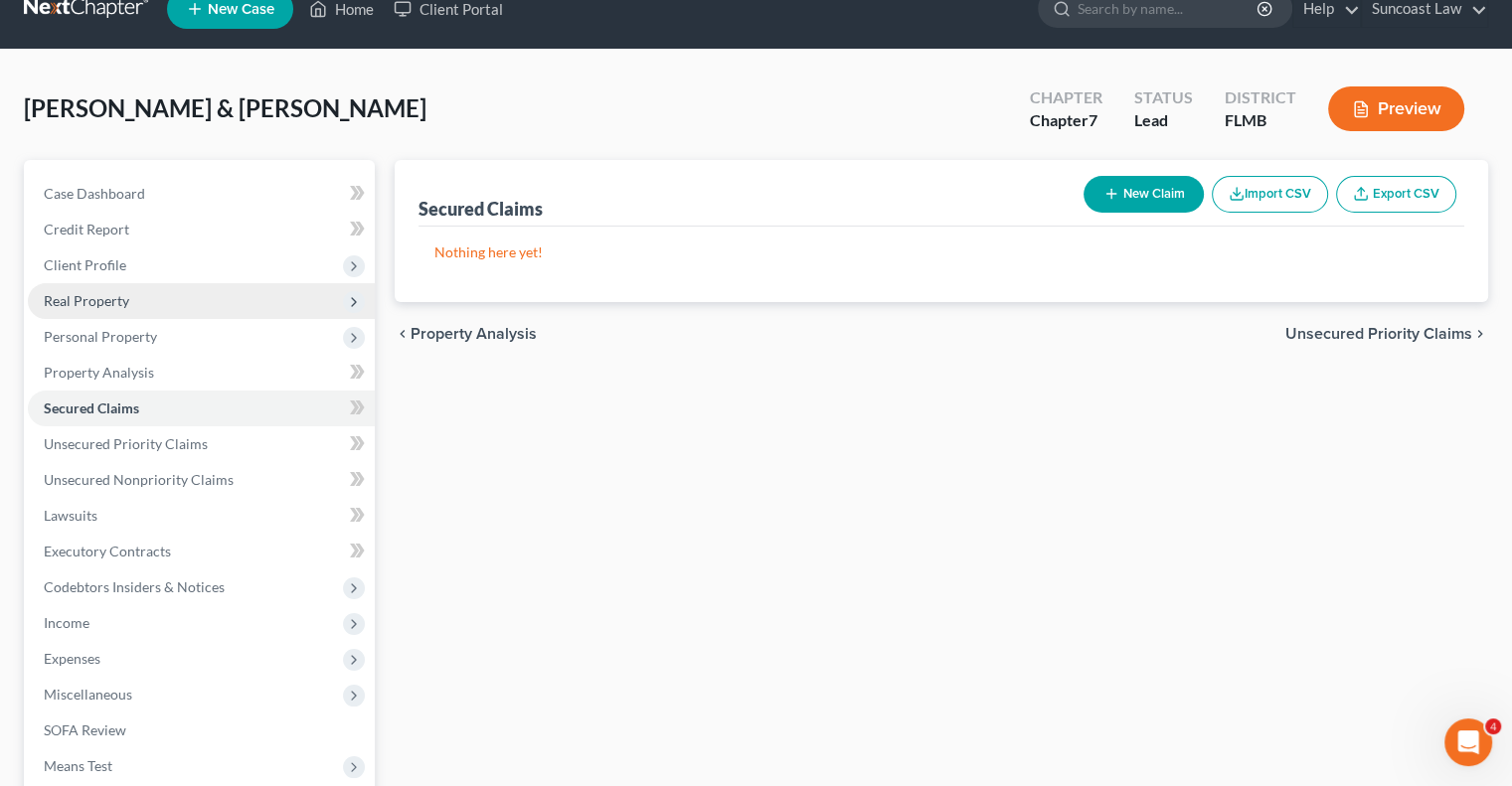 scroll, scrollTop: 0, scrollLeft: 0, axis: both 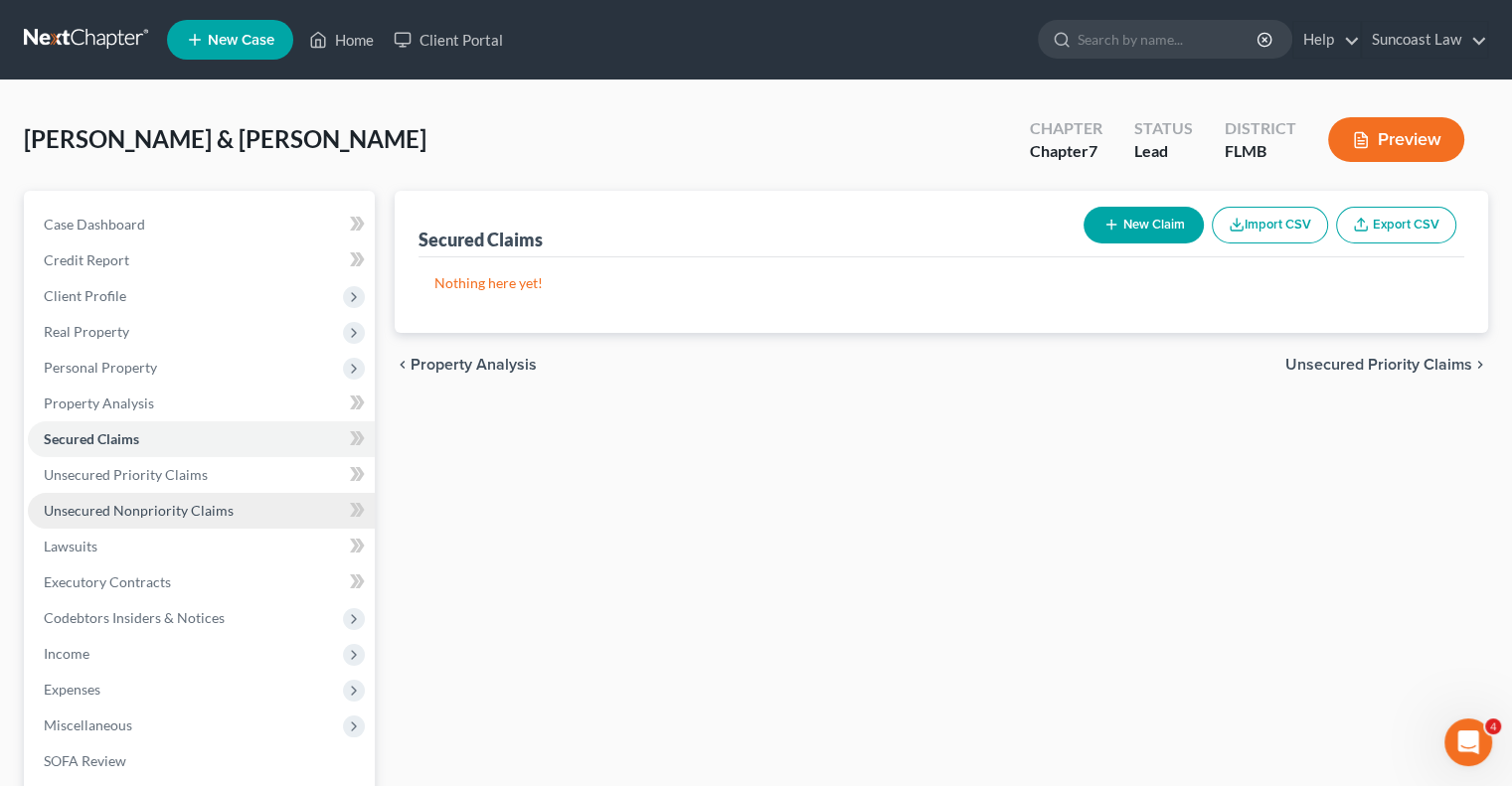 click on "Unsecured Nonpriority Claims" at bounding box center [138, 510] 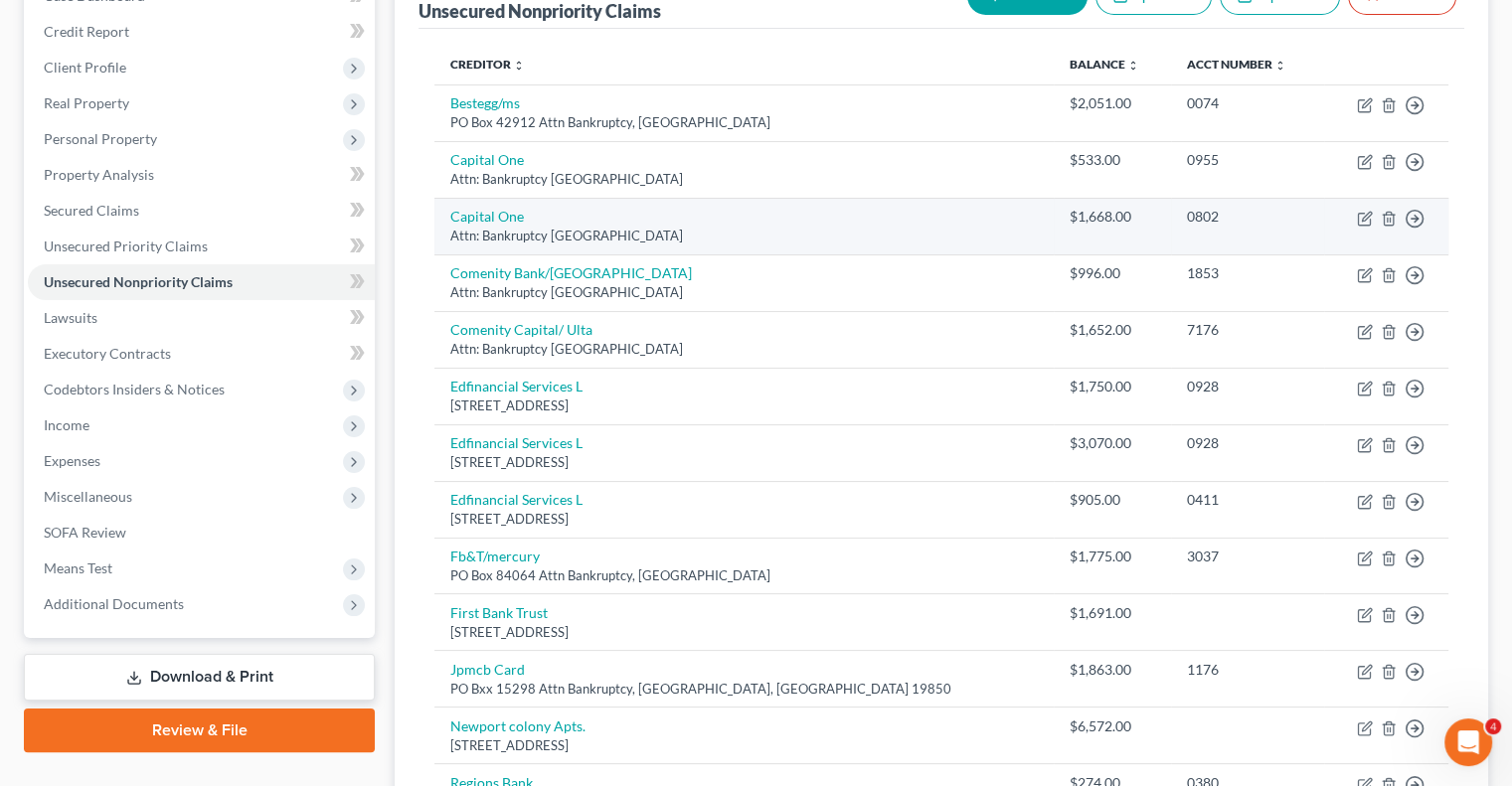 scroll, scrollTop: 531, scrollLeft: 0, axis: vertical 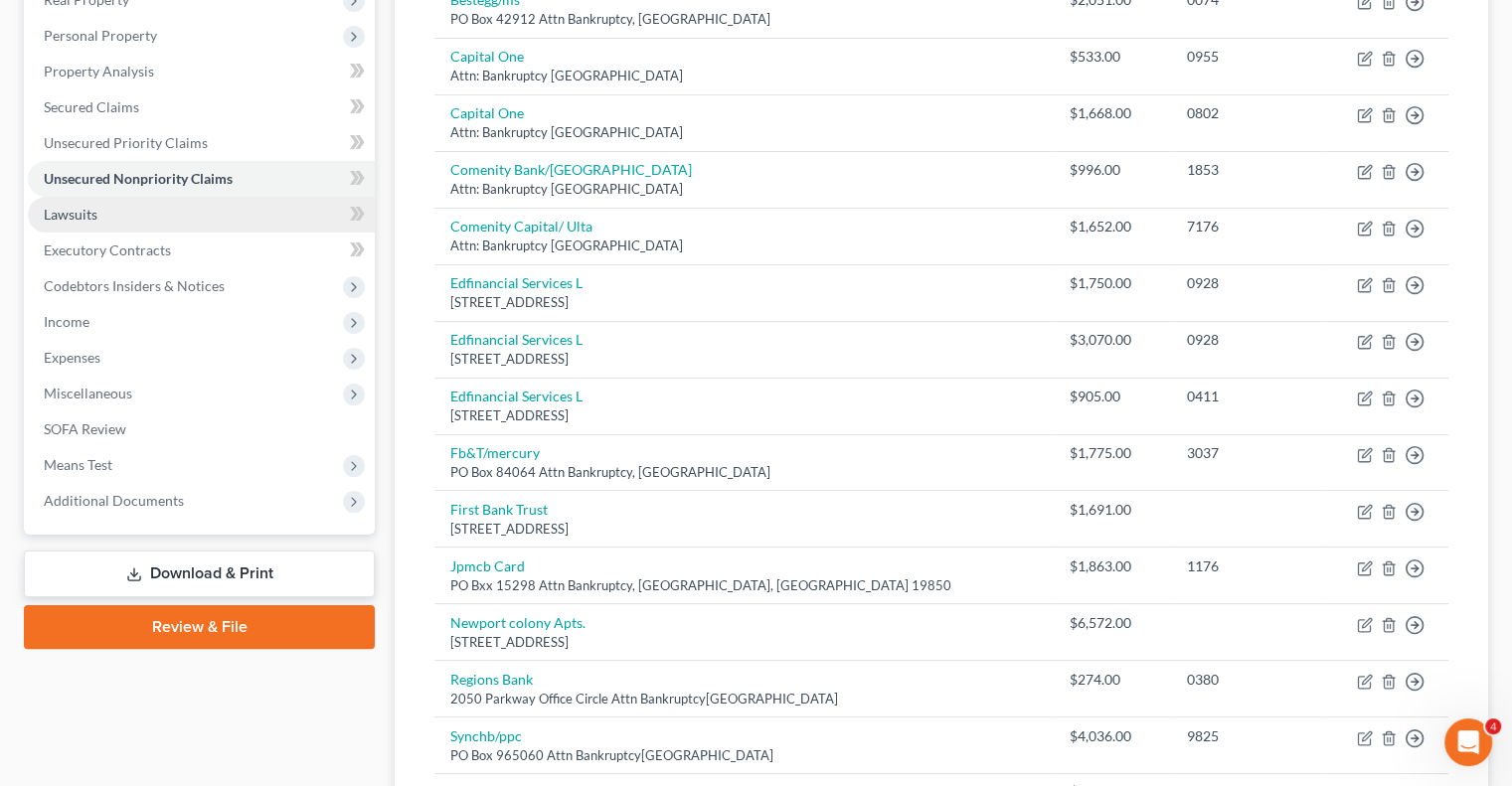 click on "Lawsuits" at bounding box center [71, 214] 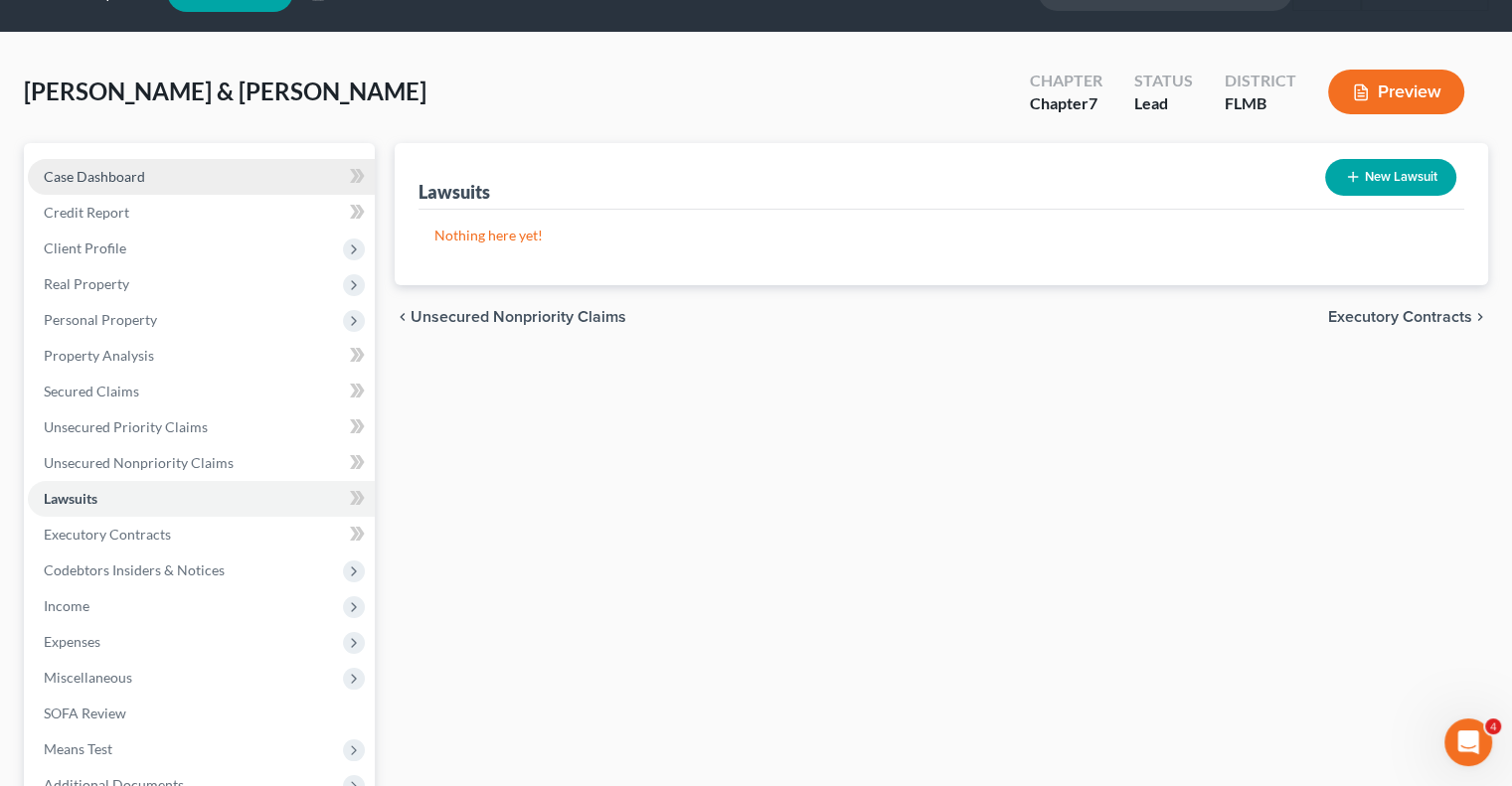 scroll, scrollTop: 0, scrollLeft: 0, axis: both 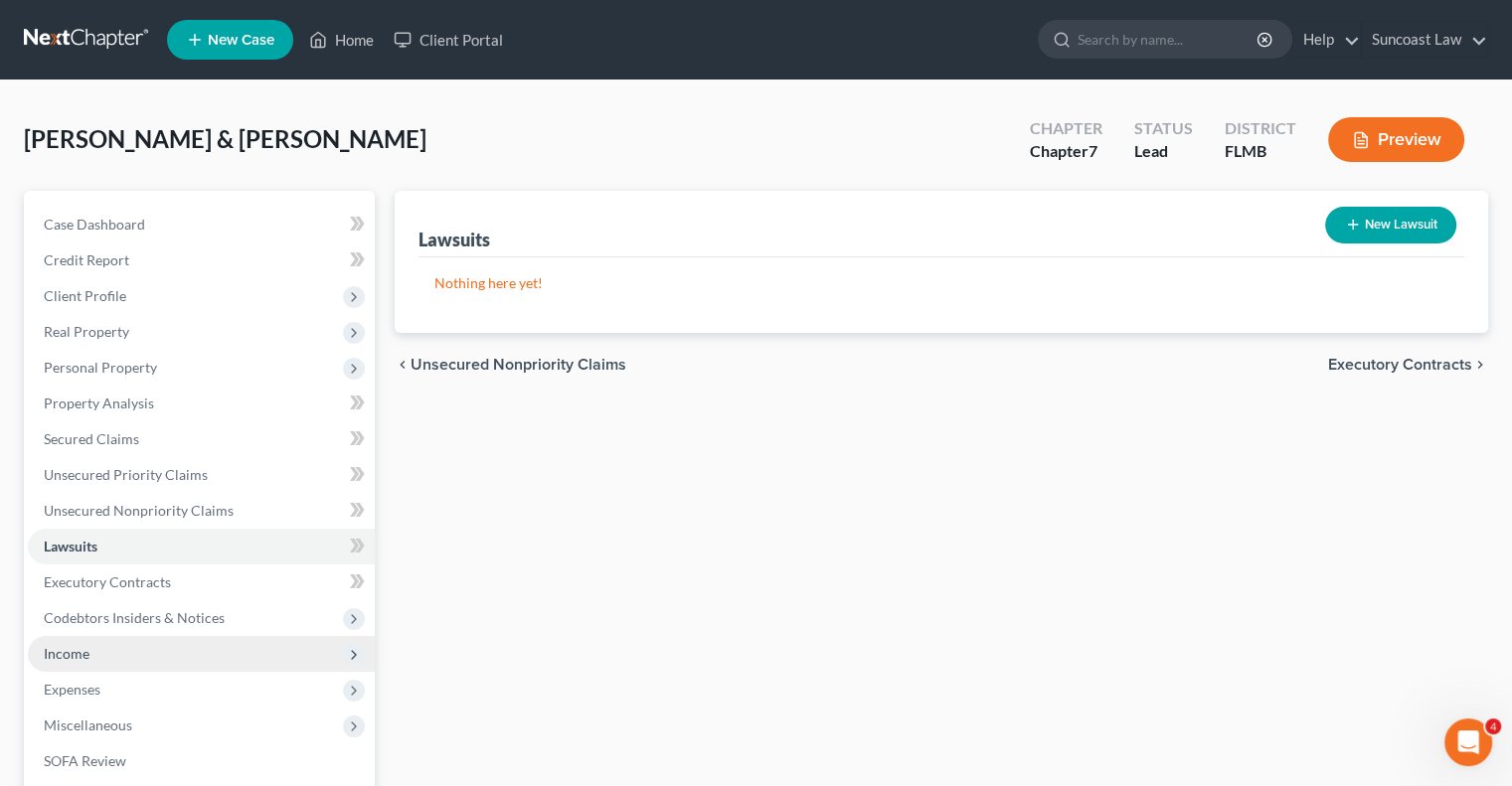 click on "Income" at bounding box center [201, 654] 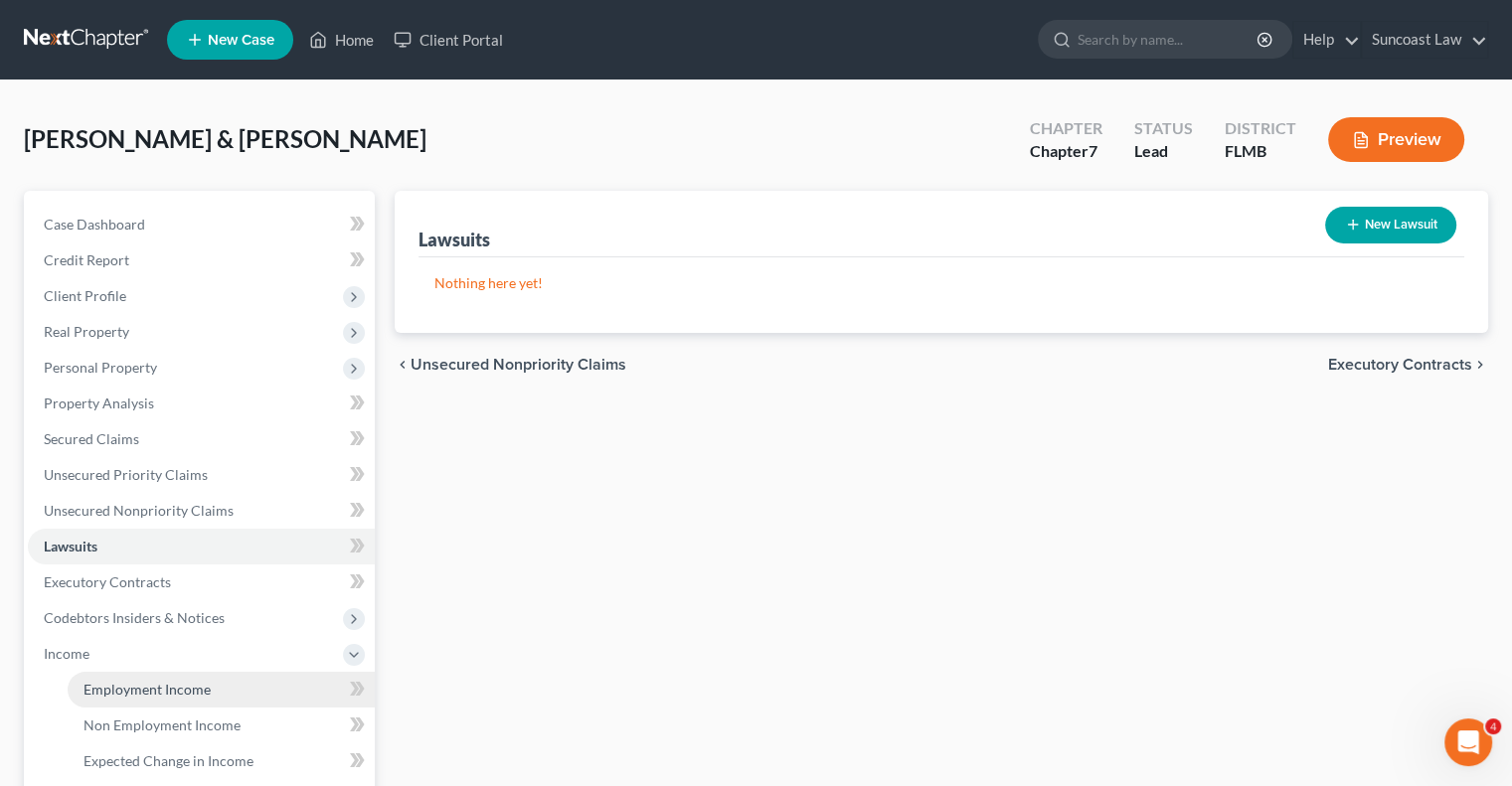 click on "Employment Income" at bounding box center (147, 689) 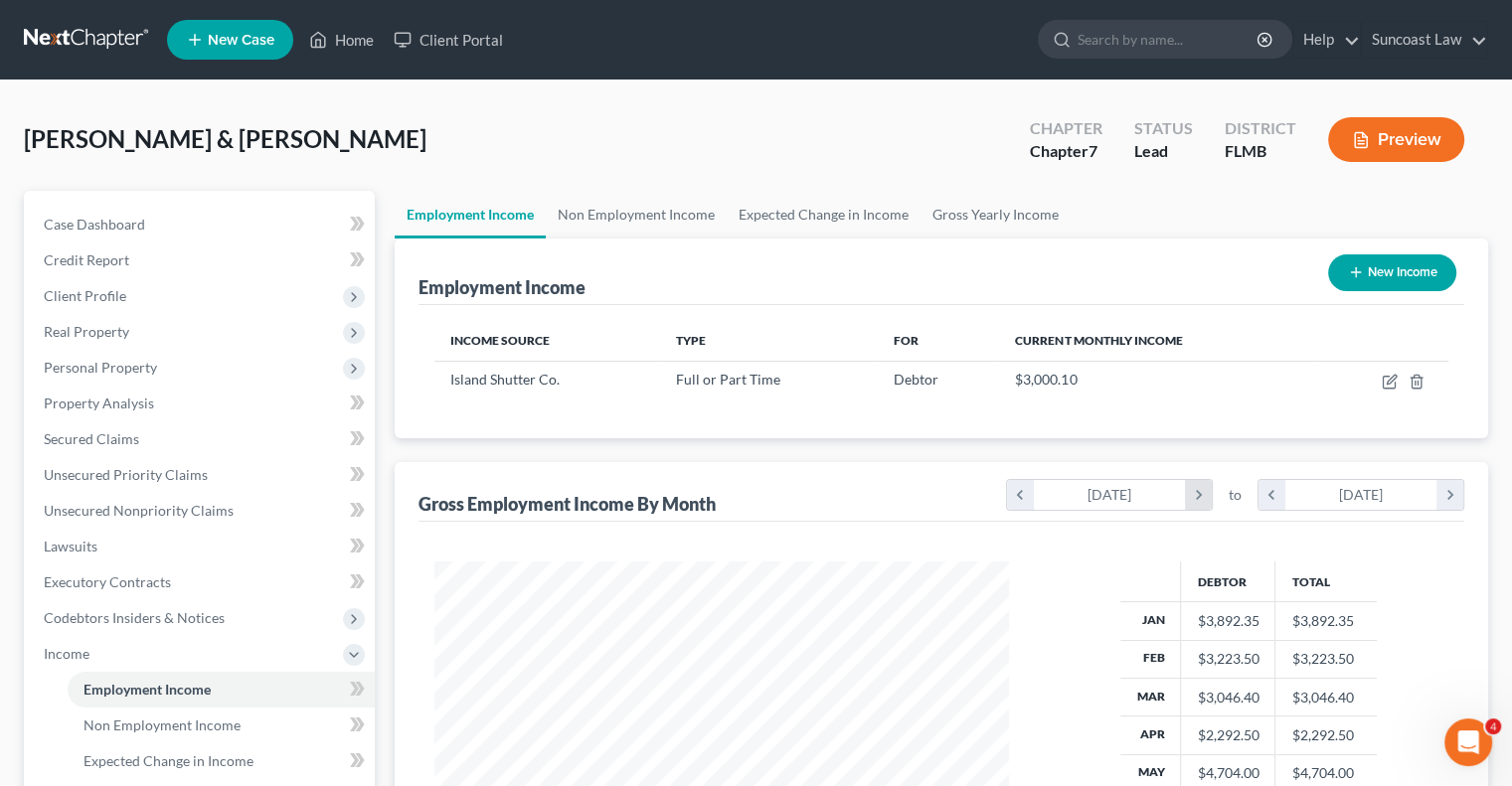scroll, scrollTop: 993324, scrollLeft: 993468, axis: both 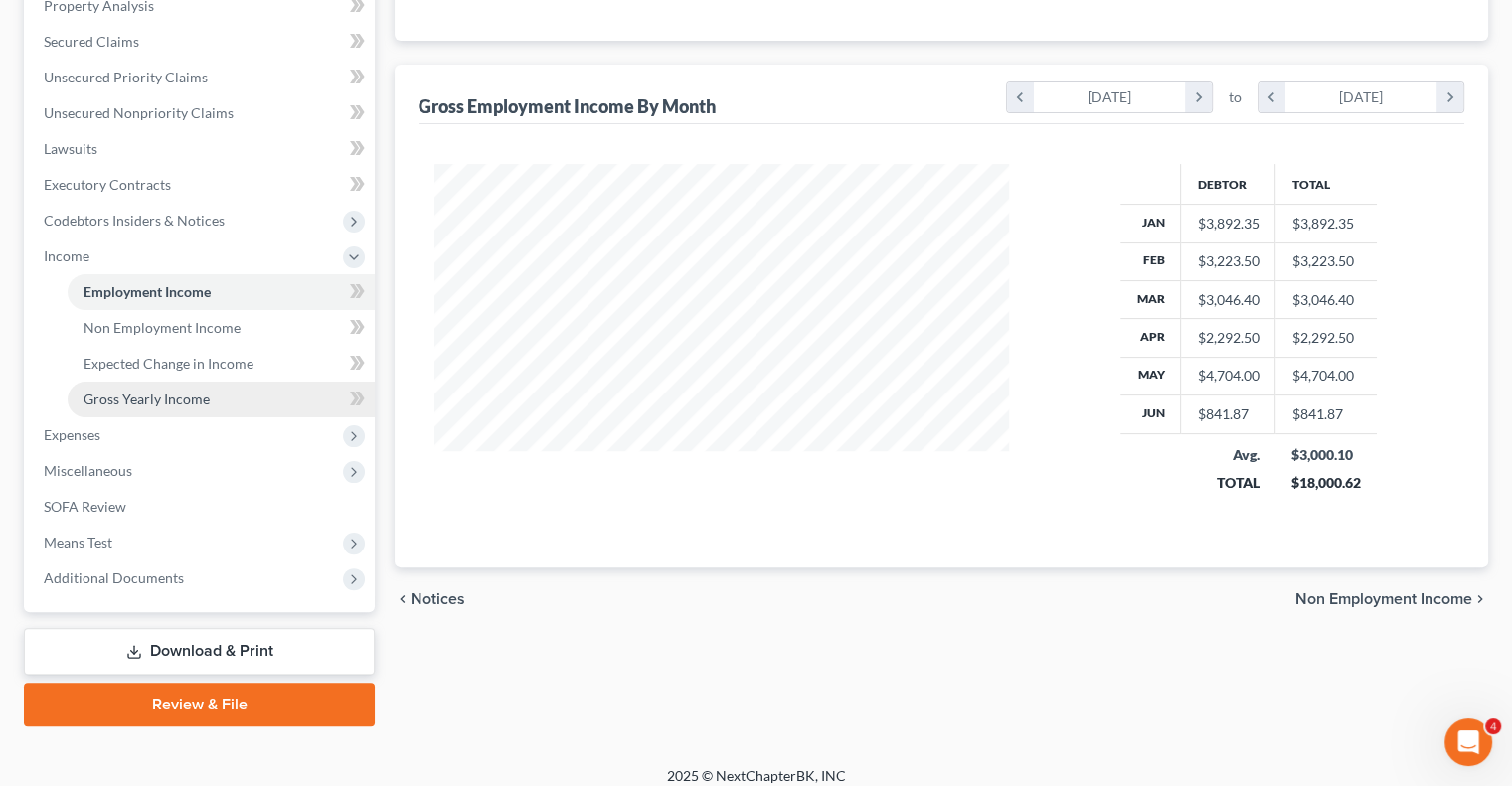 click on "Gross Yearly Income" at bounding box center [146, 398] 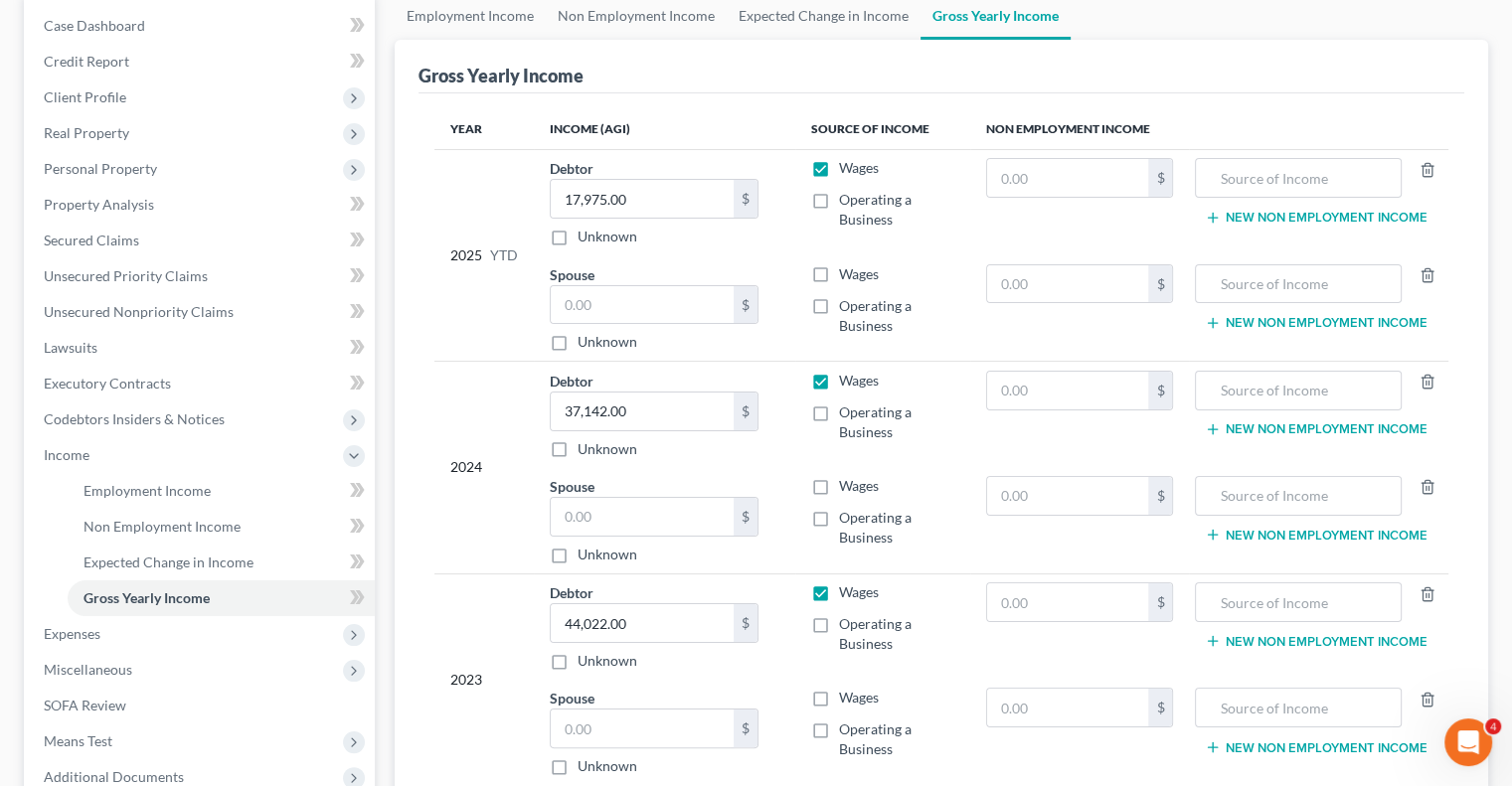 scroll, scrollTop: 411, scrollLeft: 0, axis: vertical 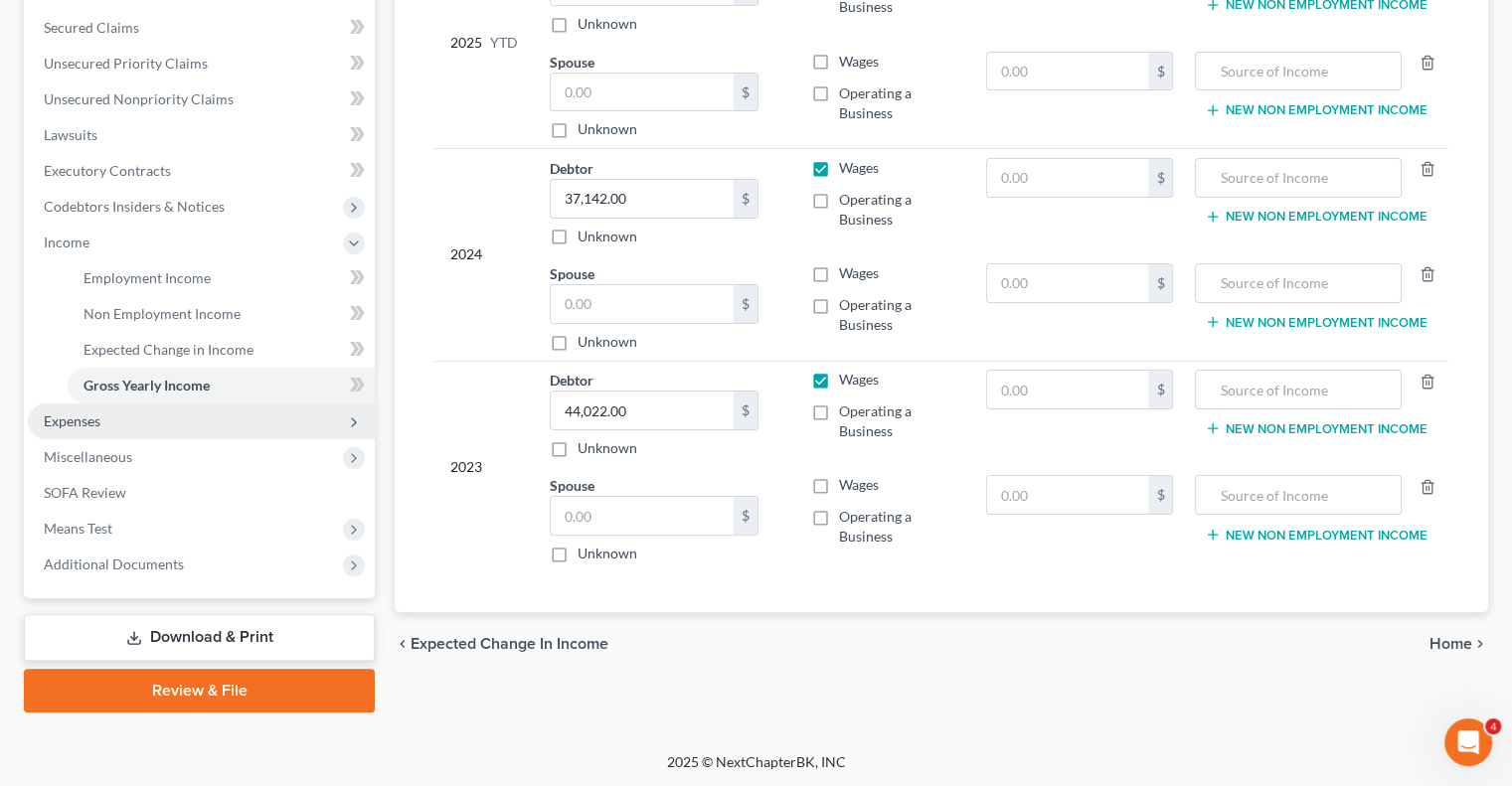 click on "Expenses" at bounding box center (201, 421) 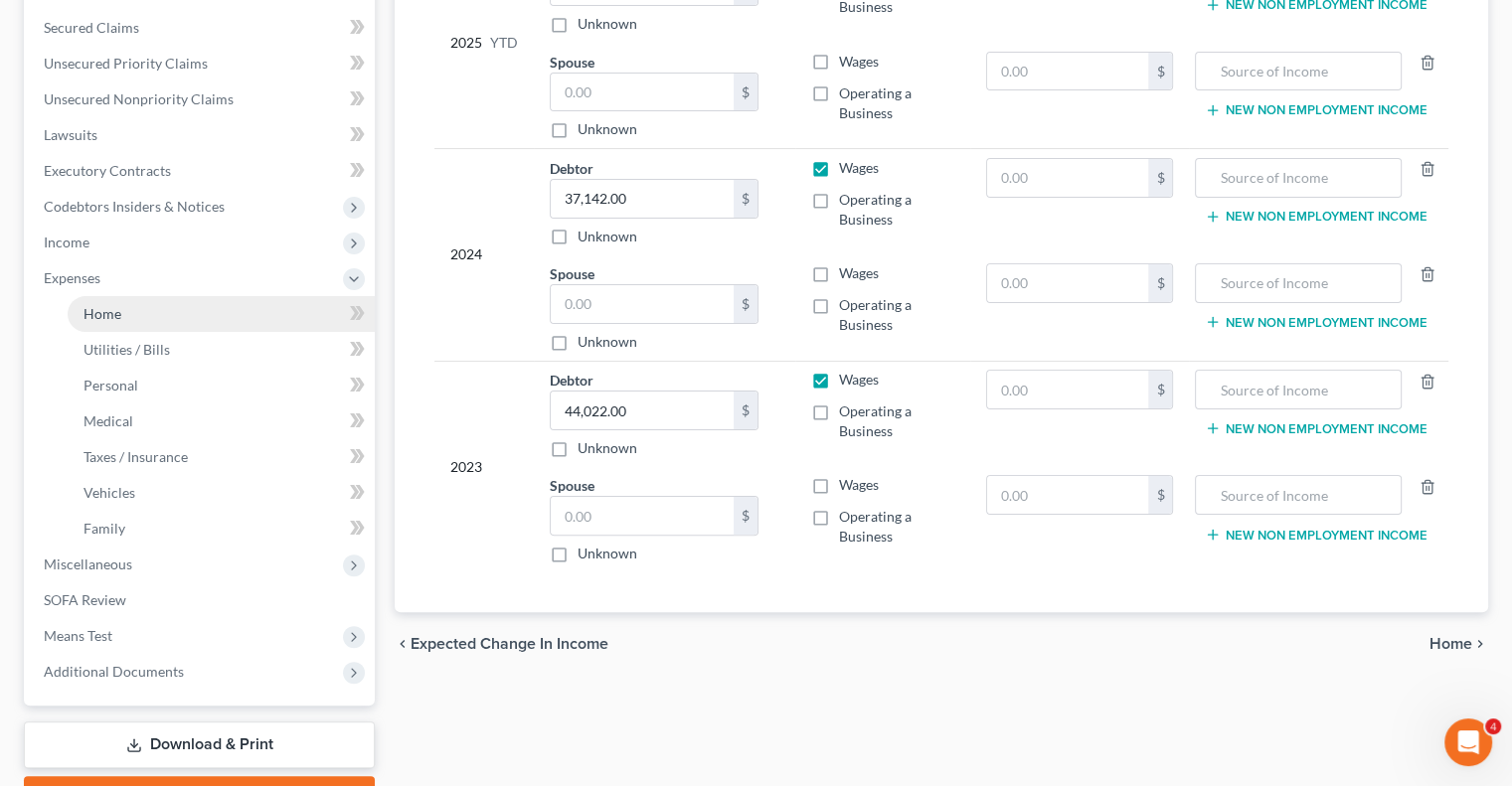 click on "Home" at bounding box center (221, 314) 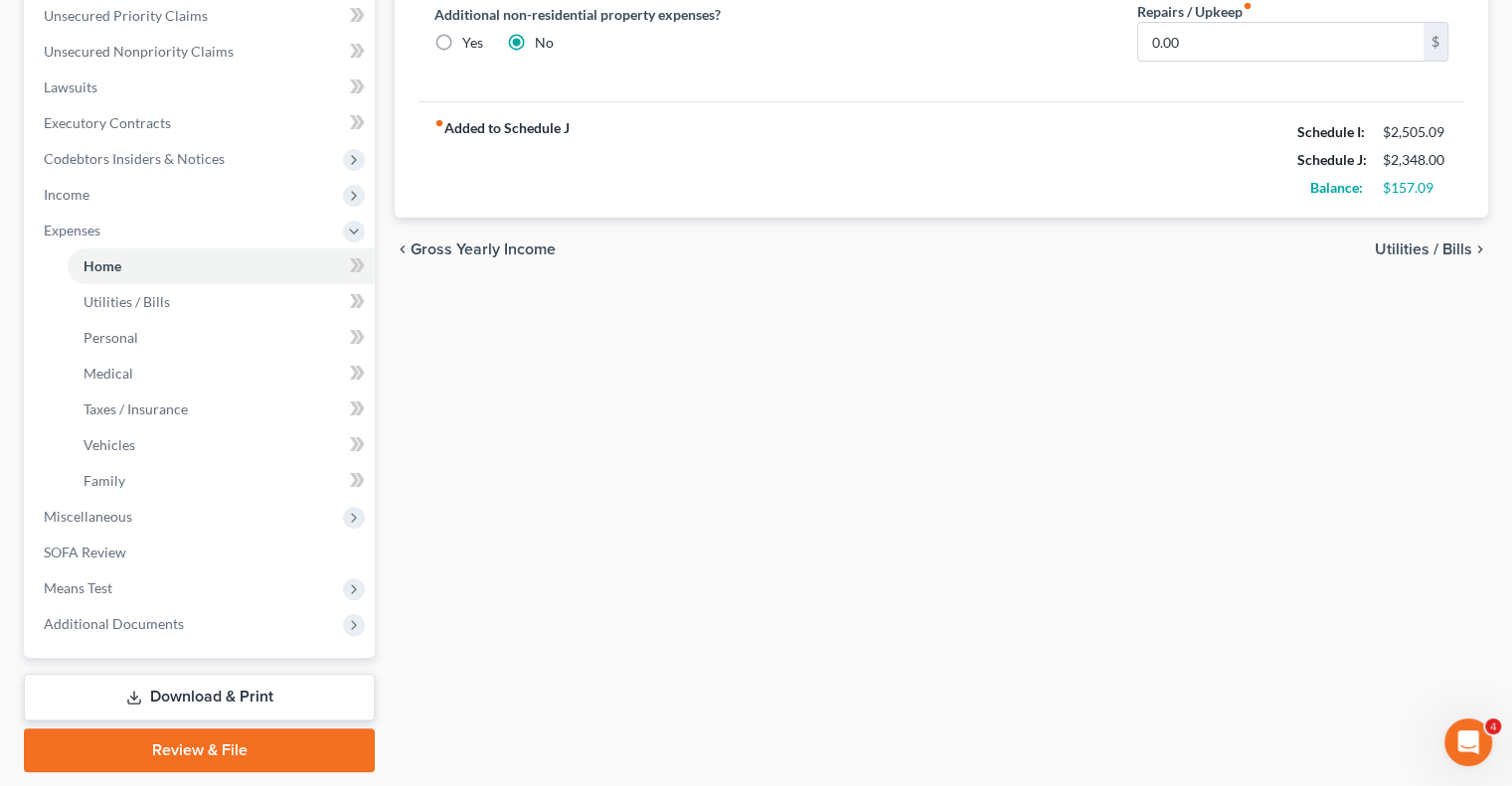 scroll, scrollTop: 497, scrollLeft: 0, axis: vertical 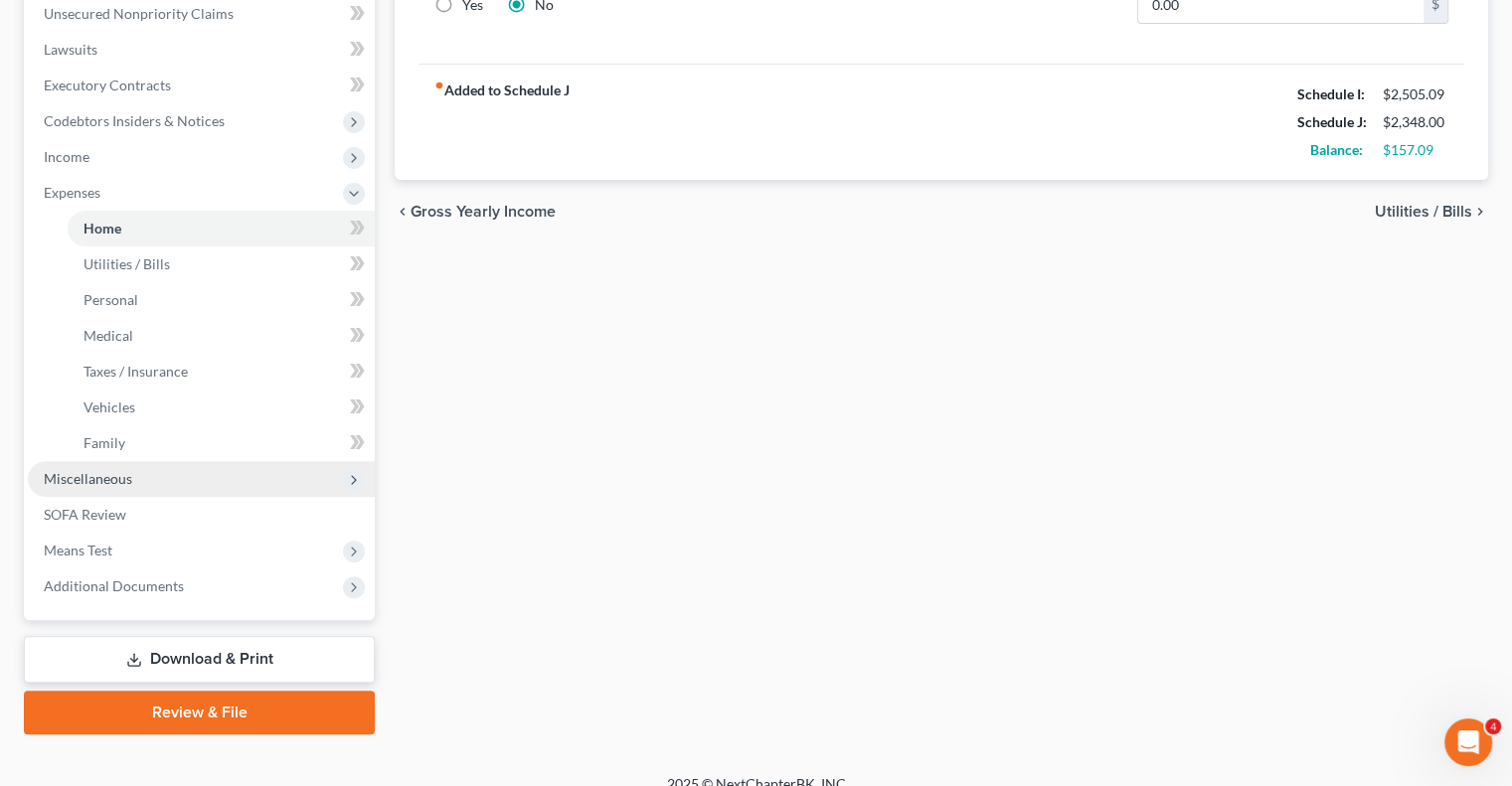 click on "Miscellaneous" at bounding box center (201, 479) 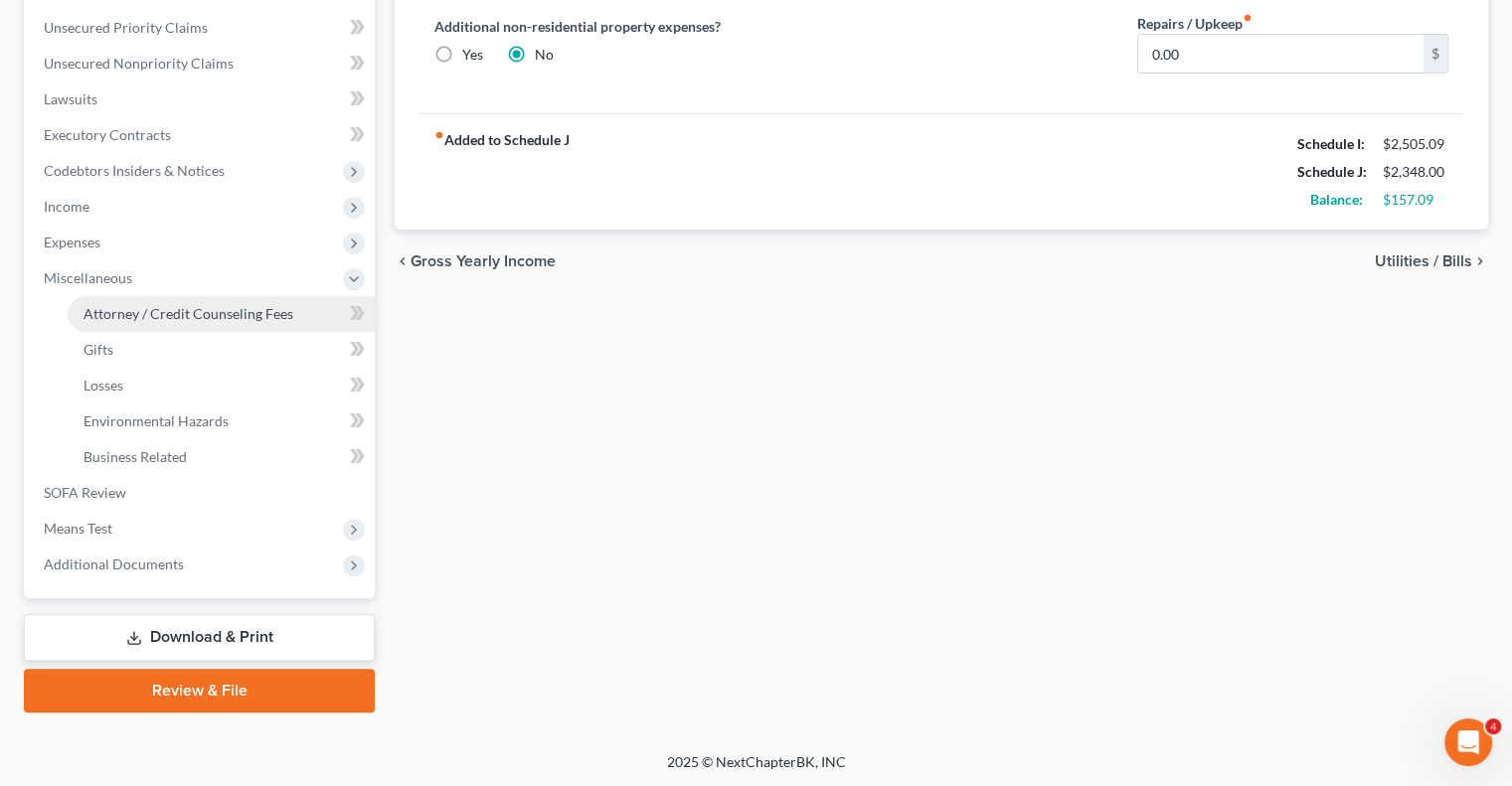 click on "Attorney / Credit Counseling Fees" at bounding box center [188, 313] 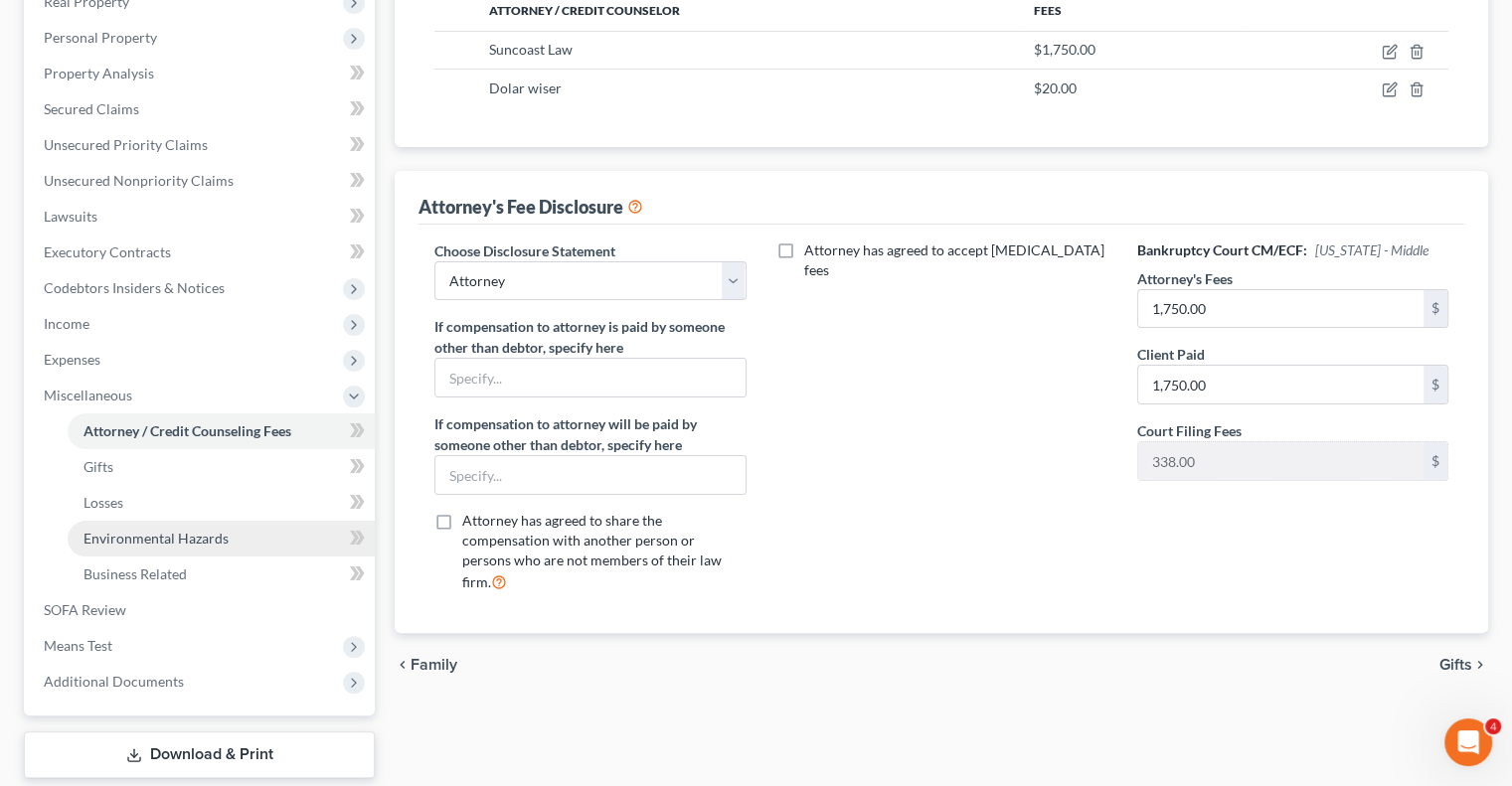 scroll, scrollTop: 447, scrollLeft: 0, axis: vertical 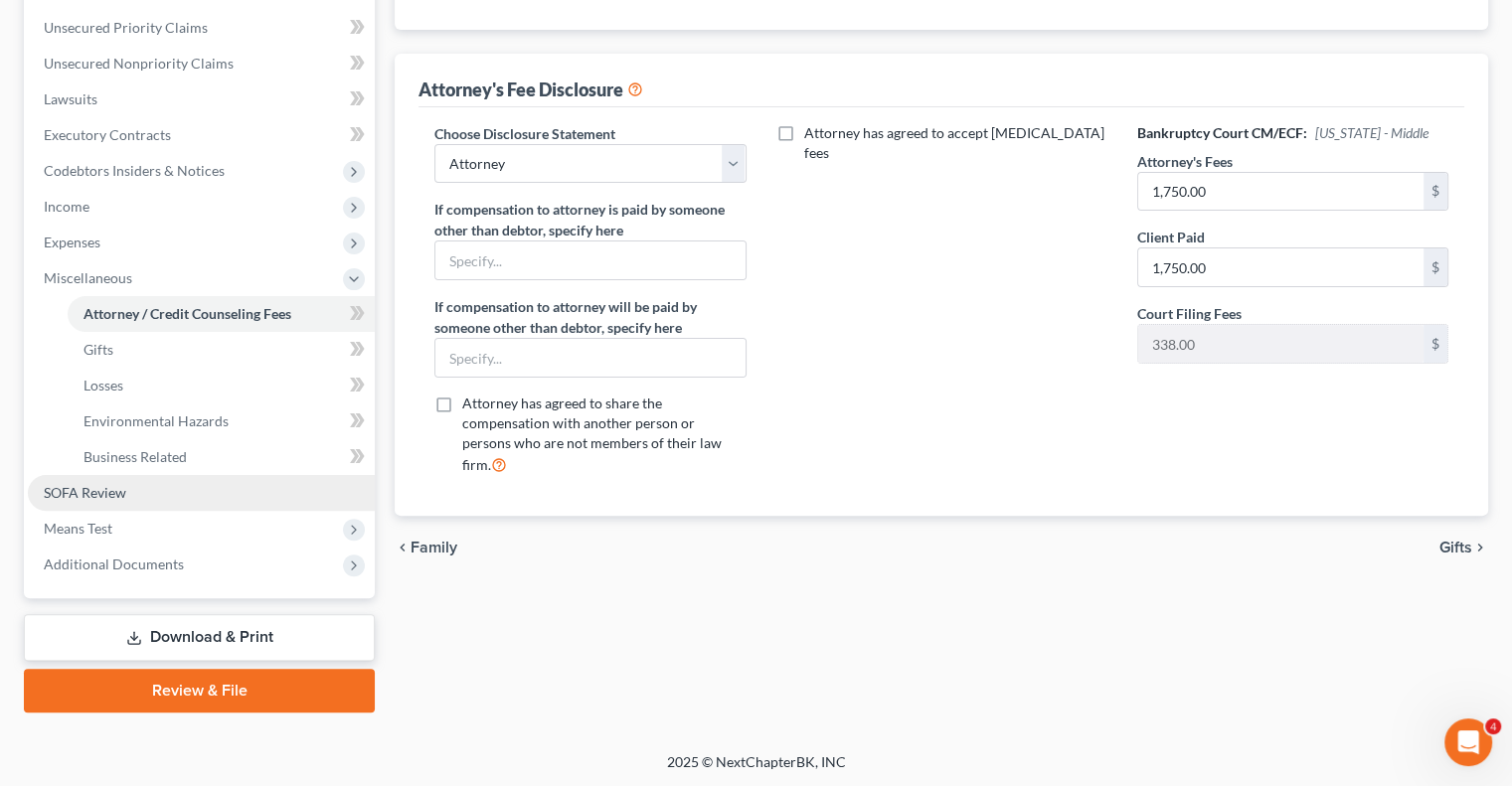 click on "SOFA Review" at bounding box center (84, 492) 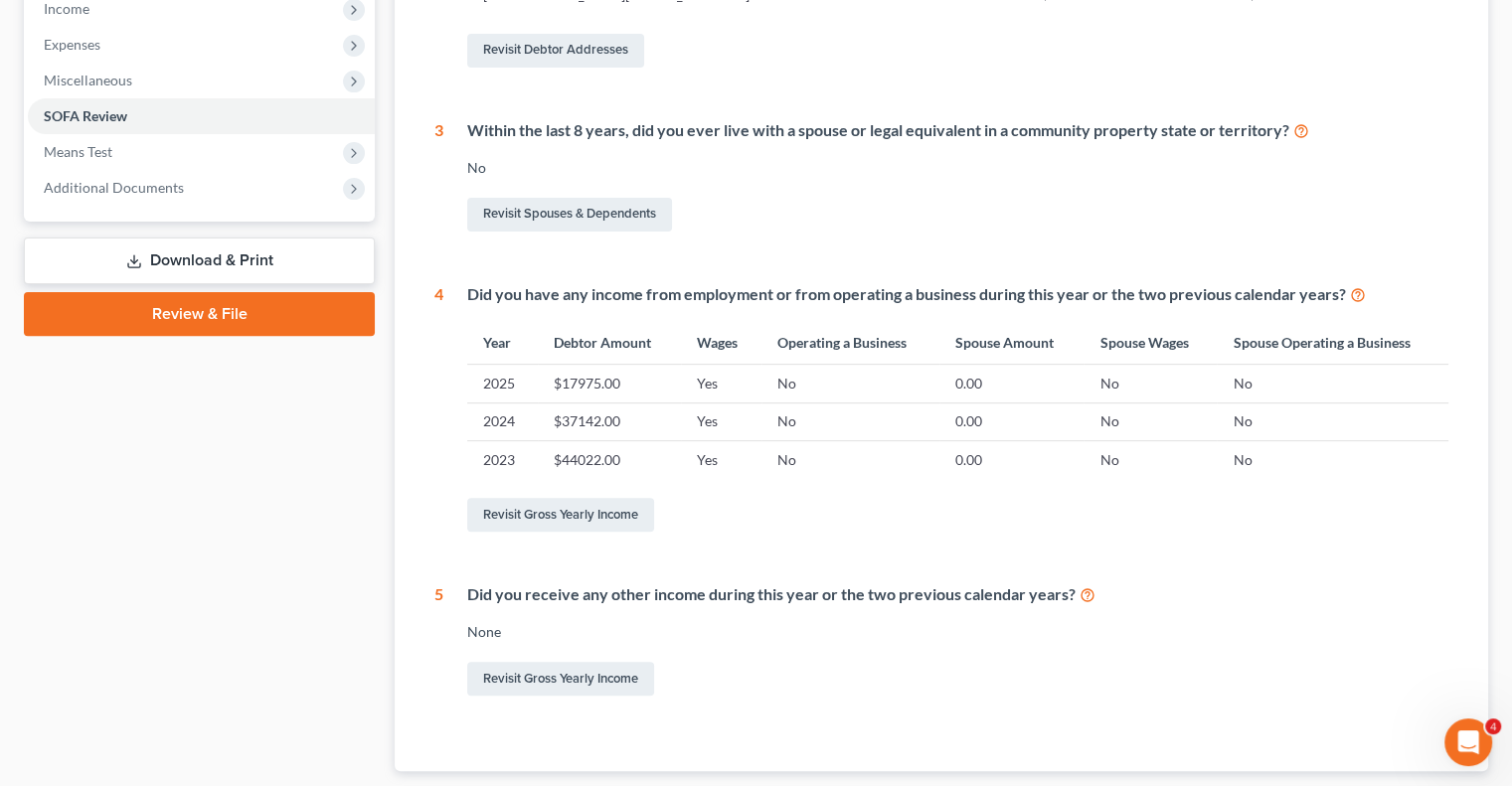 scroll, scrollTop: 696, scrollLeft: 0, axis: vertical 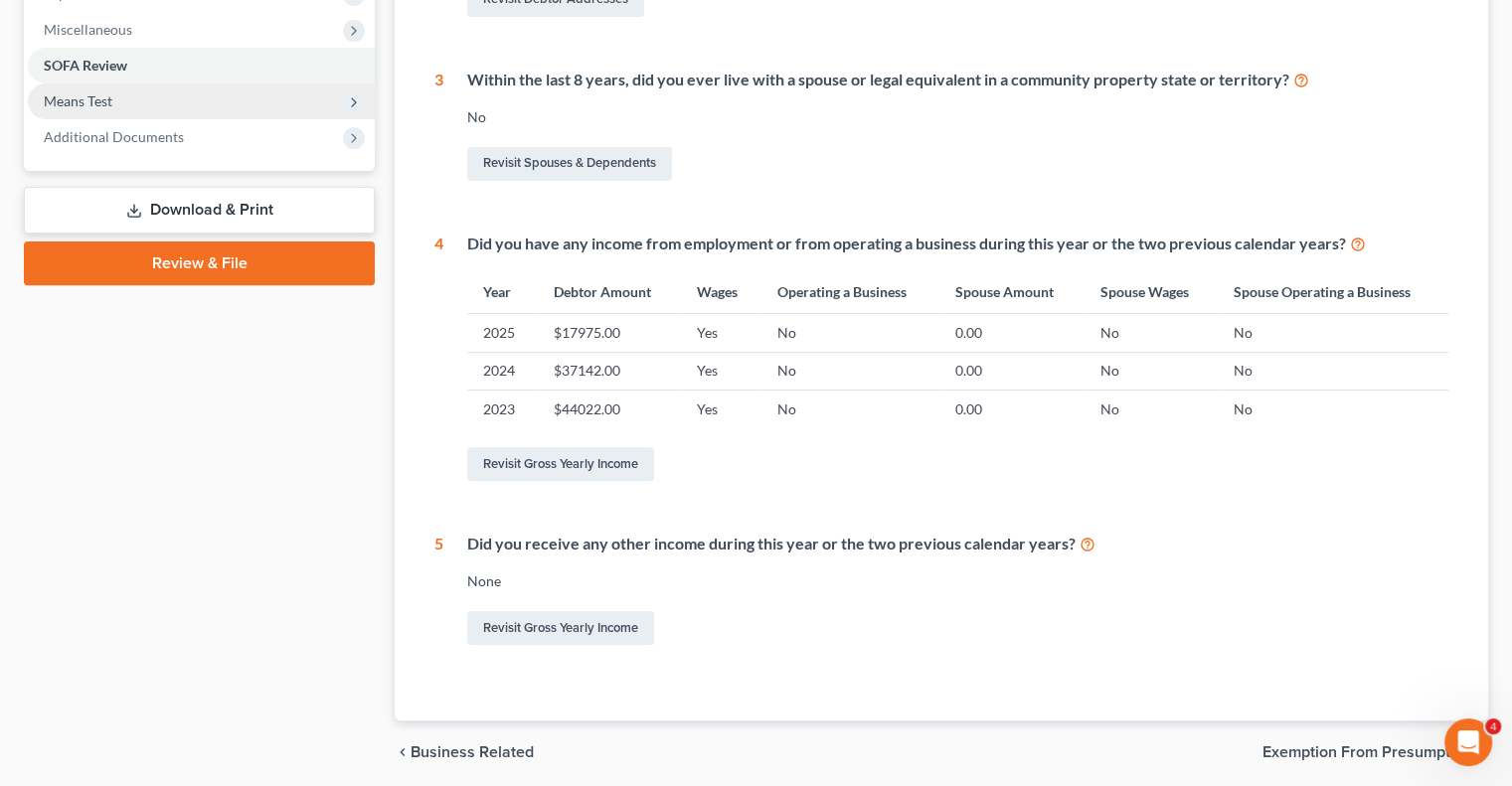 click on "Means Test" at bounding box center (201, 101) 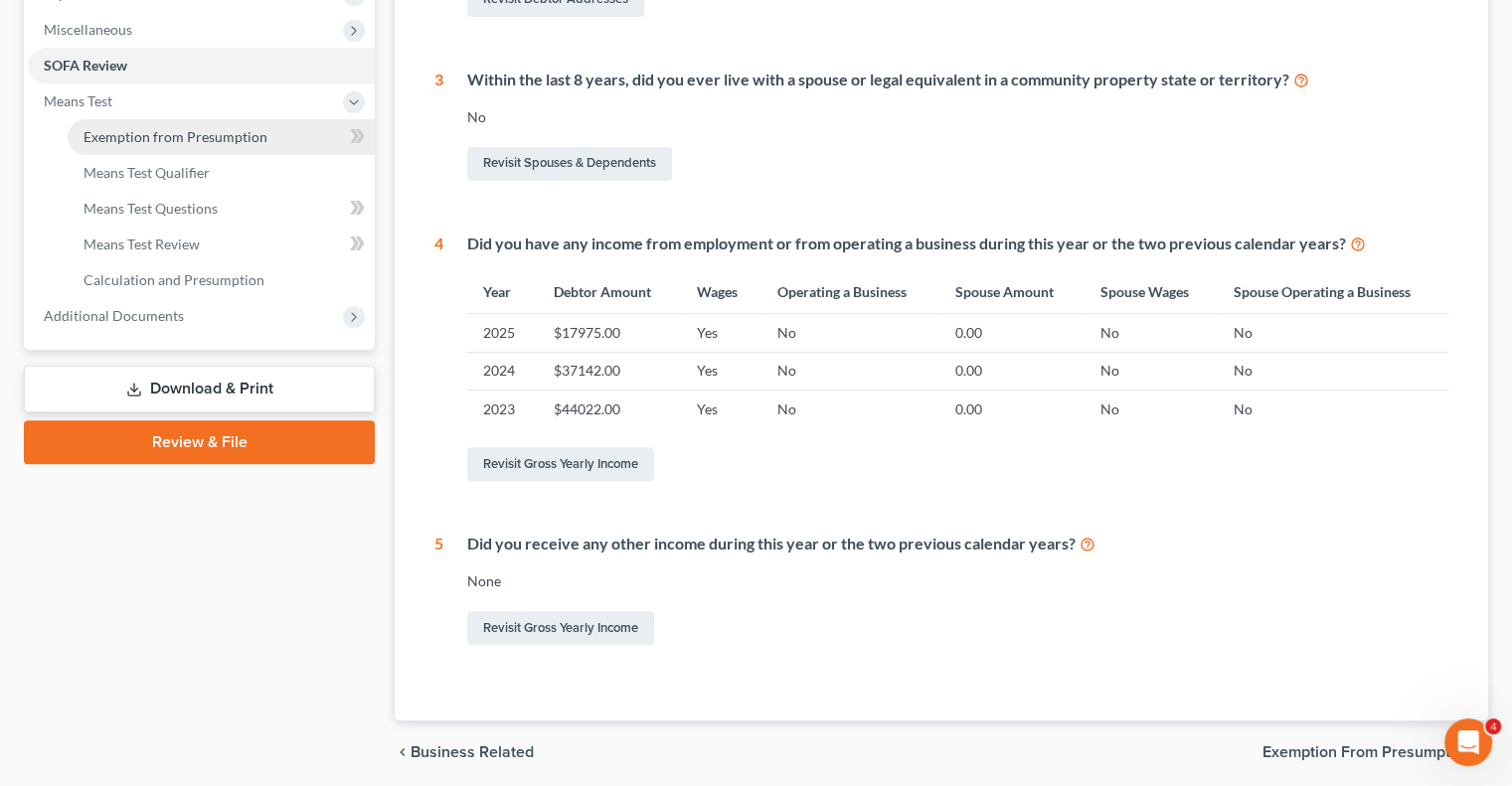 click on "Exemption from Presumption" at bounding box center (221, 137) 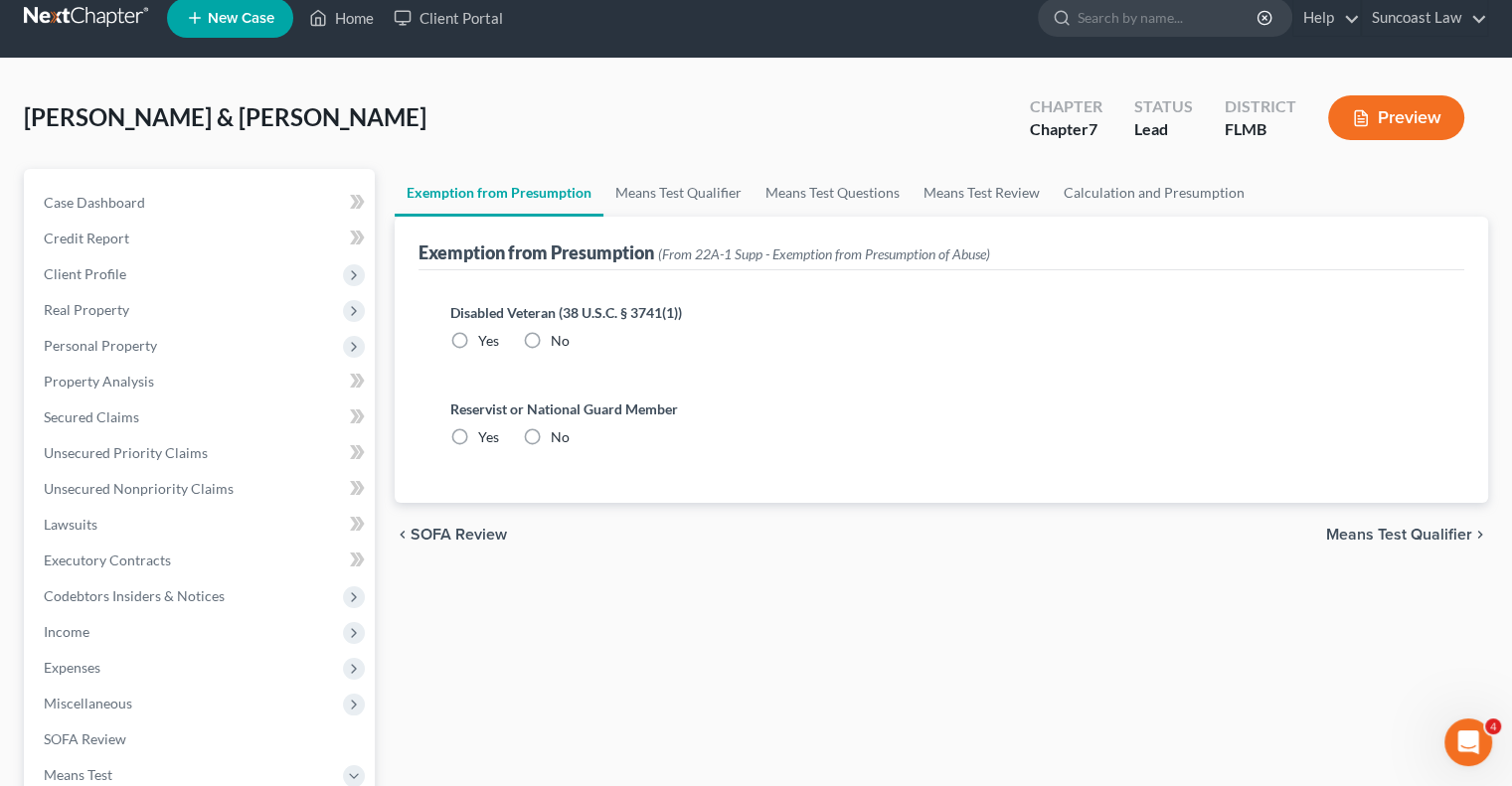 scroll, scrollTop: 0, scrollLeft: 0, axis: both 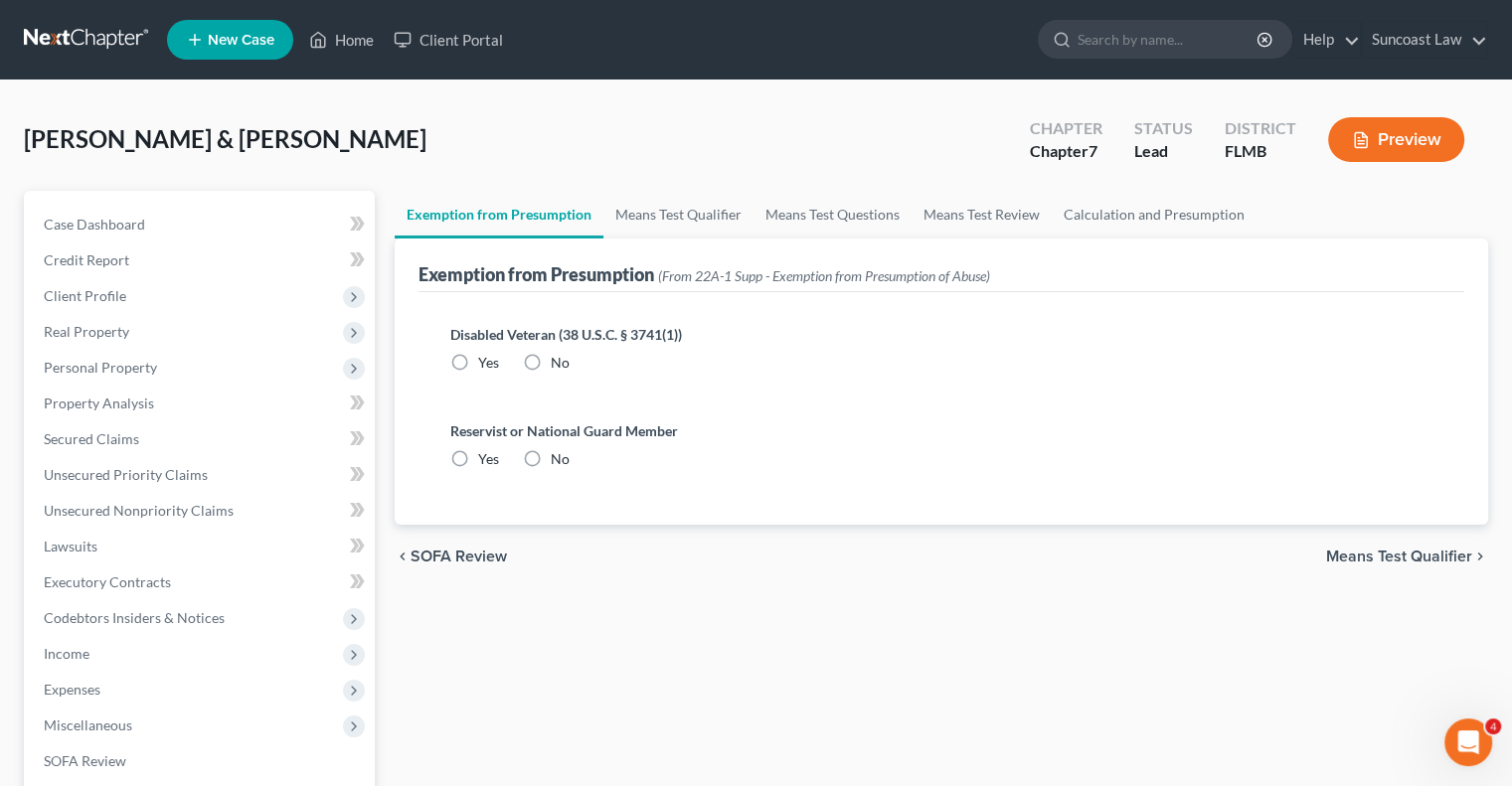 drag, startPoint x: 534, startPoint y: 356, endPoint x: 531, endPoint y: 448, distance: 92.0489 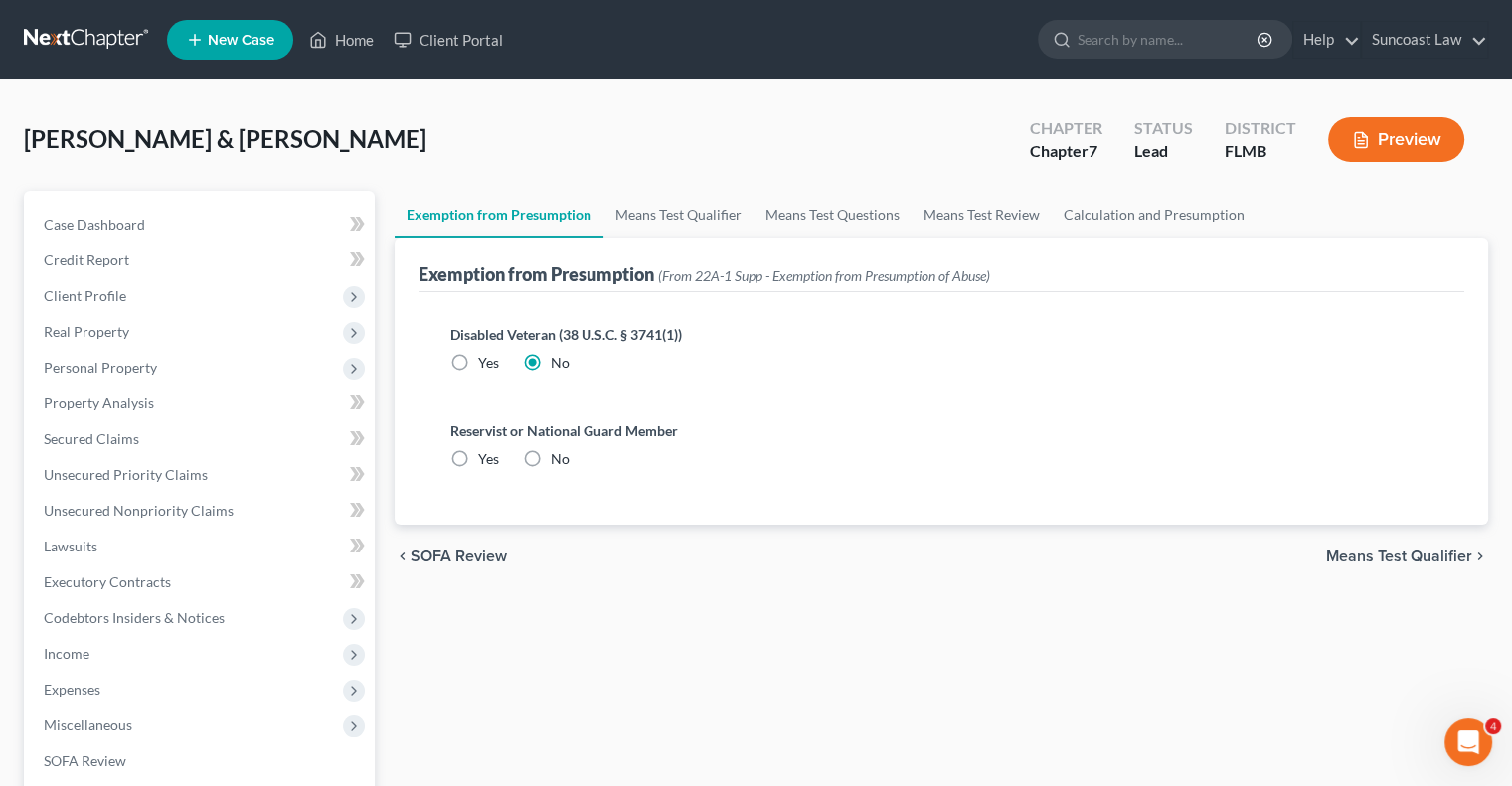 click on "No" at bounding box center (560, 459) 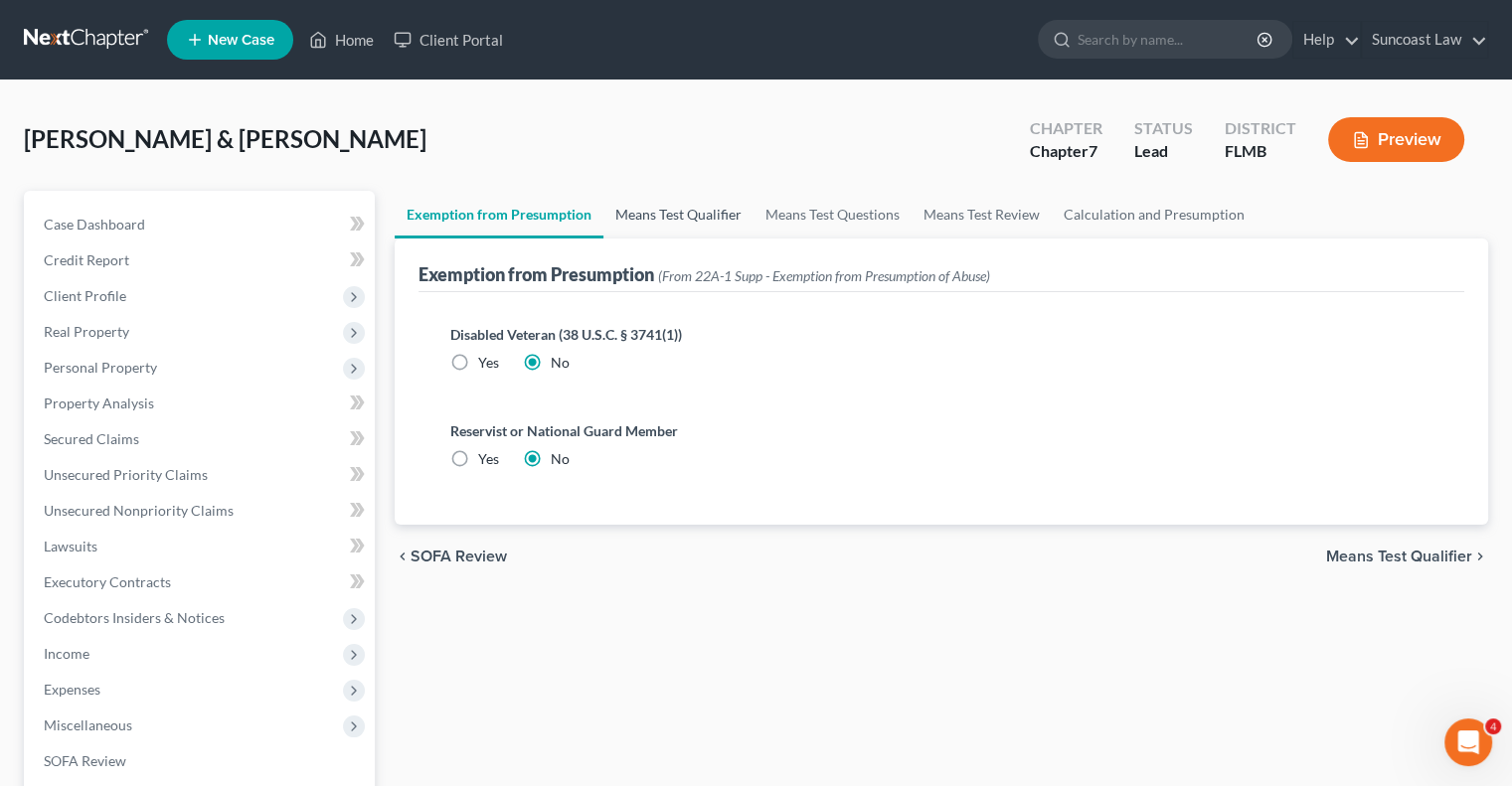 click on "Means Test Qualifier" at bounding box center [678, 215] 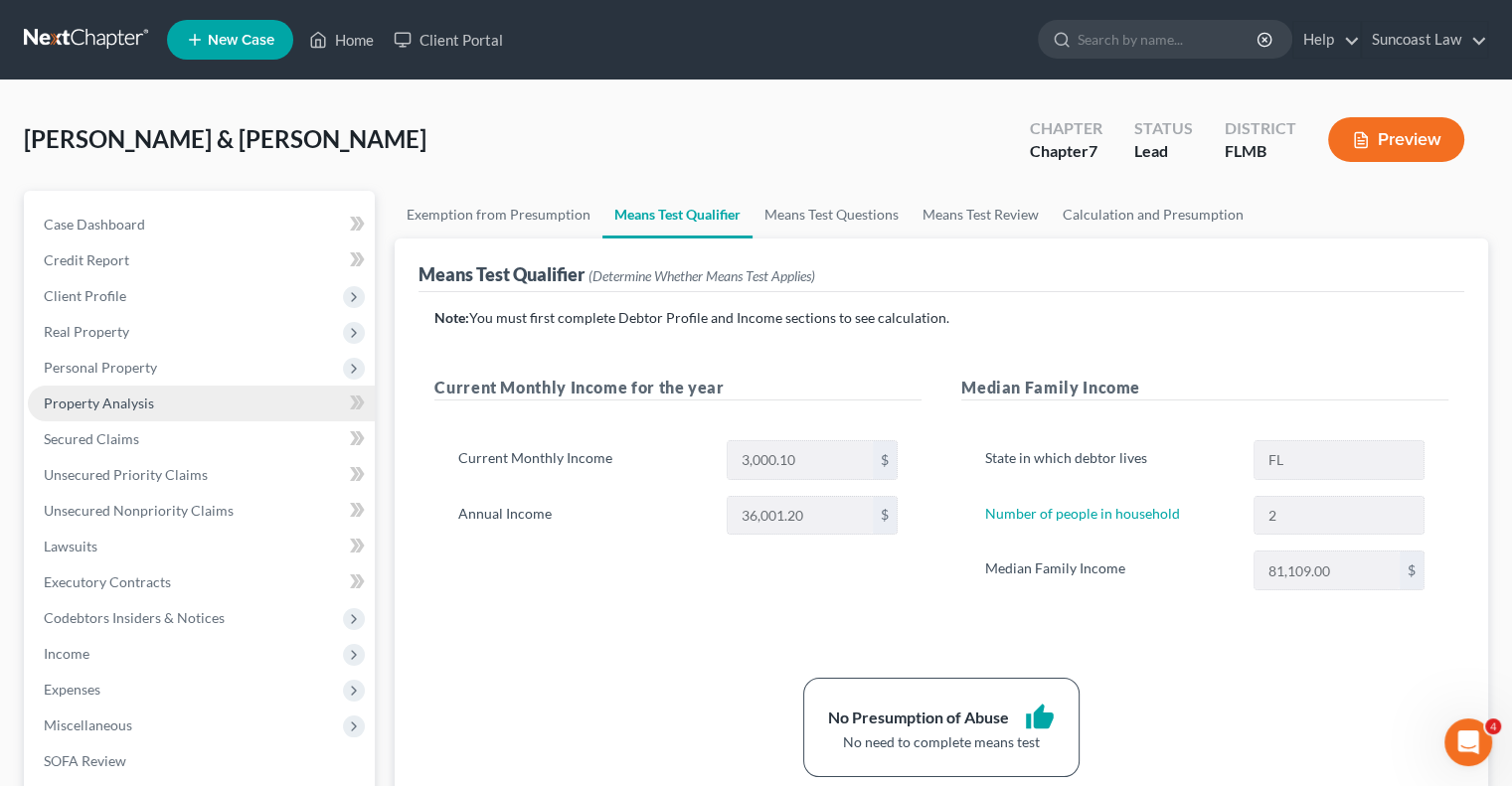 click on "Property Analysis" at bounding box center [98, 402] 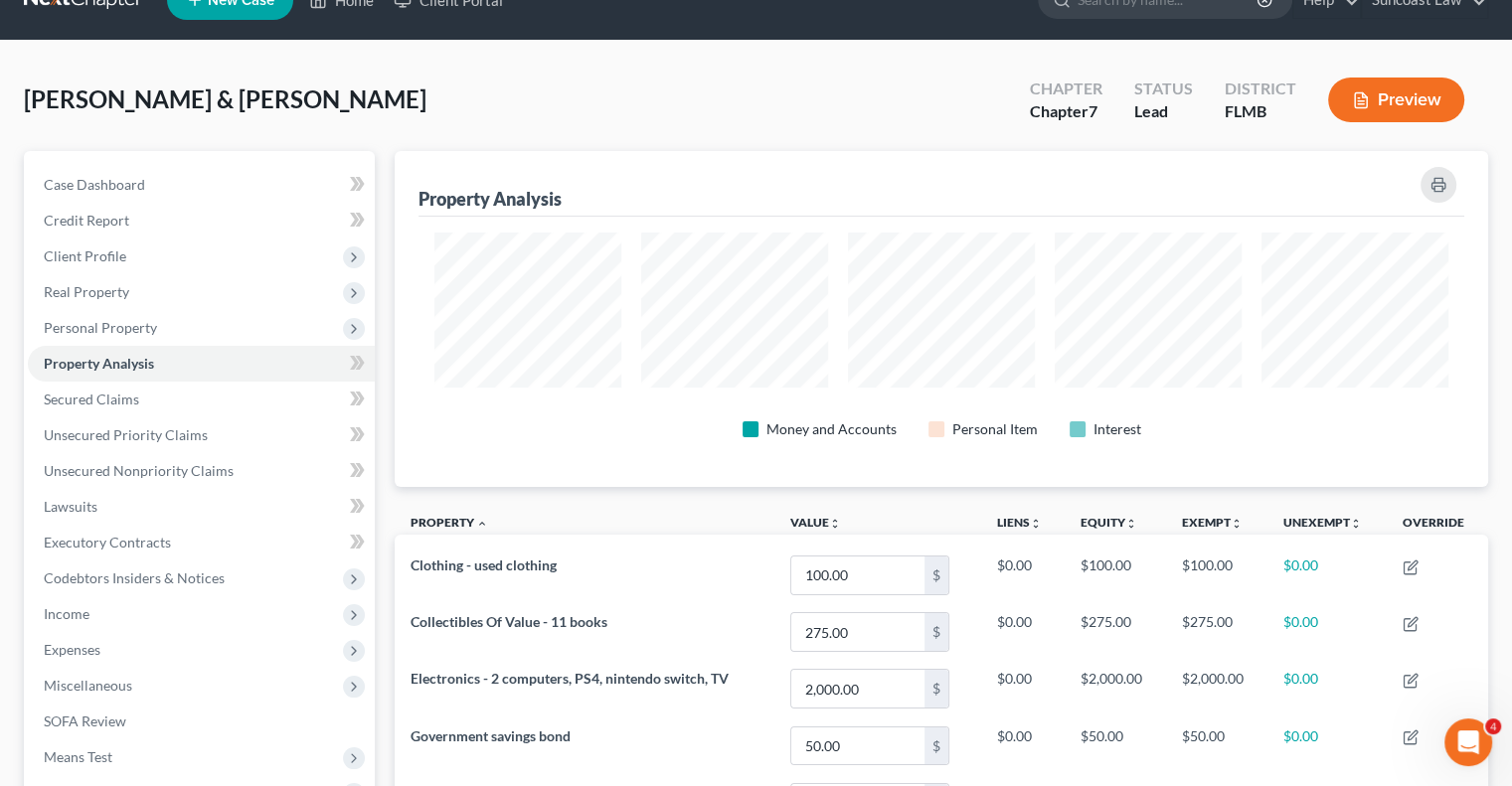 scroll, scrollTop: 260, scrollLeft: 0, axis: vertical 